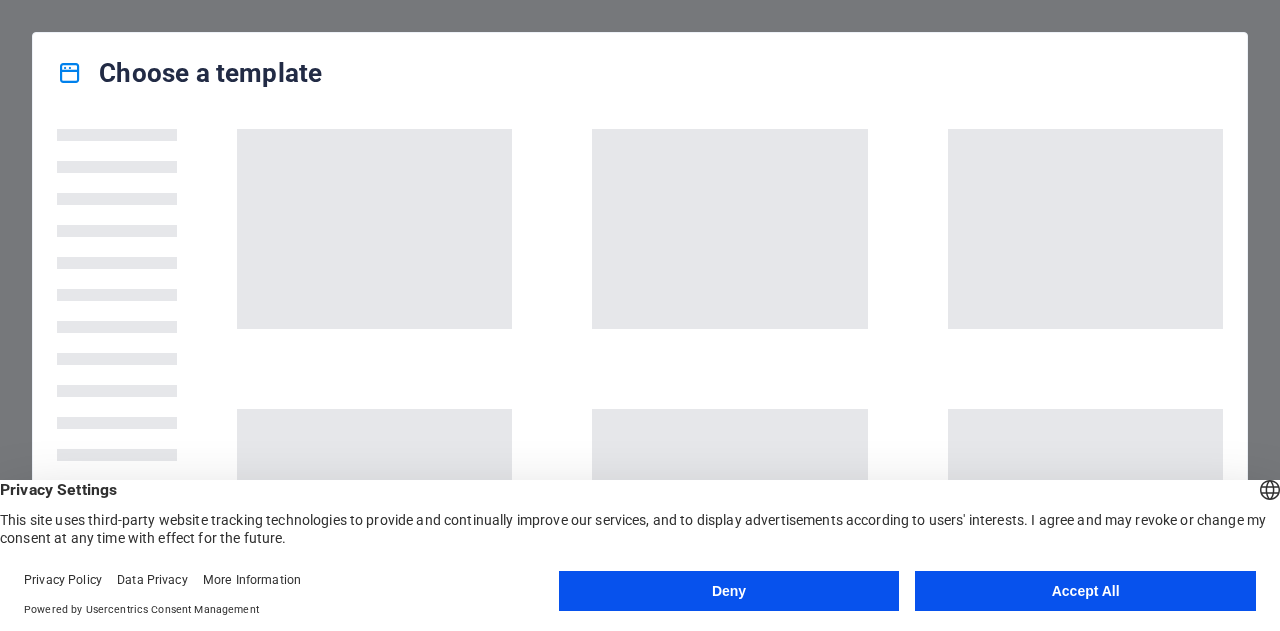 scroll, scrollTop: 0, scrollLeft: 0, axis: both 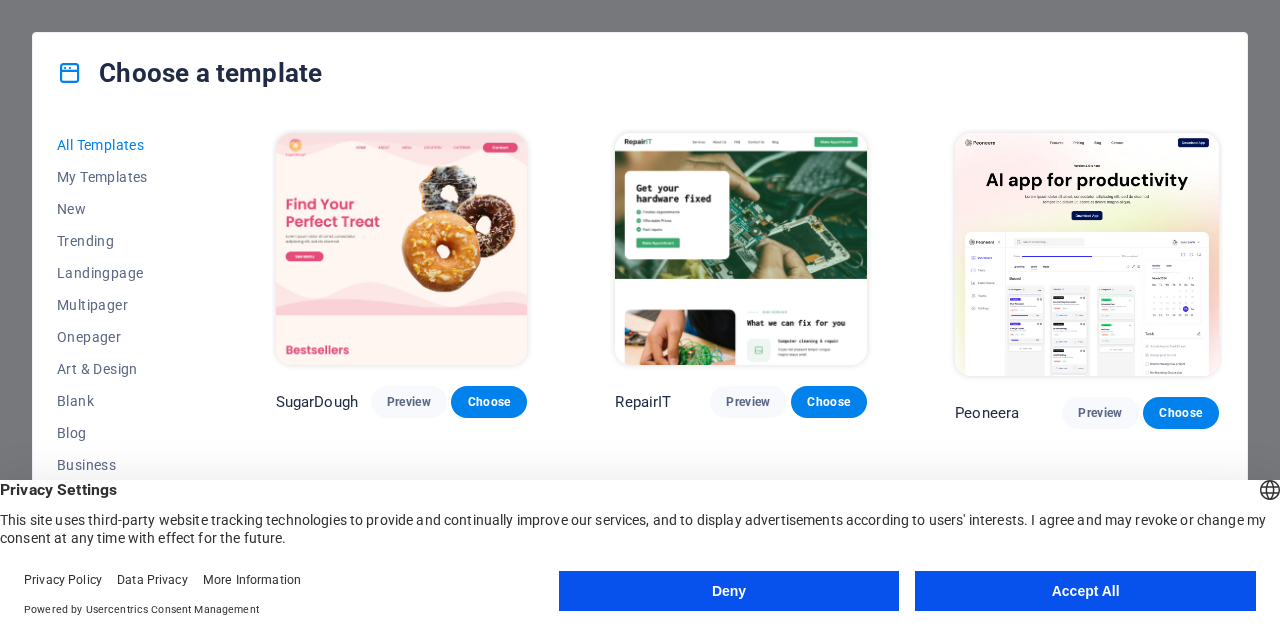 click on "Accept All" at bounding box center [1085, 591] 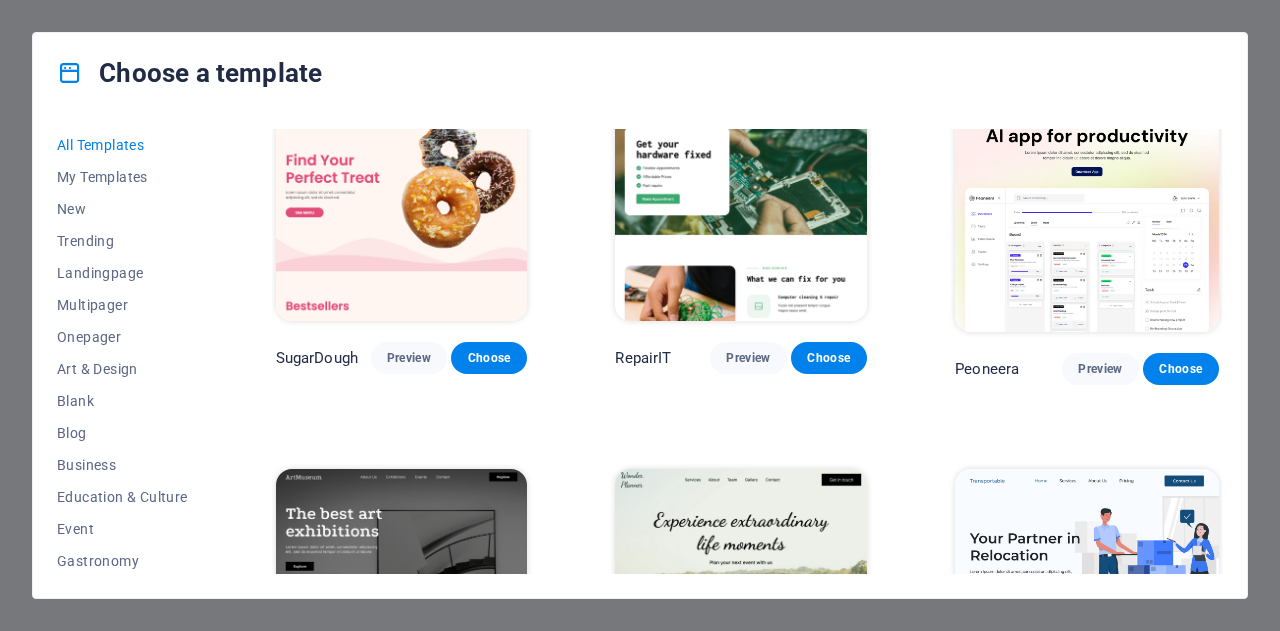 scroll, scrollTop: 0, scrollLeft: 0, axis: both 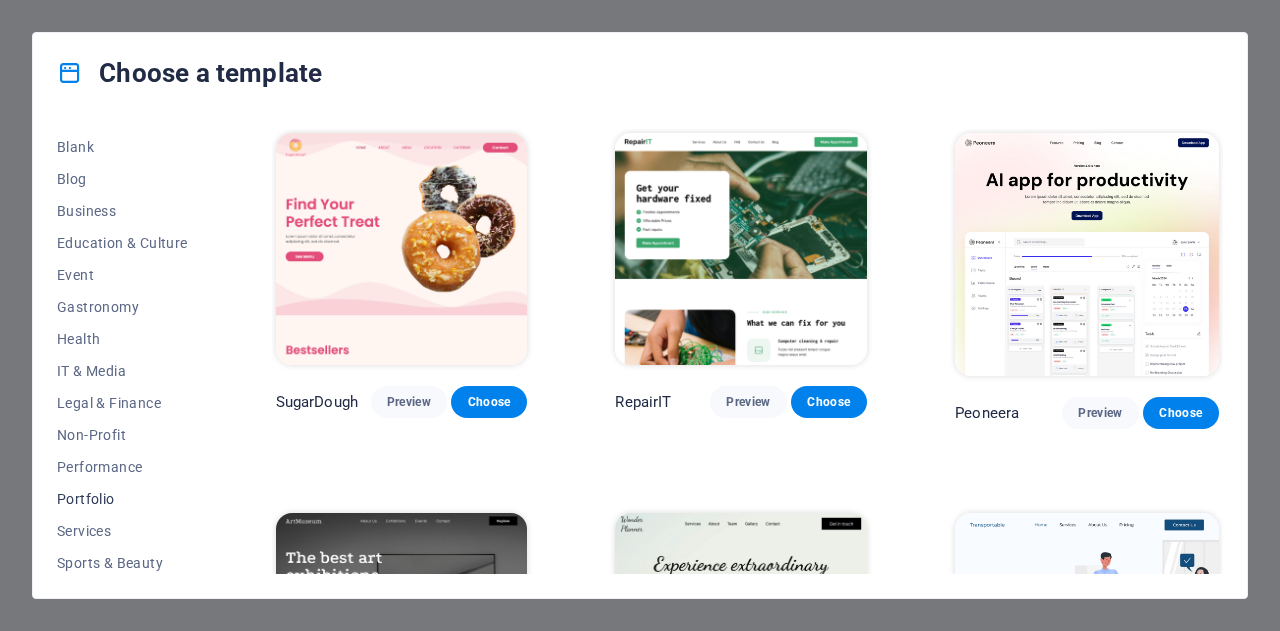 click on "Portfolio" at bounding box center [122, 499] 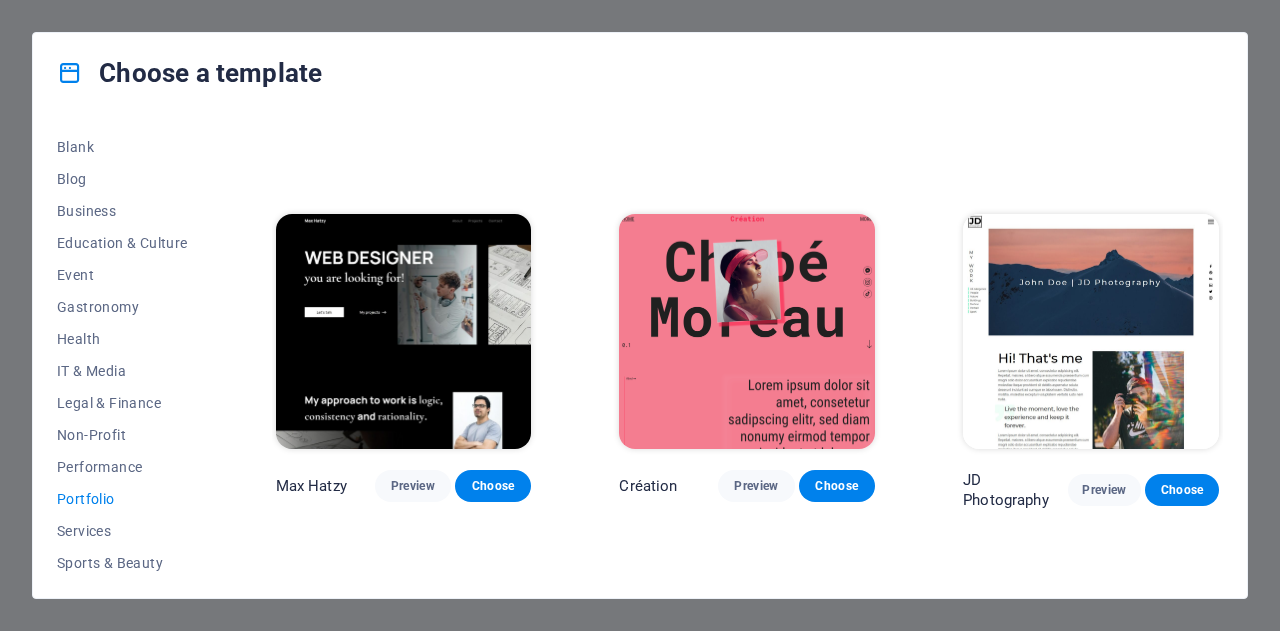 scroll, scrollTop: 0, scrollLeft: 0, axis: both 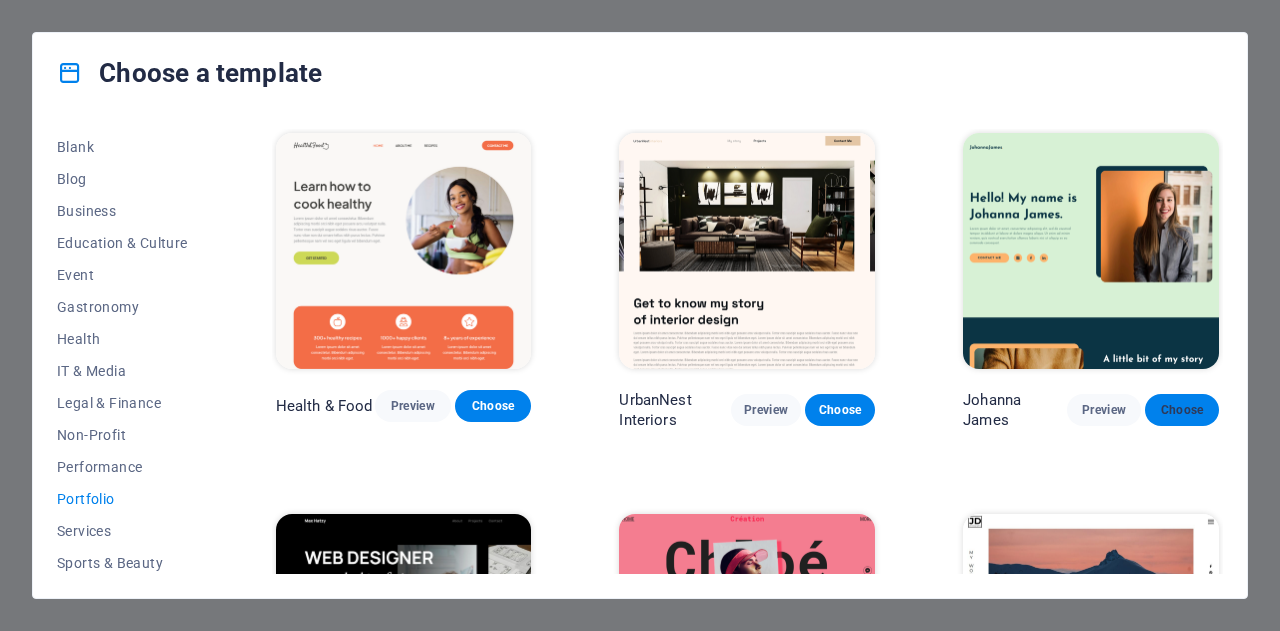click on "Choose" at bounding box center [1182, 410] 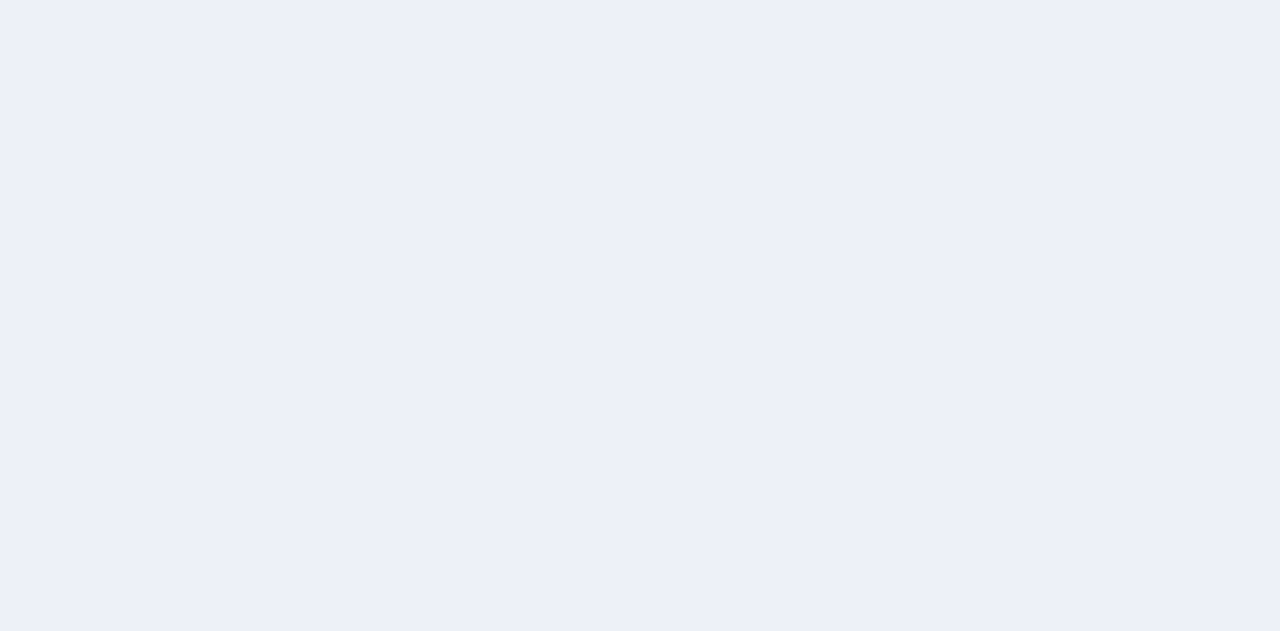 scroll, scrollTop: 0, scrollLeft: 0, axis: both 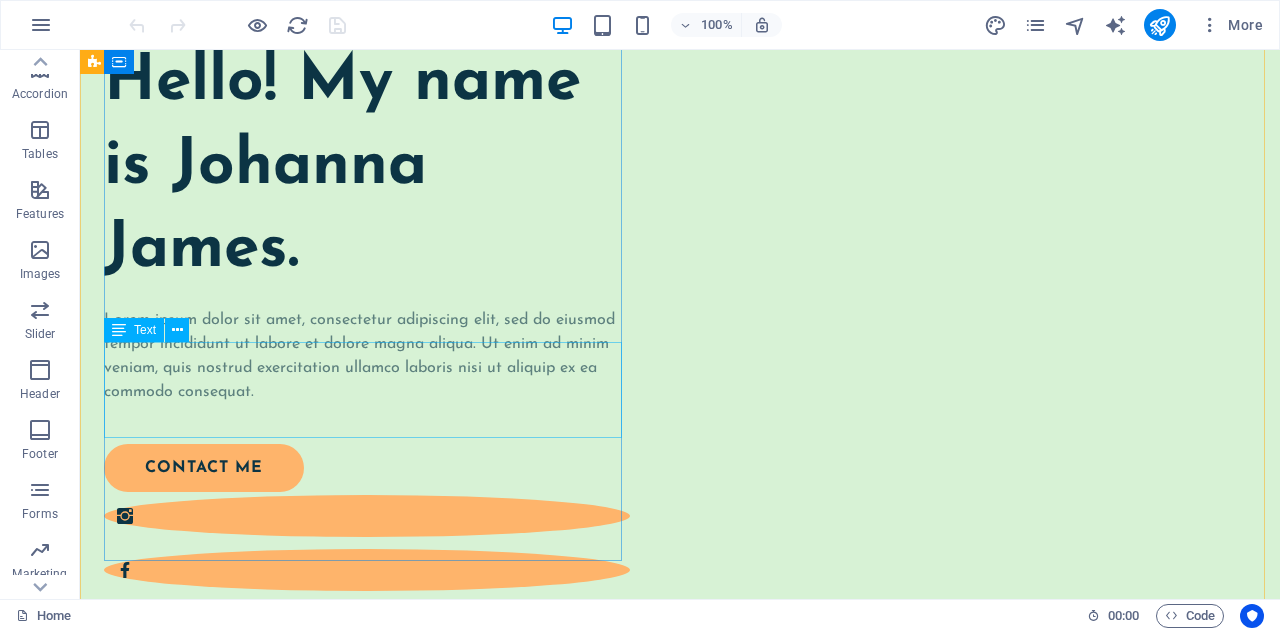 click on "Lorem ipsum dolor sit amet, consectetur adipiscing elit, sed do eiusmod tempor incididunt ut labore et dolore magna aliqua. Ut enim ad minim veniam, quis nostrud exercitation ullamco laboris nisi ut aliquip ex ea commodo consequat." at bounding box center (367, 356) 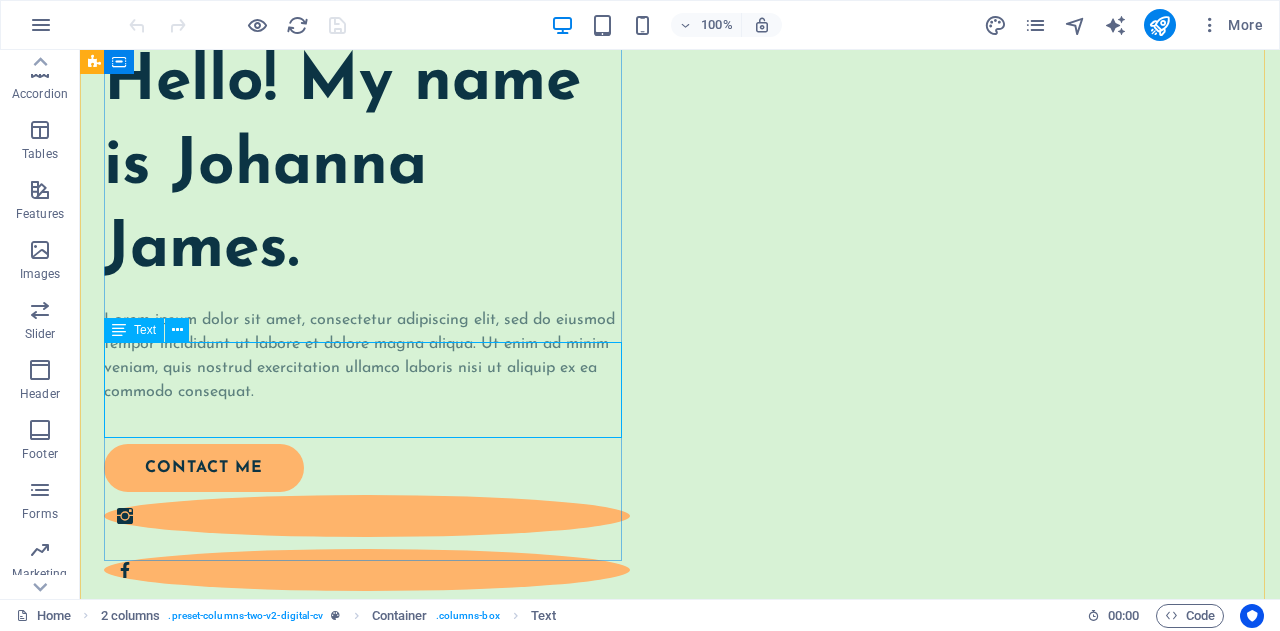 click on "Lorem ipsum dolor sit amet, consectetur adipiscing elit, sed do eiusmod tempor incididunt ut labore et dolore magna aliqua. Ut enim ad minim veniam, quis nostrud exercitation ullamco laboris nisi ut aliquip ex ea commodo consequat." at bounding box center (367, 356) 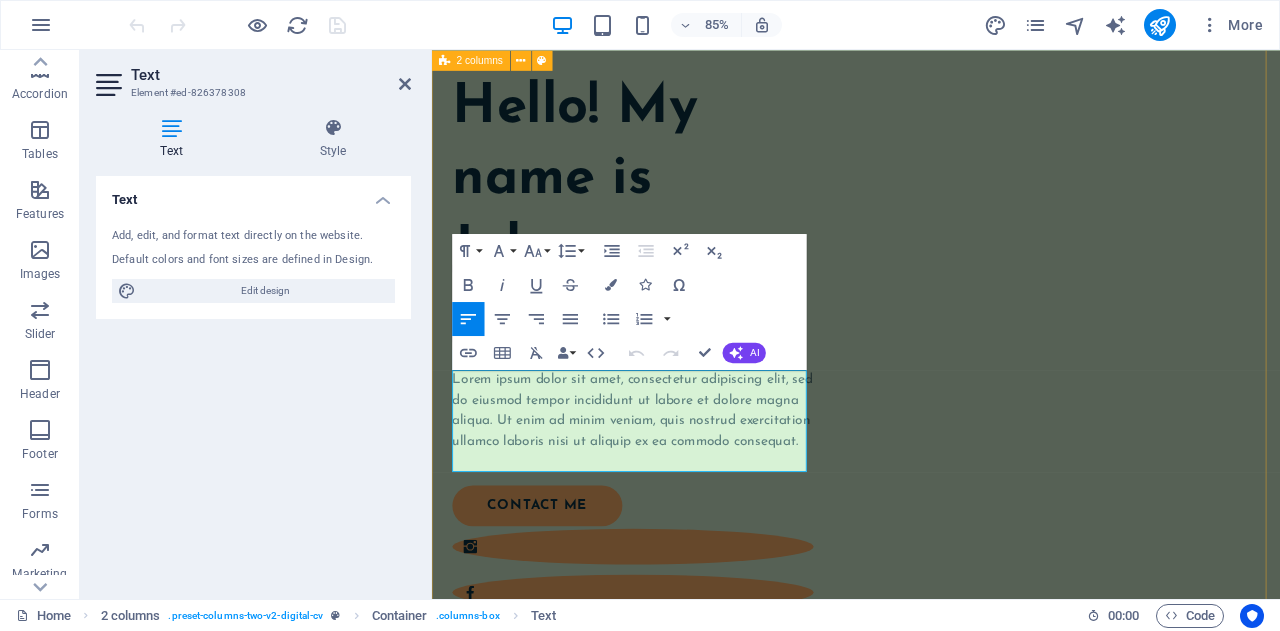 click on "Hello! My name is Johanna James. Lorem ipsum dolor sit amet, consectetur adipiscing elit, sed do eiusmod tempor incididunt ut labore et dolore magna aliqua. Ut enim ad minim veniam, quis nostrud exercitation ullamco laboris nisi ut aliquip ex ea commodo consequat. contact me" at bounding box center [931, 725] 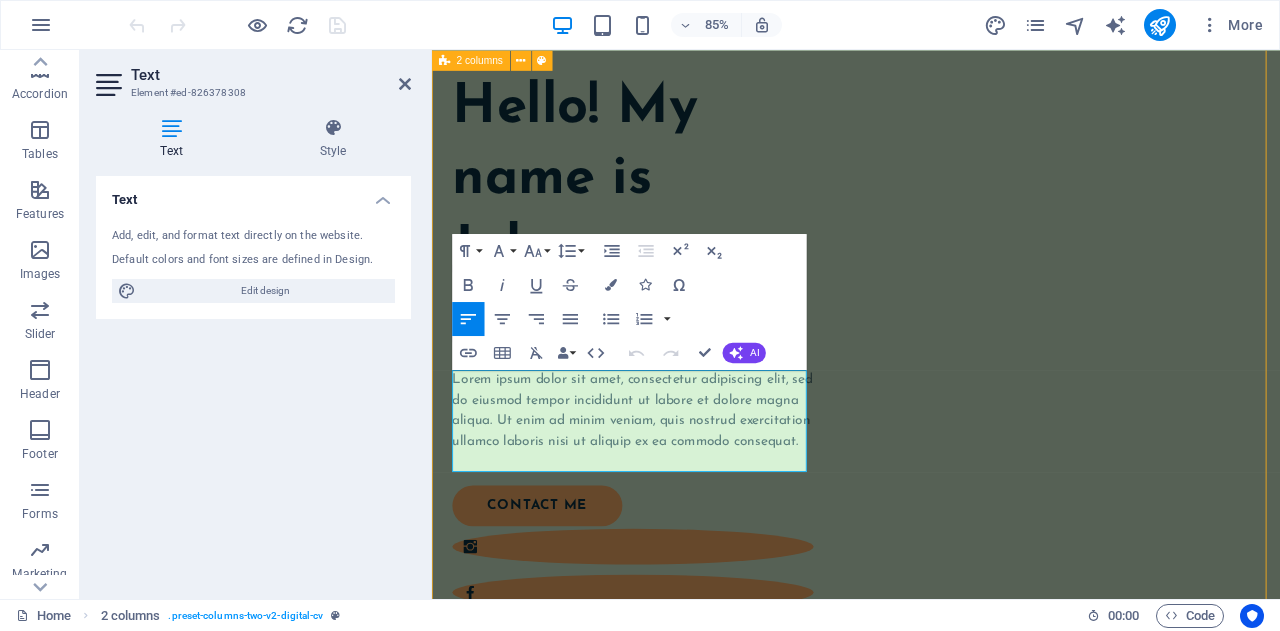 scroll, scrollTop: 116, scrollLeft: 0, axis: vertical 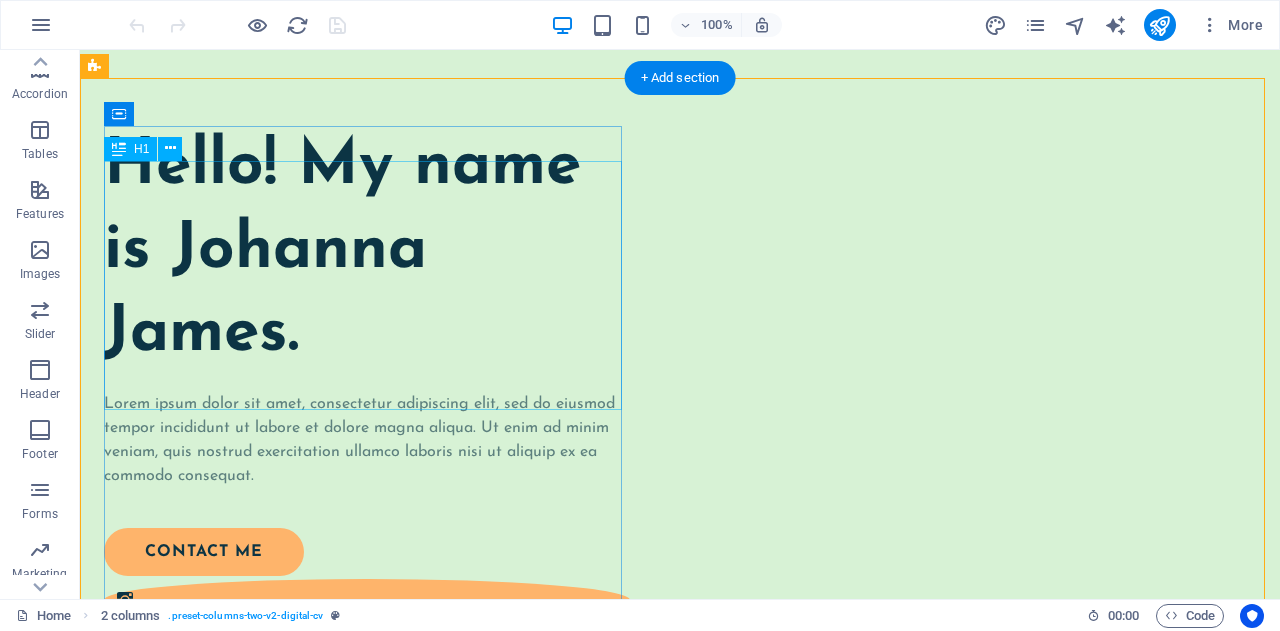 click on "Hello! My name is Johanna James." at bounding box center [367, 251] 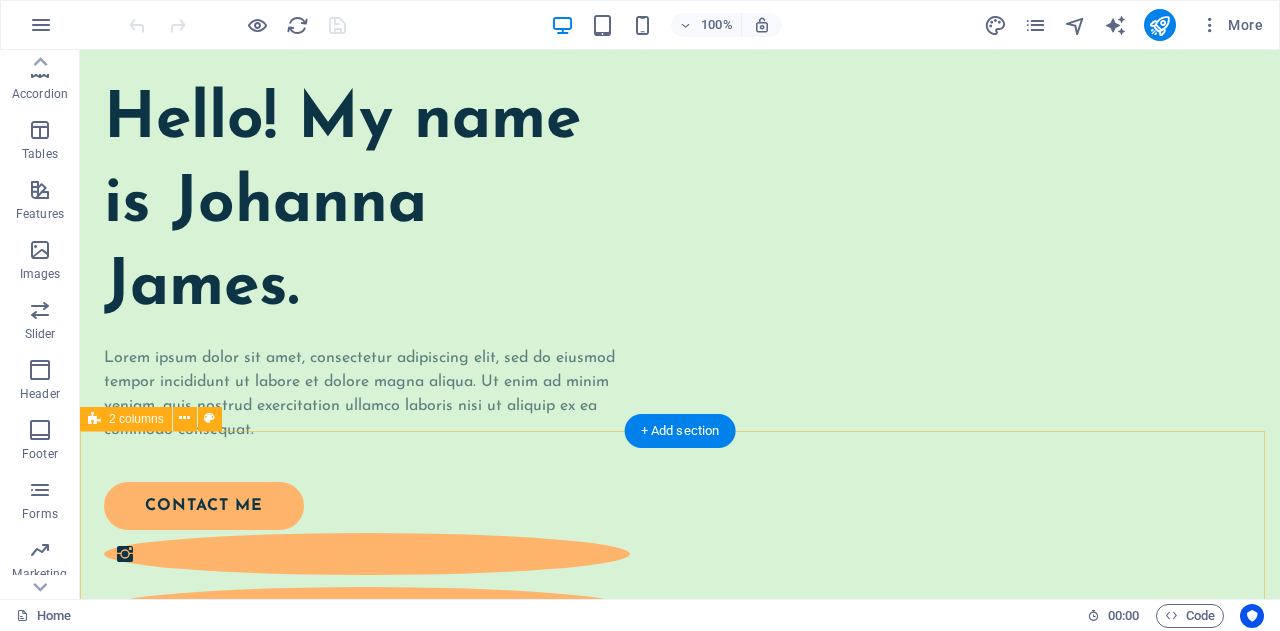 scroll, scrollTop: 116, scrollLeft: 0, axis: vertical 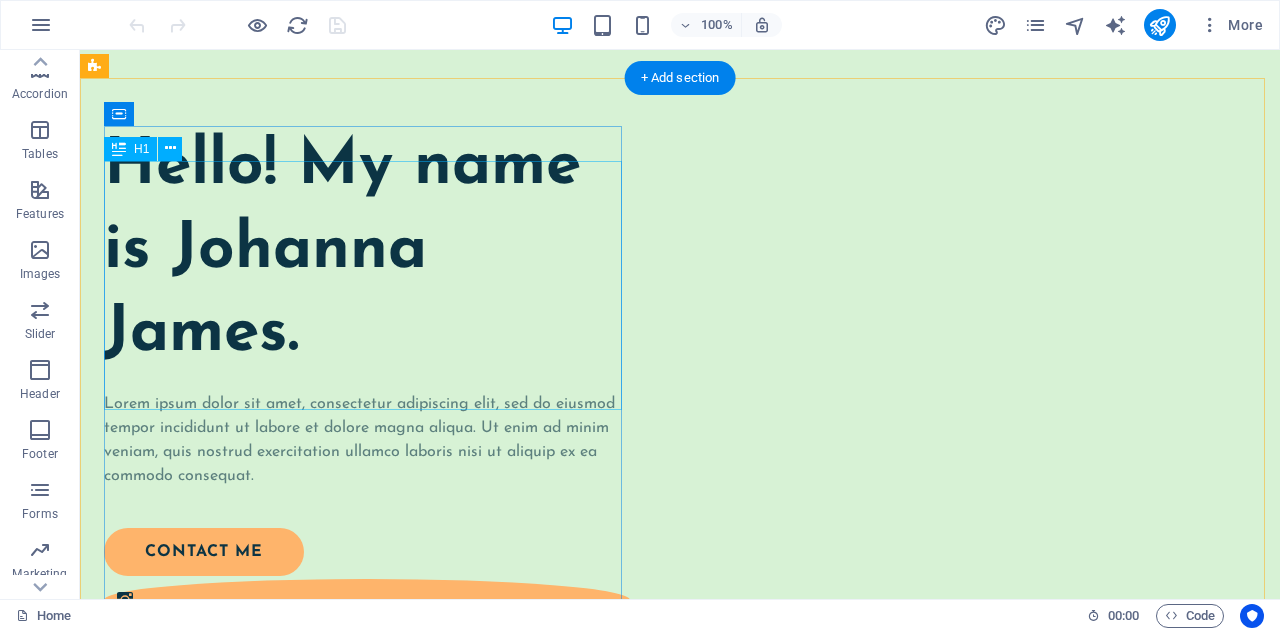 click on "Hello! My name is Johanna James." at bounding box center (367, 251) 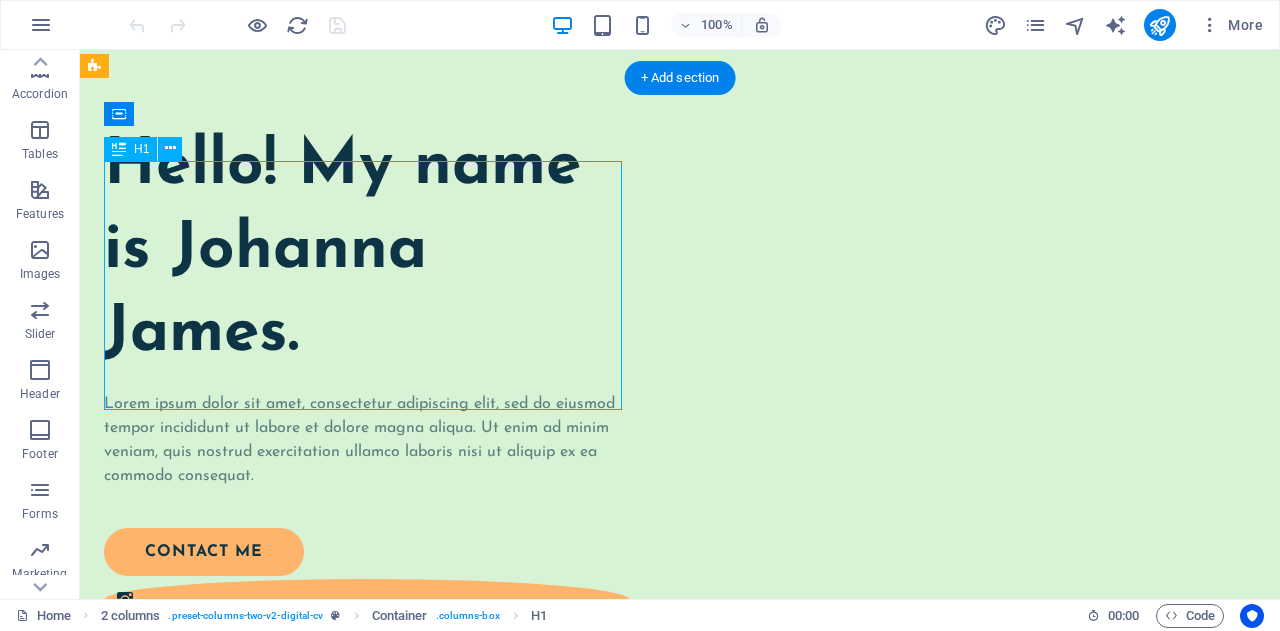 click on "Hello! My name is Johanna James." at bounding box center (367, 251) 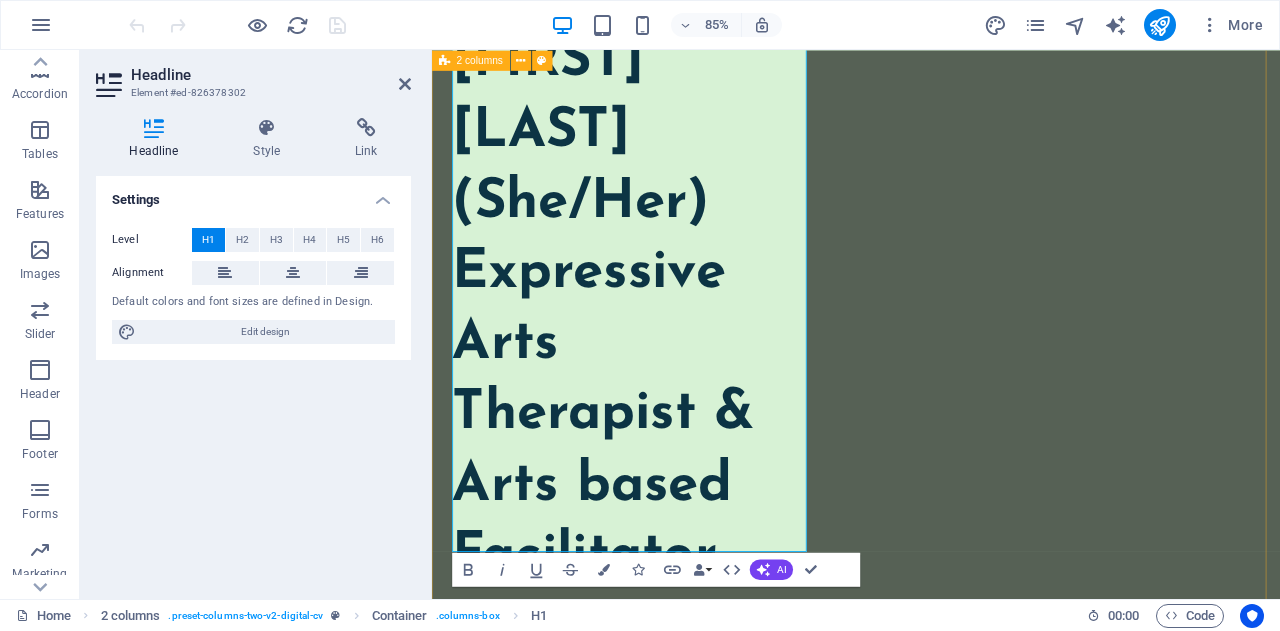 scroll, scrollTop: 0, scrollLeft: 0, axis: both 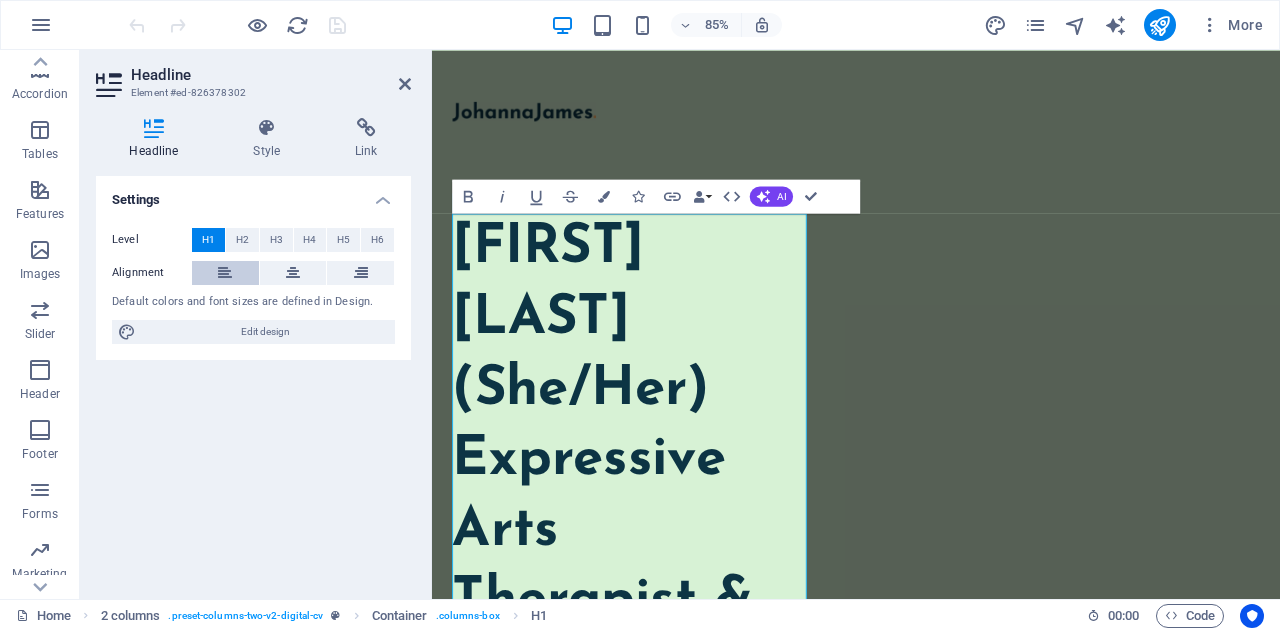 click at bounding box center (225, 273) 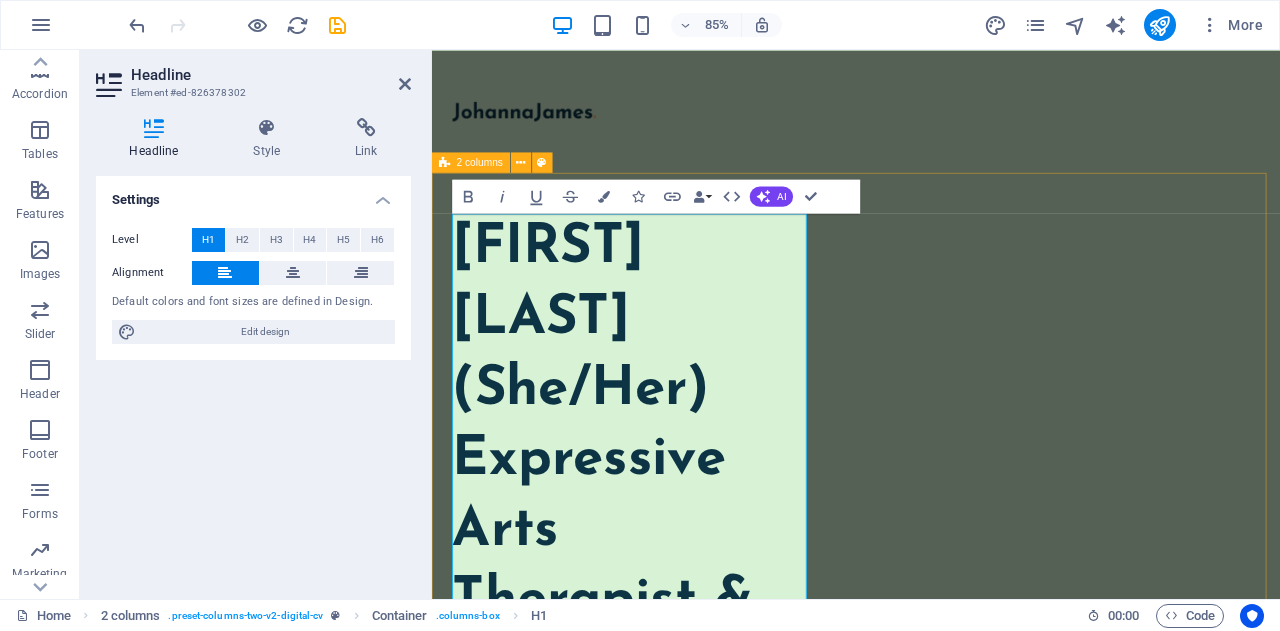 click at bounding box center (668, 1526) 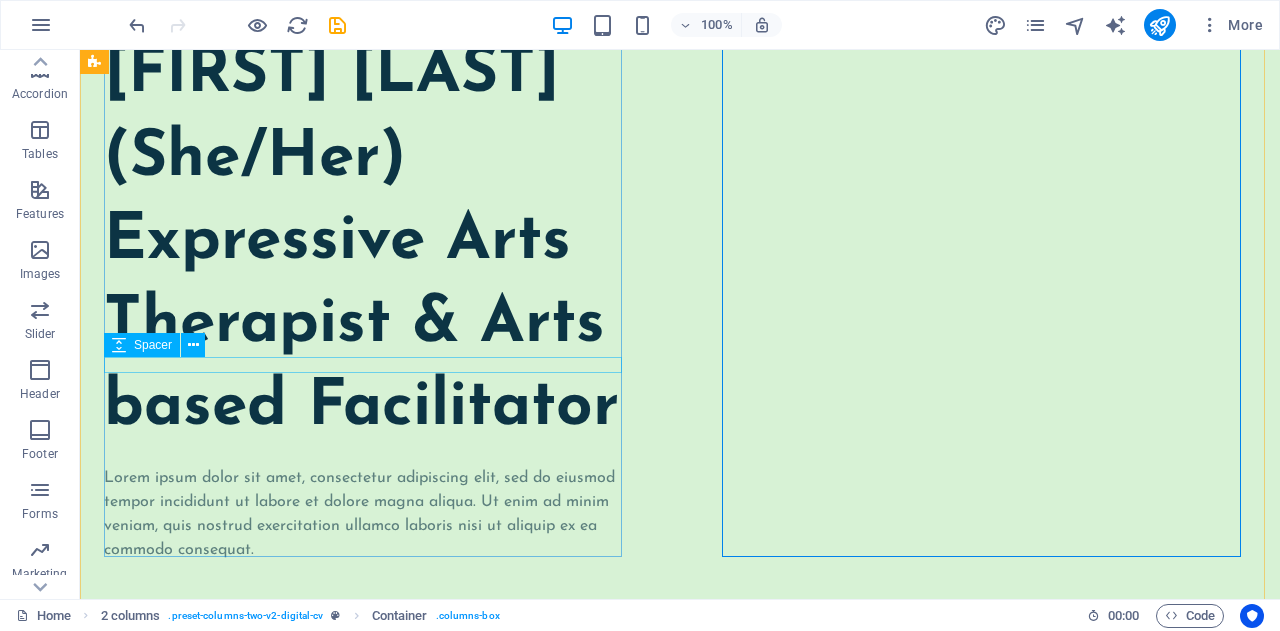 scroll, scrollTop: 400, scrollLeft: 0, axis: vertical 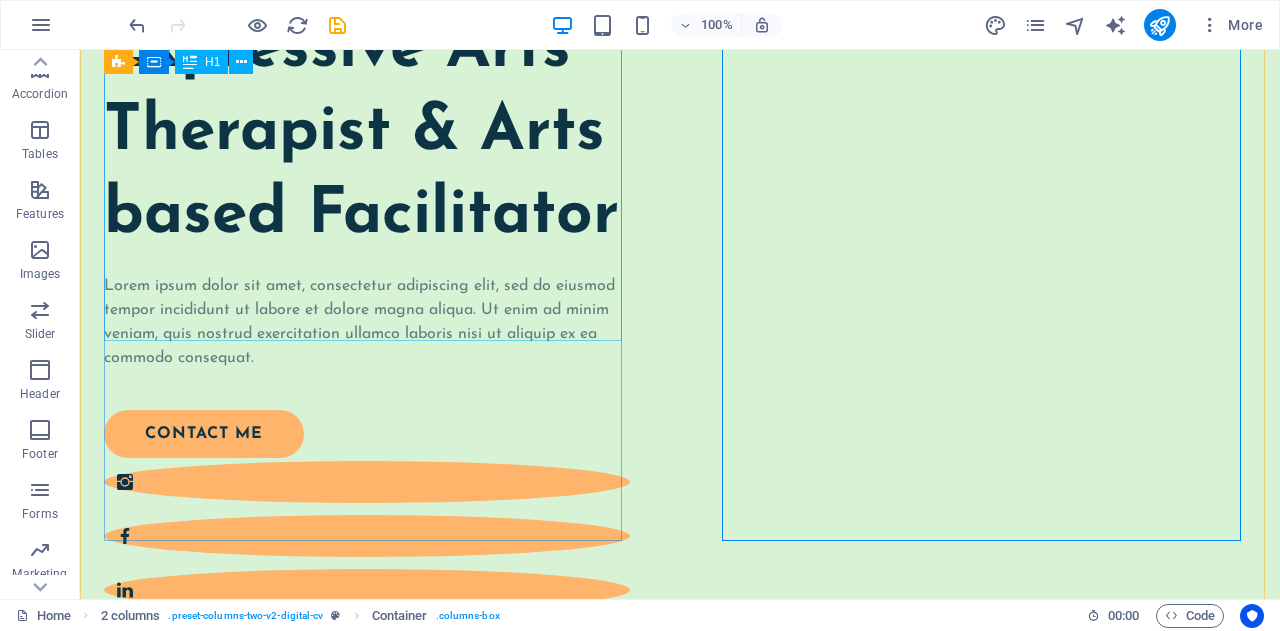 click on "[FIRST] [LAST] (She/Her) Expressive Arts Therapist & Arts based Facilitator" at bounding box center (367, 50) 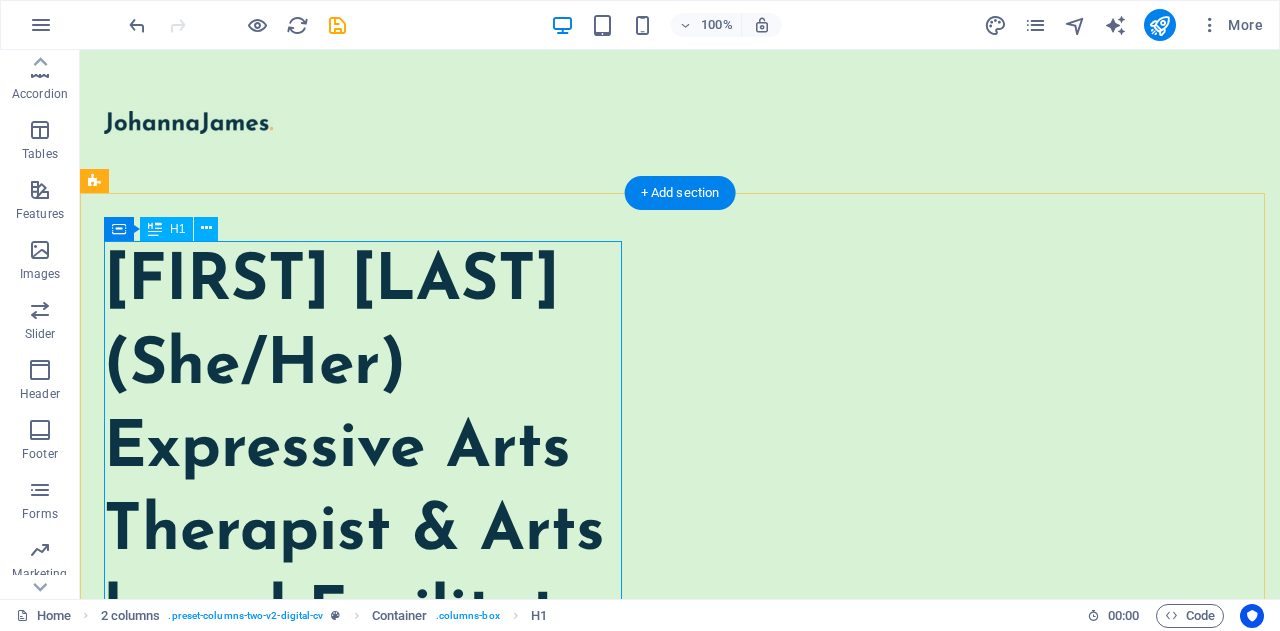 scroll, scrollTop: 200, scrollLeft: 0, axis: vertical 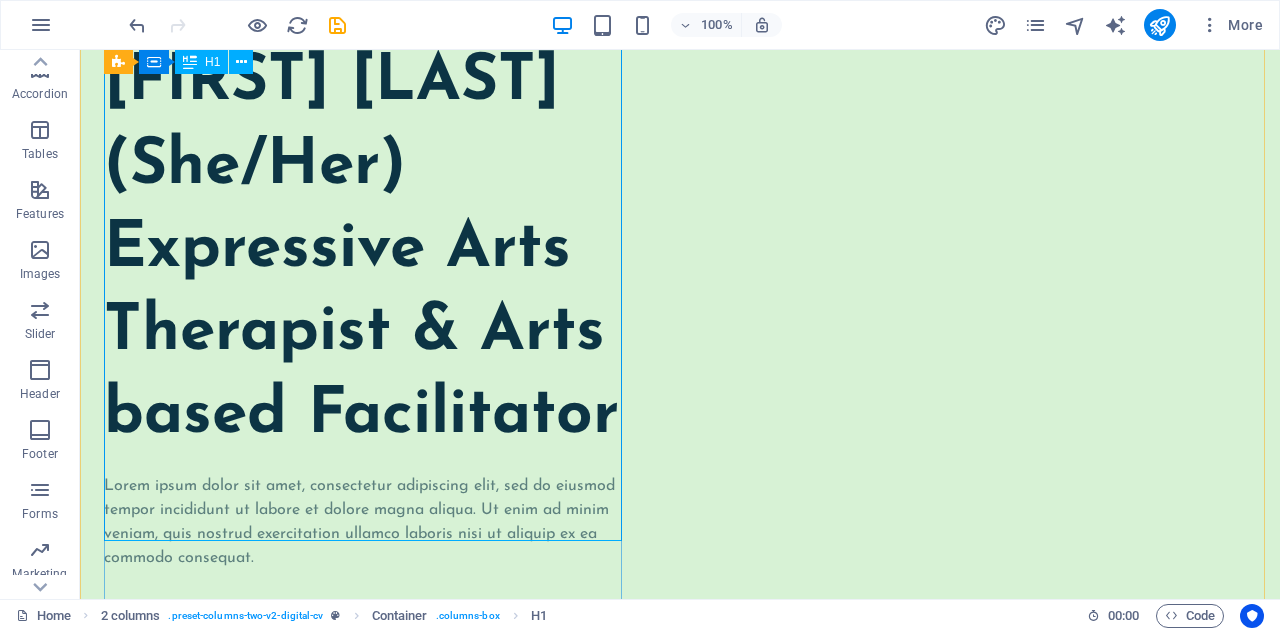 click on "[FIRST] [LAST] (She/Her) Expressive Arts Therapist & Arts based Facilitator" at bounding box center [367, 250] 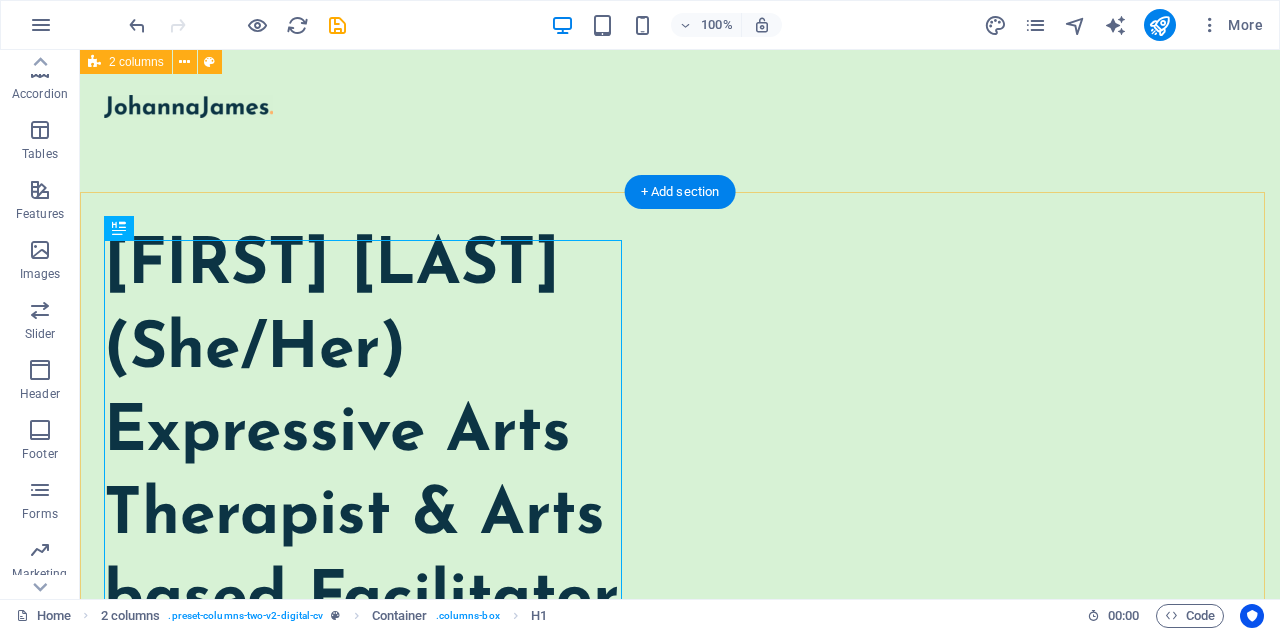 scroll, scrollTop: 0, scrollLeft: 0, axis: both 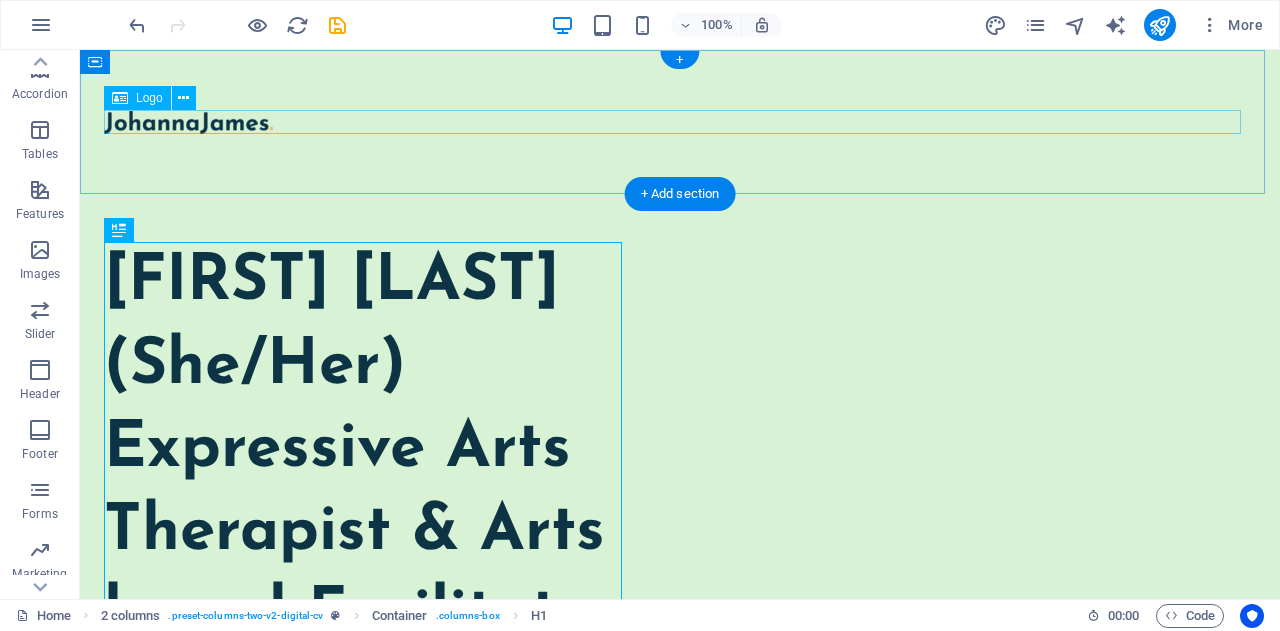 click at bounding box center [680, 122] 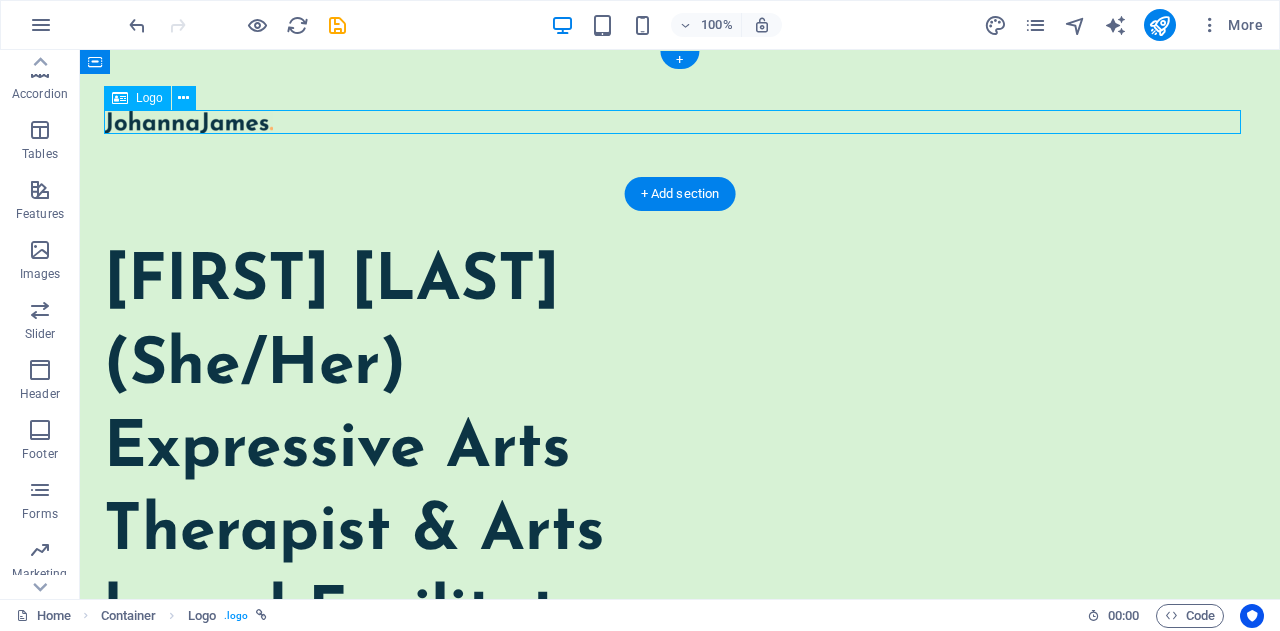 click at bounding box center (680, 122) 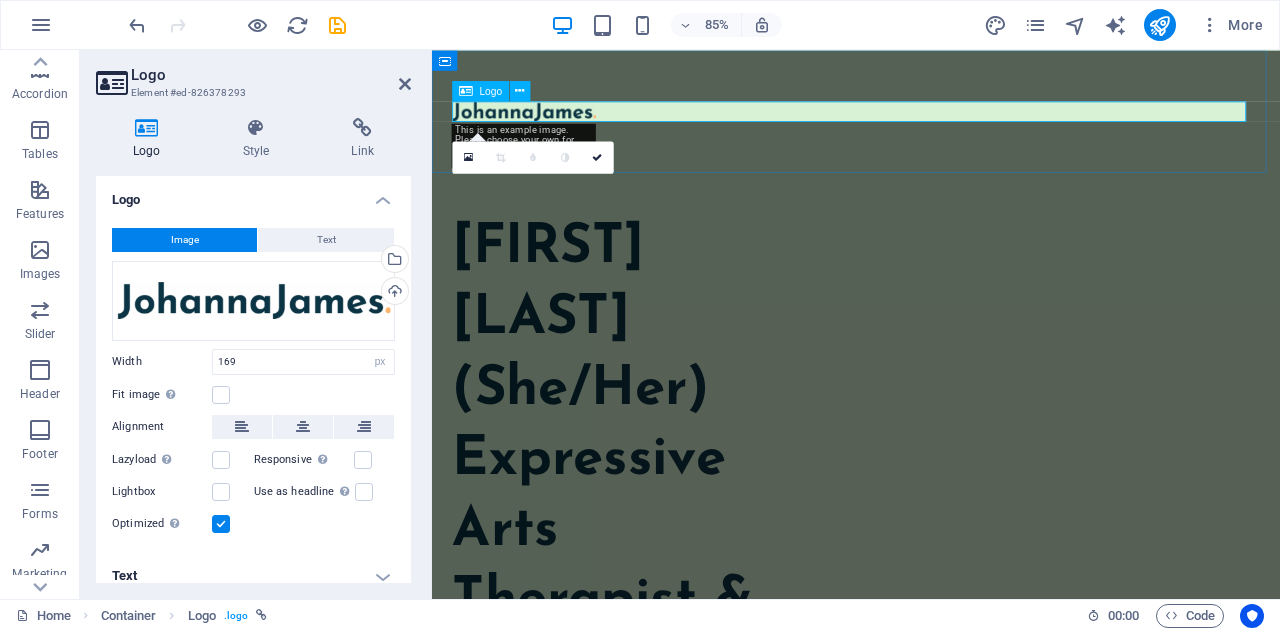 click at bounding box center [931, 122] 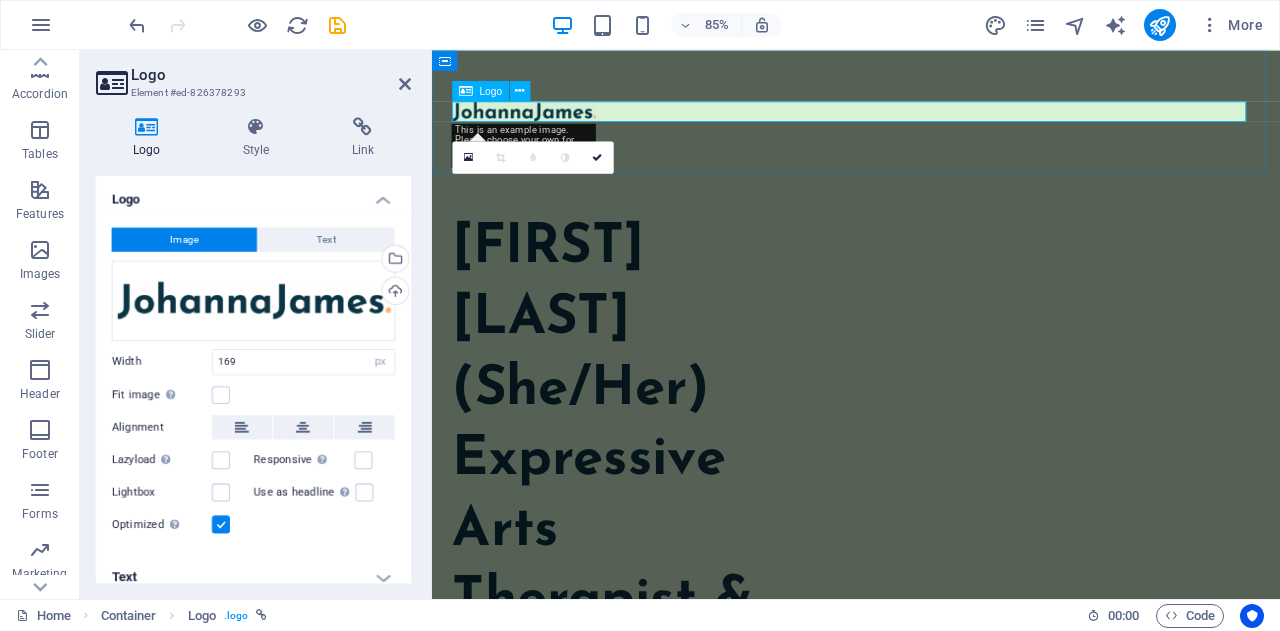 click at bounding box center [931, 122] 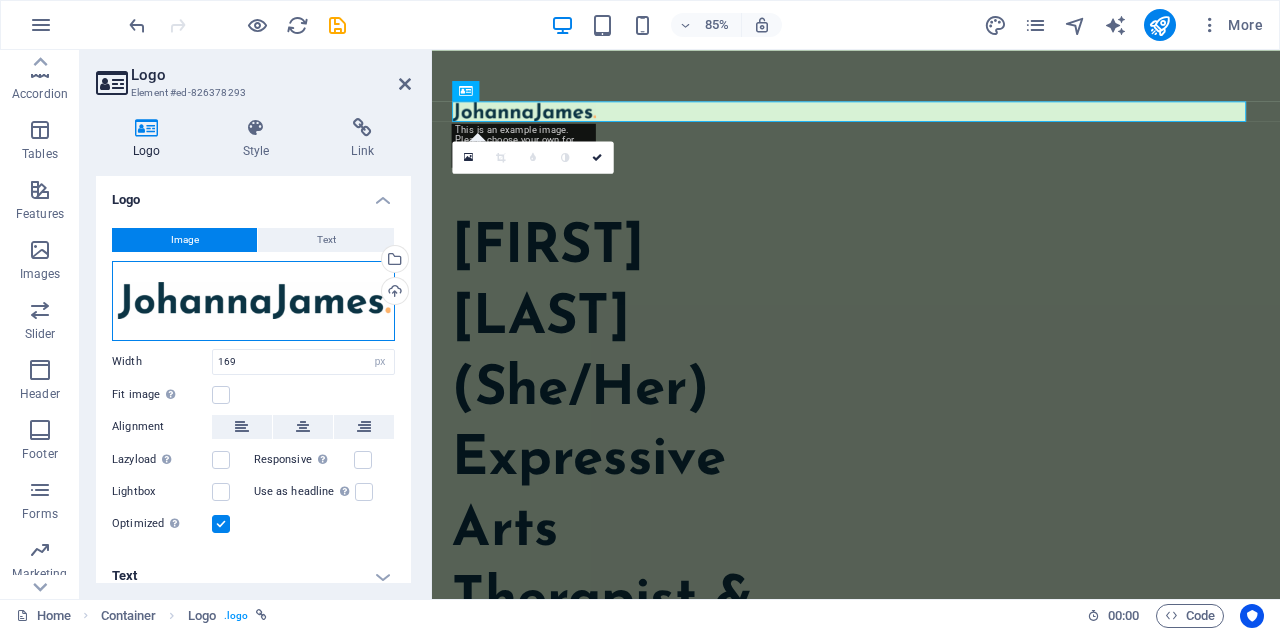 click on "Drag files here, click to choose files or select files from Files or our free stock photos & videos" at bounding box center [253, 301] 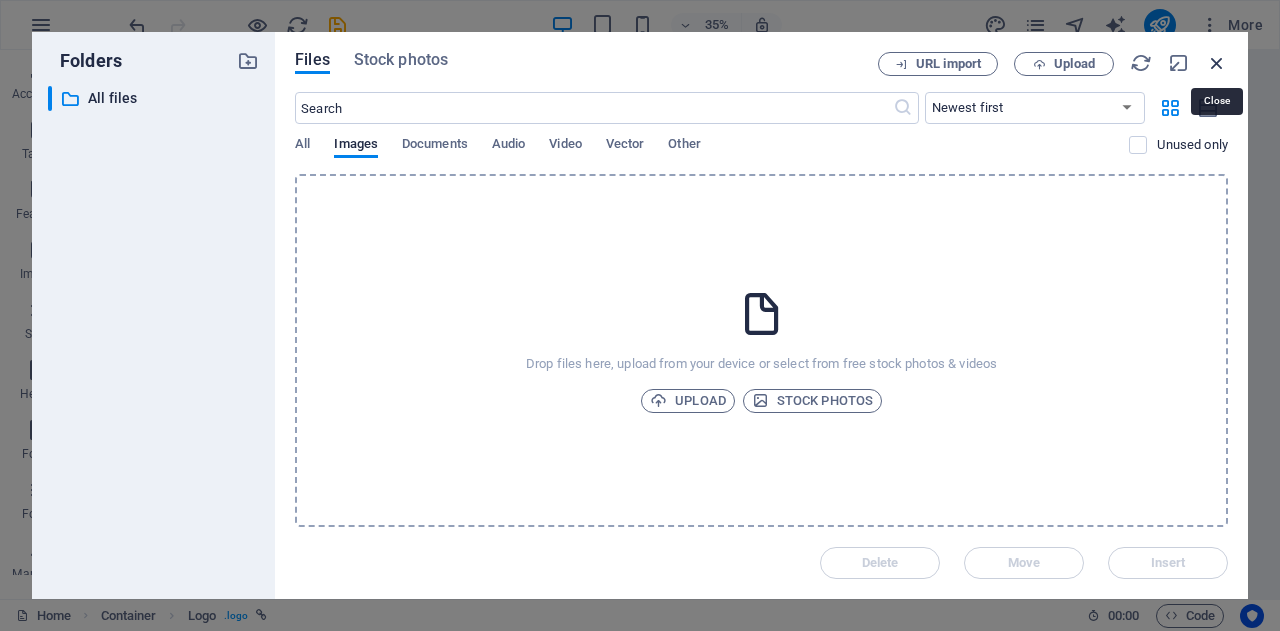 click at bounding box center [1217, 63] 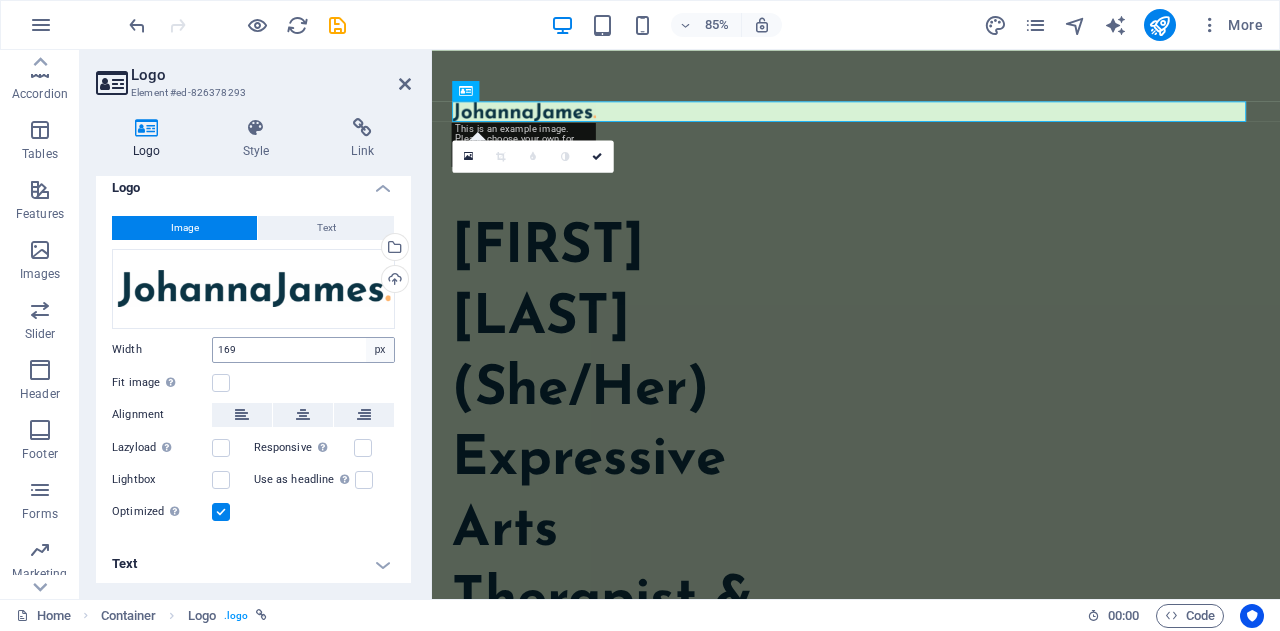 scroll, scrollTop: 15, scrollLeft: 0, axis: vertical 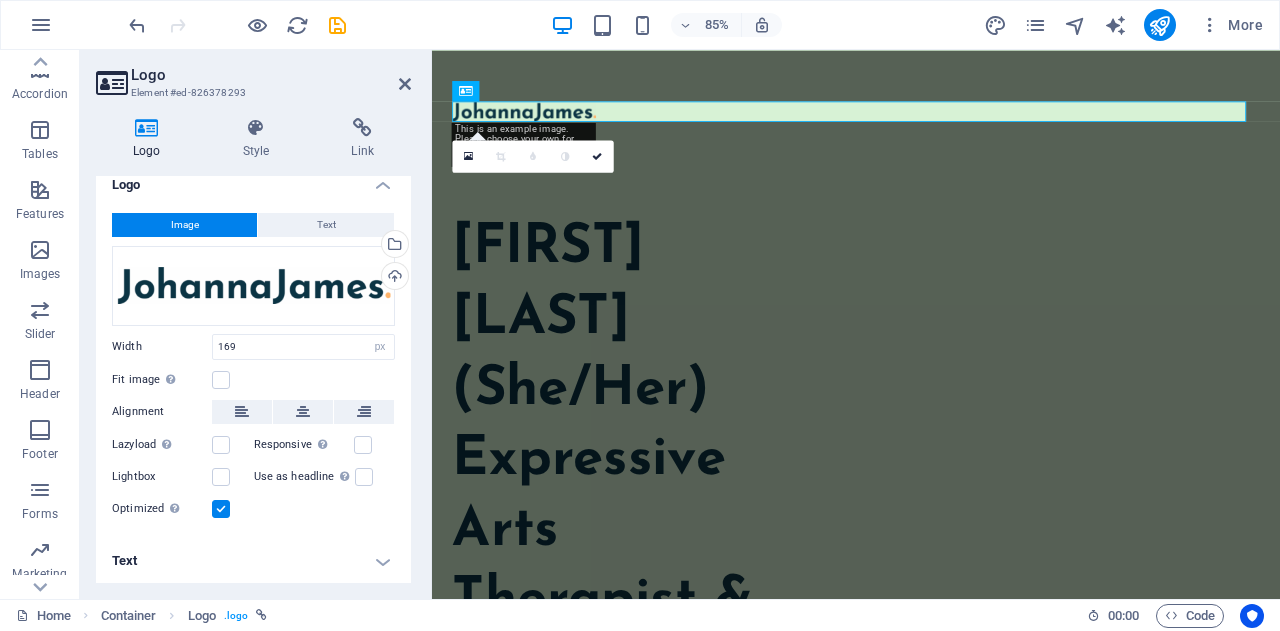 click on "85% More" at bounding box center [698, 25] 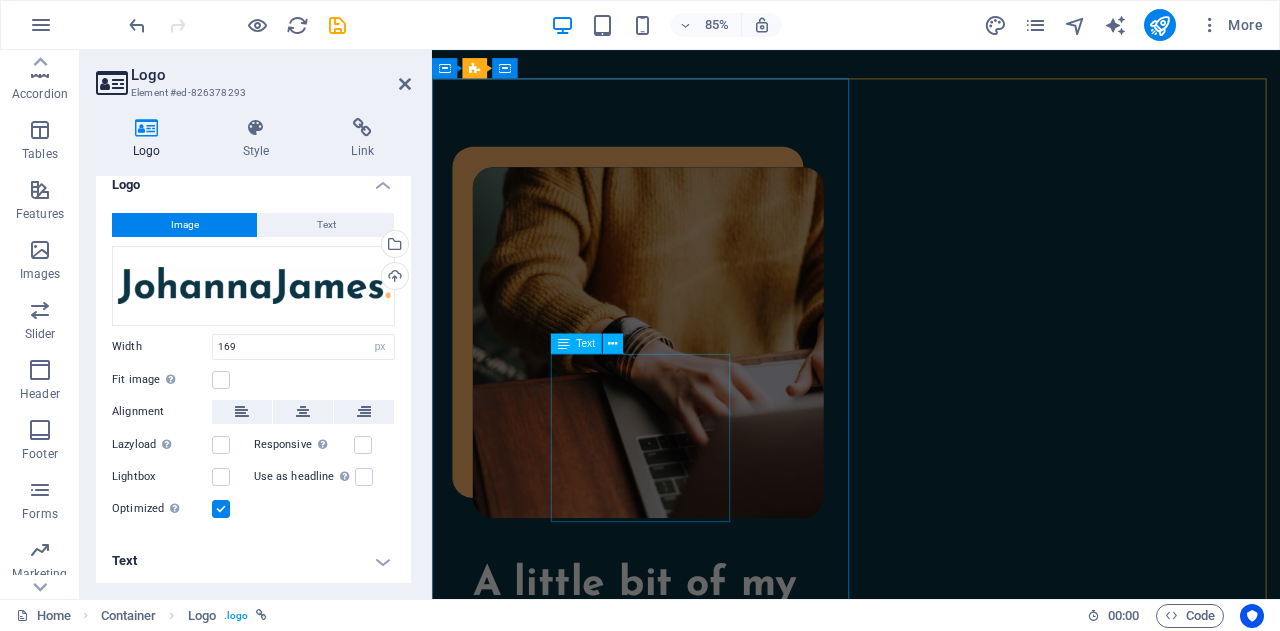 scroll, scrollTop: 1600, scrollLeft: 0, axis: vertical 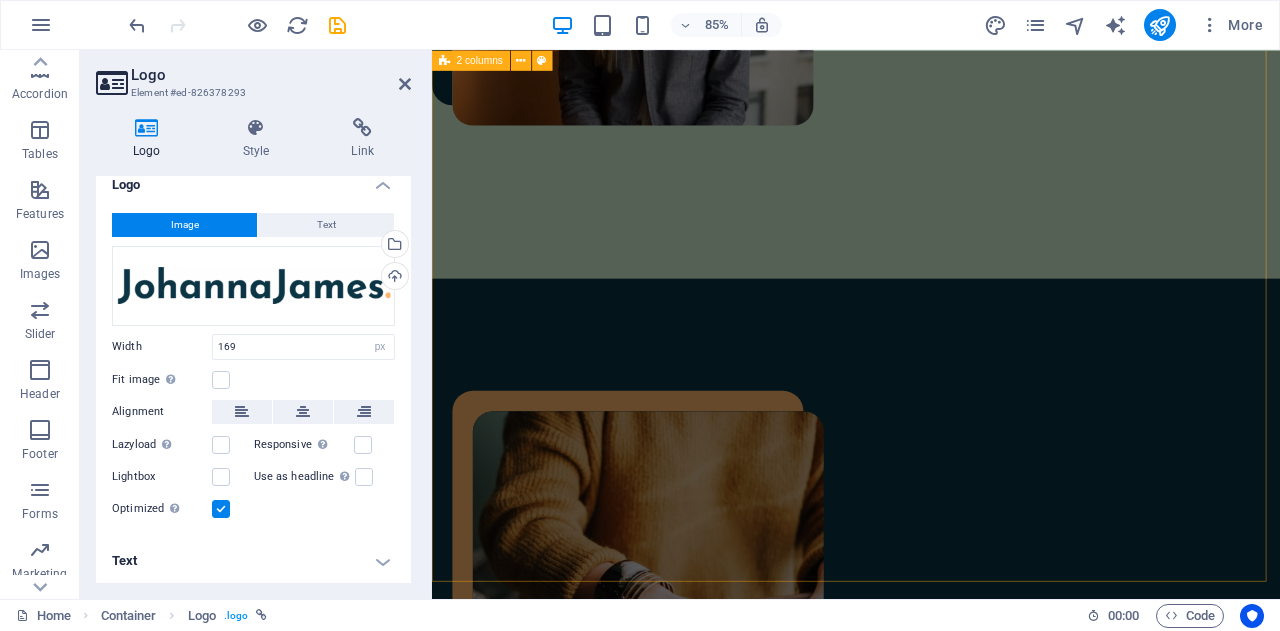 click on "A little bit of my story Lorem ipsum dolor sit amet, consectetur adipiscing elit, sed do eiusmod tempor incididunt ut labore et dolore magna aliqua. Ut enim ad minim veniam, quis nostrud exercitation ullamco laboris nisi ut aliquip ex ea commodo consequat. Lorem ipsum dolor sit amet, consectetur adipiscing elit, sed do eiusmod tempor incididunt ut labore et dolore magna aliqua. Ut enim ad minim veniam, quis nostrud exercitation ullamco laboris nisi ut aliquip ex ea commodo consequat. Lorem ipsum dolor sit amet, consectetur adipiscing elit, sed do eiusmod tempor incididunt ut labore et dolore magna aliqua. Ut enim ad minim veniam, quis nostrud exercitation ullamco laboris nisi ut aliquip ex ea commodo consequat. Download CV" at bounding box center [931, 1032] 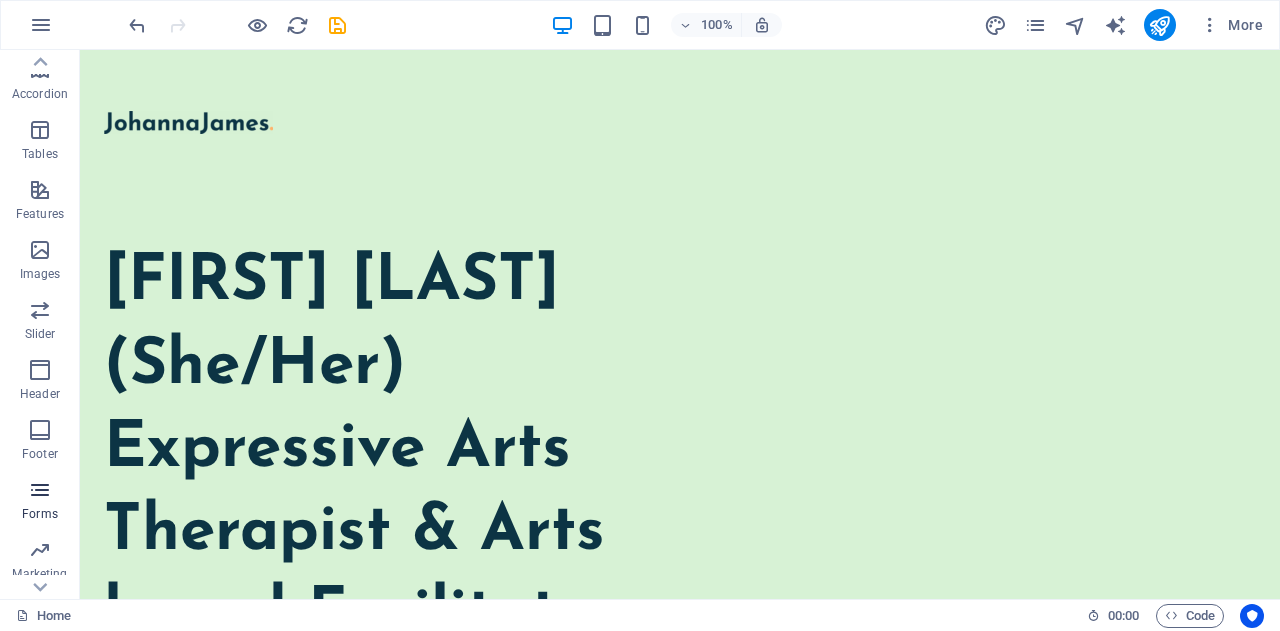 scroll, scrollTop: 400, scrollLeft: 0, axis: vertical 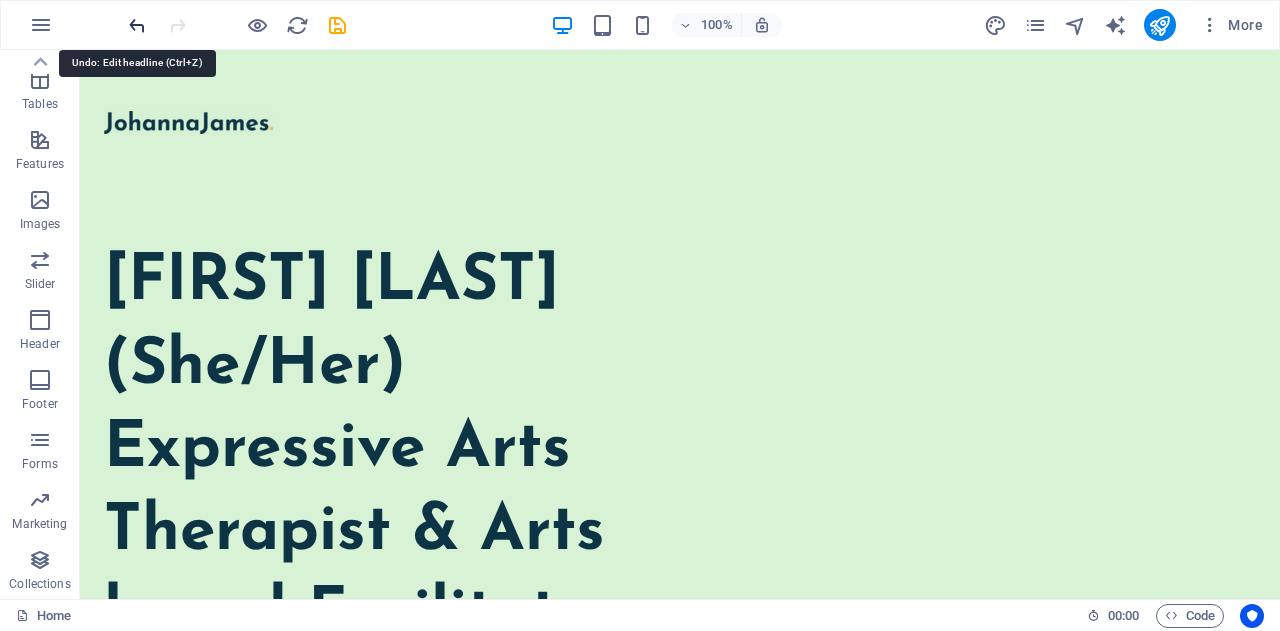 click at bounding box center [137, 25] 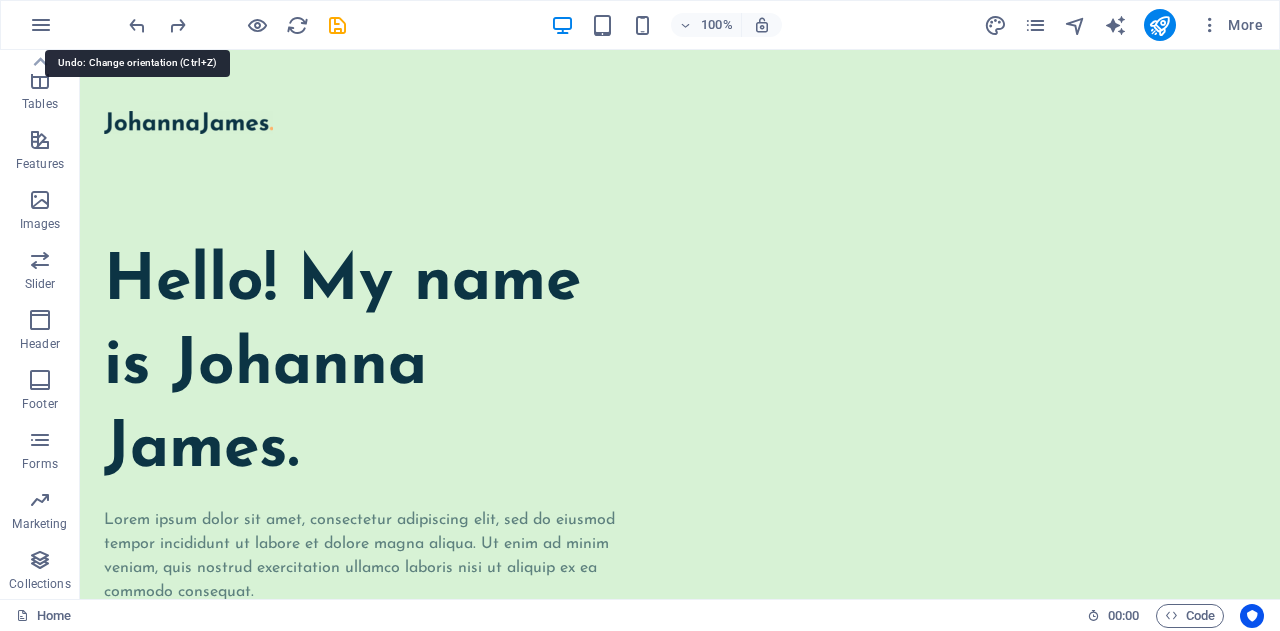 click at bounding box center (137, 25) 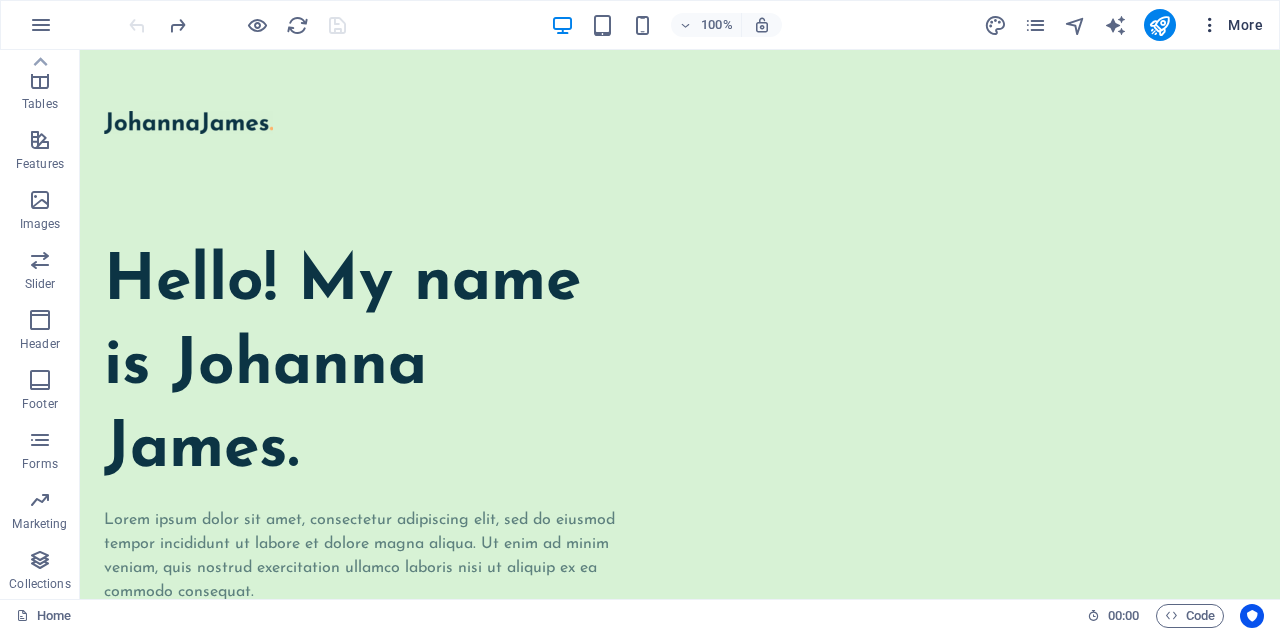 click on "More" at bounding box center [1231, 25] 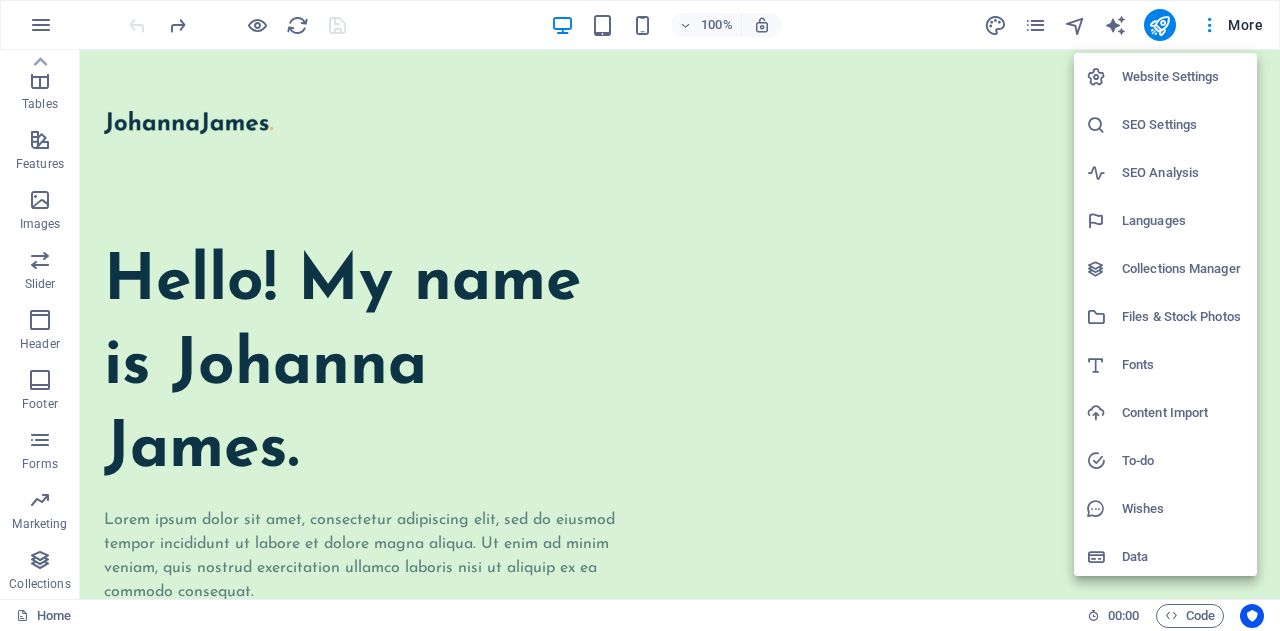 click at bounding box center (640, 315) 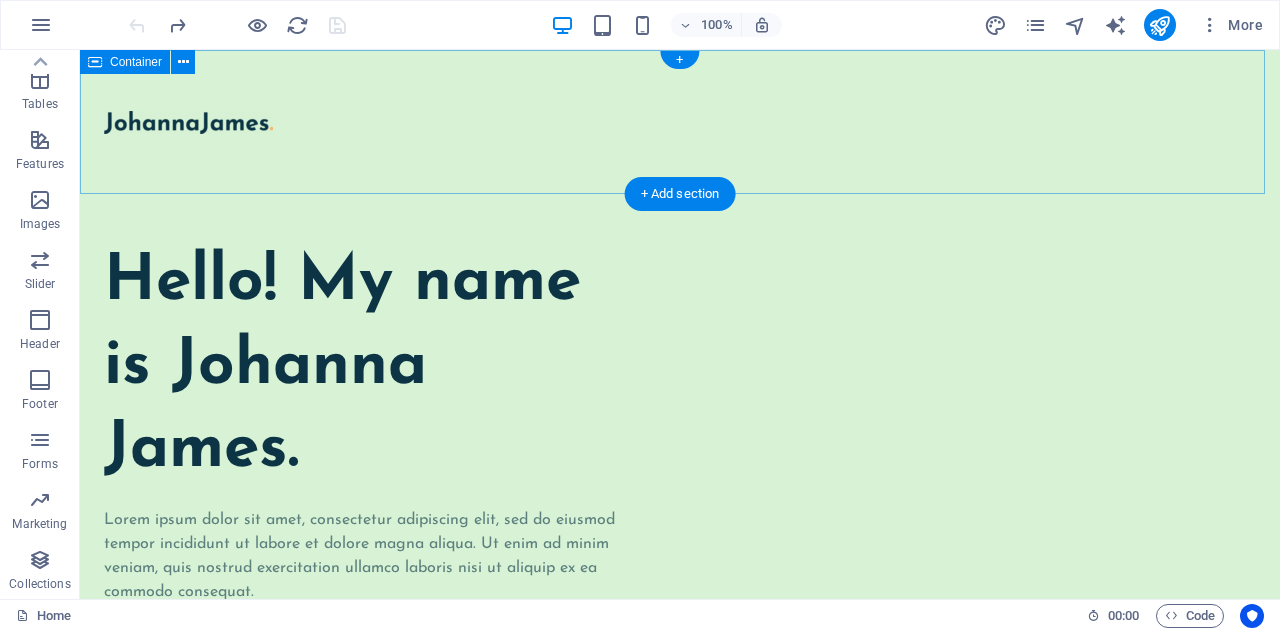 click at bounding box center (680, 122) 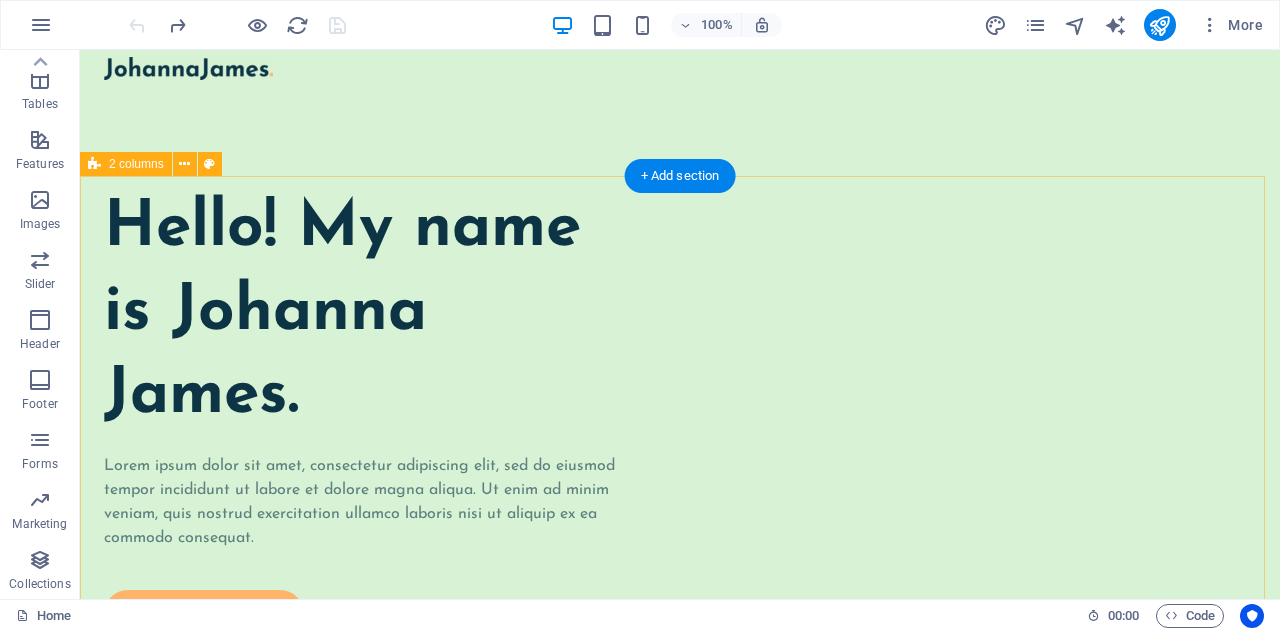 scroll, scrollTop: 0, scrollLeft: 0, axis: both 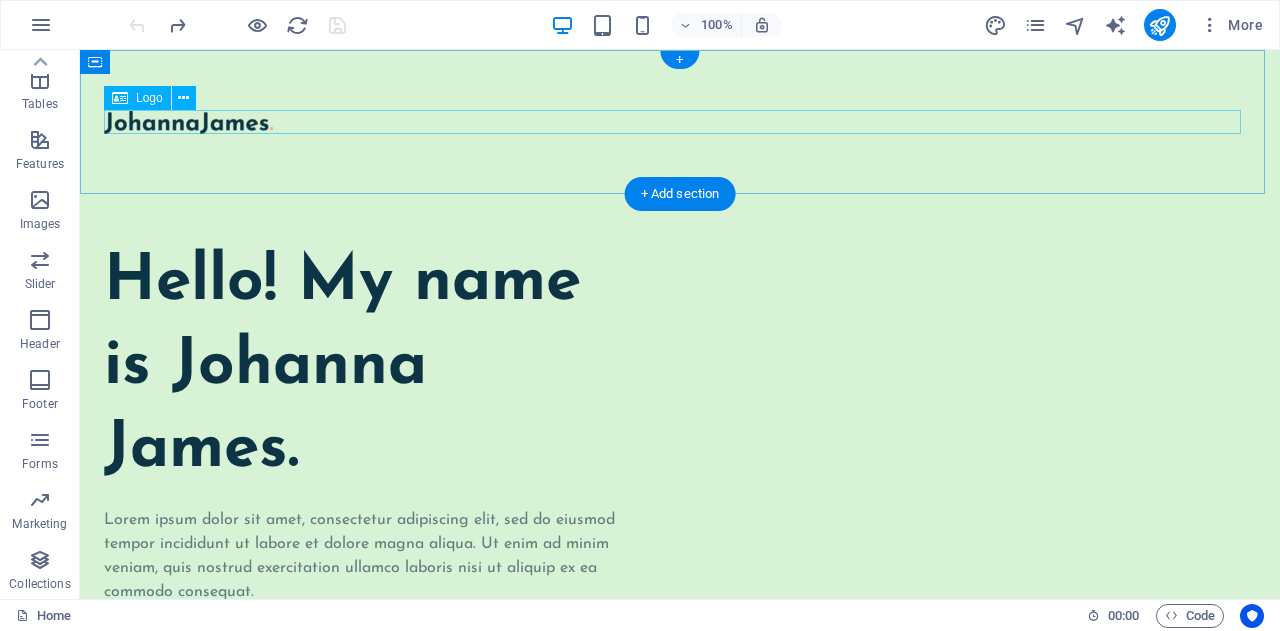 click at bounding box center [680, 122] 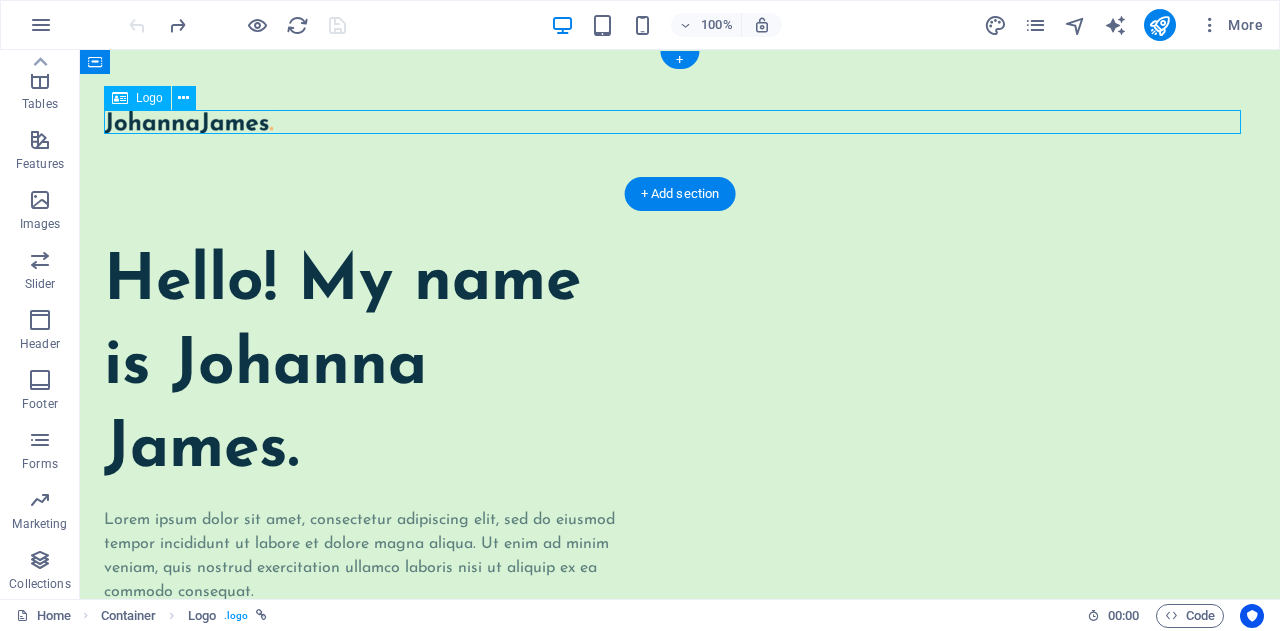 click at bounding box center (680, 122) 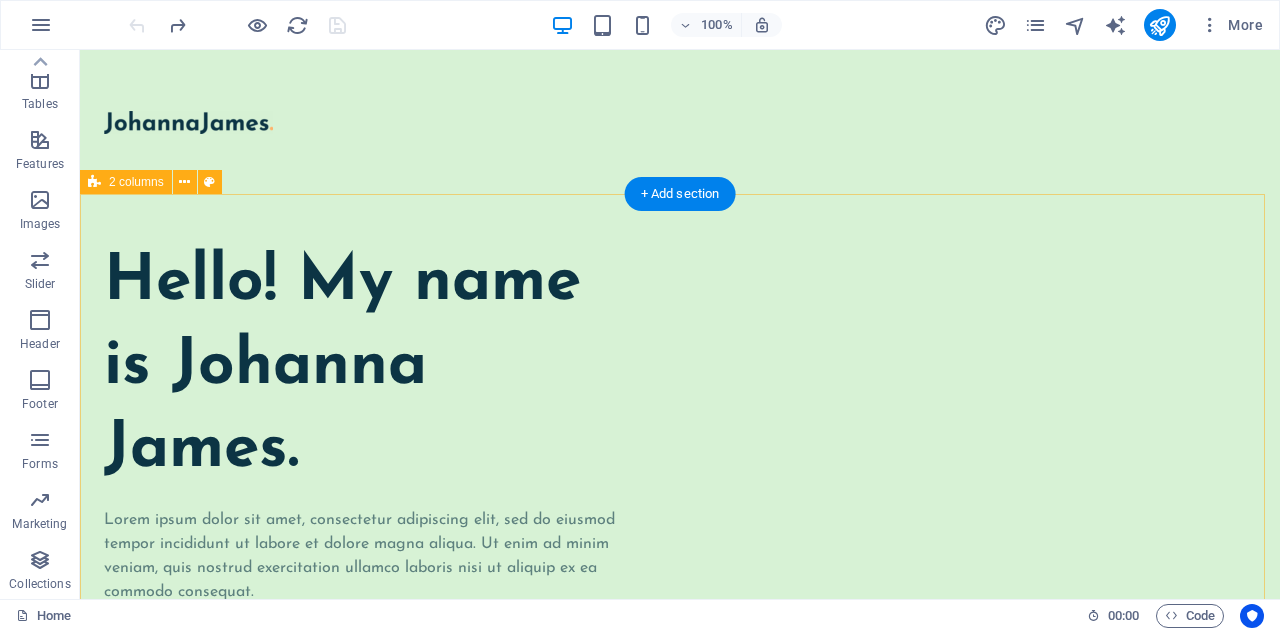 click on "Hello! My name is Johanna James. Lorem ipsum dolor sit amet, consectetur adipiscing elit, sed do eiusmod tempor incididunt ut labore et dolore magna aliqua. Ut enim ad minim veniam, quis nostrud exercitation ullamco laboris nisi ut aliquip ex ea commodo consequat. contact me" at bounding box center [680, 899] 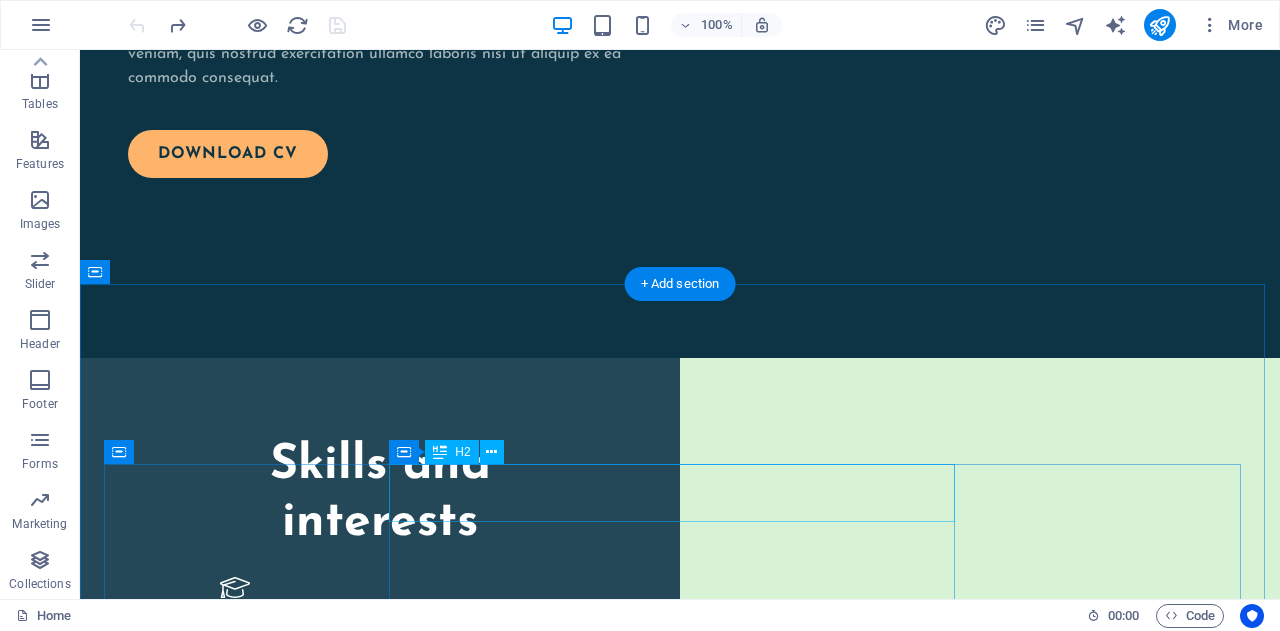 scroll, scrollTop: 2244, scrollLeft: 0, axis: vertical 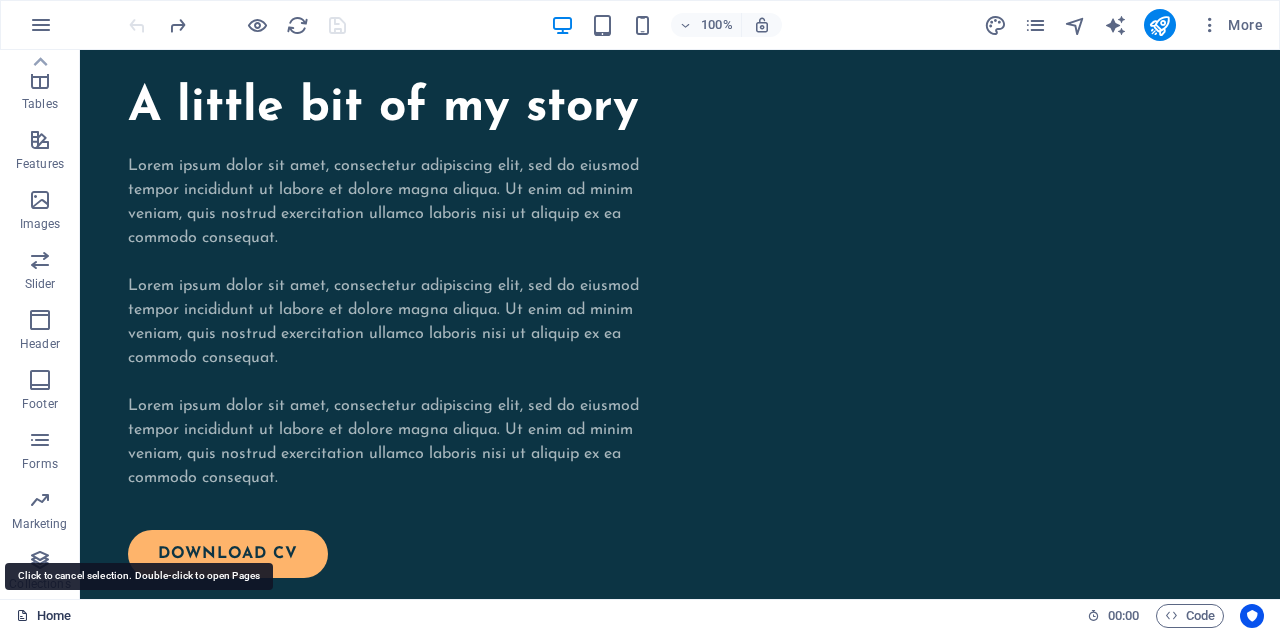 click on "Home" at bounding box center (43, 616) 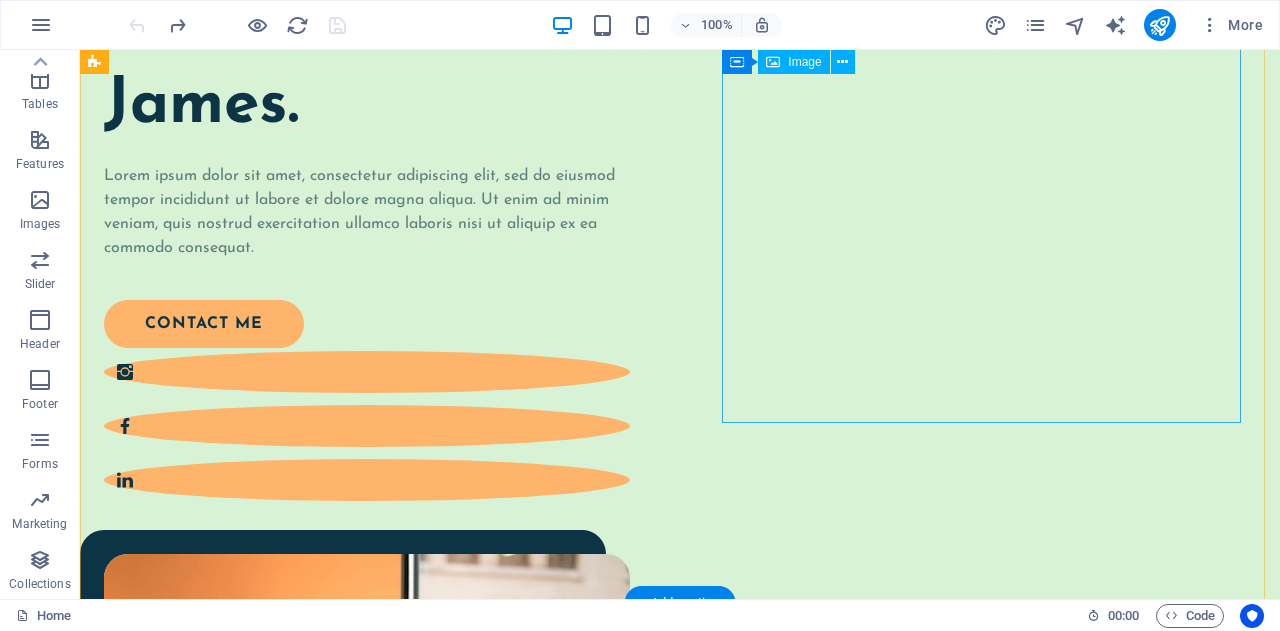 scroll, scrollTop: 0, scrollLeft: 0, axis: both 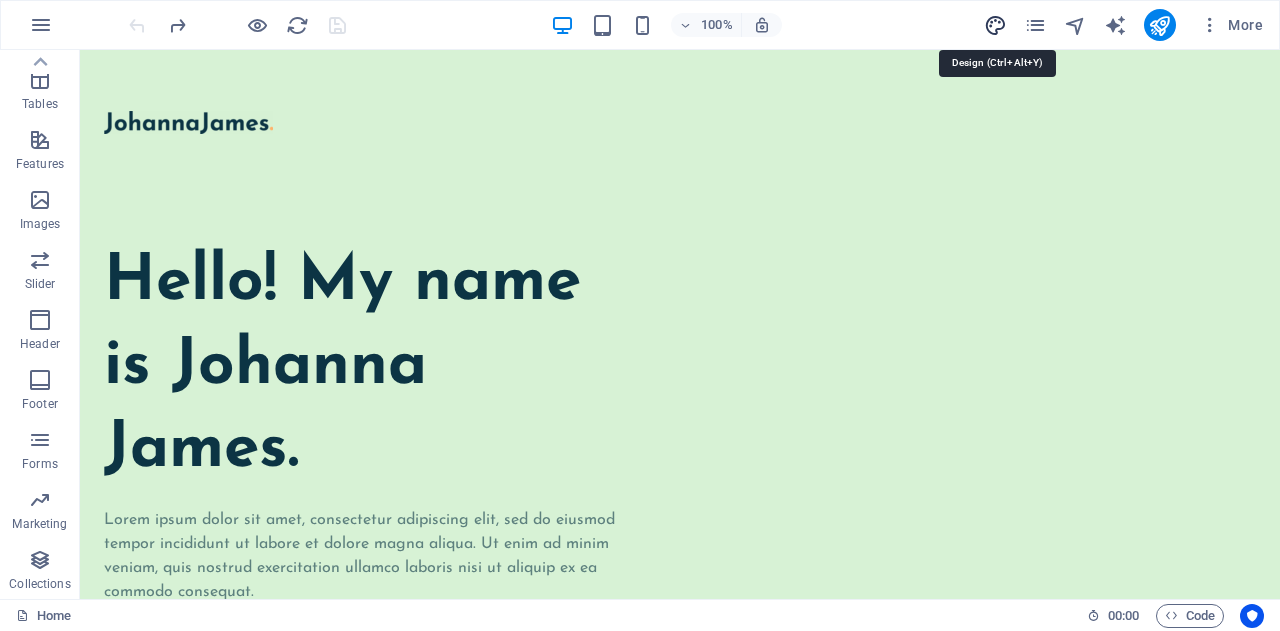 click at bounding box center [995, 25] 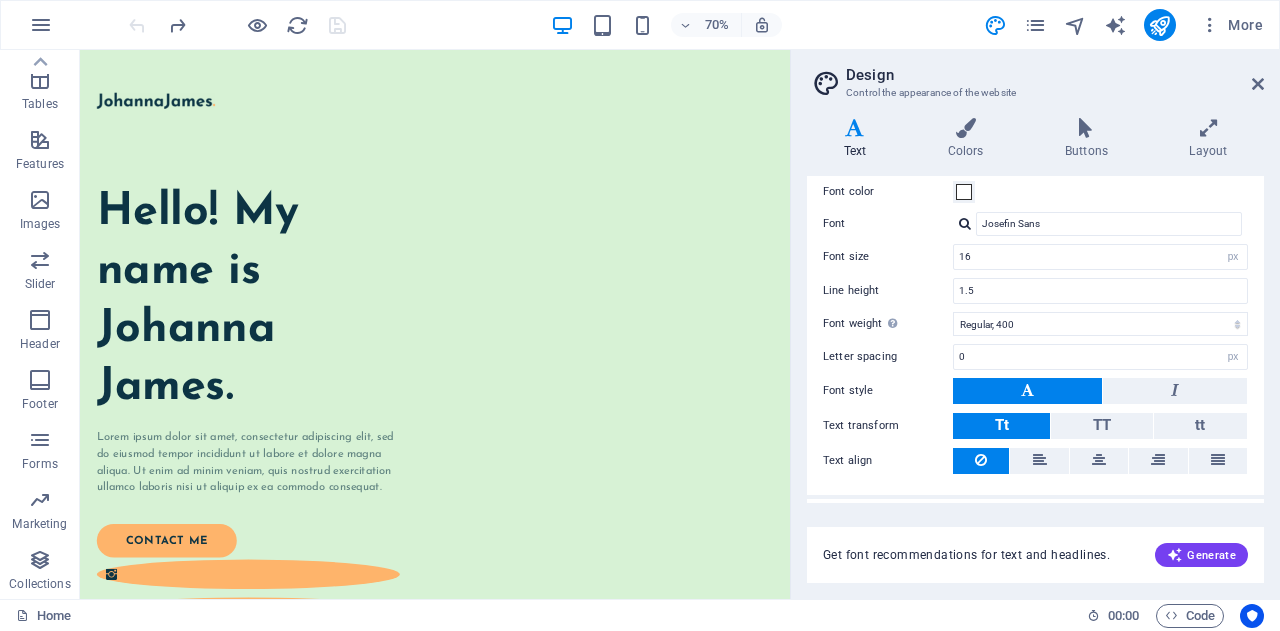 scroll, scrollTop: 124, scrollLeft: 0, axis: vertical 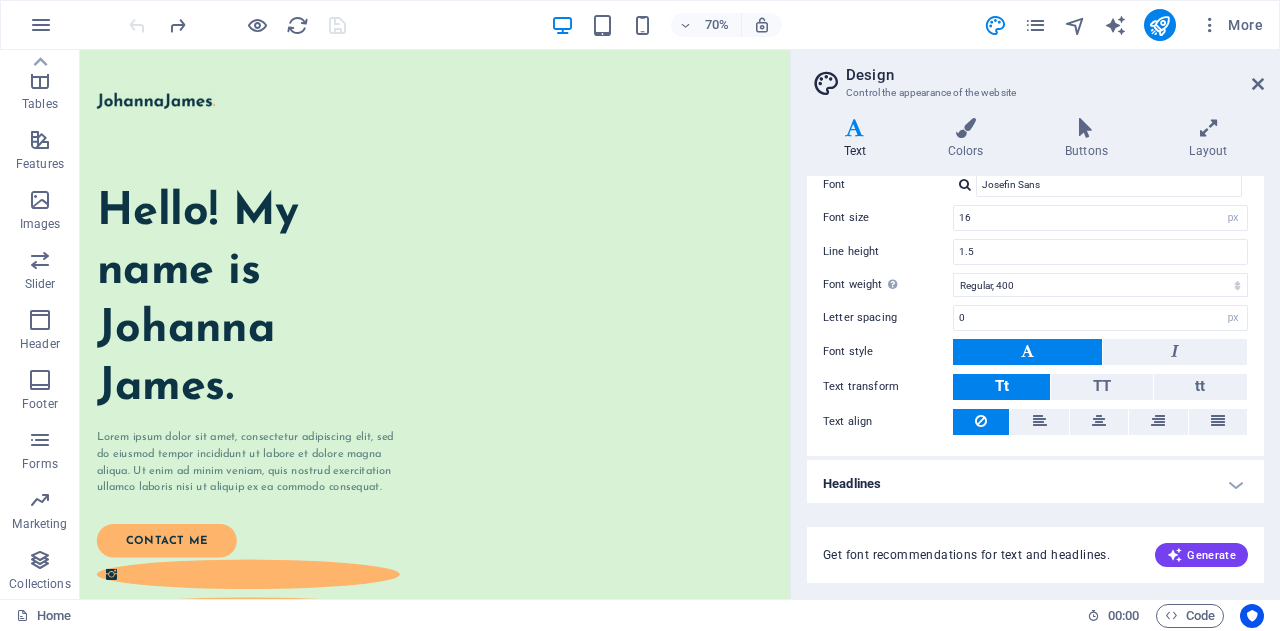 click on "Headlines" at bounding box center [1035, 484] 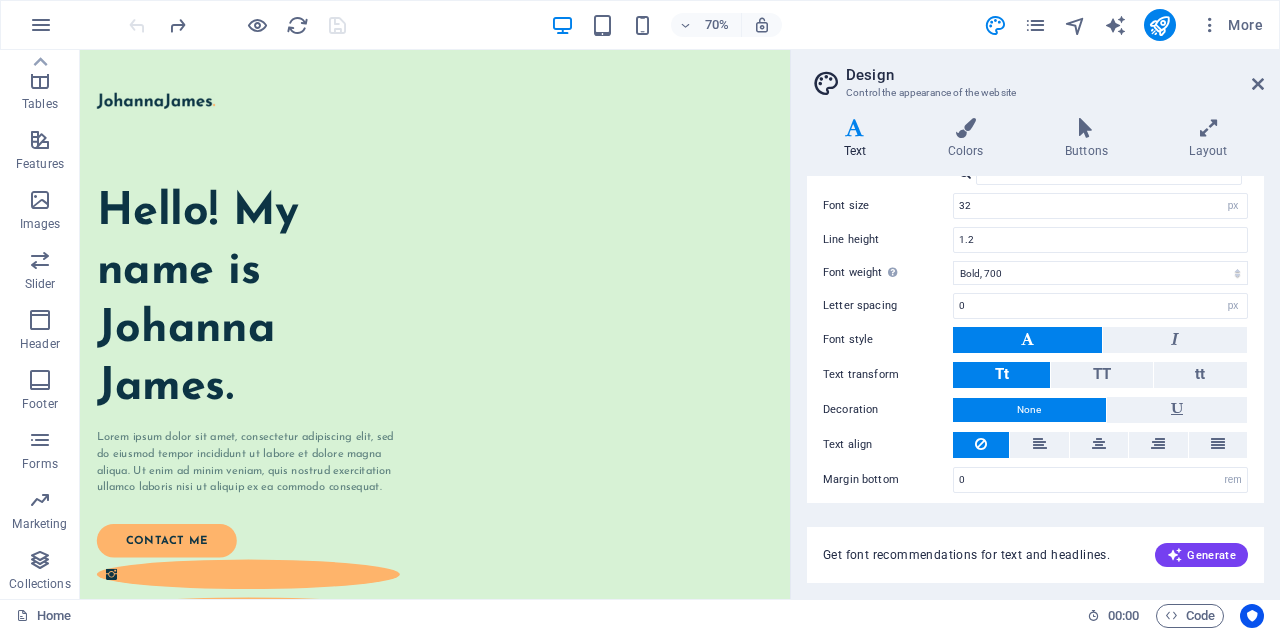 scroll, scrollTop: 0, scrollLeft: 0, axis: both 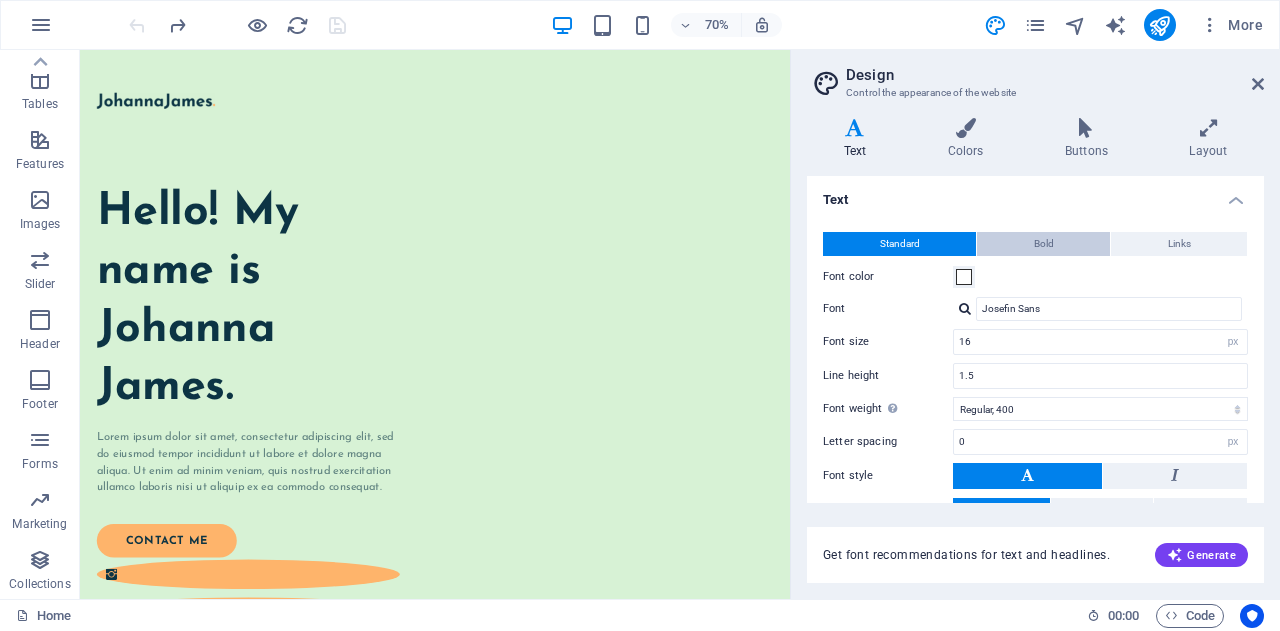 click on "Bold" at bounding box center [1043, 244] 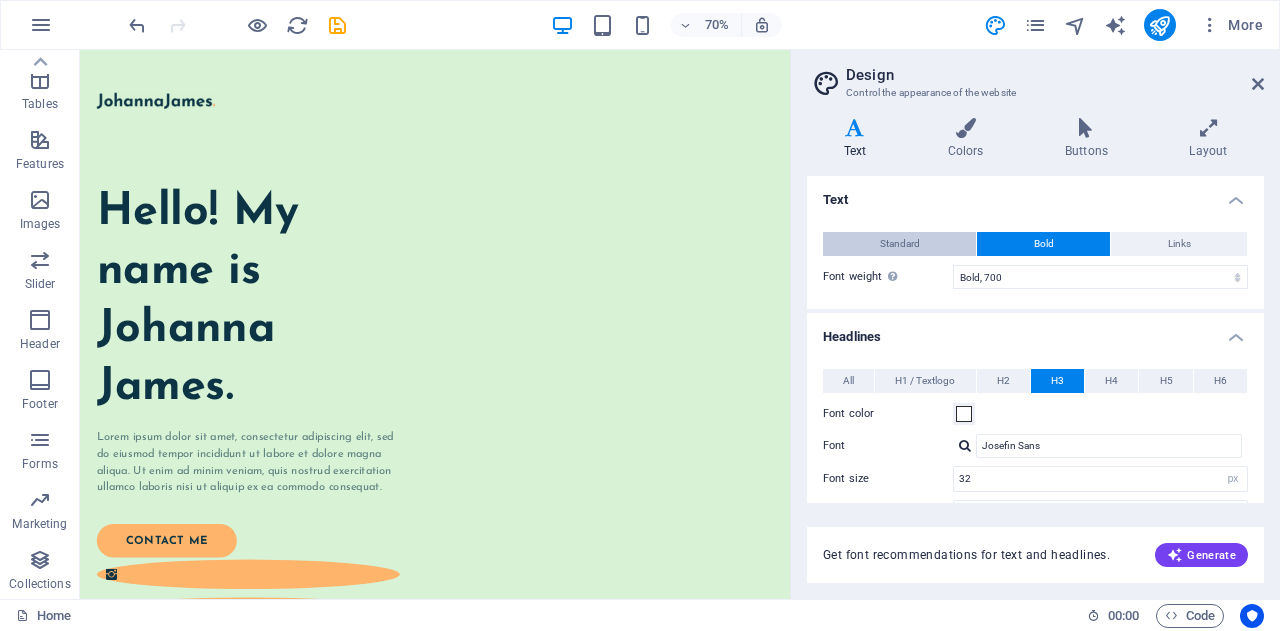 click on "Standard" at bounding box center [900, 244] 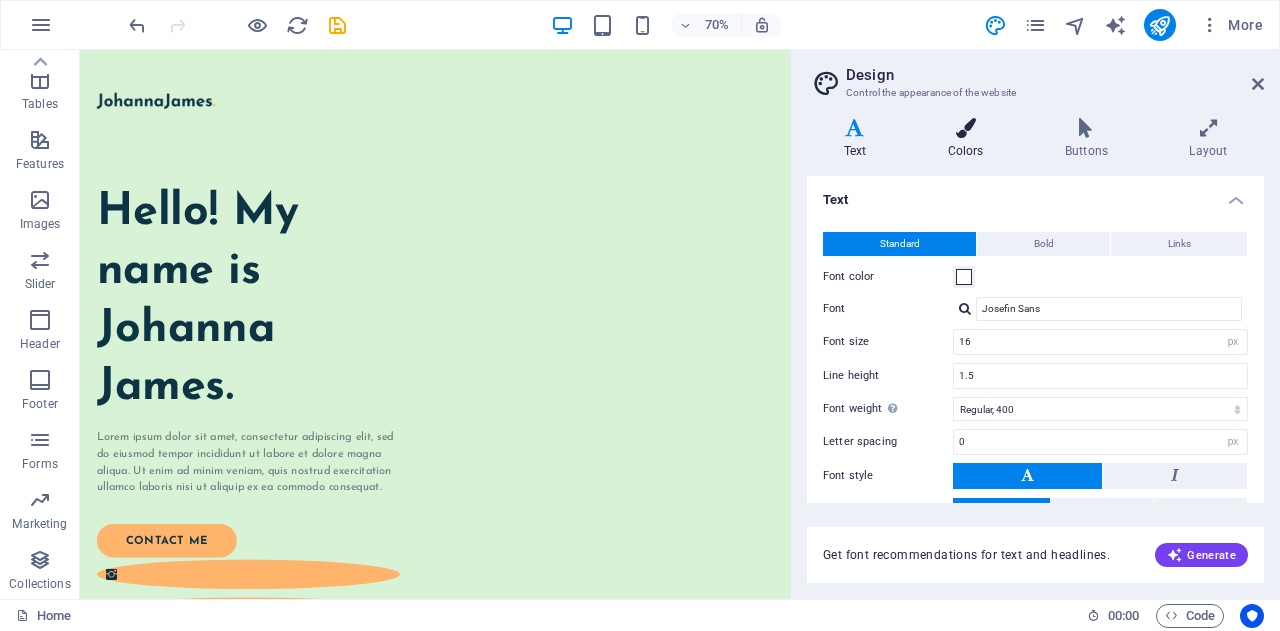 click on "Colors" at bounding box center (969, 139) 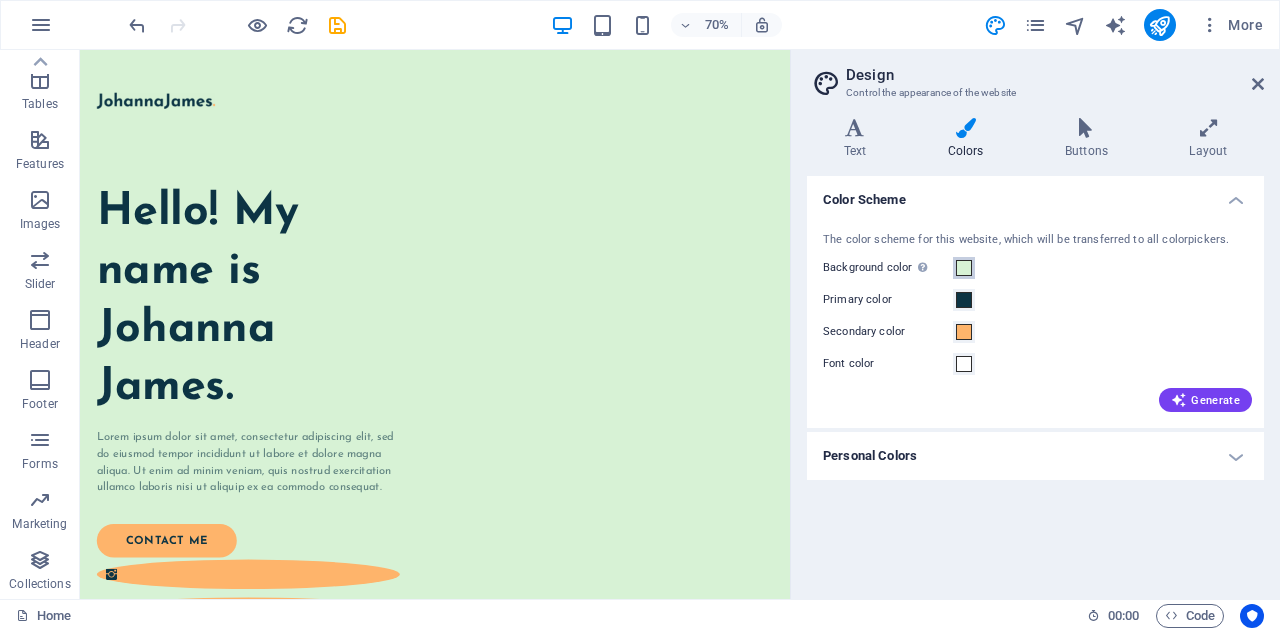 click at bounding box center (964, 268) 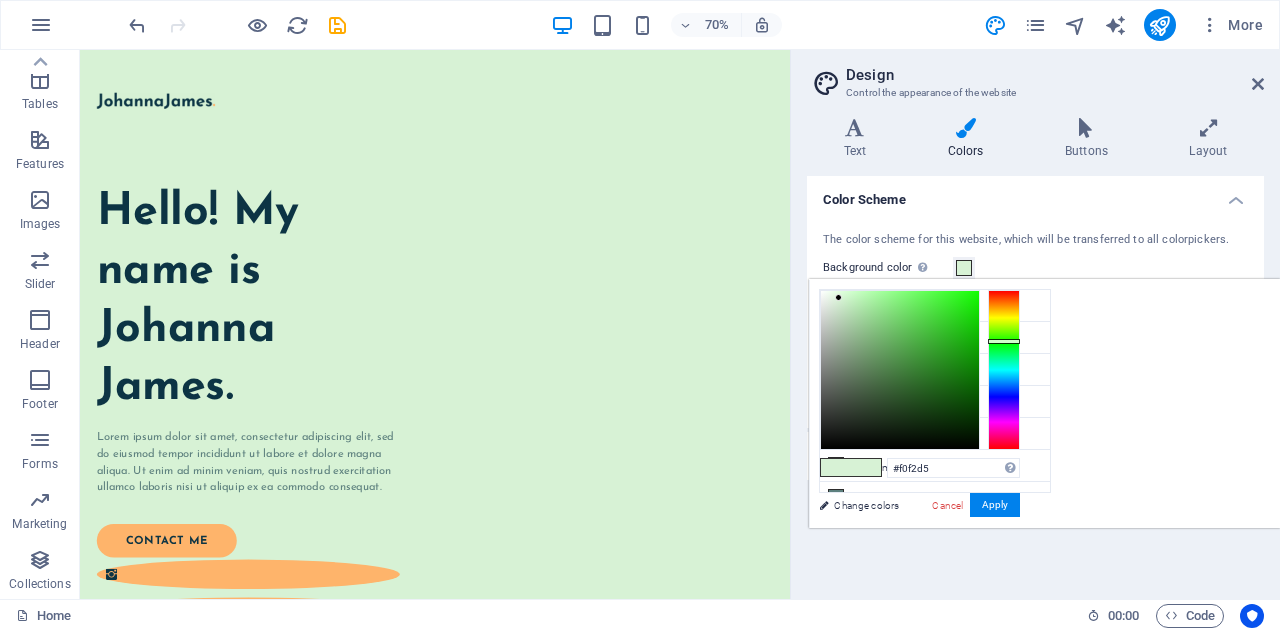 click at bounding box center (1004, 370) 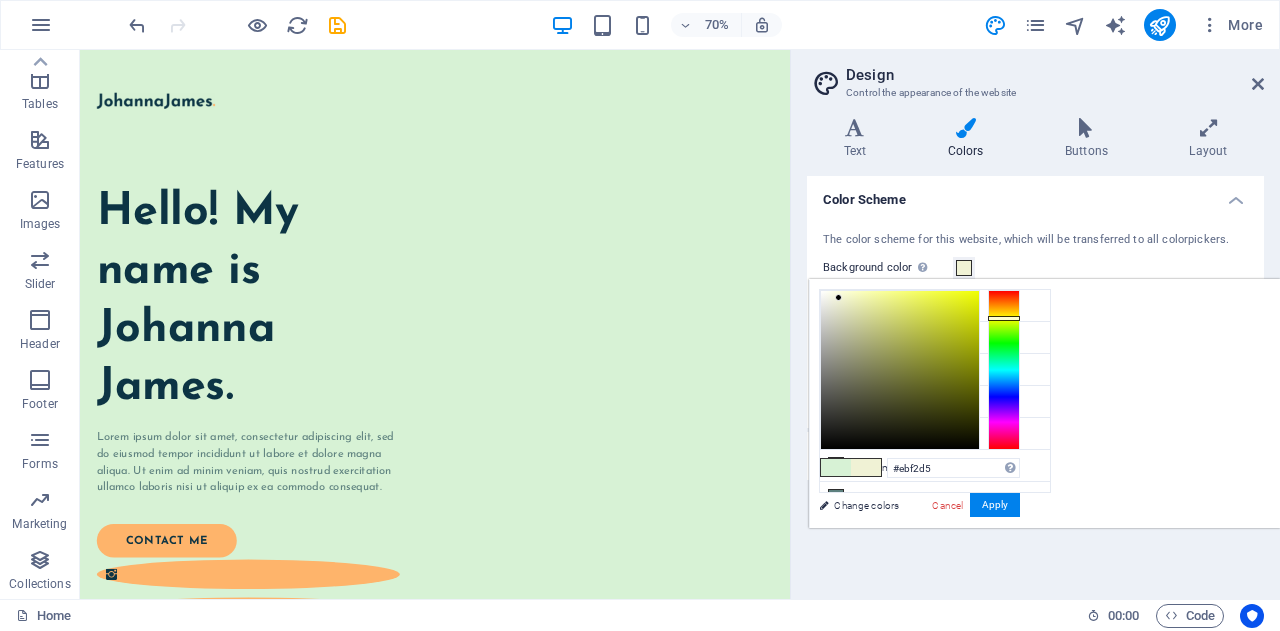 click at bounding box center (1004, 370) 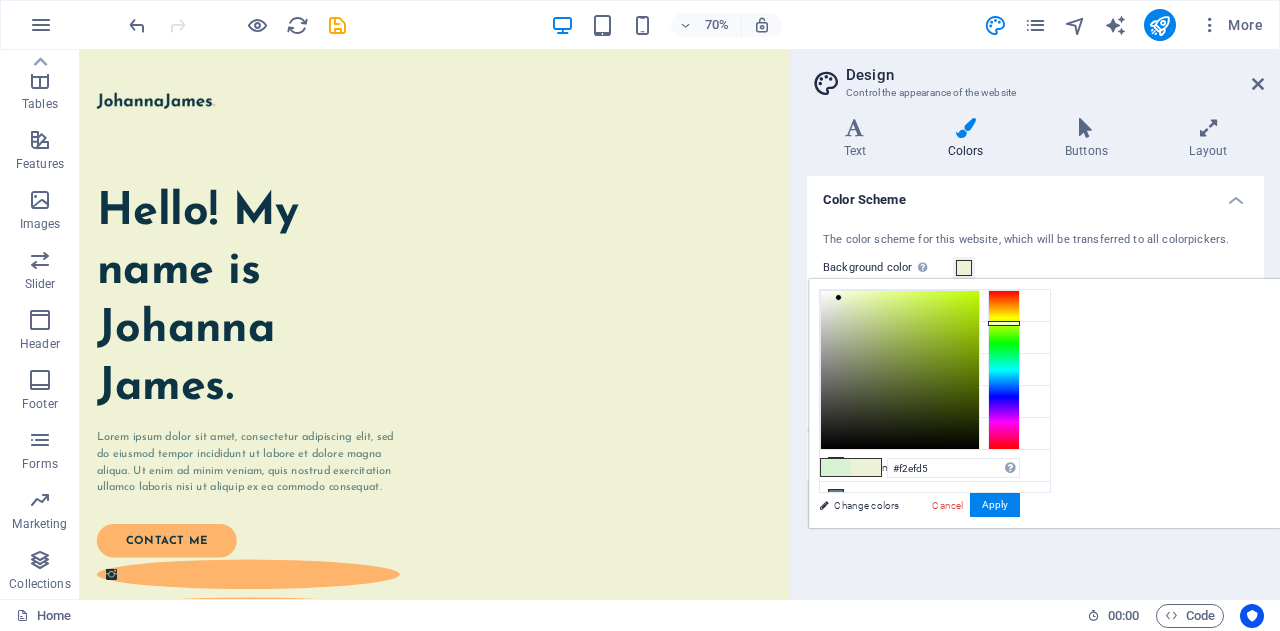 click at bounding box center (1004, 370) 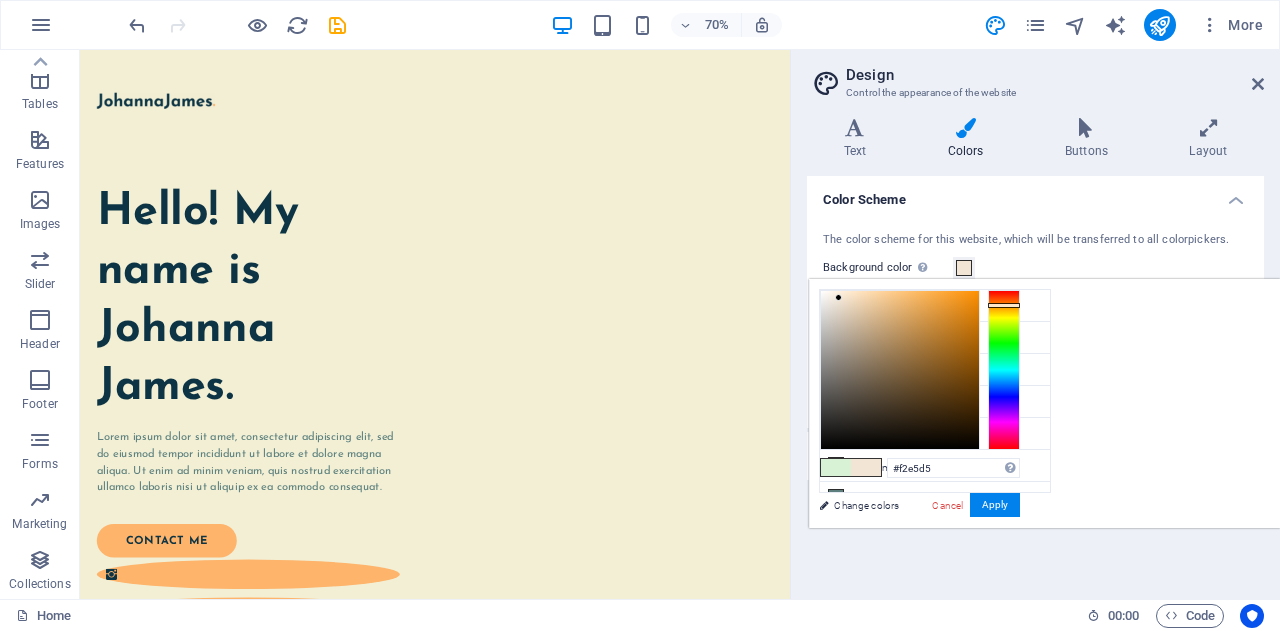 click at bounding box center [1004, 370] 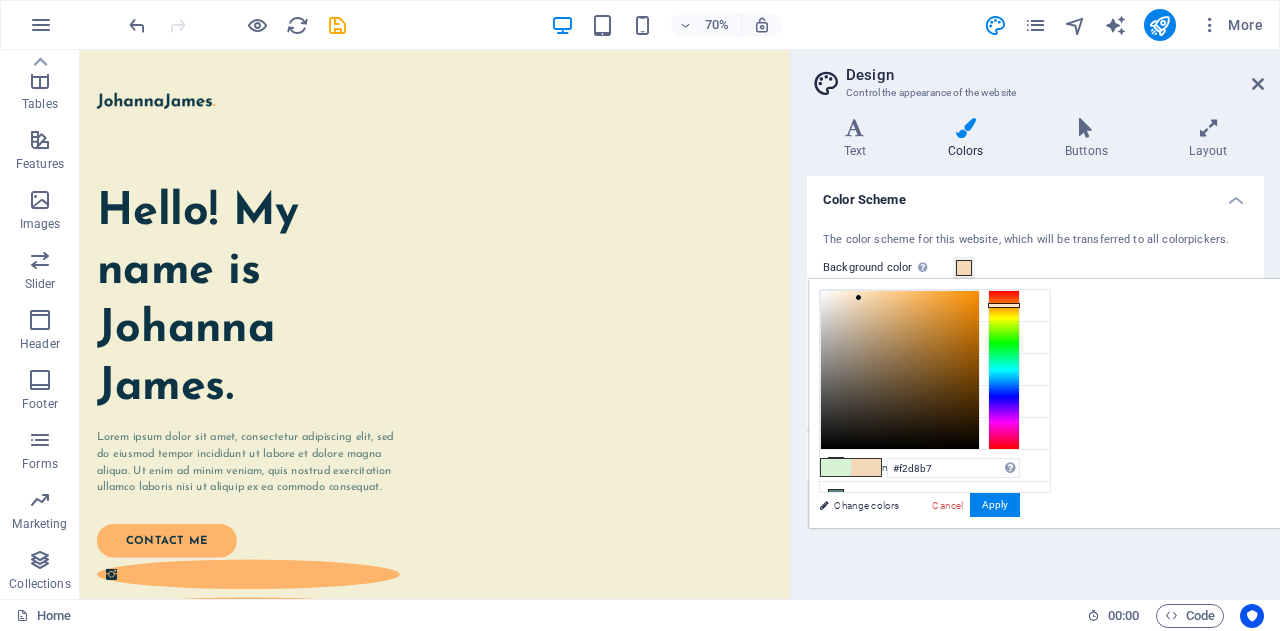 click at bounding box center (900, 370) 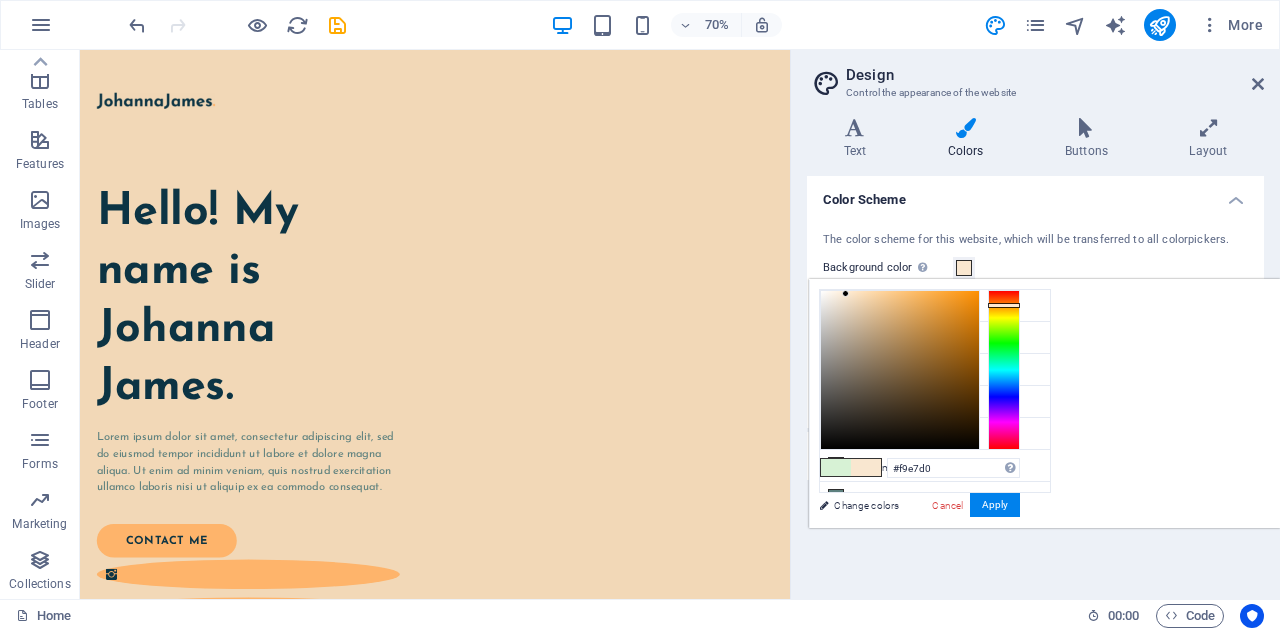 click at bounding box center [900, 370] 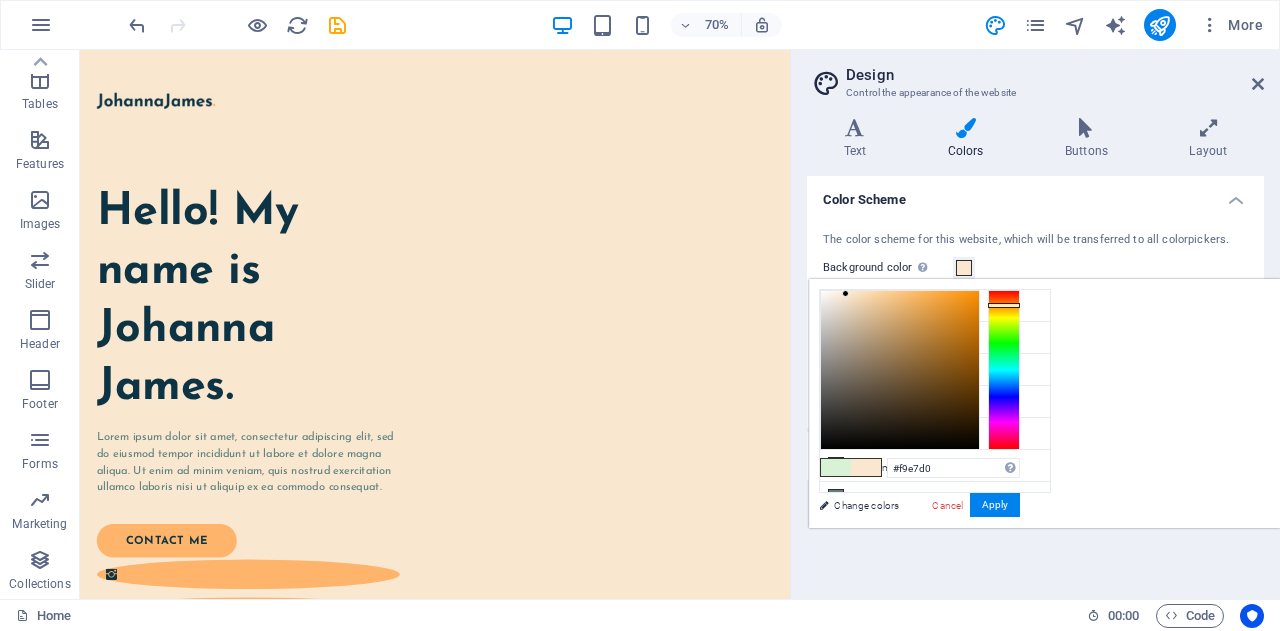 type on "#ecdcc8" 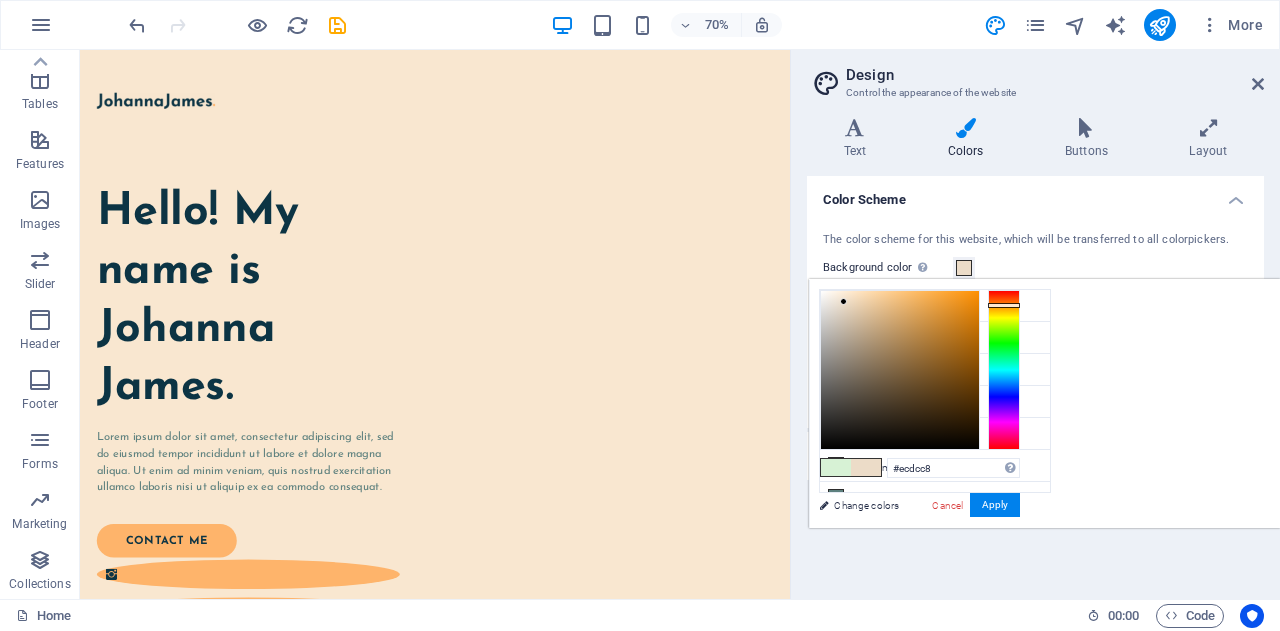 click at bounding box center (900, 370) 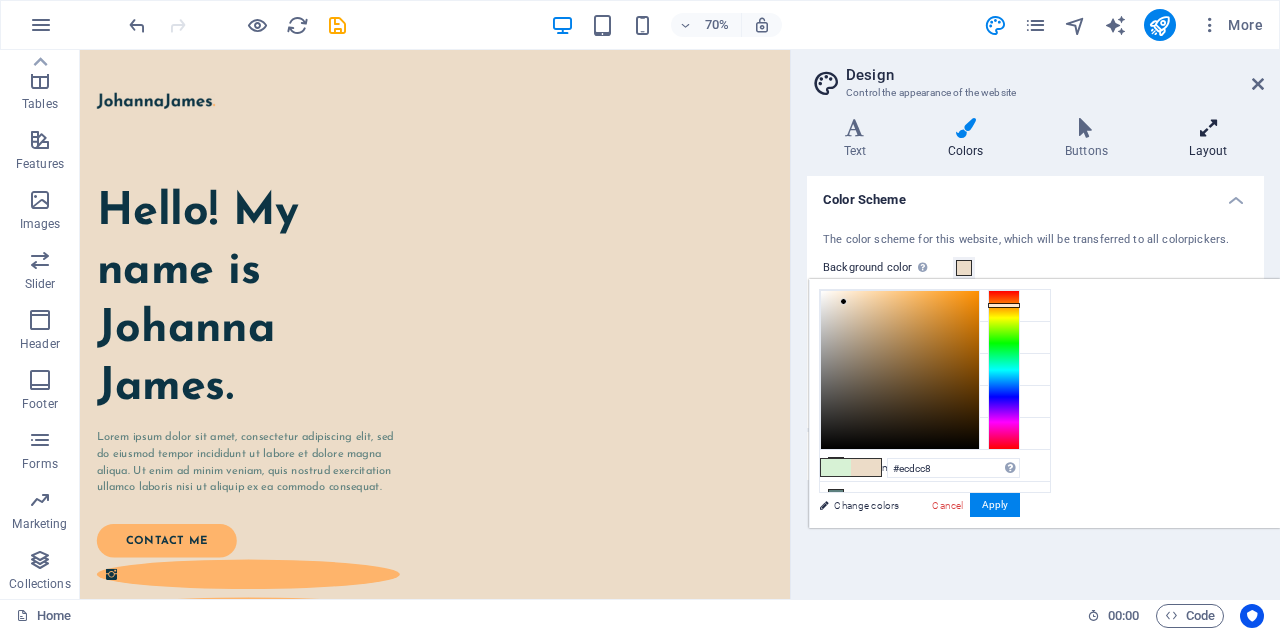 click at bounding box center (1208, 128) 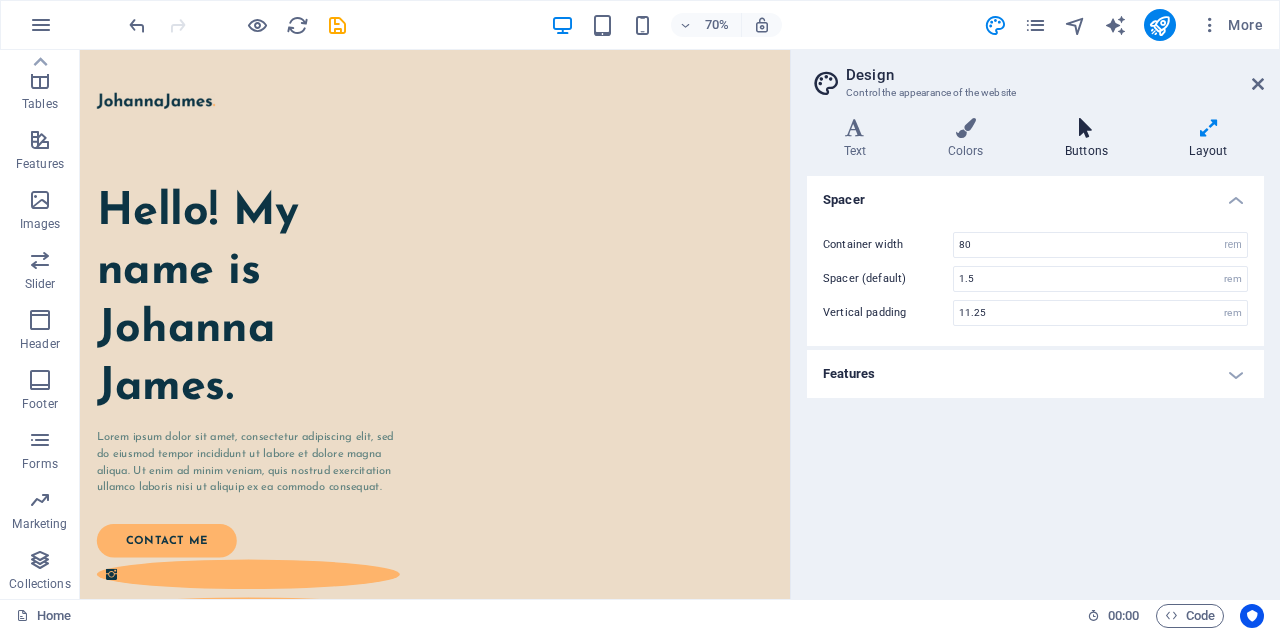 click at bounding box center [1086, 128] 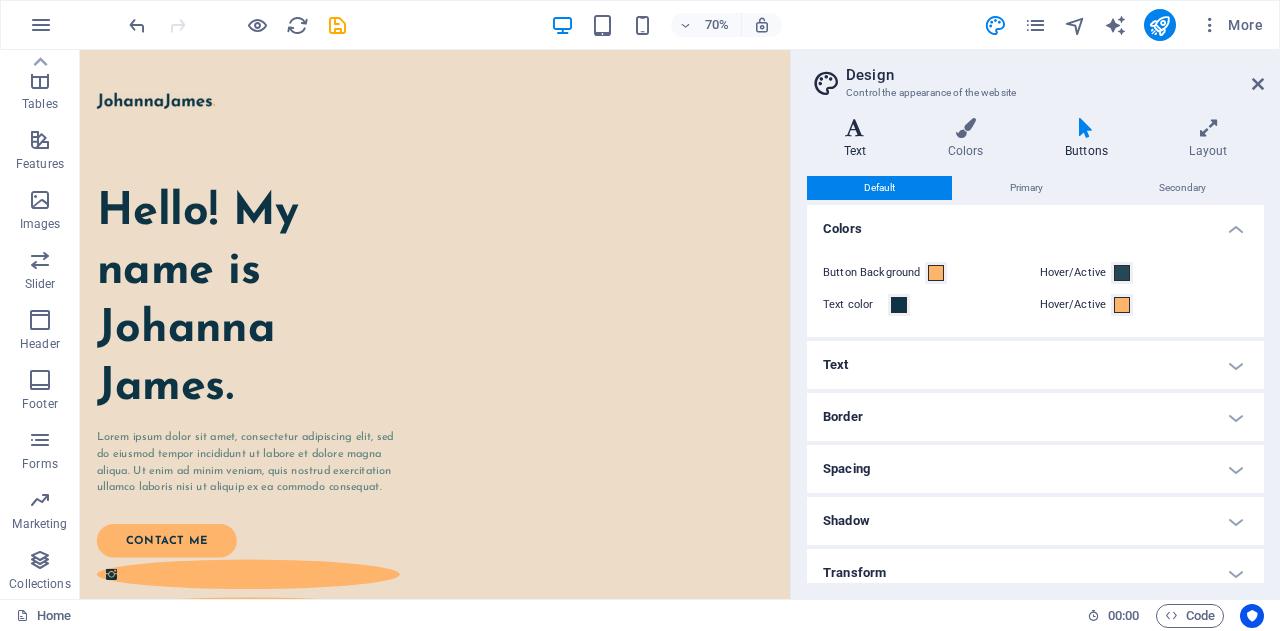 click at bounding box center (855, 128) 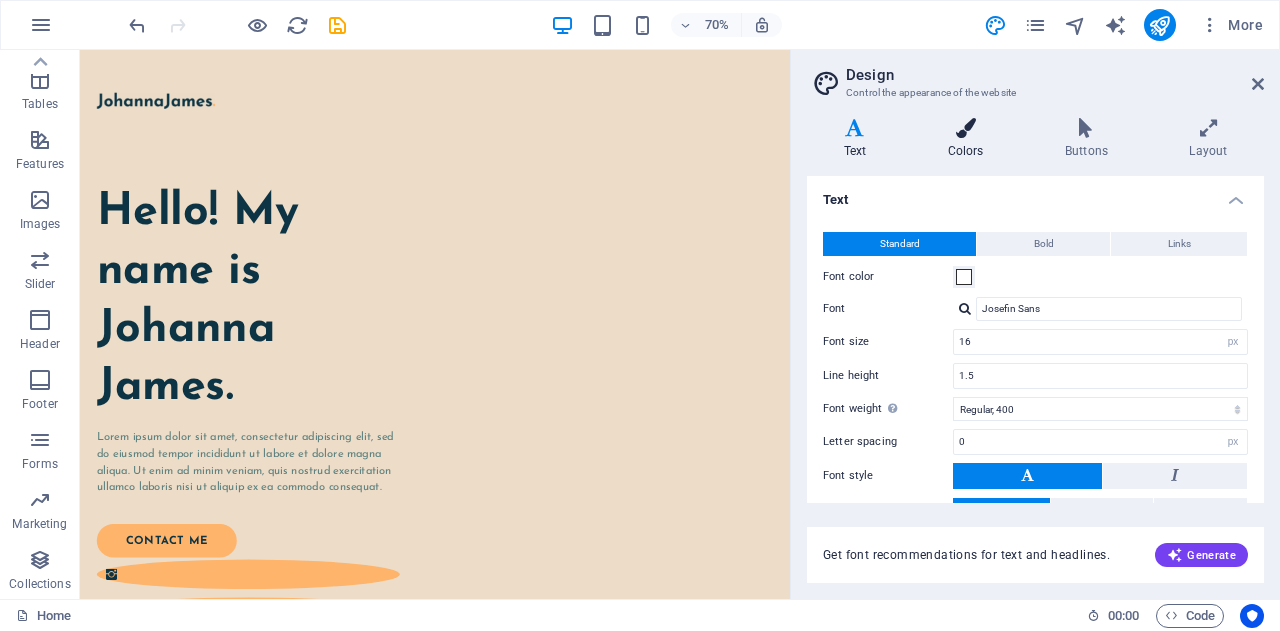 click on "Colors" at bounding box center (969, 139) 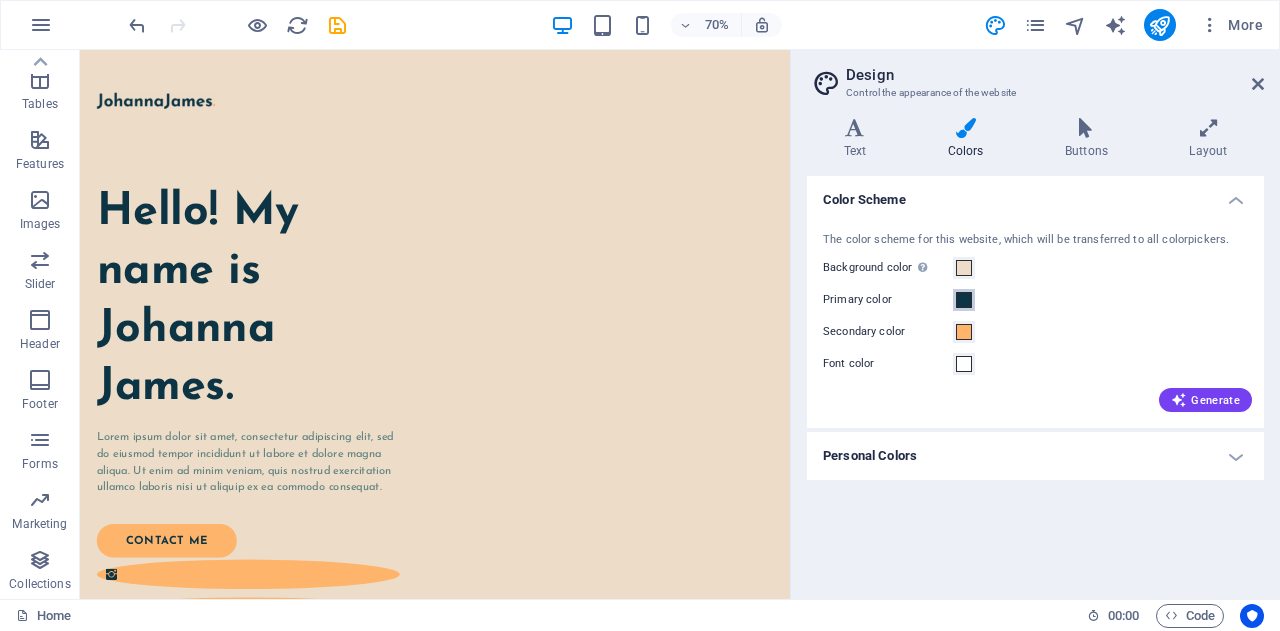 click on "Primary color" at bounding box center (964, 300) 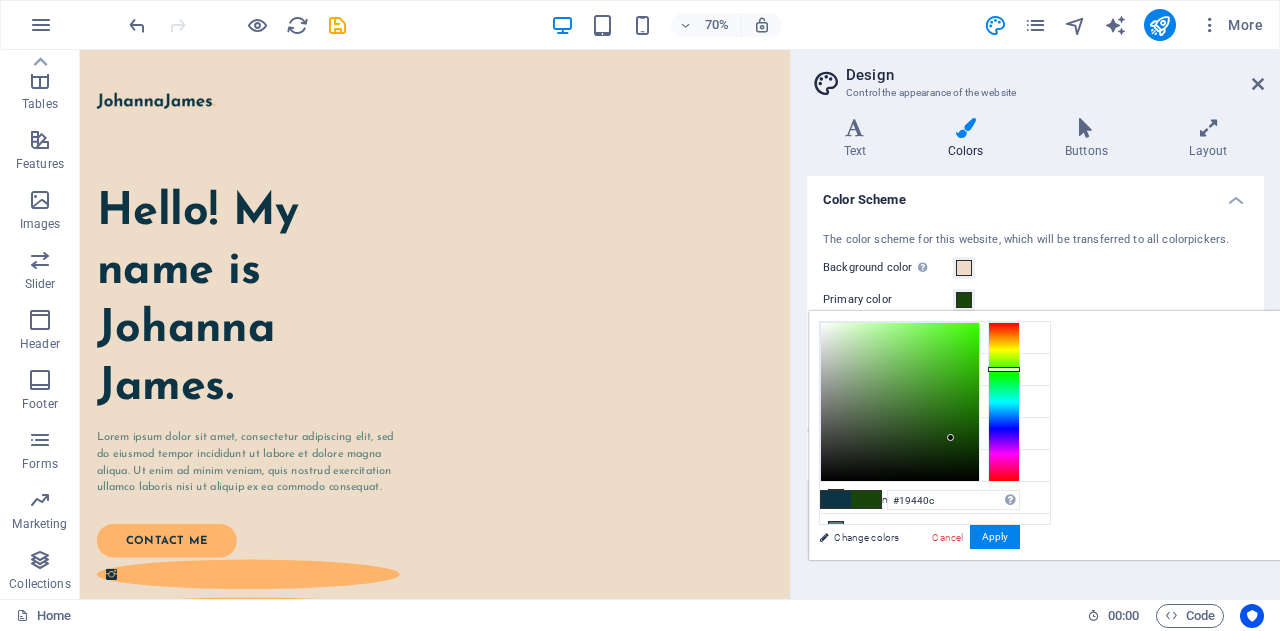click at bounding box center (1004, 402) 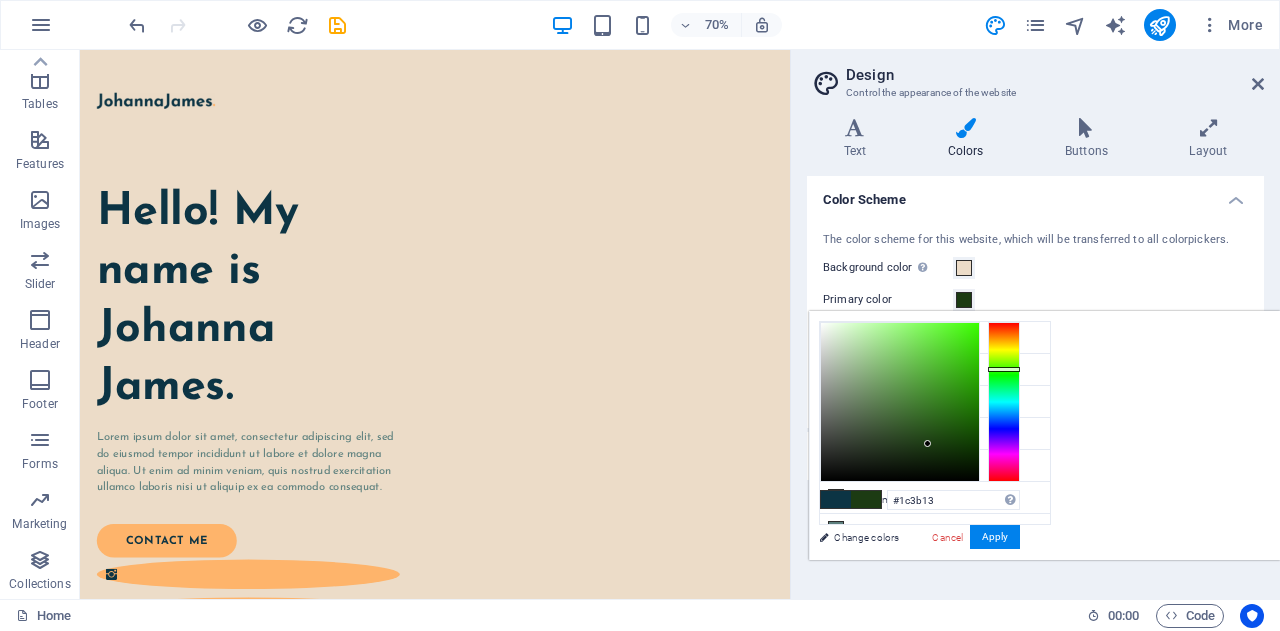 click at bounding box center [900, 402] 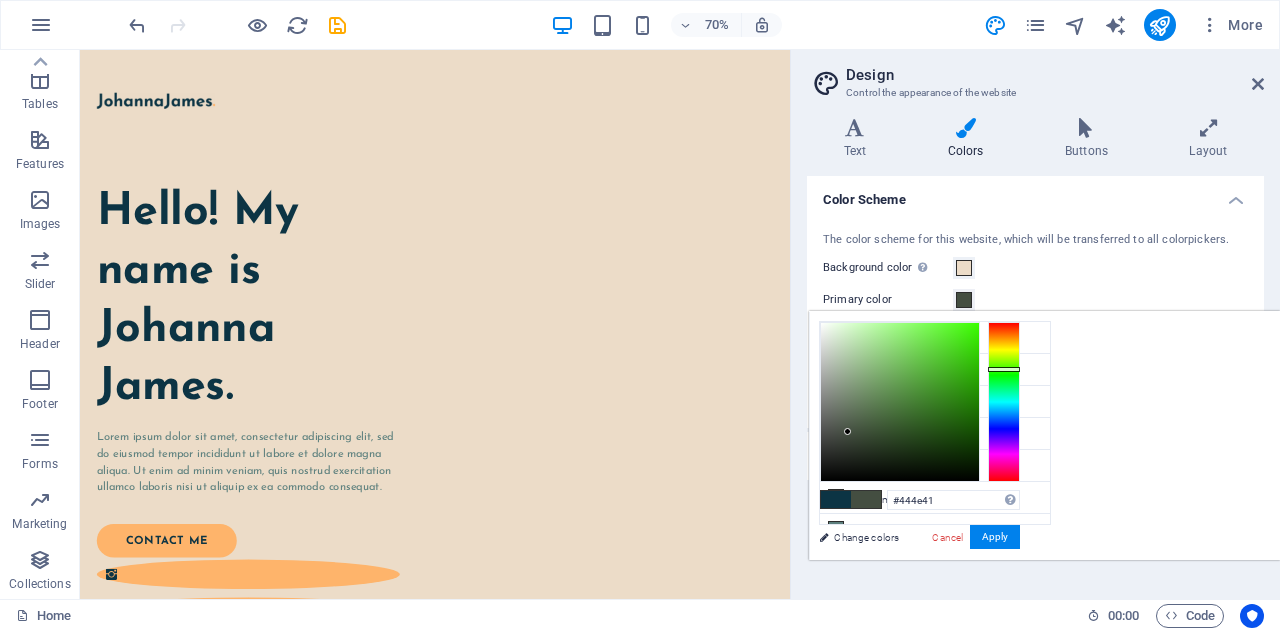 click at bounding box center (900, 402) 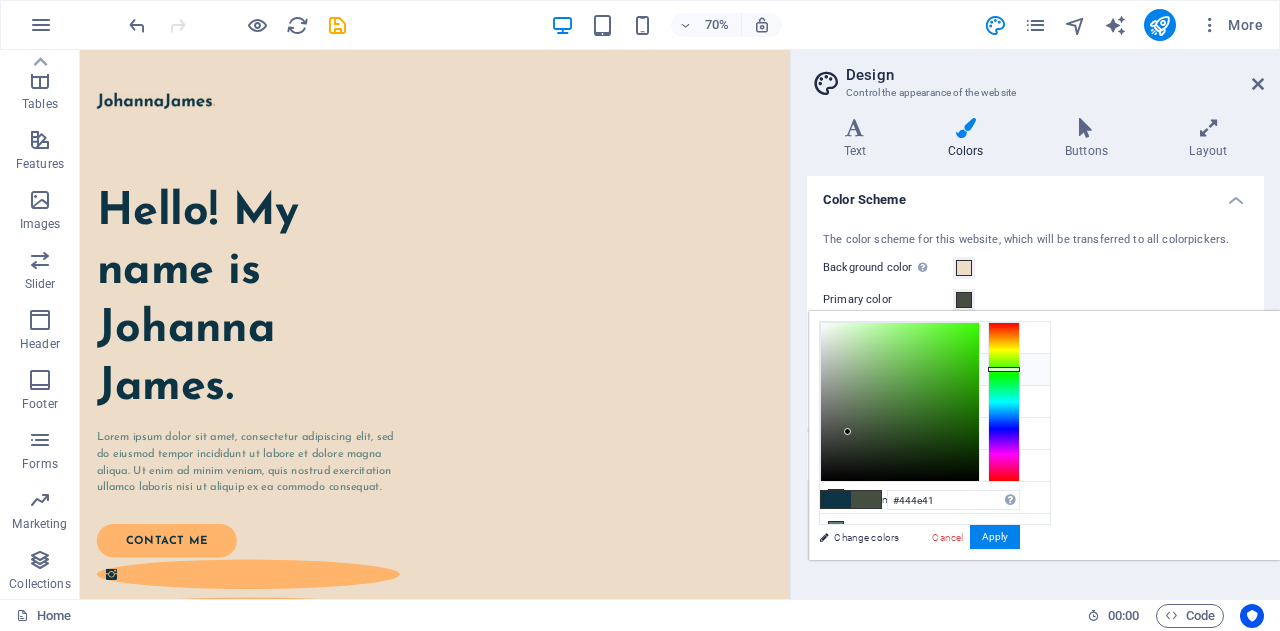 click on "Primary color
#0c3444" at bounding box center (935, 370) 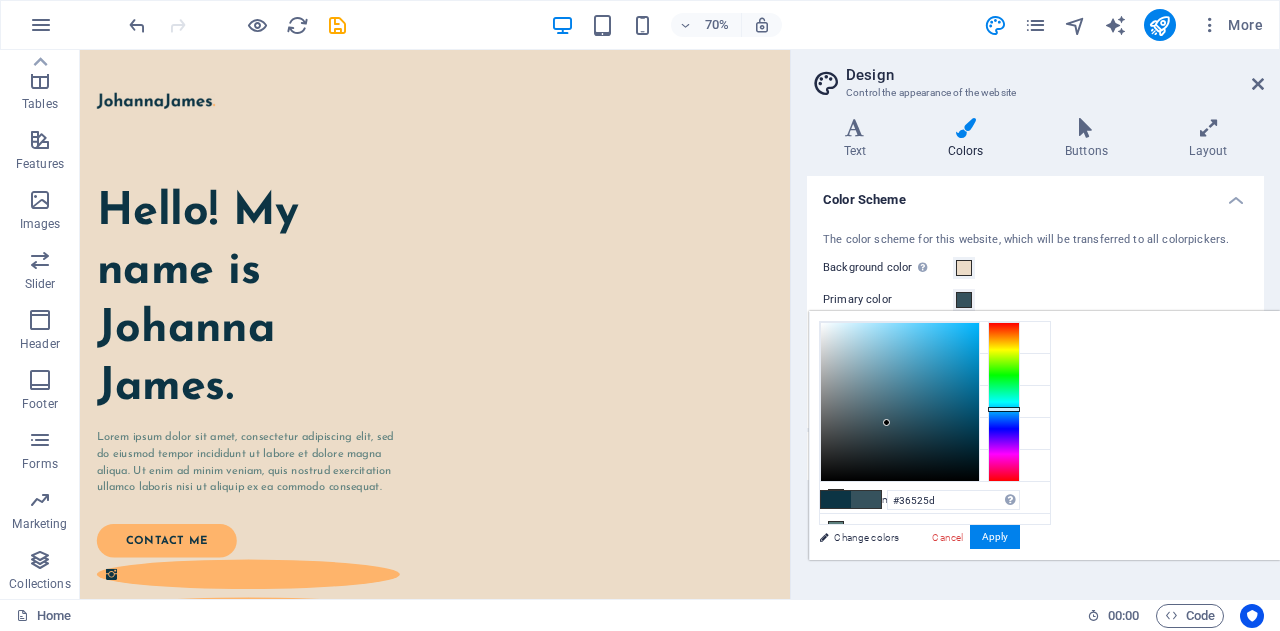 click at bounding box center (900, 402) 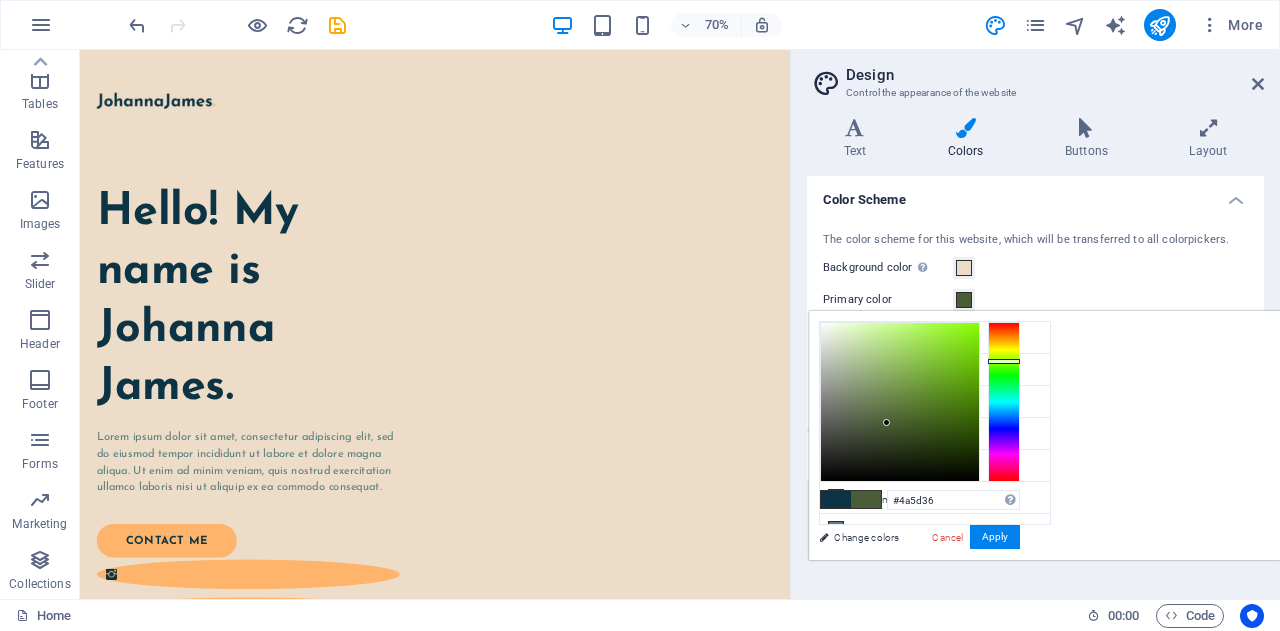 click at bounding box center (1004, 402) 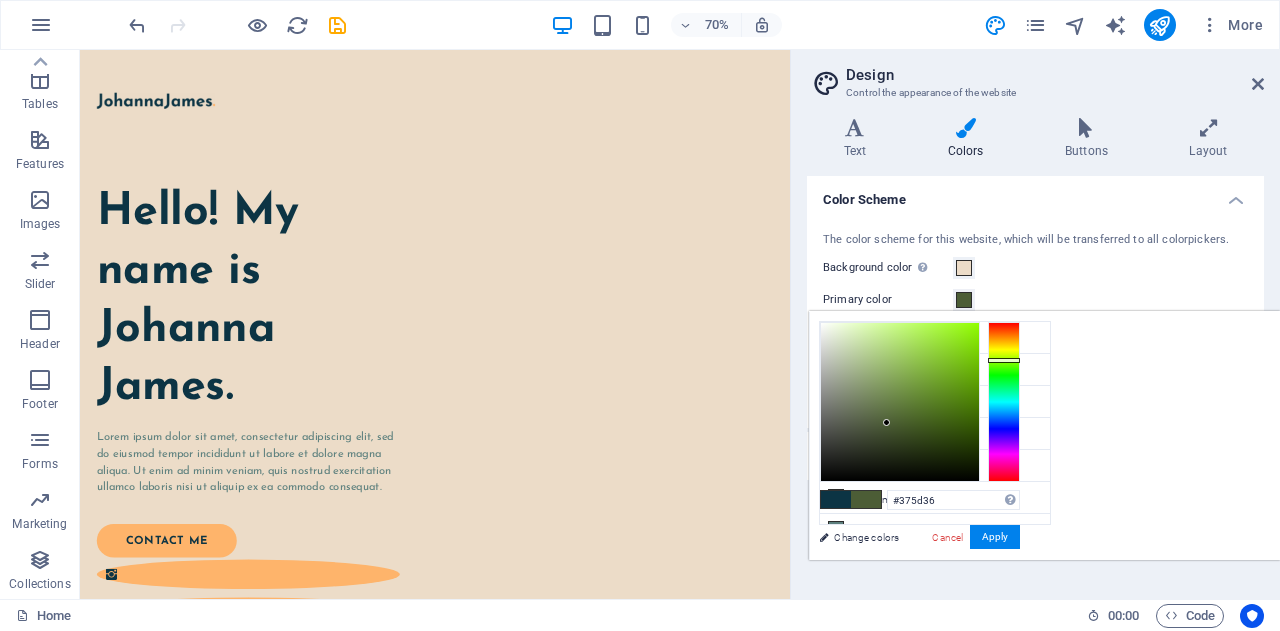 click at bounding box center [1004, 402] 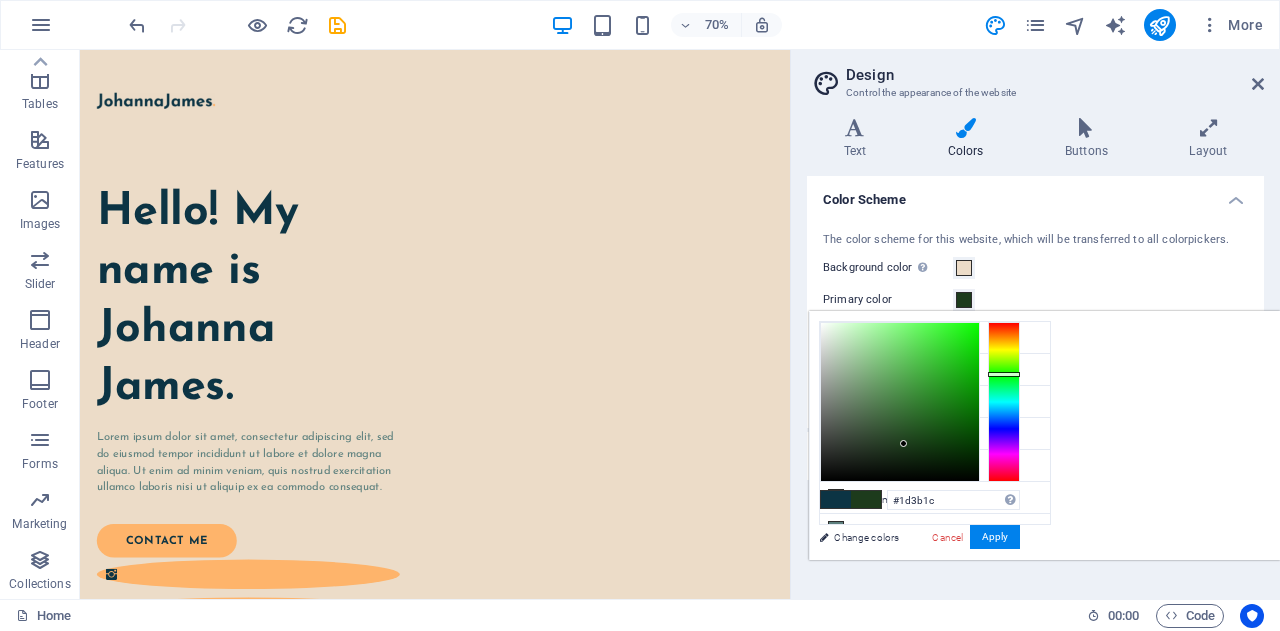click at bounding box center [900, 402] 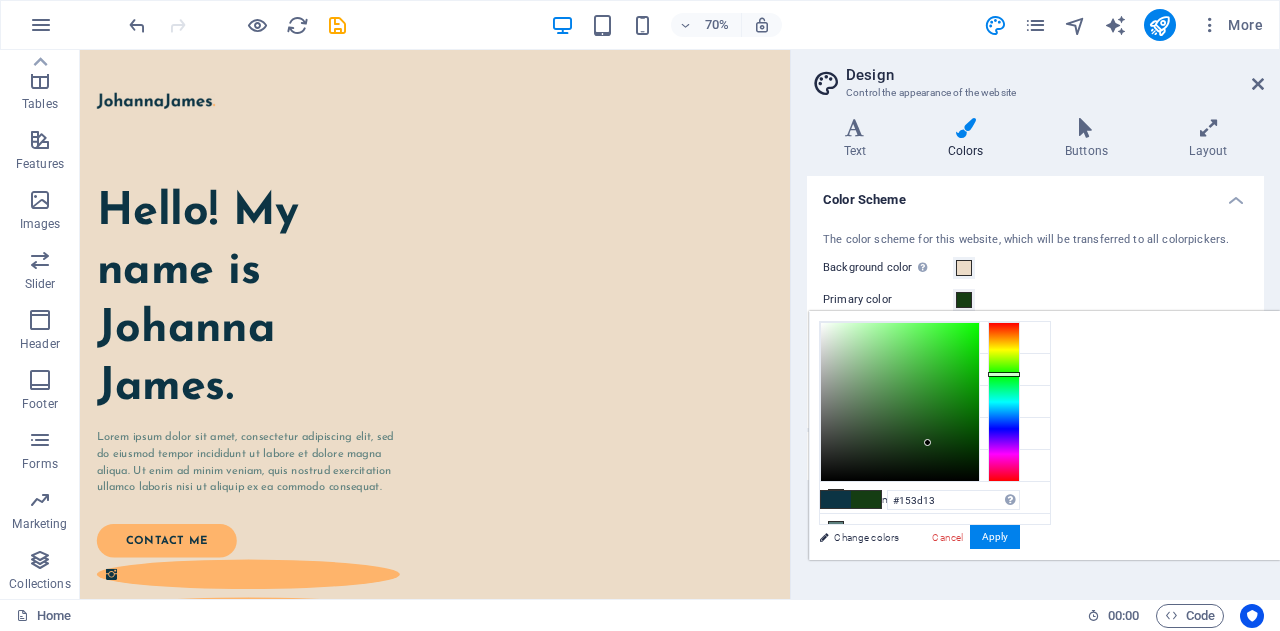 click at bounding box center (900, 402) 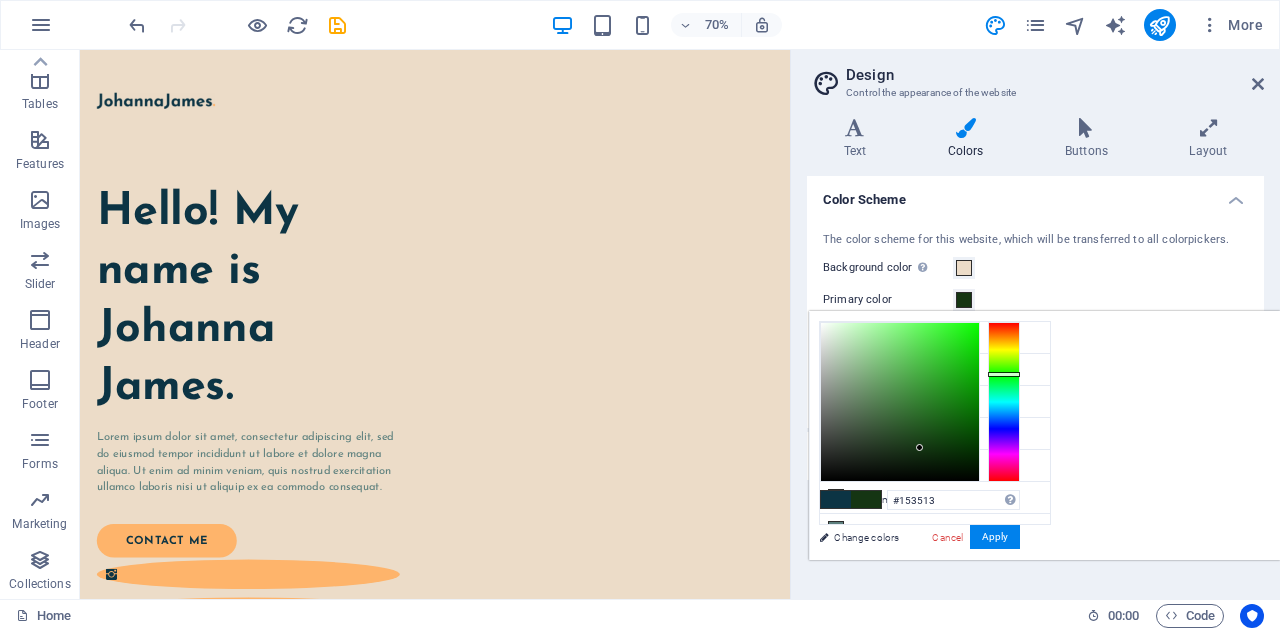 click at bounding box center [900, 402] 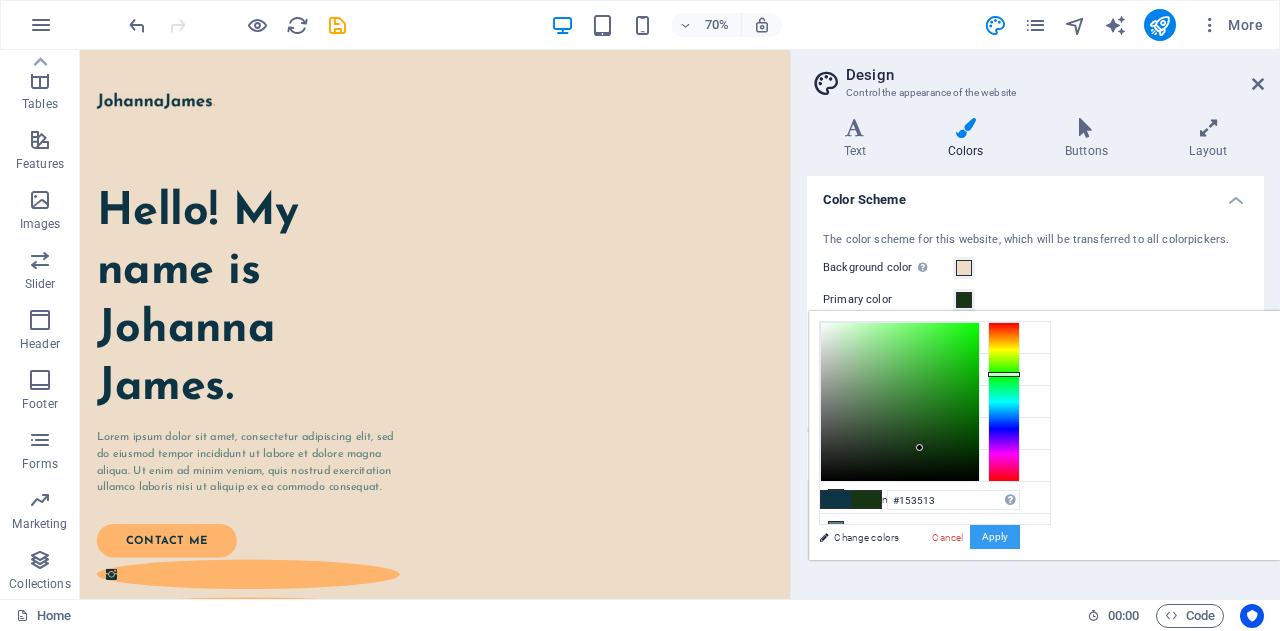 click on "Apply" at bounding box center [995, 537] 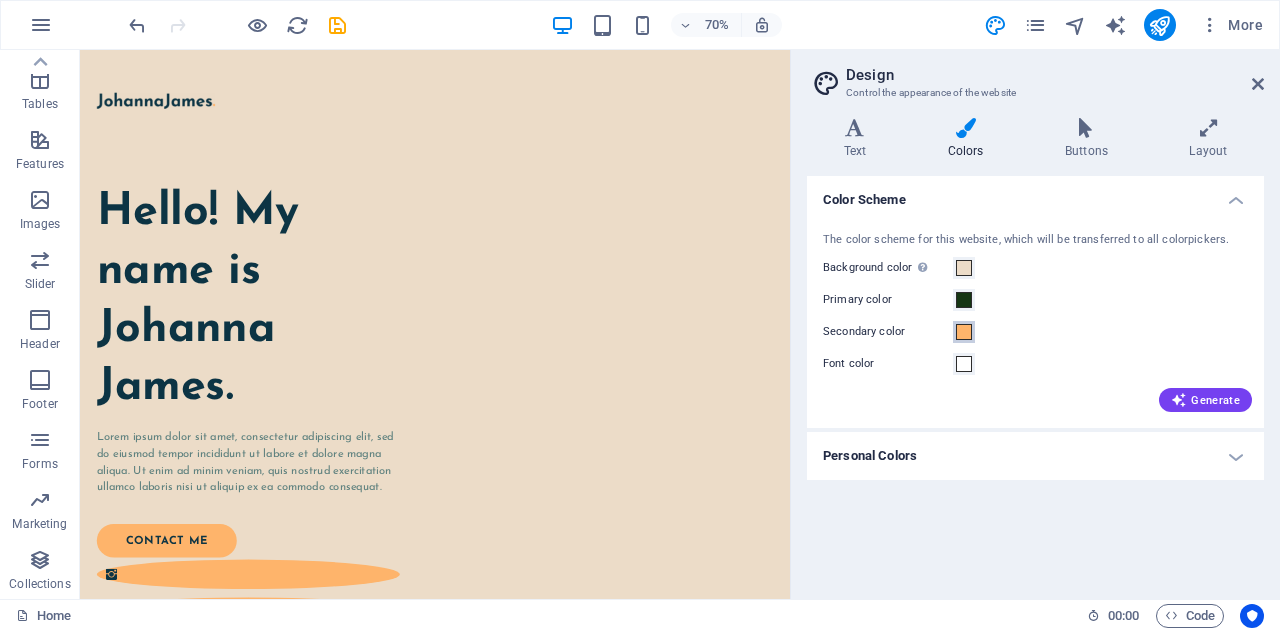 click at bounding box center (964, 332) 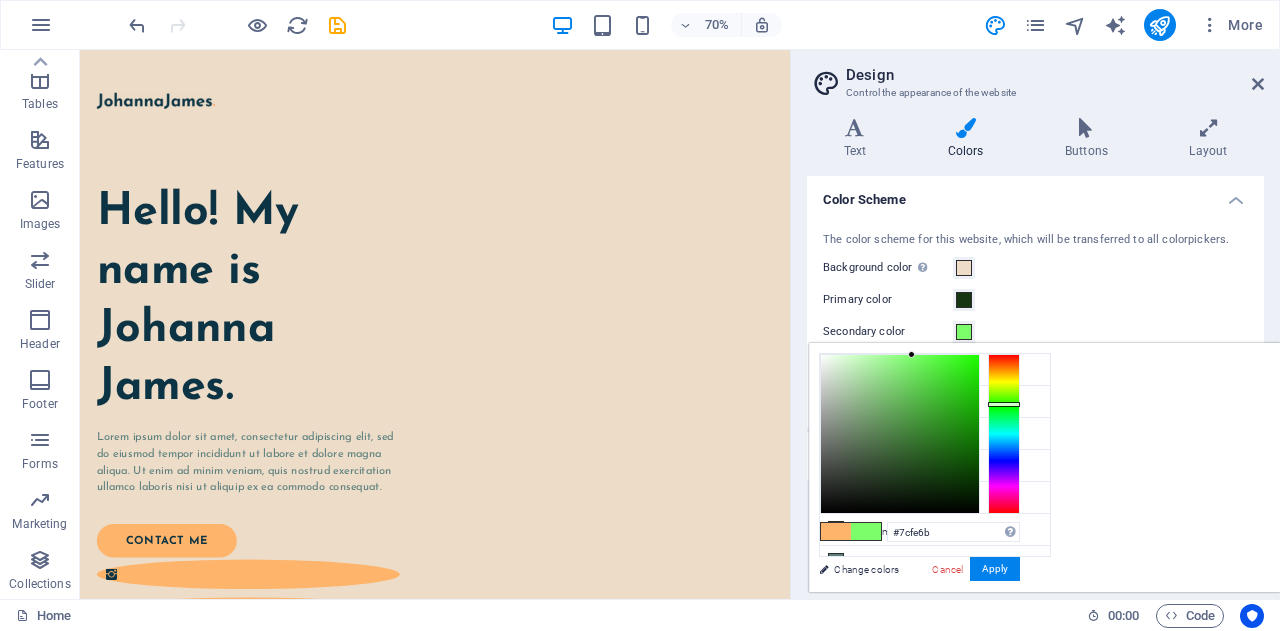 click at bounding box center (1004, 434) 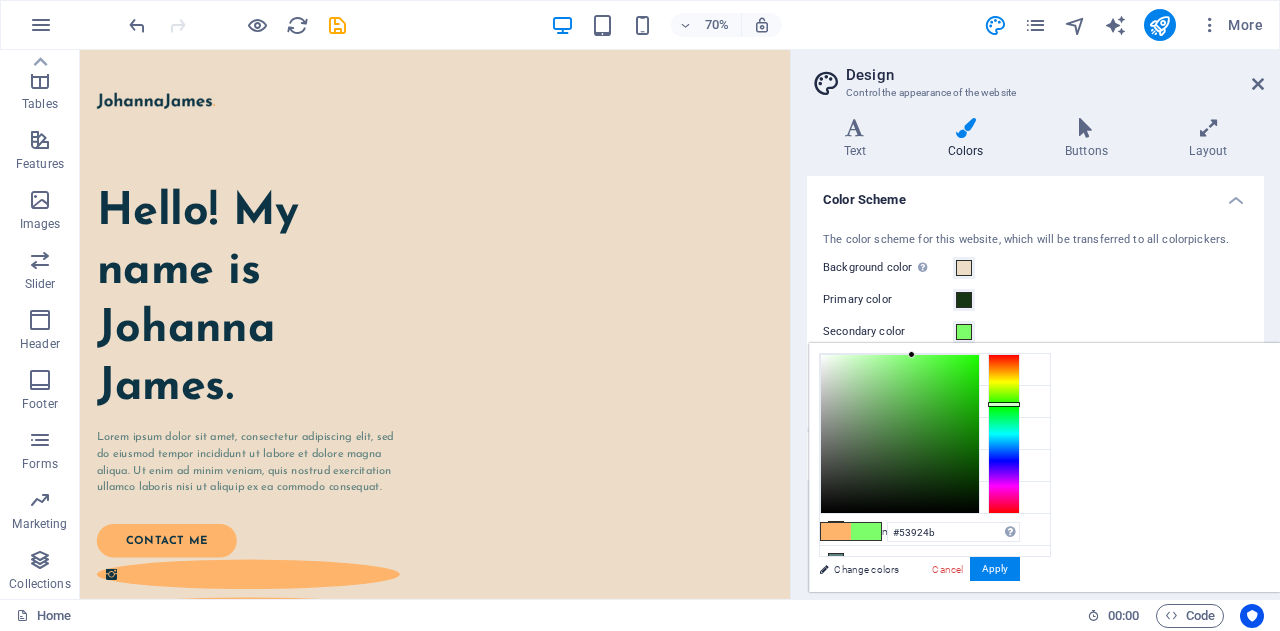 click at bounding box center (900, 434) 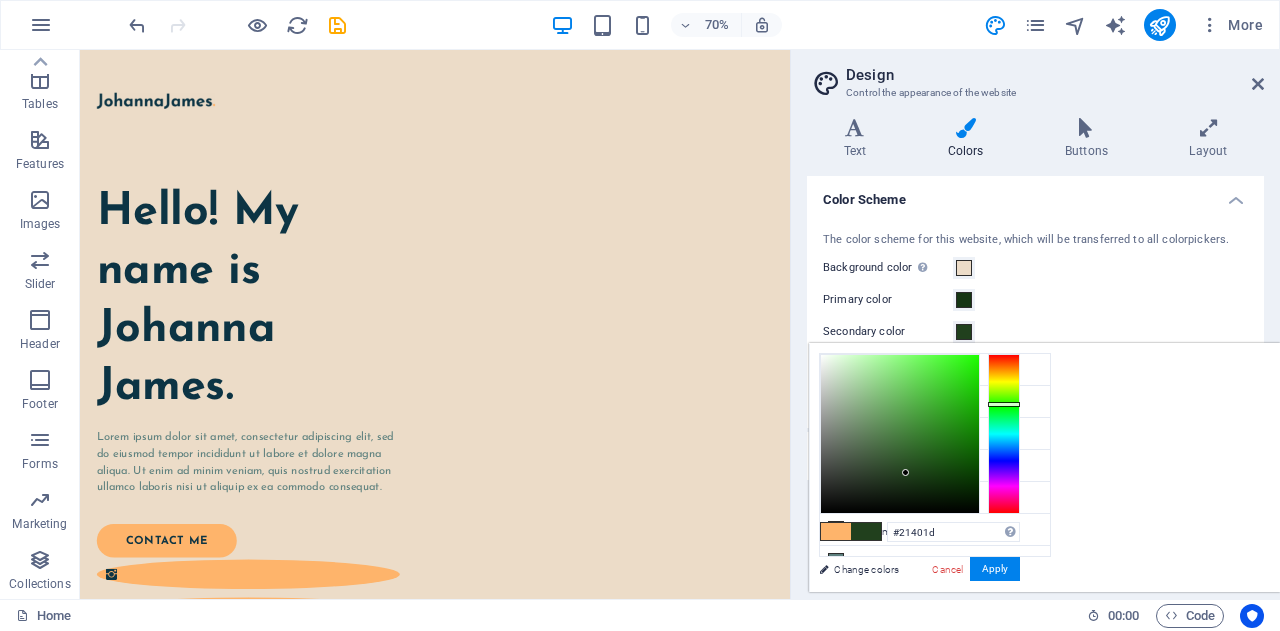 click at bounding box center [900, 434] 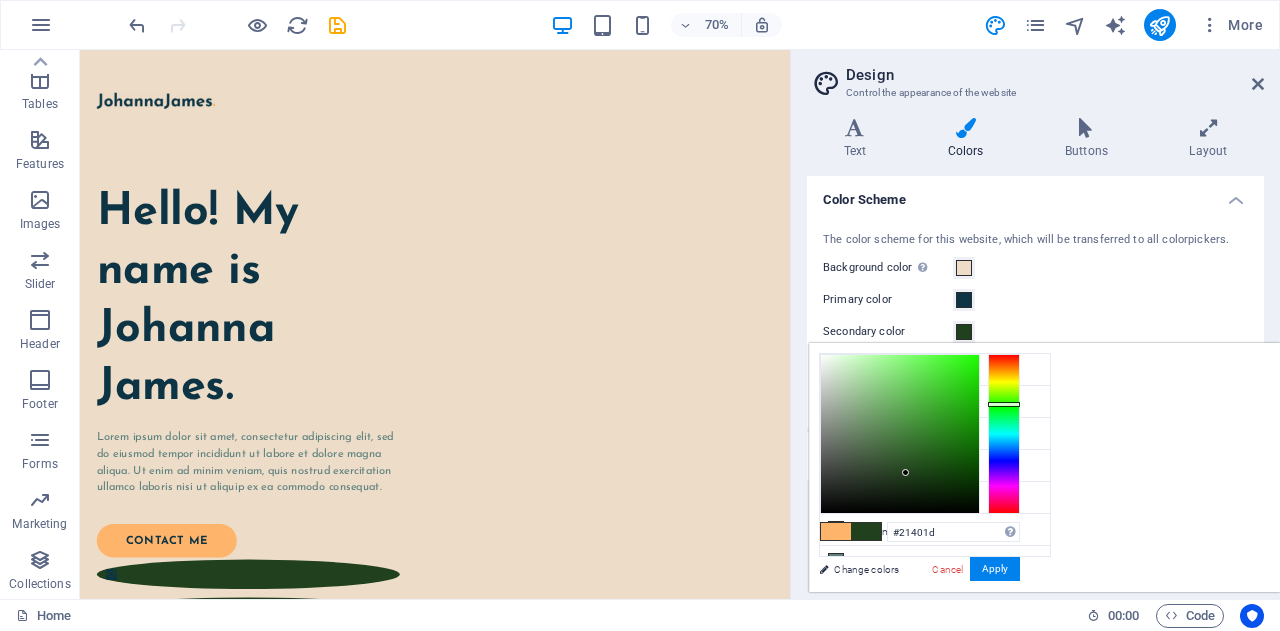 type on "Skip to main content
[FIRST] [LAST] Lorem ipsum dolor sit amet, consectetur adipiscing elit, sed do eiusmod tempor incididunt ut labore et dolore magna aliqua. Ut enim ad minim veniam, quis nostrud exercitation ullamco laboris nisi ut aliquip ex ea commodo consequat. contact me About me & my work  Lorem ipsum dolor sit amet, consectetur adipiscing elit, sed do eiusmod tempor incididunt ut labore et dolore magna aliqua. Ut enim ad minim veniam, quis nostrud exercitation ullamco laboris nisi ut aliquip ex ea commodo consequat. Lorem ipsum dolor sit amet, consectetur adipiscing elit, sed do eiusmod tempor incididunt ut labore et dolore magna aliqua. Ut enim ad minim veniam, quis nostrud exercitation ullamco laboris nisi ut aliquip ex ea commodo consequat. Lorem ipsum dolor sit amet, consectetur adipiscing elit, sed do eiusmod tempor incididunt ut labore et dolore magna aliqua. Ut enim ad minim veniam, quis nostrud exercitation ullamco laboris nisi ut aliquip ex ea commodo consequat. Download CV" 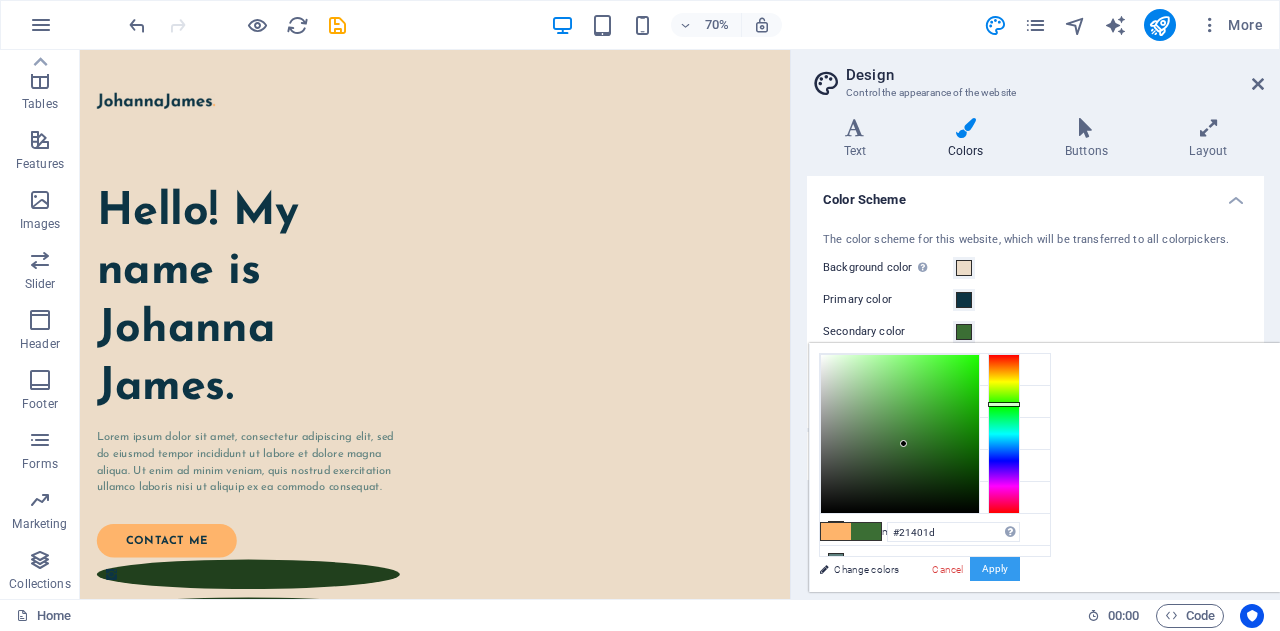 click on "Apply" at bounding box center [995, 569] 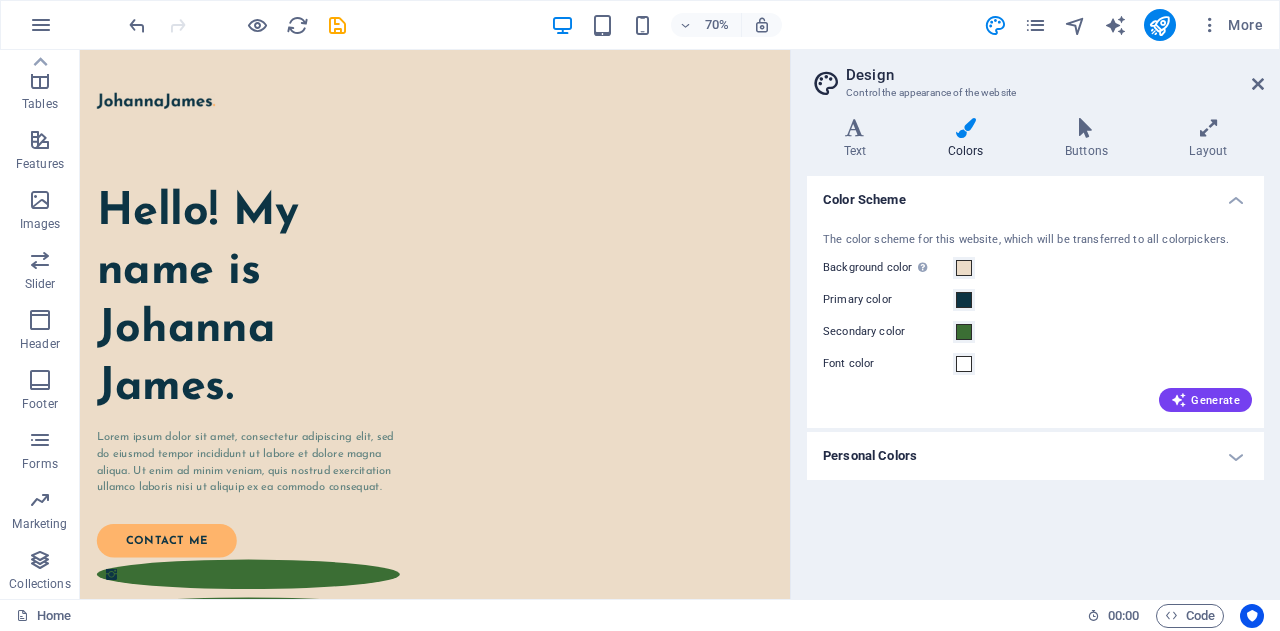 click on "Generate" at bounding box center [1035, 396] 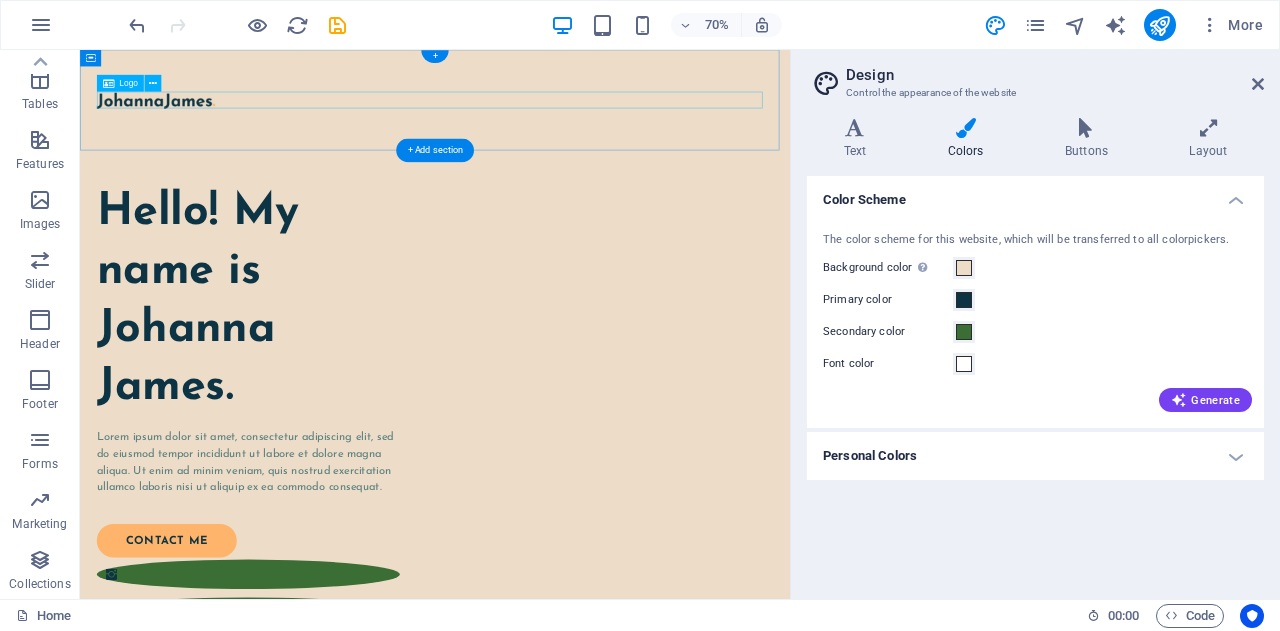 click at bounding box center (587, 122) 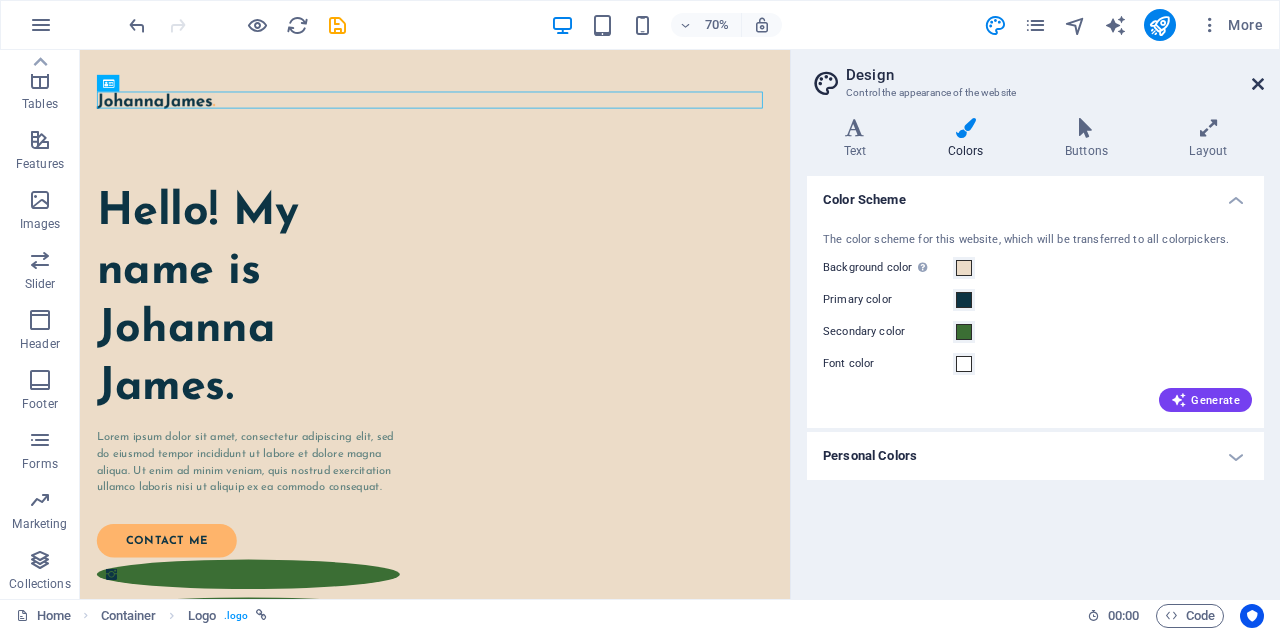 click at bounding box center [1258, 84] 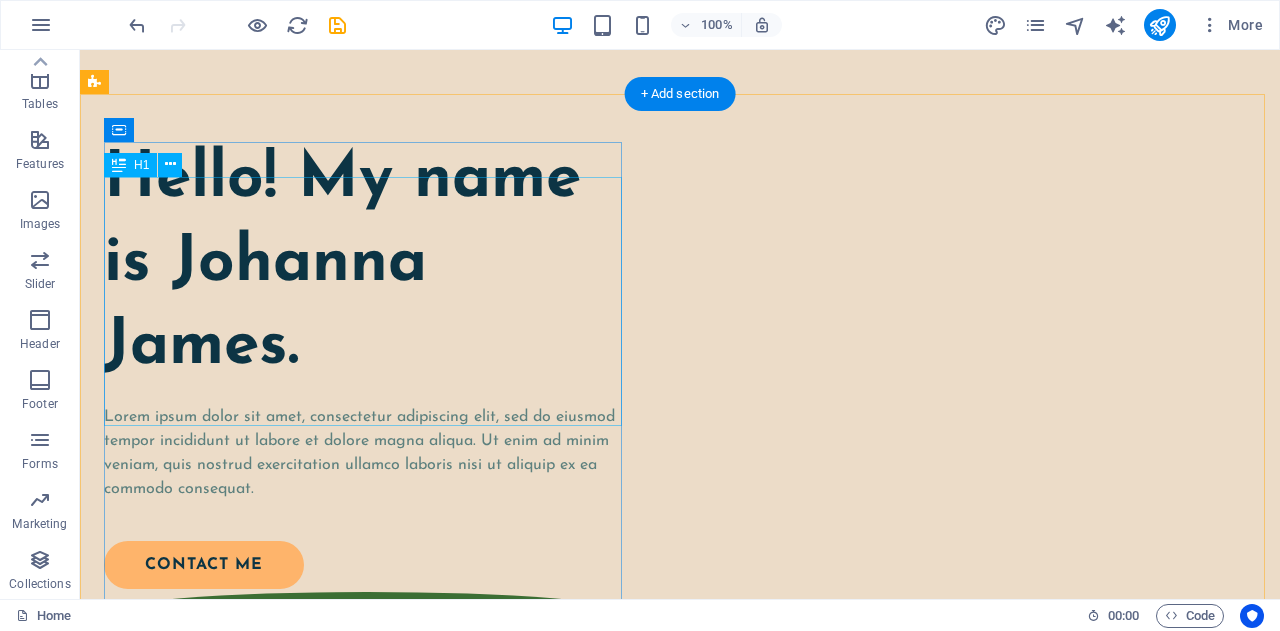 scroll, scrollTop: 100, scrollLeft: 0, axis: vertical 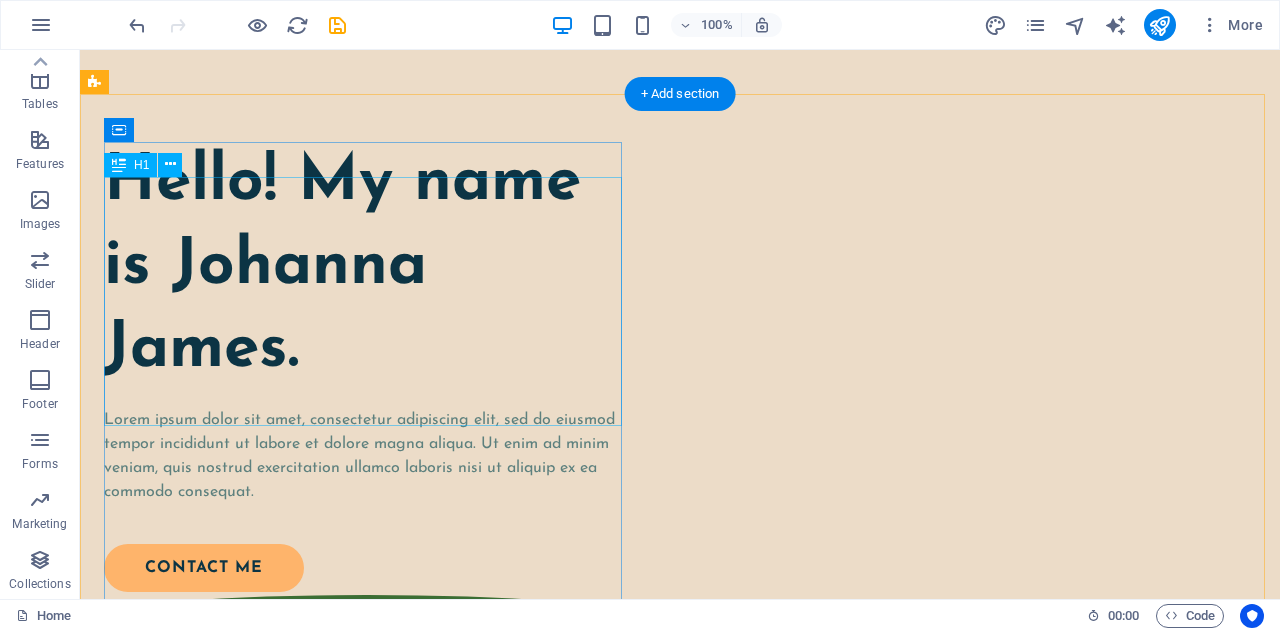 click on "Hello! My name is Johanna James." at bounding box center (367, 267) 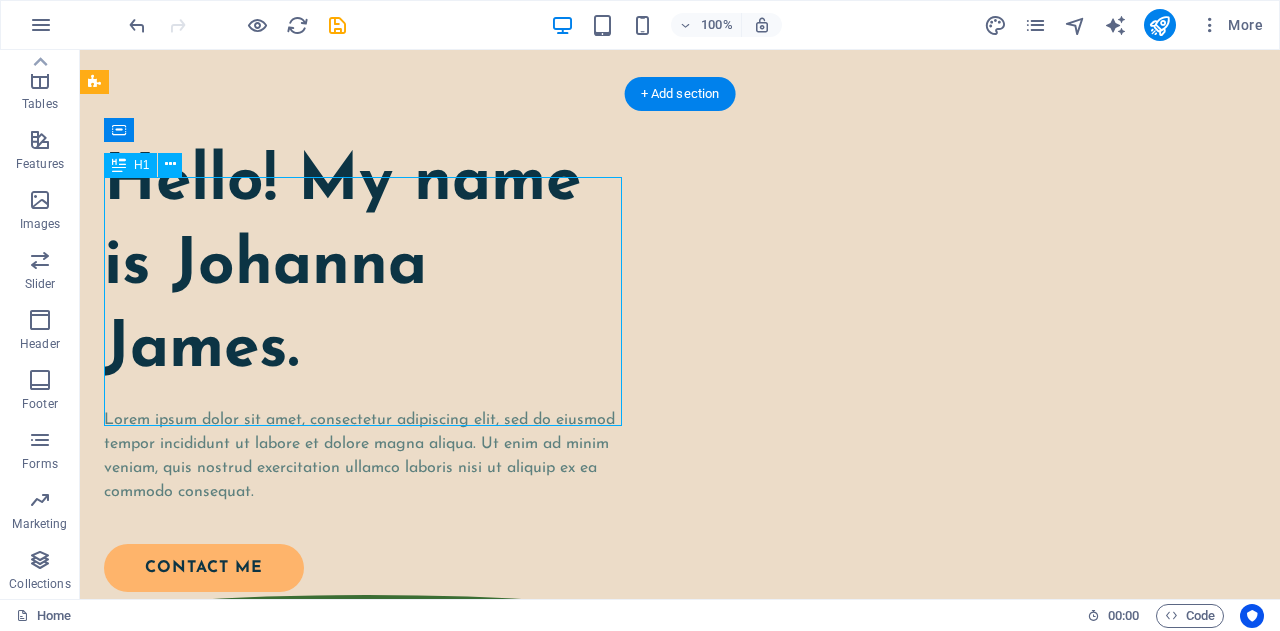 click on "Hello! My name is Johanna James." at bounding box center [367, 267] 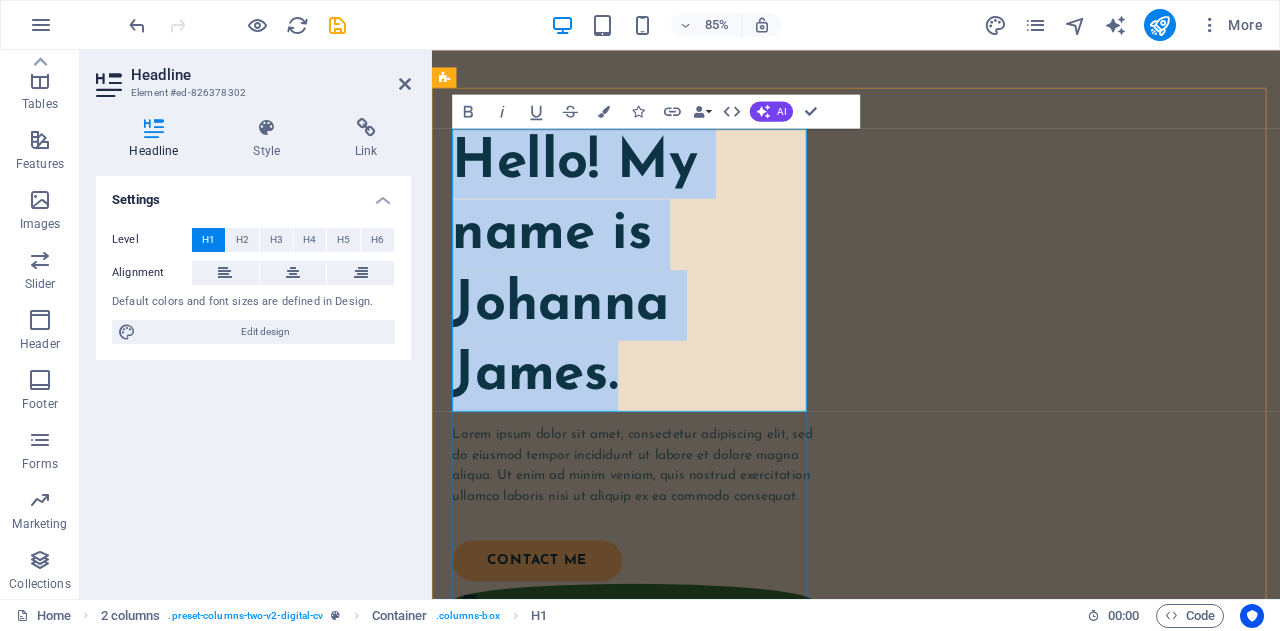 type 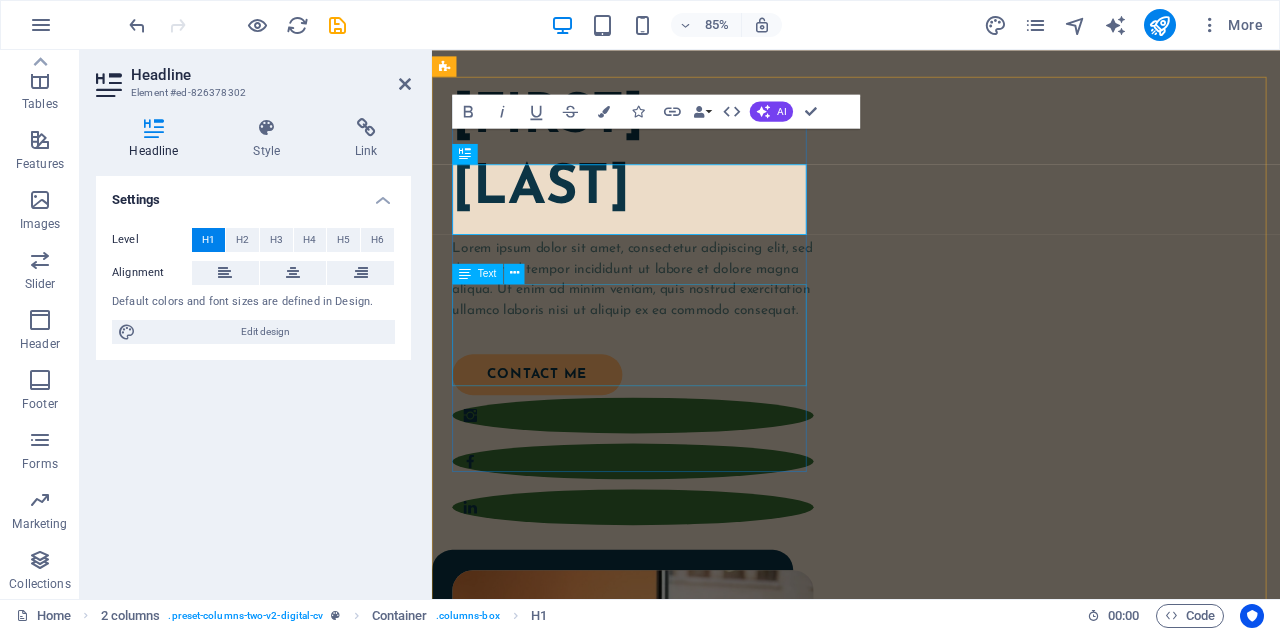 scroll, scrollTop: 113, scrollLeft: 0, axis: vertical 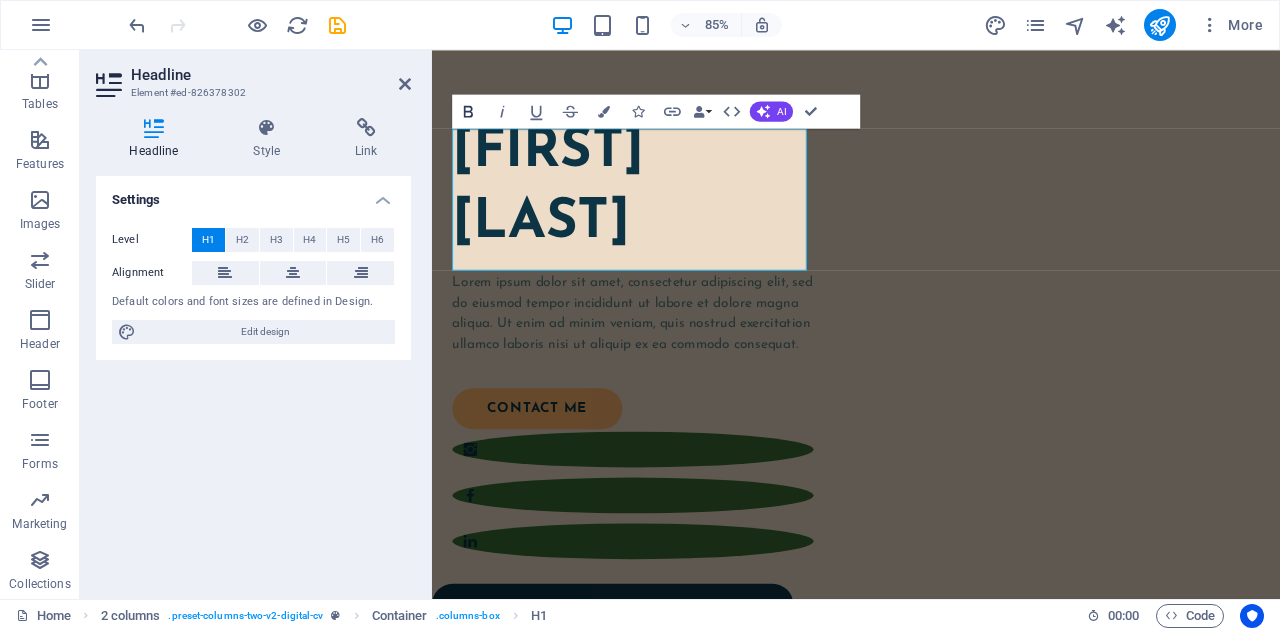 click 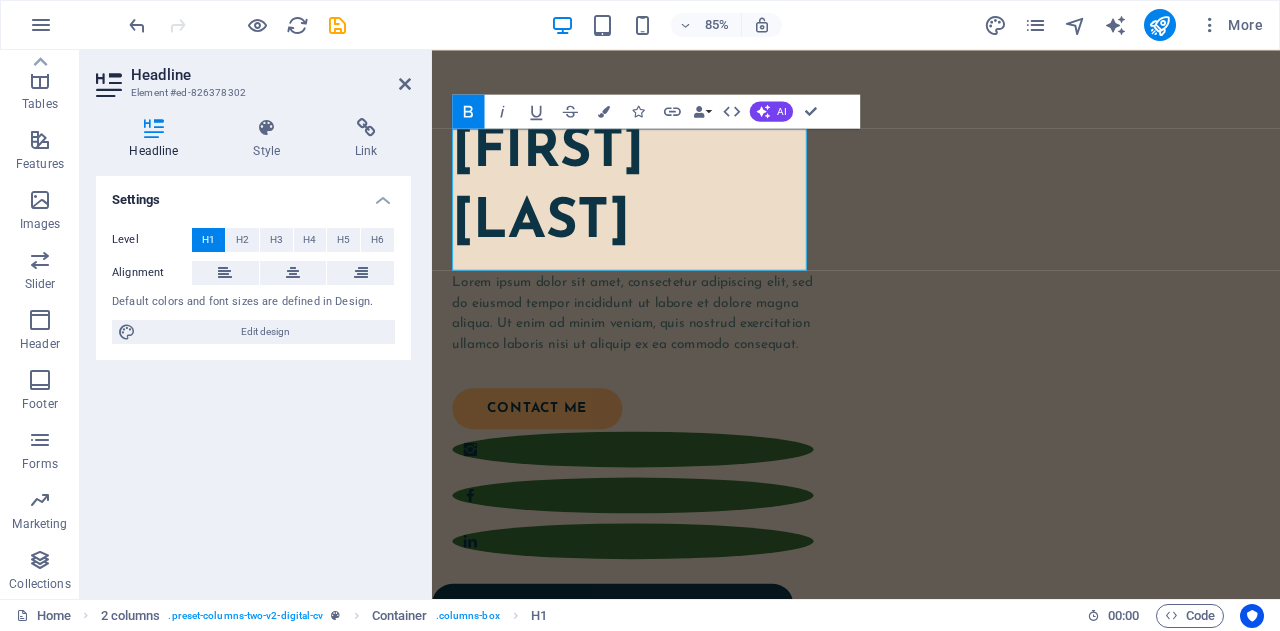 click on "Level H1 H2 H3 H4 H5 H6 Alignment Default colors and font sizes are defined in Design. Edit design" at bounding box center (253, 286) 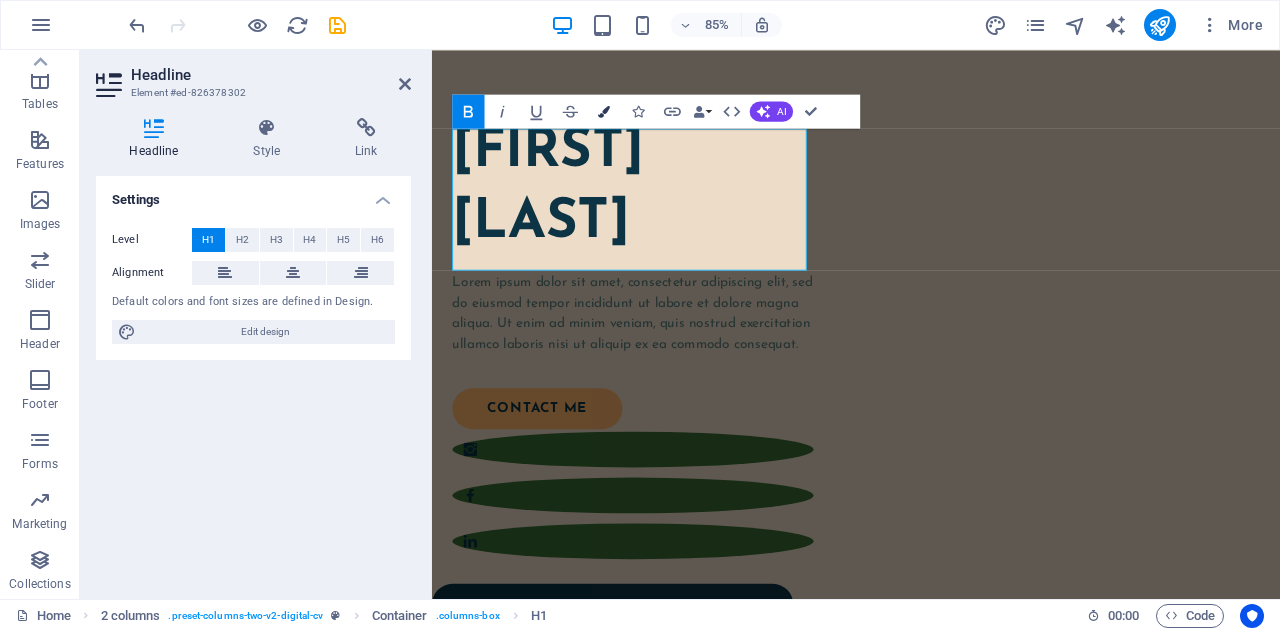 click at bounding box center [605, 112] 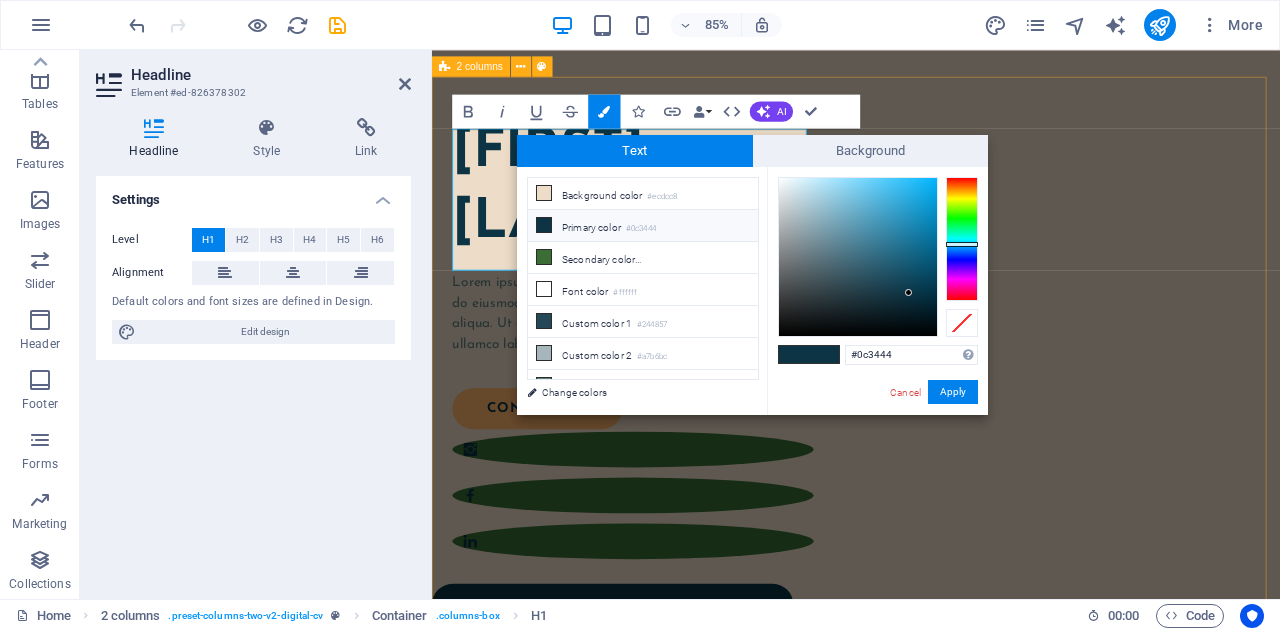 click on "[FIRST] [LAST] ​ Lorem ipsum dolor sit amet, consectetur adipiscing elit, sed do eiusmod tempor incididunt ut labore et dolore magna aliqua. Ut enim ad minim veniam, quis nostrud exercitation ullamco laboris nisi ut aliquip ex ea commodo consequat. contact me" at bounding box center [931, 693] 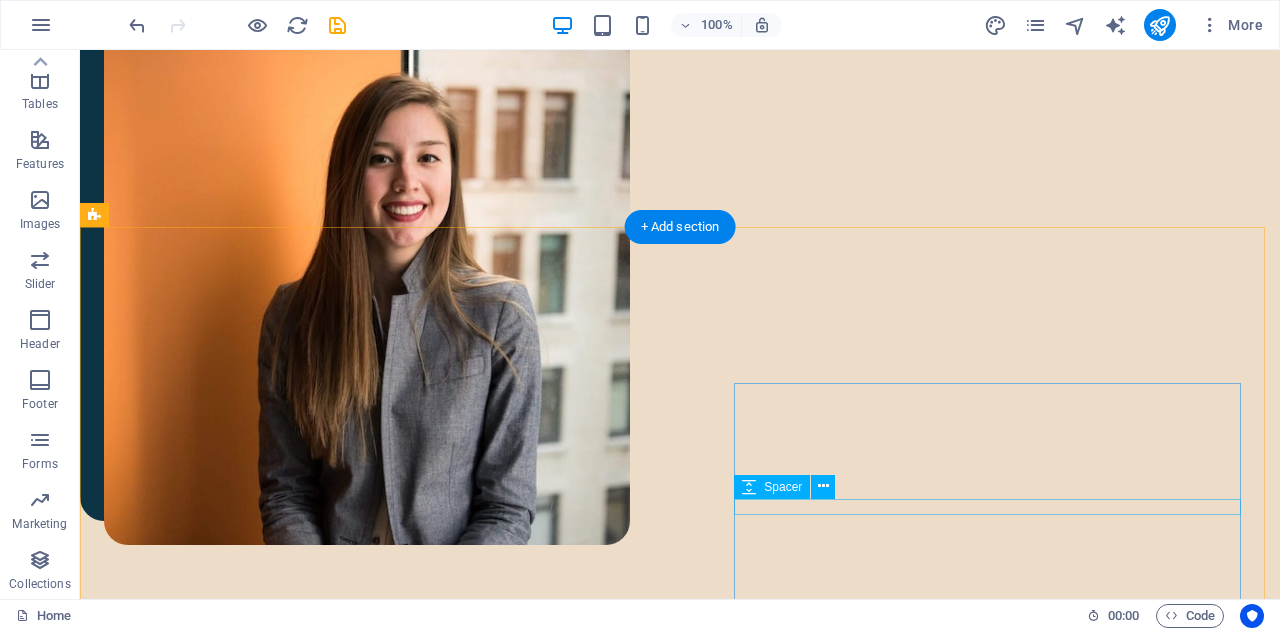 scroll, scrollTop: 913, scrollLeft: 0, axis: vertical 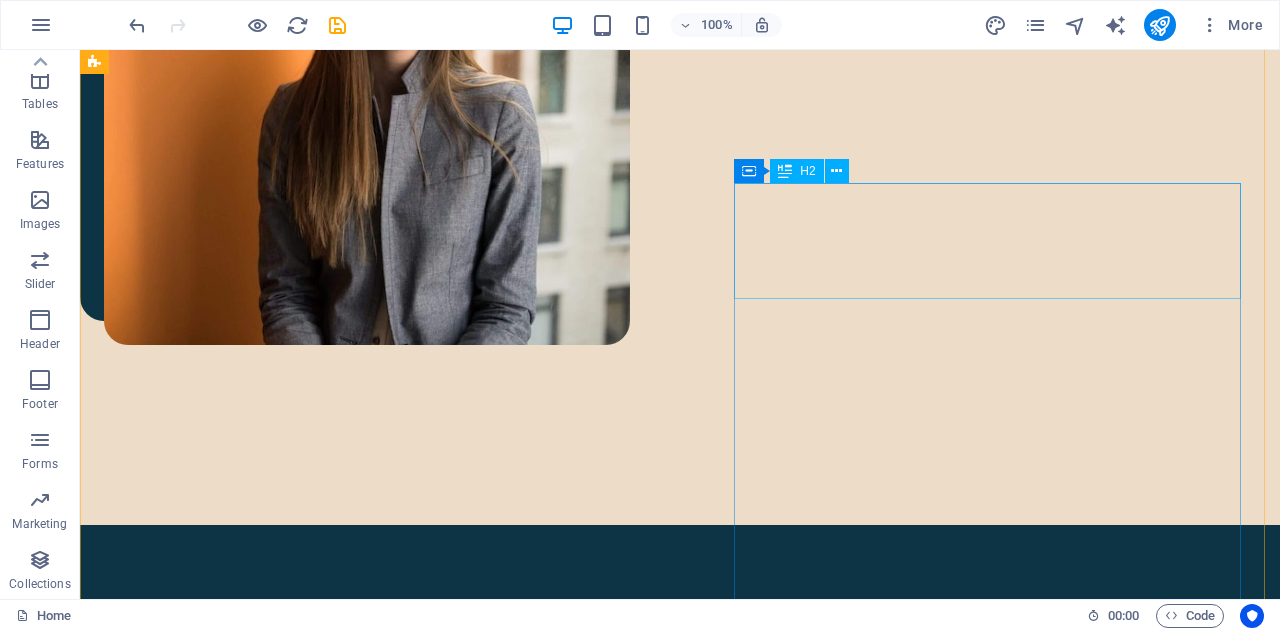 click on "A little bit of my story" at bounding box center (385, 1274) 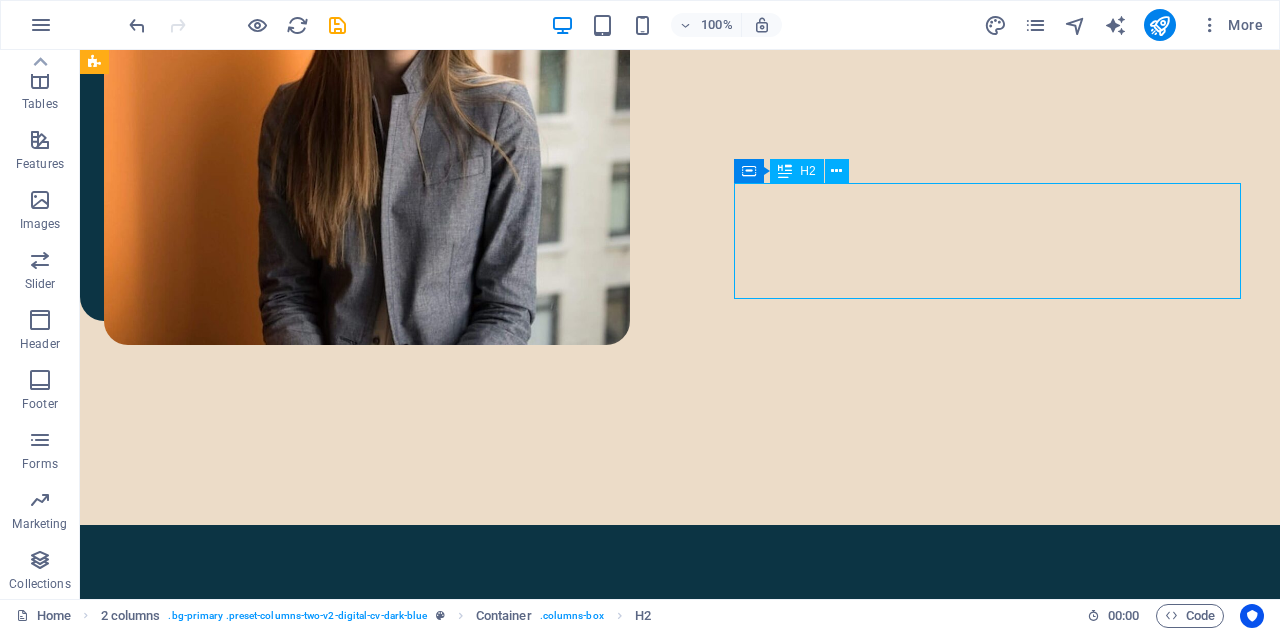 click on "A little bit of my story" at bounding box center [385, 1274] 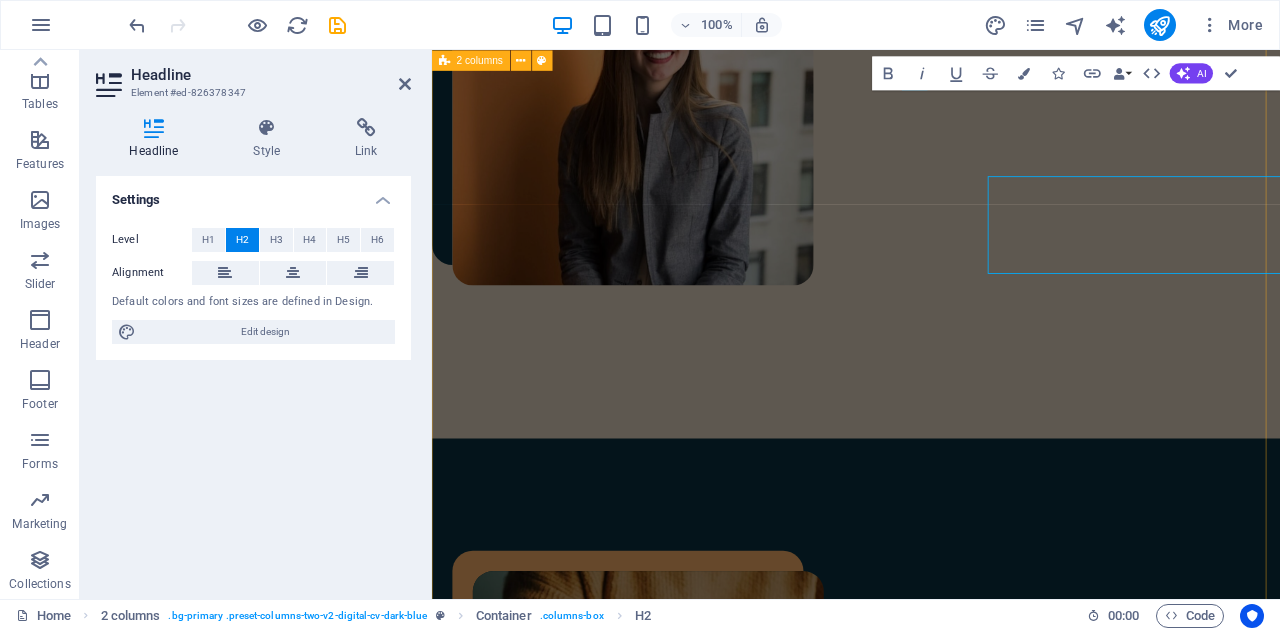 scroll, scrollTop: 898, scrollLeft: 0, axis: vertical 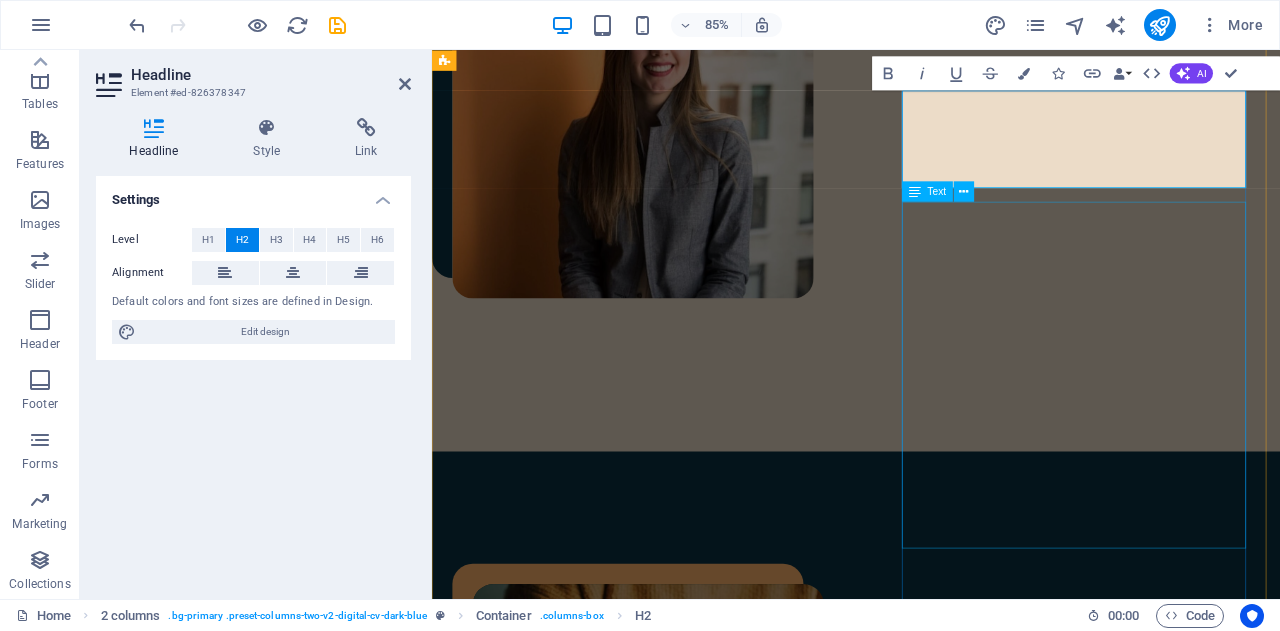 type 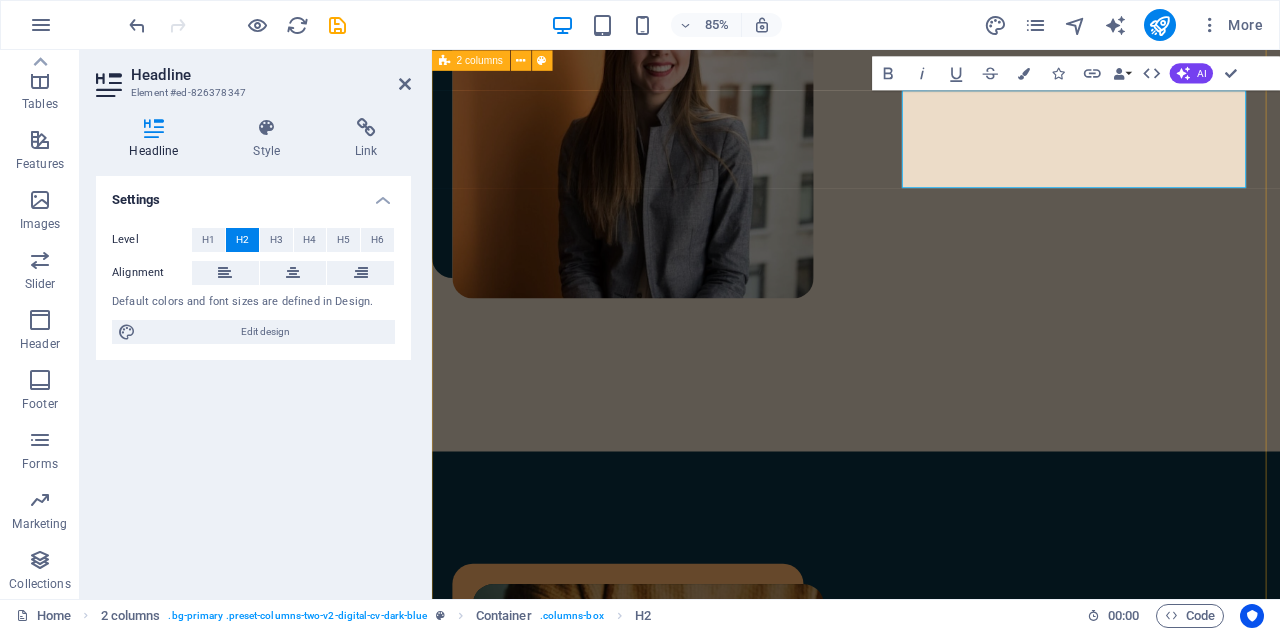 click on "About me & my work  Lorem ipsum dolor sit amet, consectetur adipiscing elit, sed do eiusmod tempor incididunt ut labore et dolore magna aliqua. Ut enim ad minim veniam, quis nostrud exercitation ullamco laboris nisi ut aliquip ex ea commodo consequat. Lorem ipsum dolor sit amet, consectetur adipiscing elit, sed do eiusmod tempor incididunt ut labore et dolore magna aliqua. Ut enim ad minim veniam, quis nostrud exercitation ullamco laboris nisi ut aliquip ex ea commodo consequat. Lorem ipsum dolor sit amet, consectetur adipiscing elit, sed do eiusmod tempor incididunt ut labore et dolore magna aliqua. Ut enim ad minim veniam, quis nostrud exercitation ullamco laboris nisi ut aliquip ex ea commodo consequat. Download CV" at bounding box center [931, 1235] 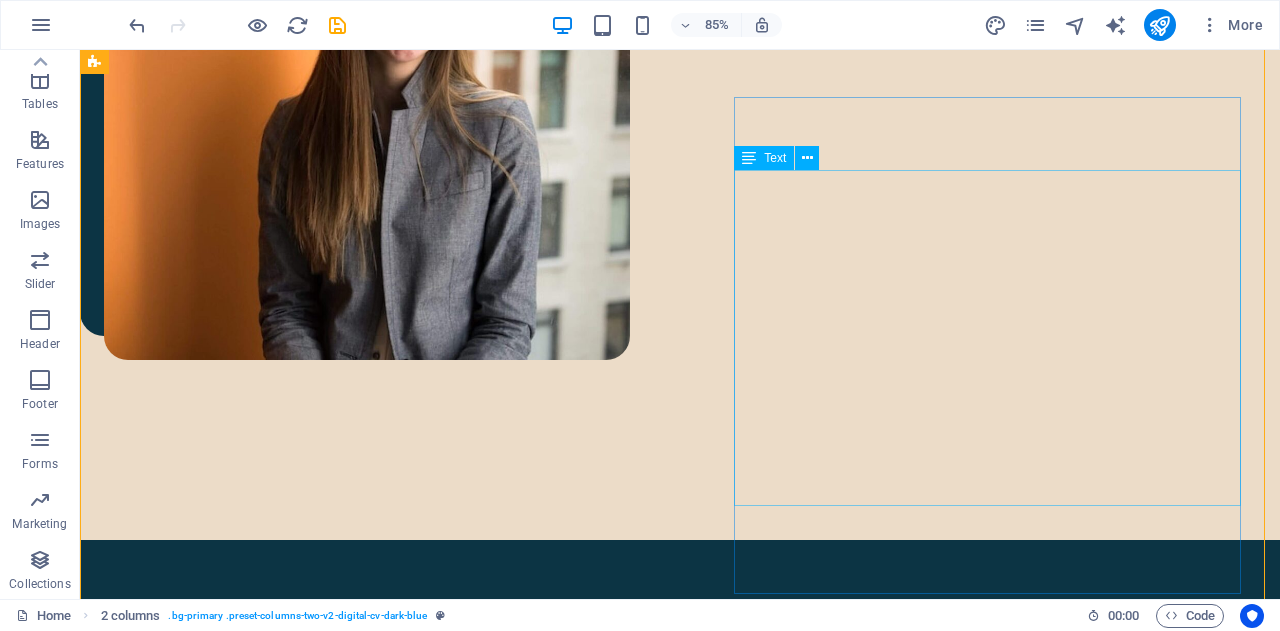 scroll, scrollTop: 1004, scrollLeft: 0, axis: vertical 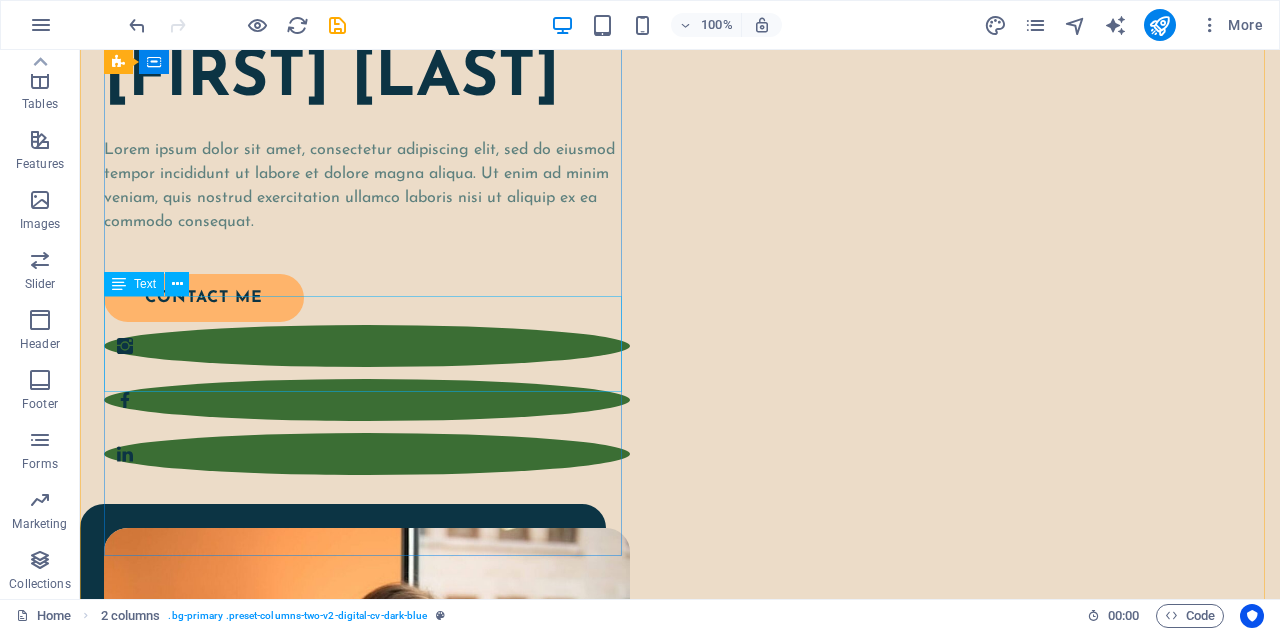 click on "Lorem ipsum dolor sit amet, consectetur adipiscing elit, sed do eiusmod tempor incididunt ut labore et dolore magna aliqua. Ut enim ad minim veniam, quis nostrud exercitation ullamco laboris nisi ut aliquip ex ea commodo consequat." at bounding box center (367, 186) 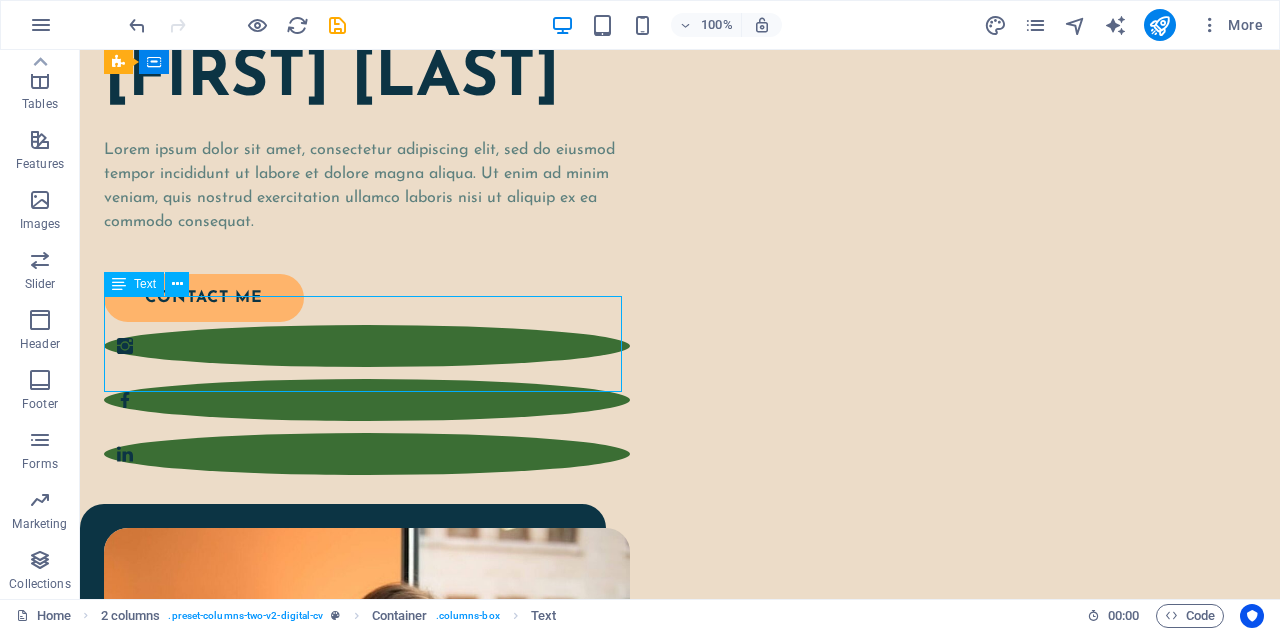 click on "Lorem ipsum dolor sit amet, consectetur adipiscing elit, sed do eiusmod tempor incididunt ut labore et dolore magna aliqua. Ut enim ad minim veniam, quis nostrud exercitation ullamco laboris nisi ut aliquip ex ea commodo consequat." at bounding box center (367, 186) 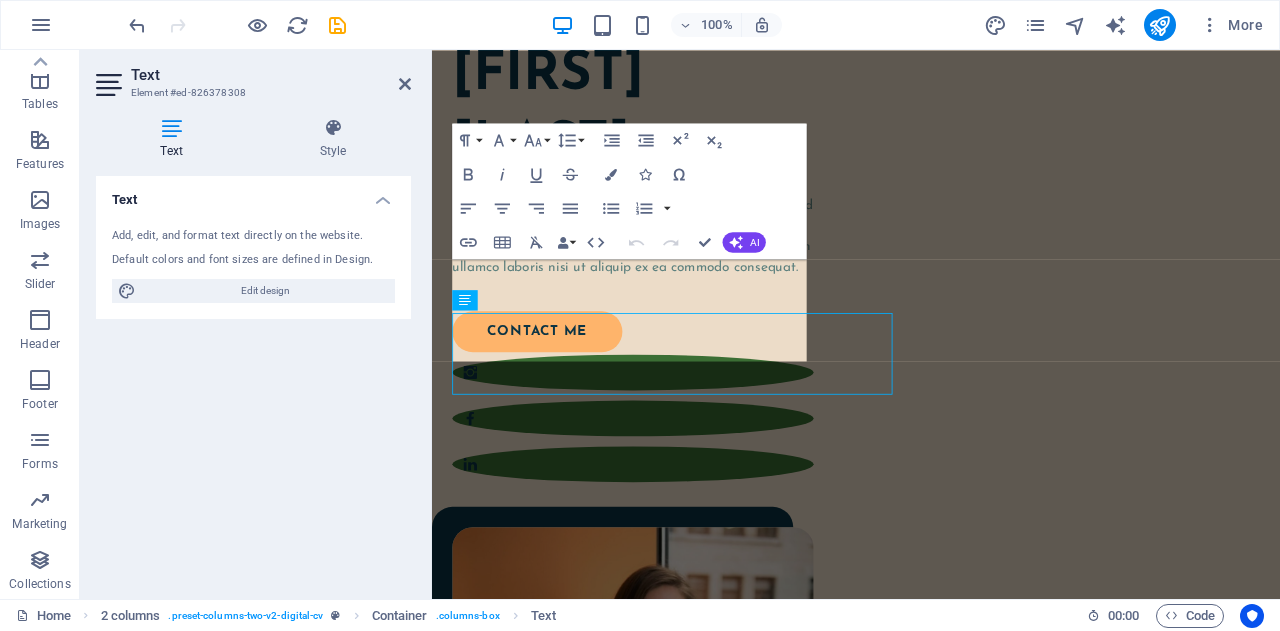 scroll, scrollTop: 142, scrollLeft: 0, axis: vertical 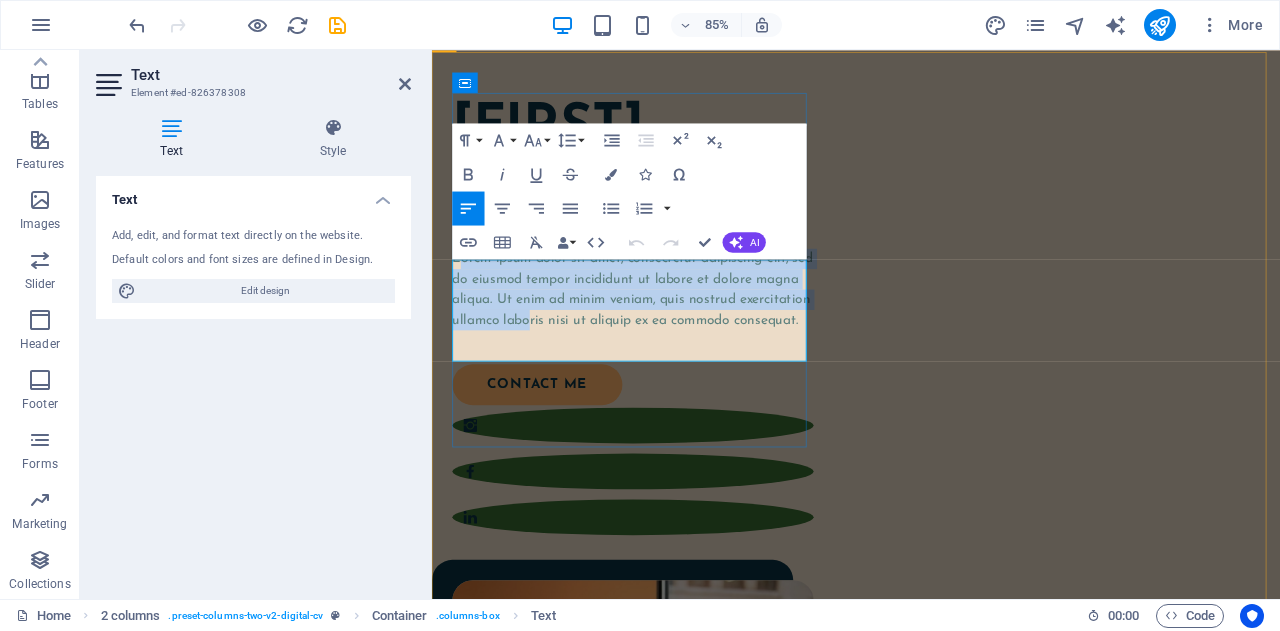 drag, startPoint x: 637, startPoint y: 391, endPoint x: 602, endPoint y: 403, distance: 37 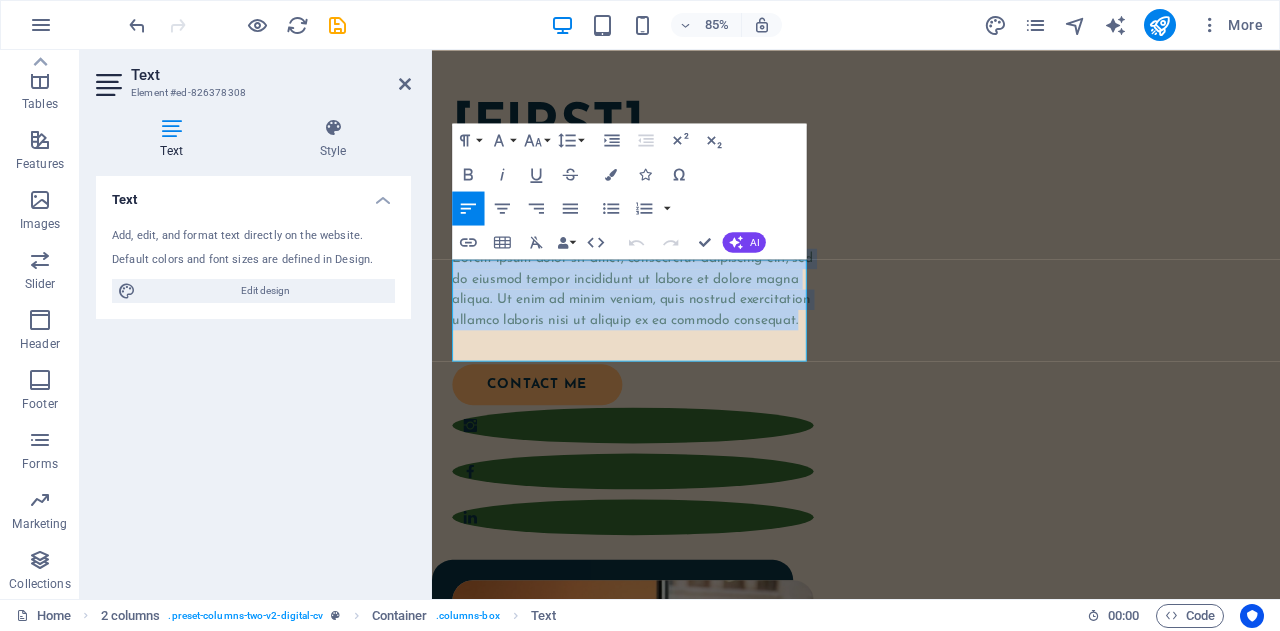 drag, startPoint x: 617, startPoint y: 401, endPoint x: 862, endPoint y: 315, distance: 259.65555 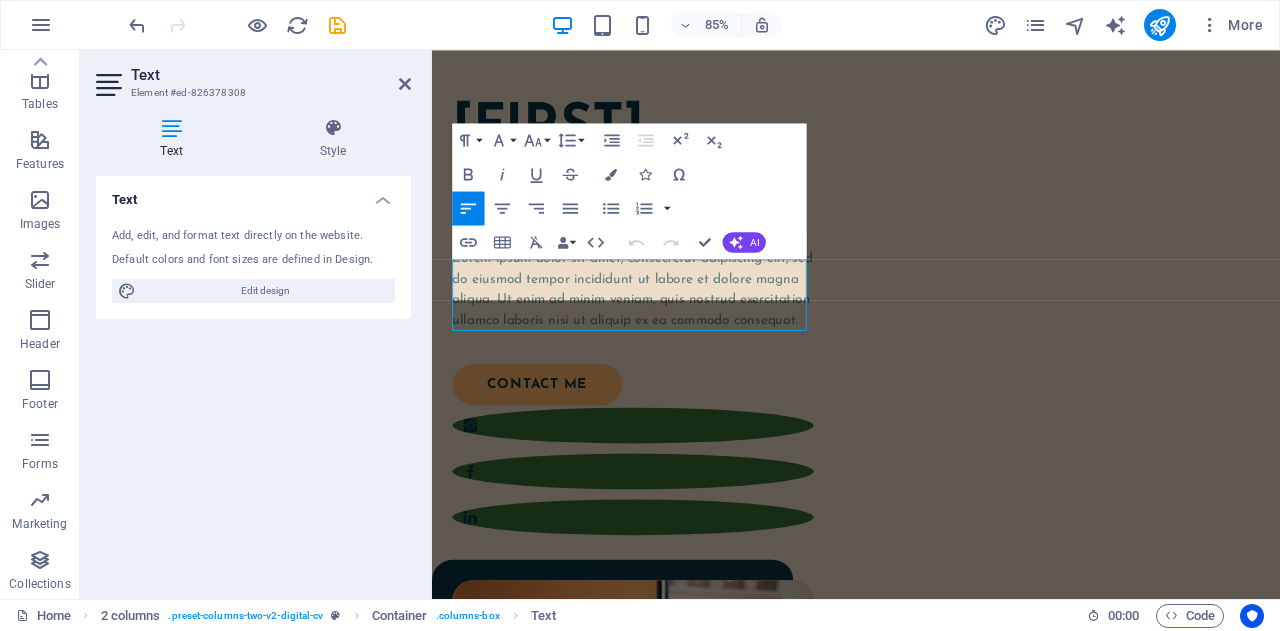 scroll, scrollTop: 178, scrollLeft: 0, axis: vertical 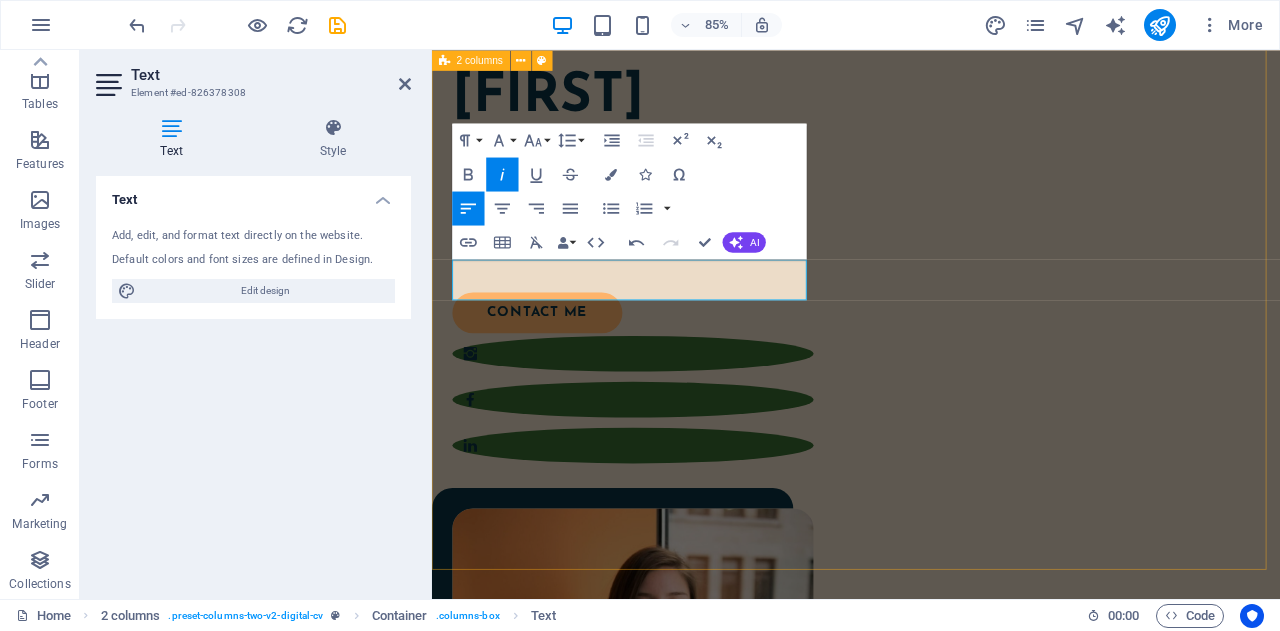 click on "[FIRST] [LAST] Hello! Welcome to Art Stories. contact me" at bounding box center [931, 604] 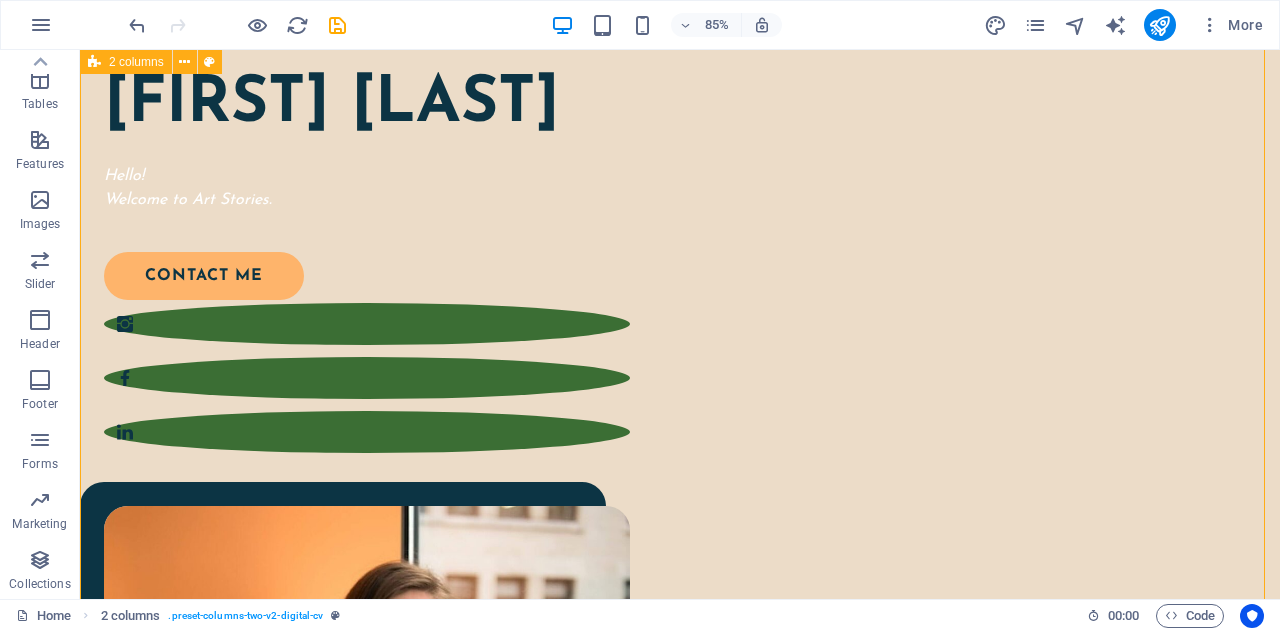 scroll, scrollTop: 228, scrollLeft: 0, axis: vertical 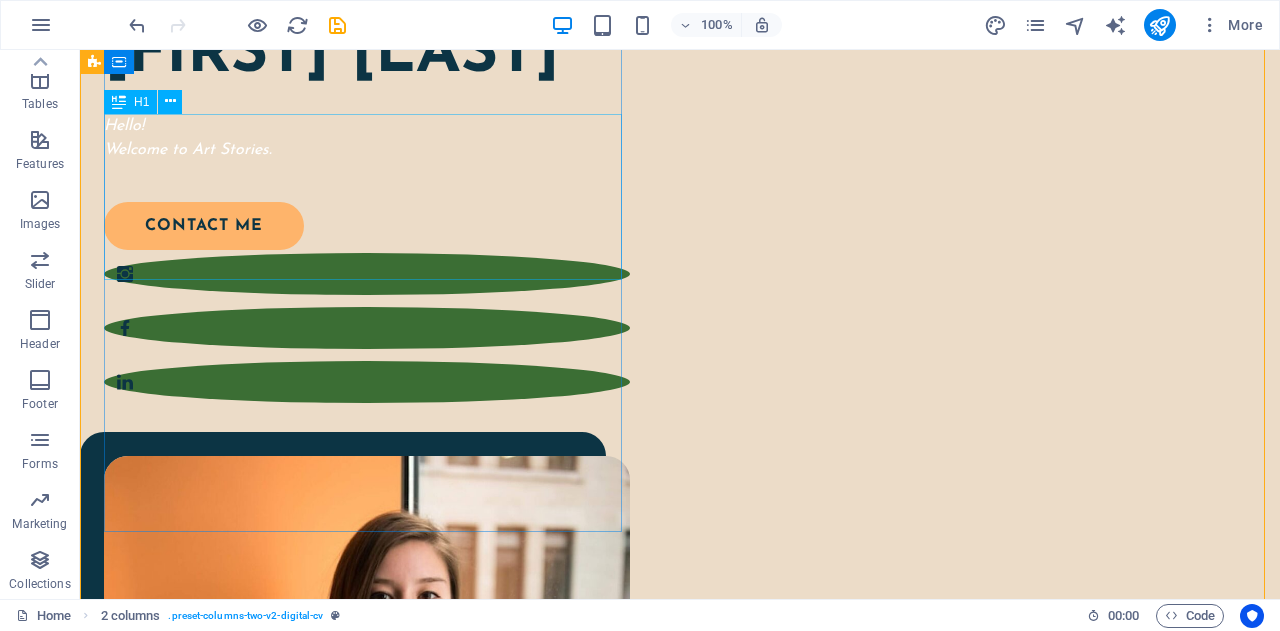 click on "[FIRST] [LAST]" at bounding box center [367, 55] 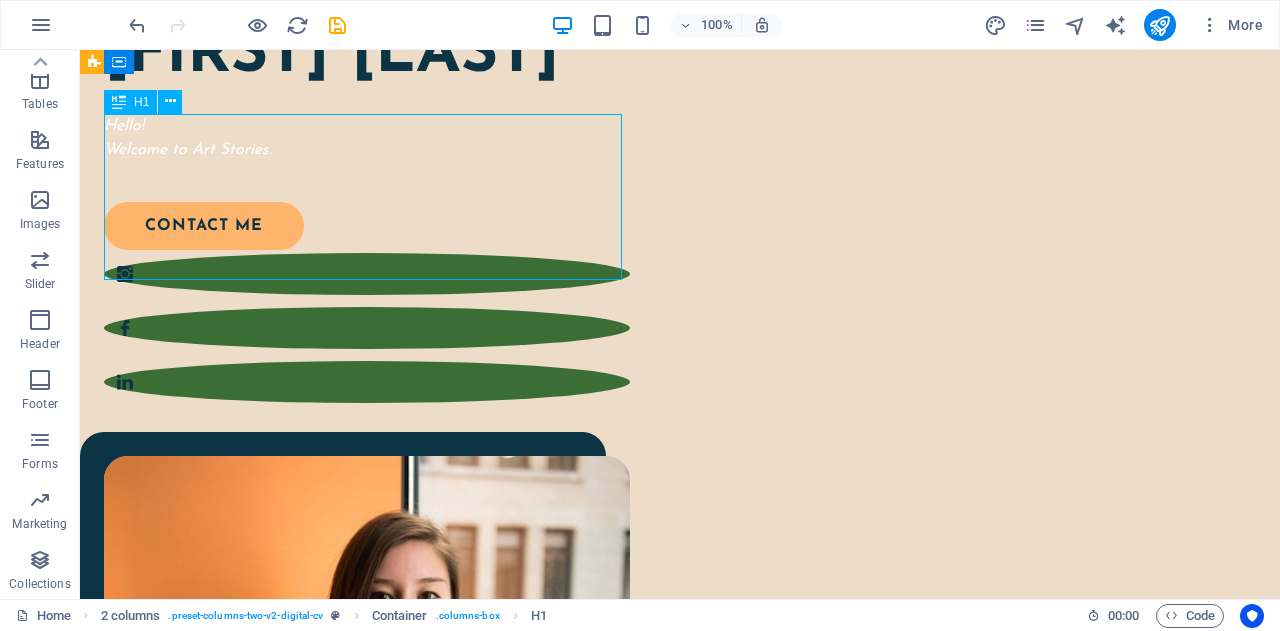 drag, startPoint x: 479, startPoint y: 227, endPoint x: 225, endPoint y: 310, distance: 267.21713 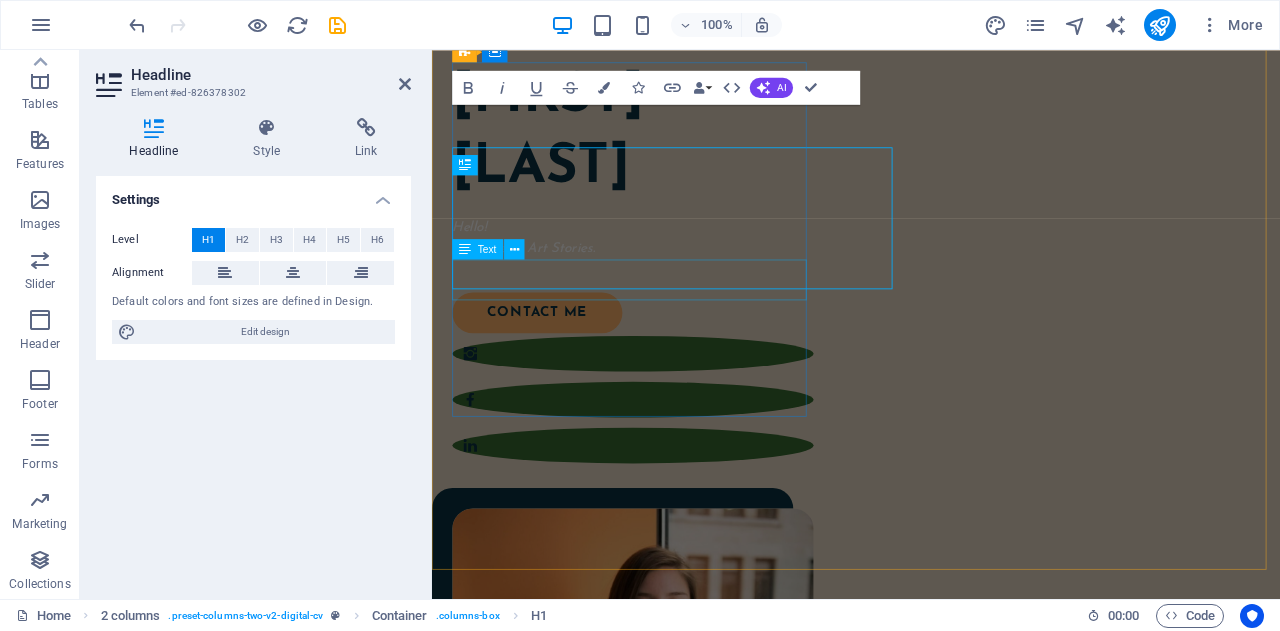 click on "[FIRST] [LAST] Hello! Welcome to Art Stories. contact me" at bounding box center [931, 604] 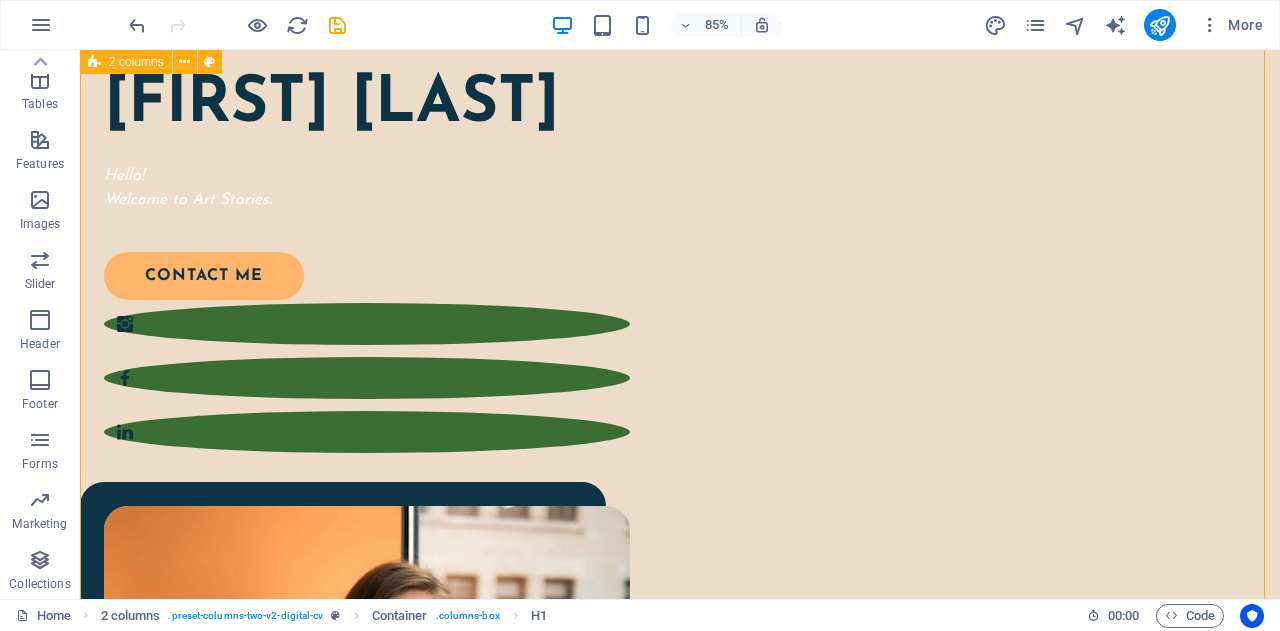 scroll, scrollTop: 228, scrollLeft: 0, axis: vertical 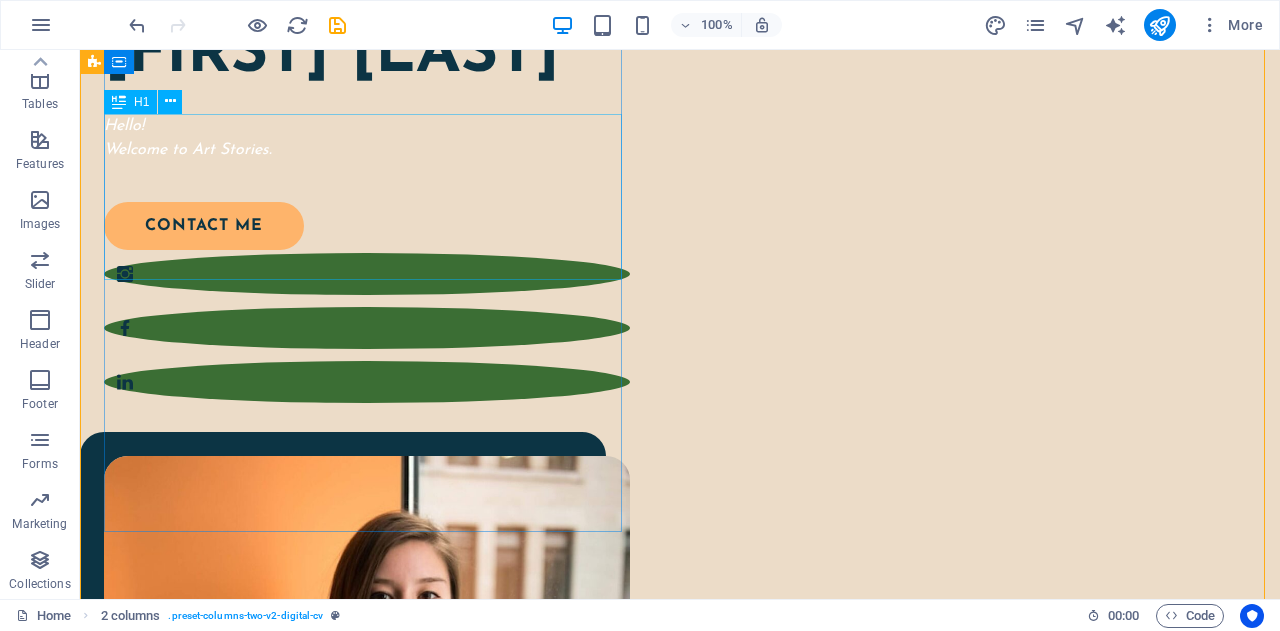 click on "[FIRST] [LAST]" at bounding box center [367, 55] 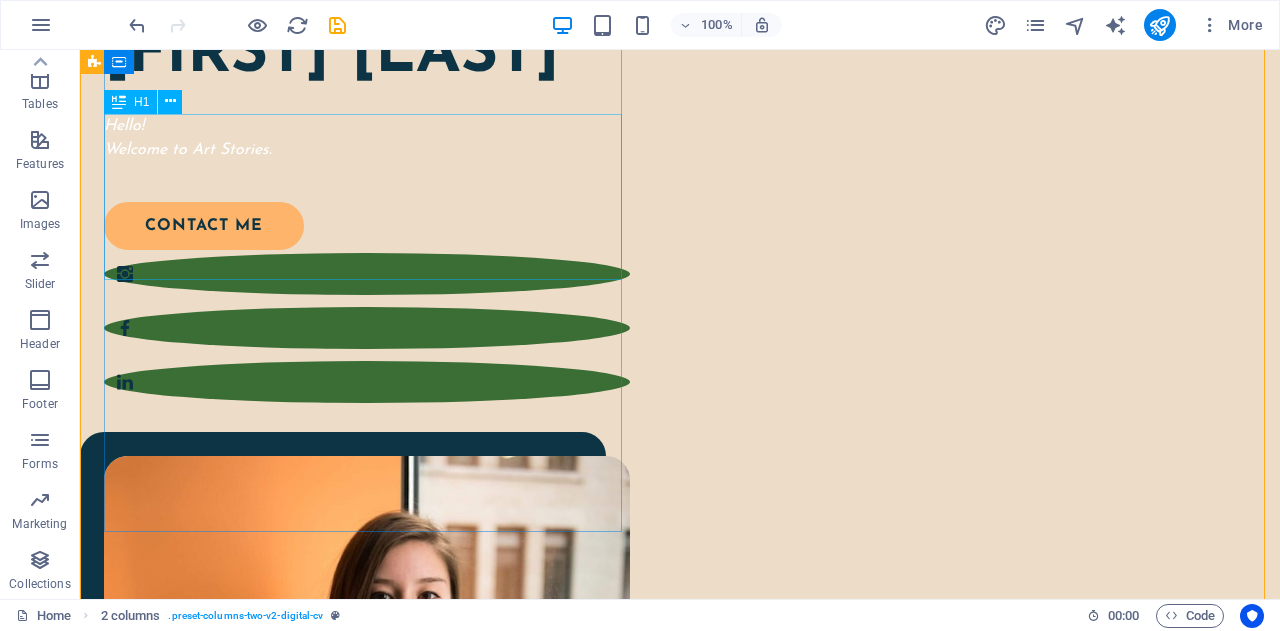 click on "[FIRST] [LAST]" at bounding box center [367, 55] 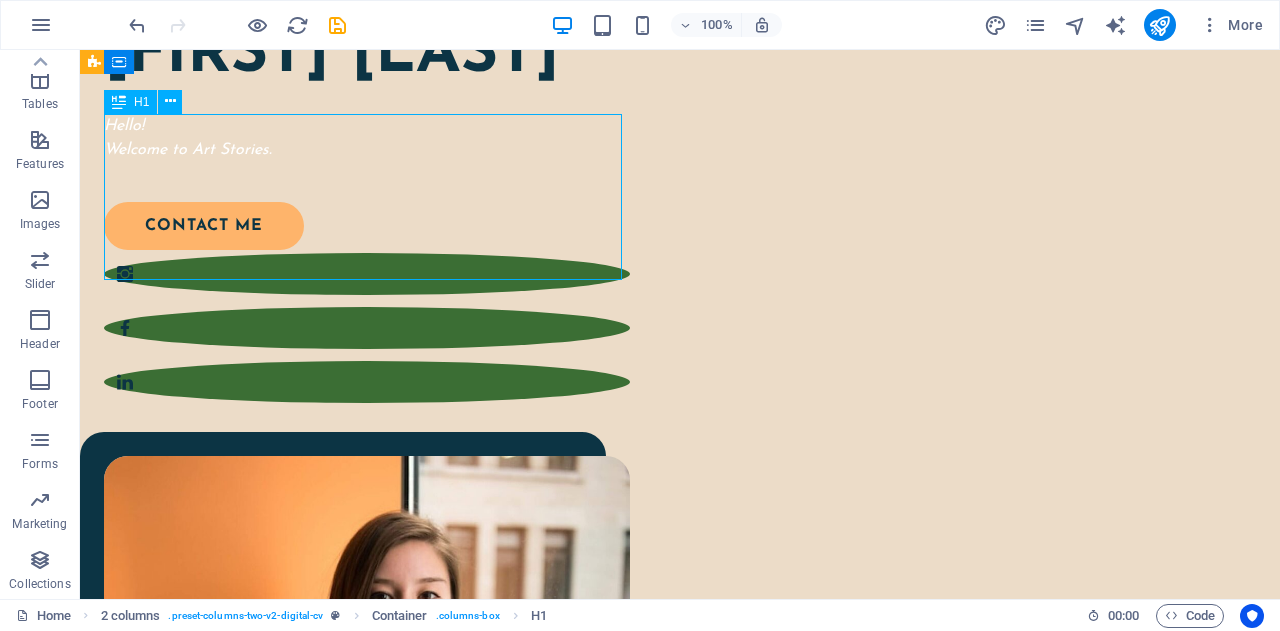 click on "[FIRST] [LAST]" at bounding box center [367, 55] 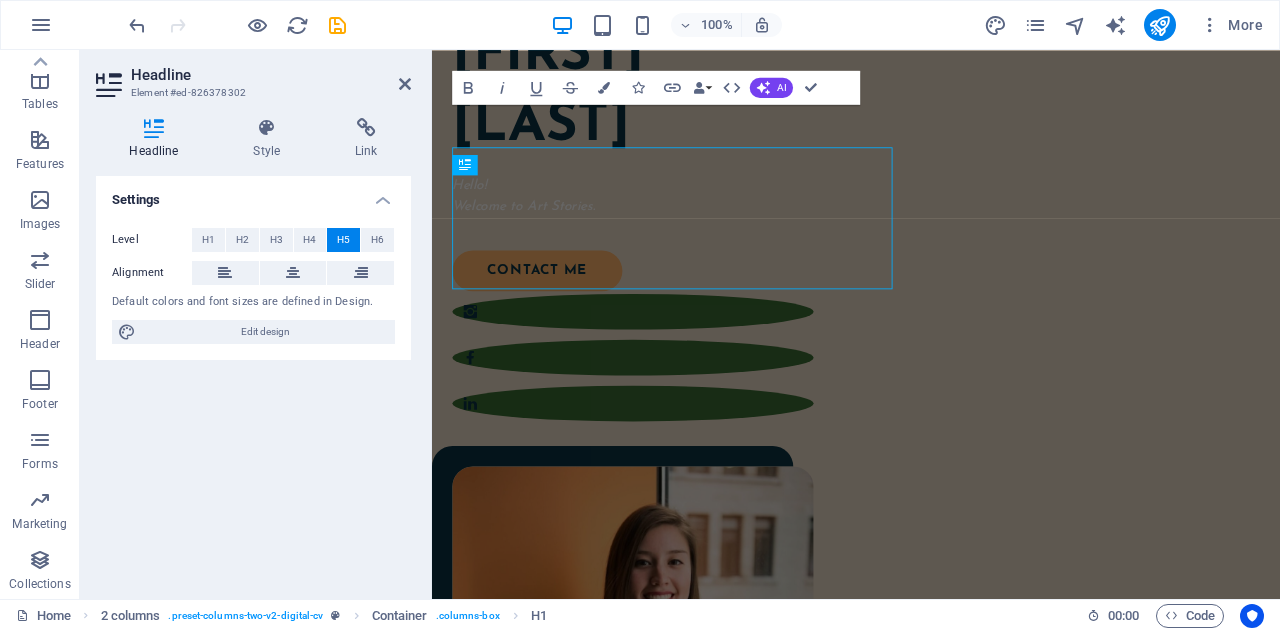 scroll, scrollTop: 178, scrollLeft: 0, axis: vertical 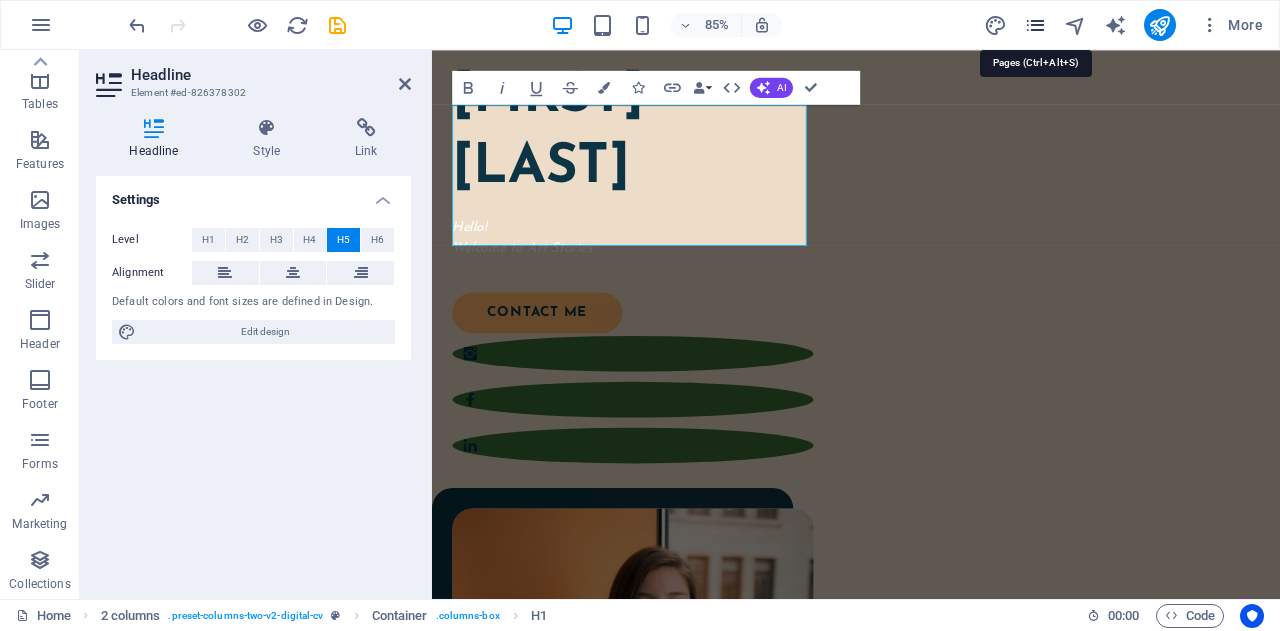 click at bounding box center (1035, 25) 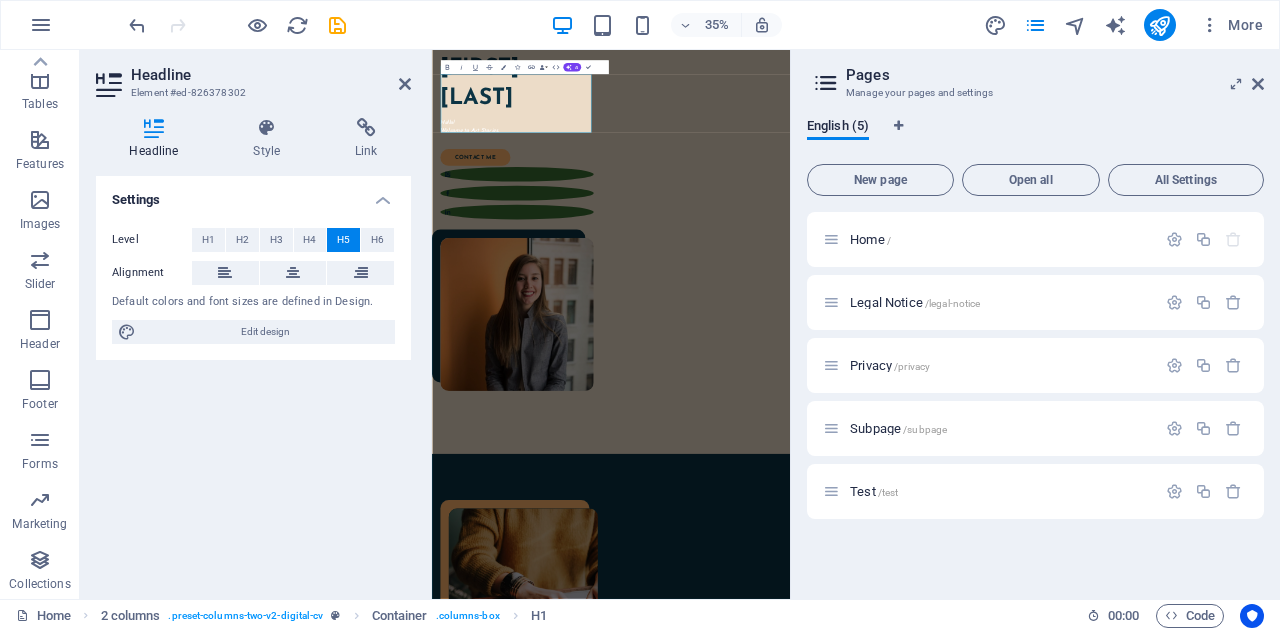 click on "Settings Level H1 H2 H3 H4 H5 H6 Alignment Default colors and font sizes are defined in Design. Edit design" at bounding box center (253, 379) 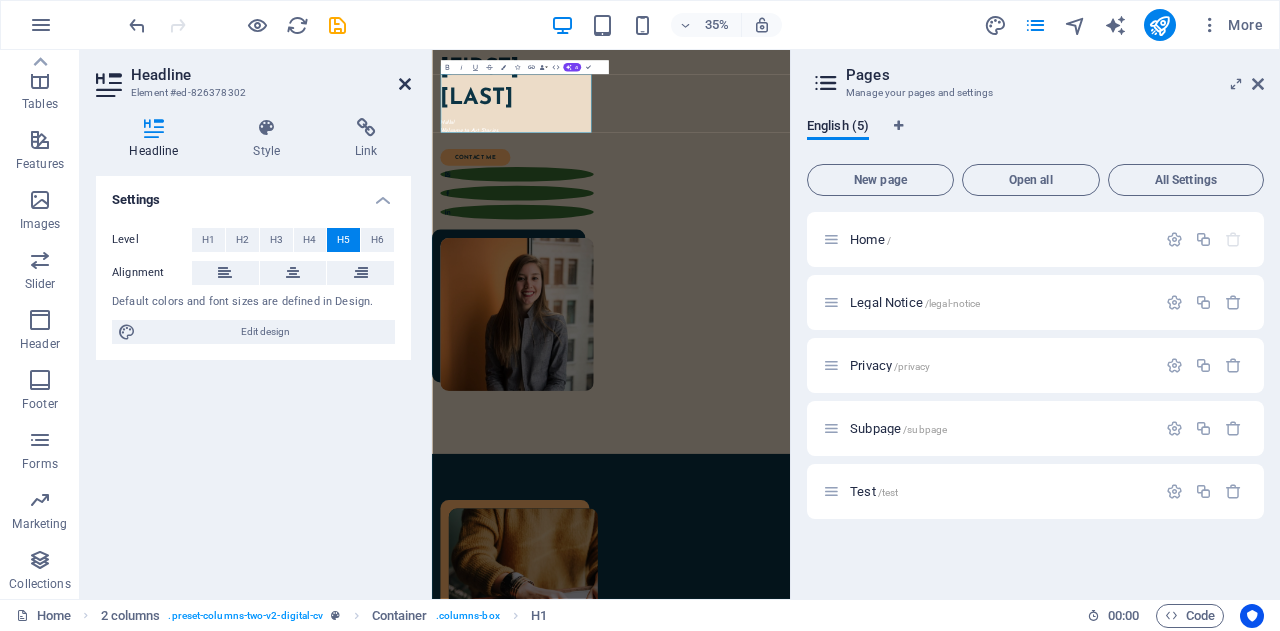 drag, startPoint x: 402, startPoint y: 84, endPoint x: 461, endPoint y: 48, distance: 69.115845 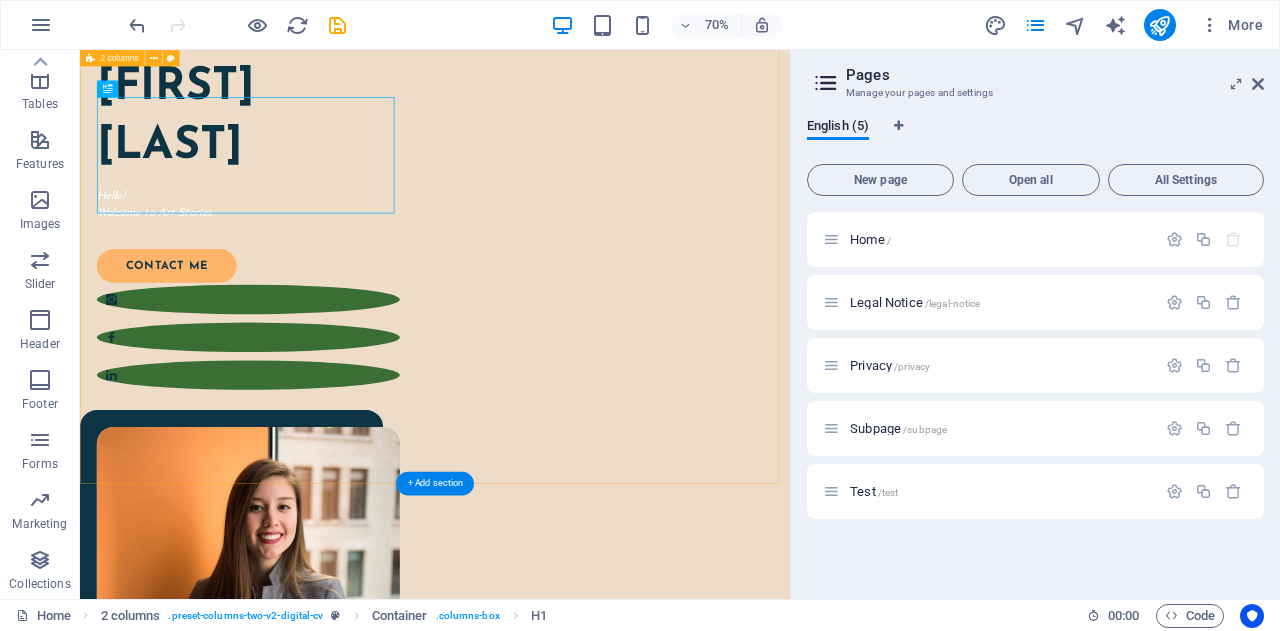 click on "[FIRST] [LAST] Hello! Welcome to Art Stories. contact me" at bounding box center (587, 608) 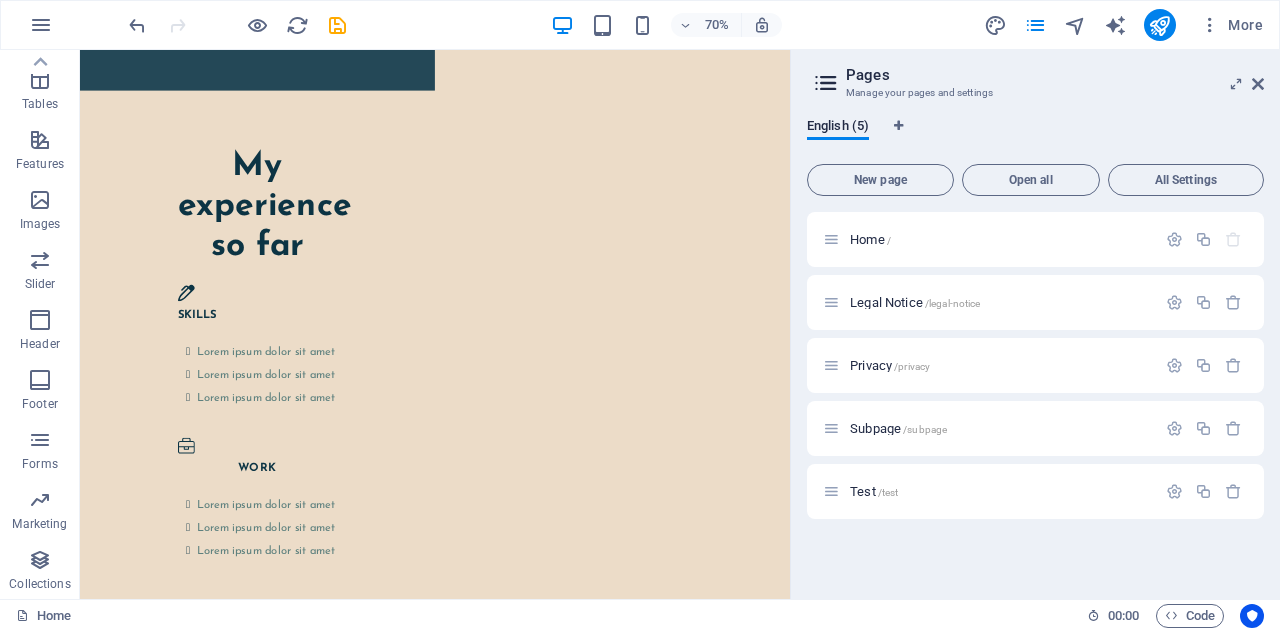 scroll, scrollTop: 2800, scrollLeft: 0, axis: vertical 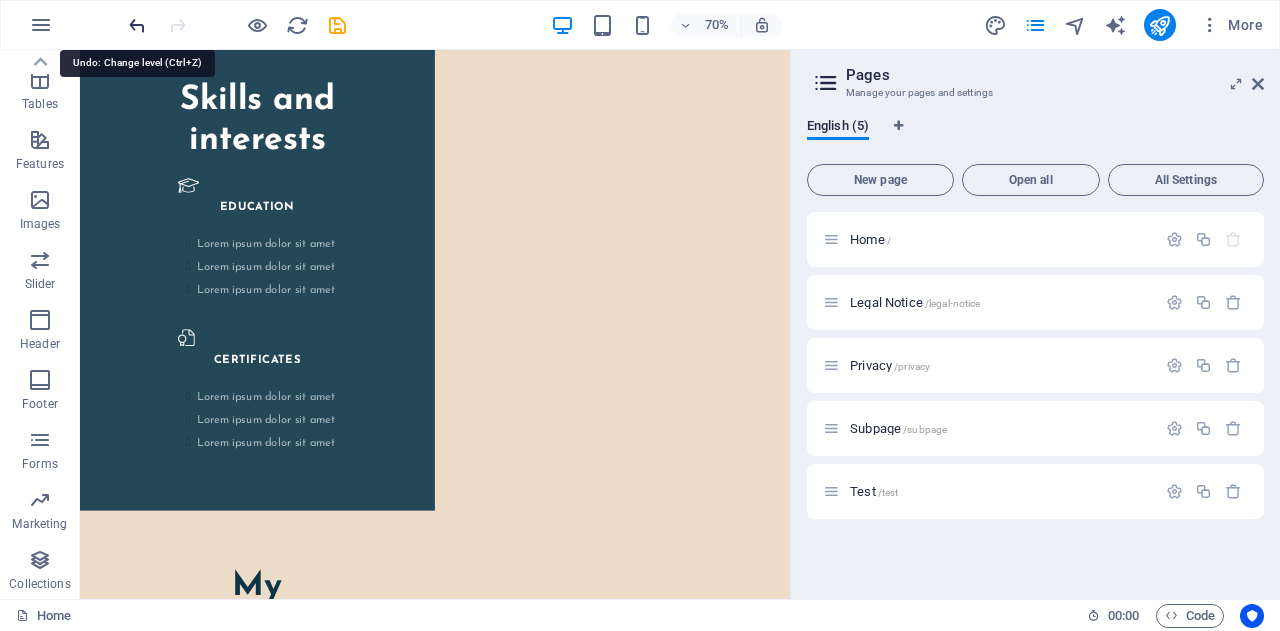 click at bounding box center [137, 25] 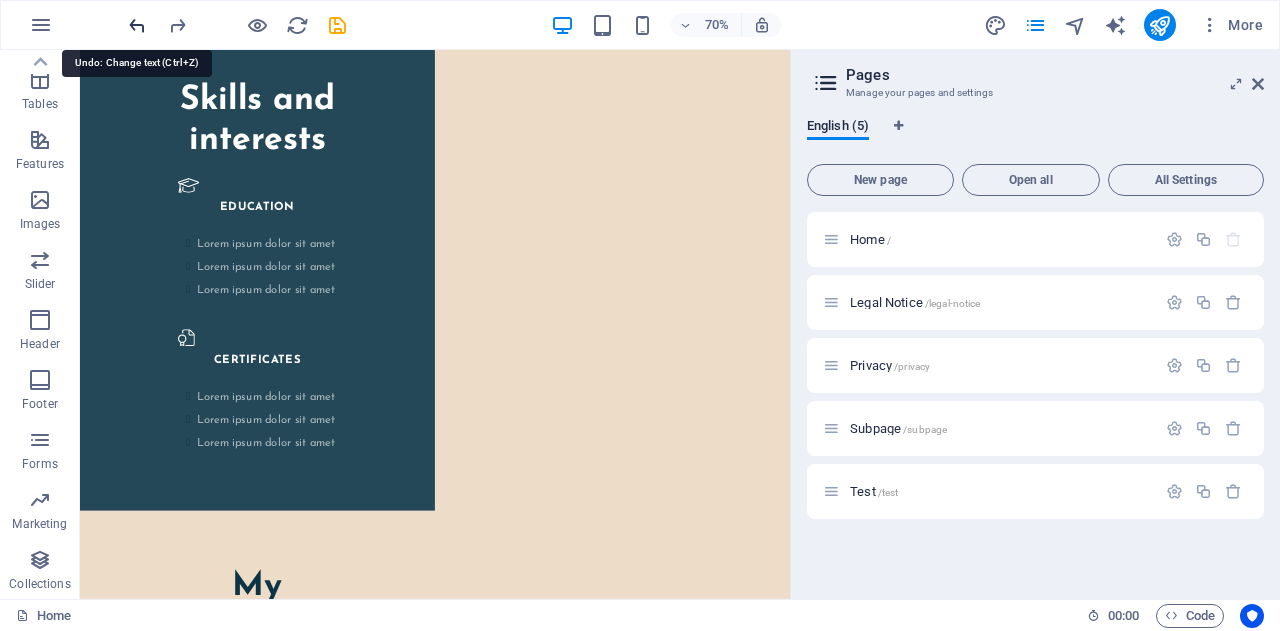scroll, scrollTop: 0, scrollLeft: 0, axis: both 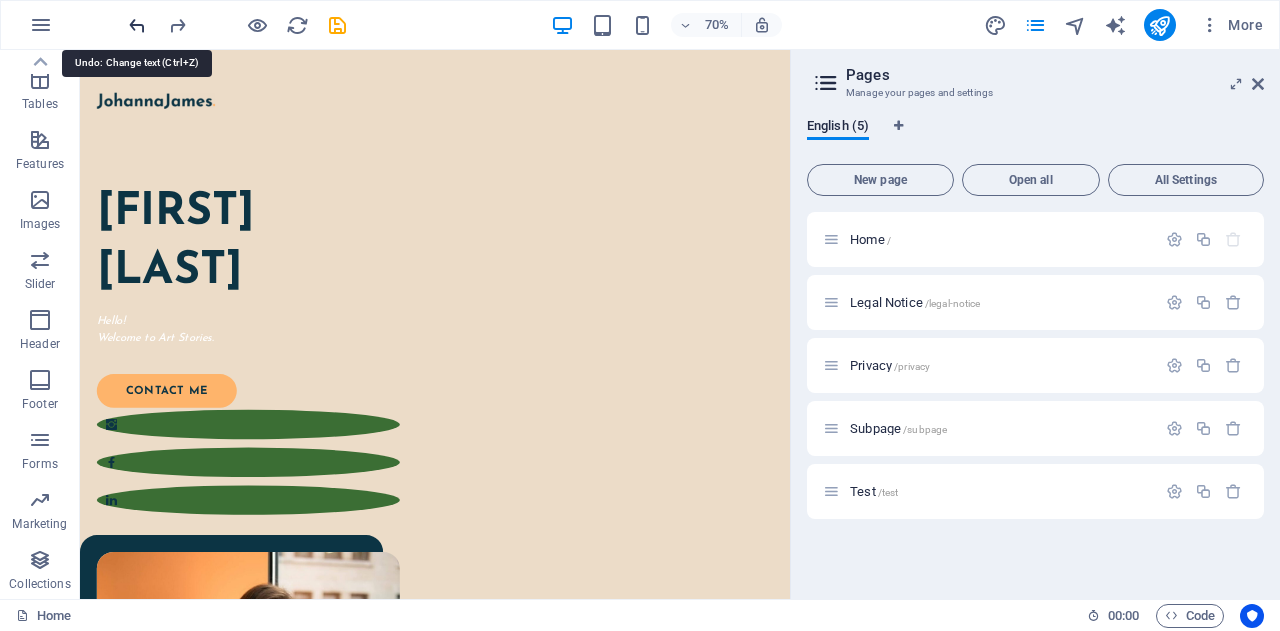 click at bounding box center (137, 25) 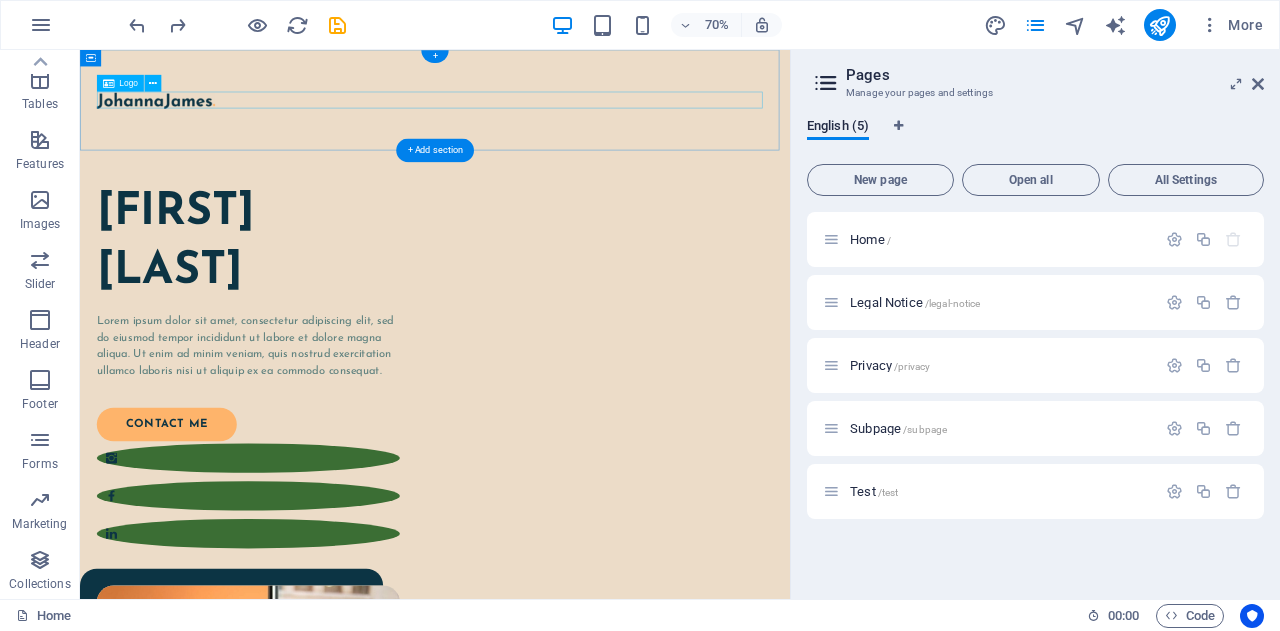 click at bounding box center [587, 122] 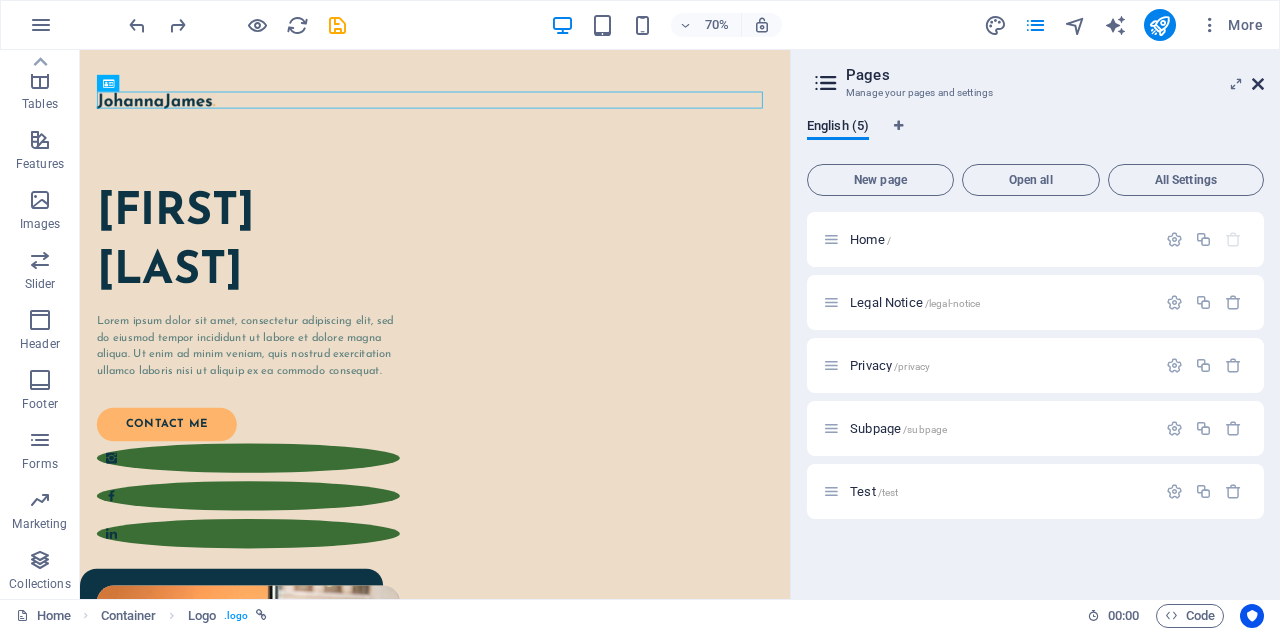 click at bounding box center [1258, 84] 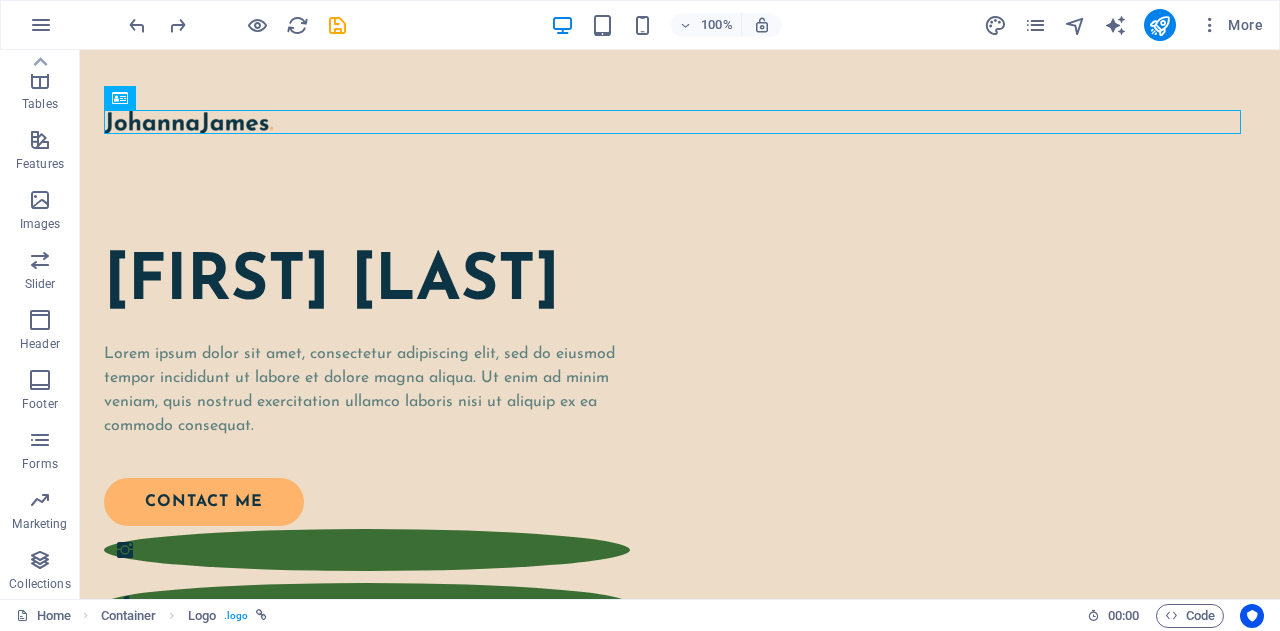 scroll, scrollTop: 0, scrollLeft: 0, axis: both 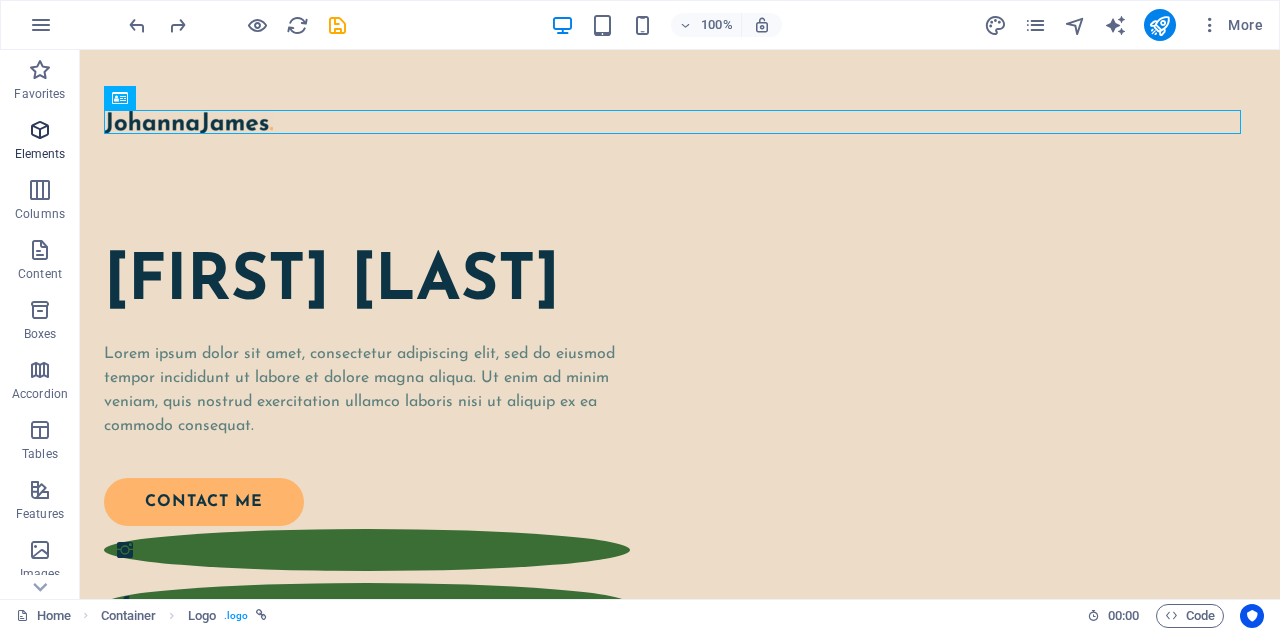 click on "Elements" at bounding box center (40, 142) 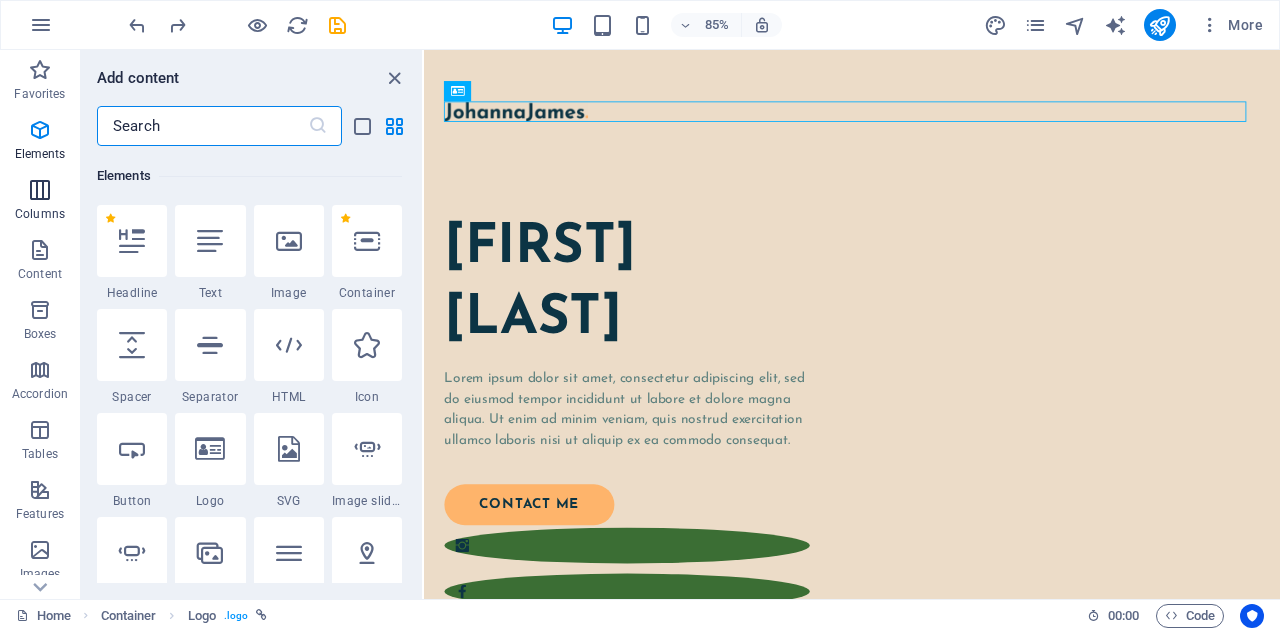scroll, scrollTop: 213, scrollLeft: 0, axis: vertical 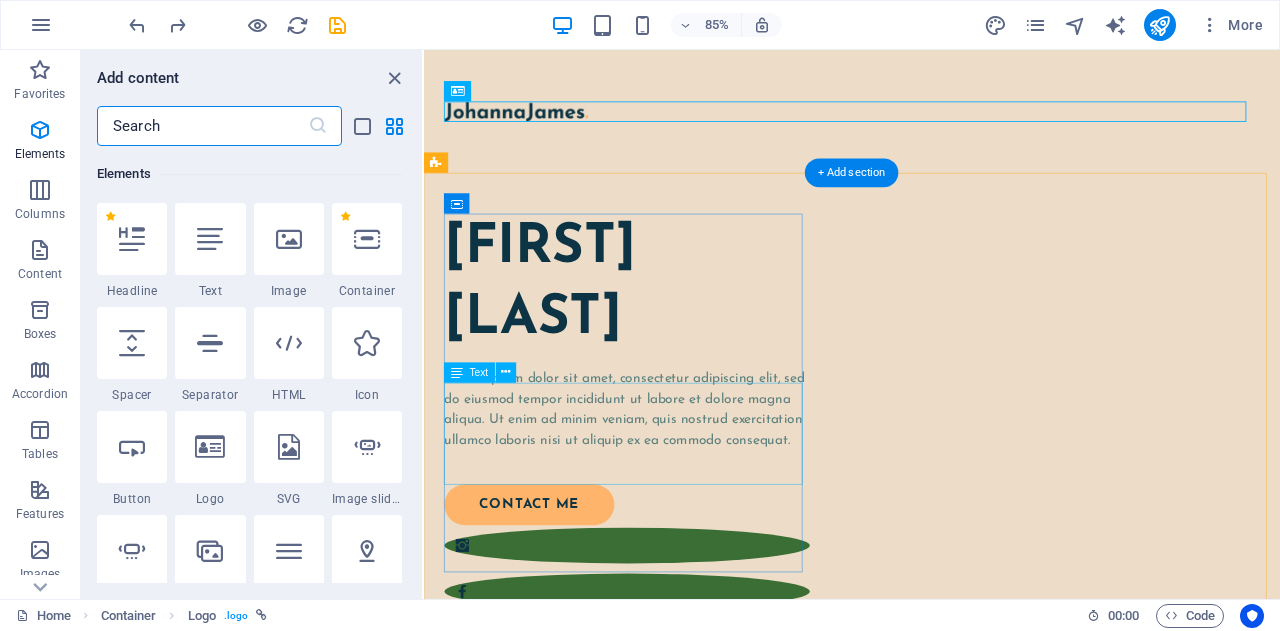 click on "Lorem ipsum dolor sit amet, consectetur adipiscing elit, sed do eiusmod tempor incididunt ut labore et dolore magna aliqua. Ut enim ad minim veniam, quis nostrud exercitation ullamco laboris nisi ut aliquip ex ea commodo consequat." at bounding box center [663, 473] 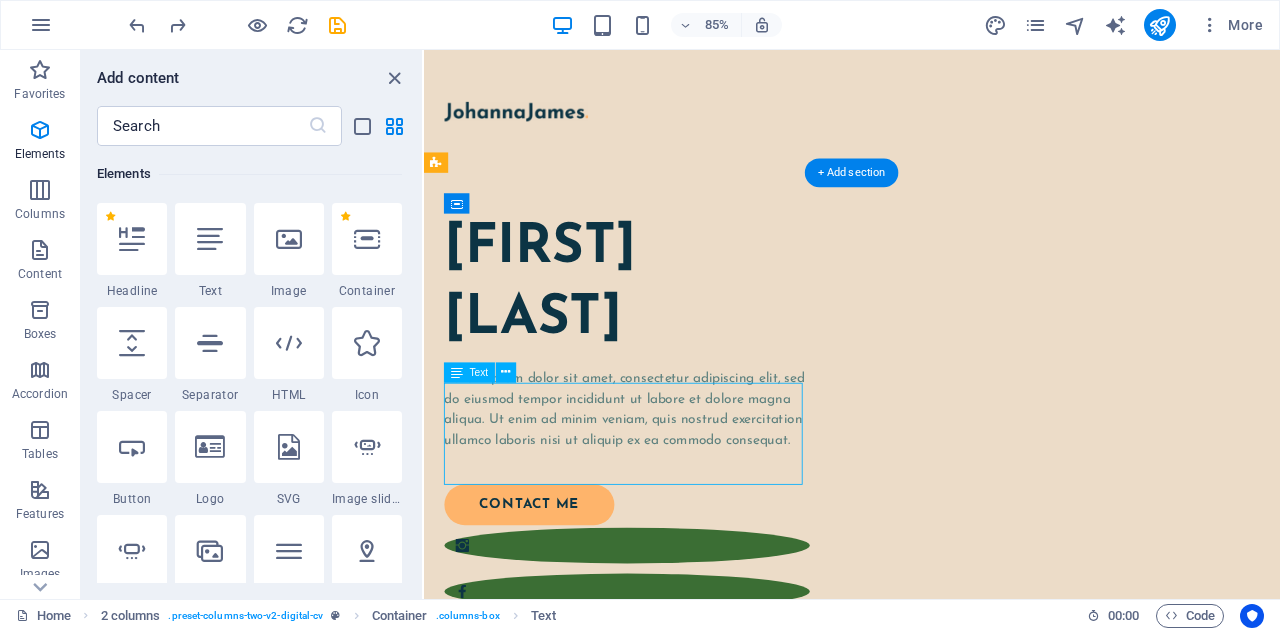 click on "Lorem ipsum dolor sit amet, consectetur adipiscing elit, sed do eiusmod tempor incididunt ut labore et dolore magna aliqua. Ut enim ad minim veniam, quis nostrud exercitation ullamco laboris nisi ut aliquip ex ea commodo consequat." at bounding box center [663, 473] 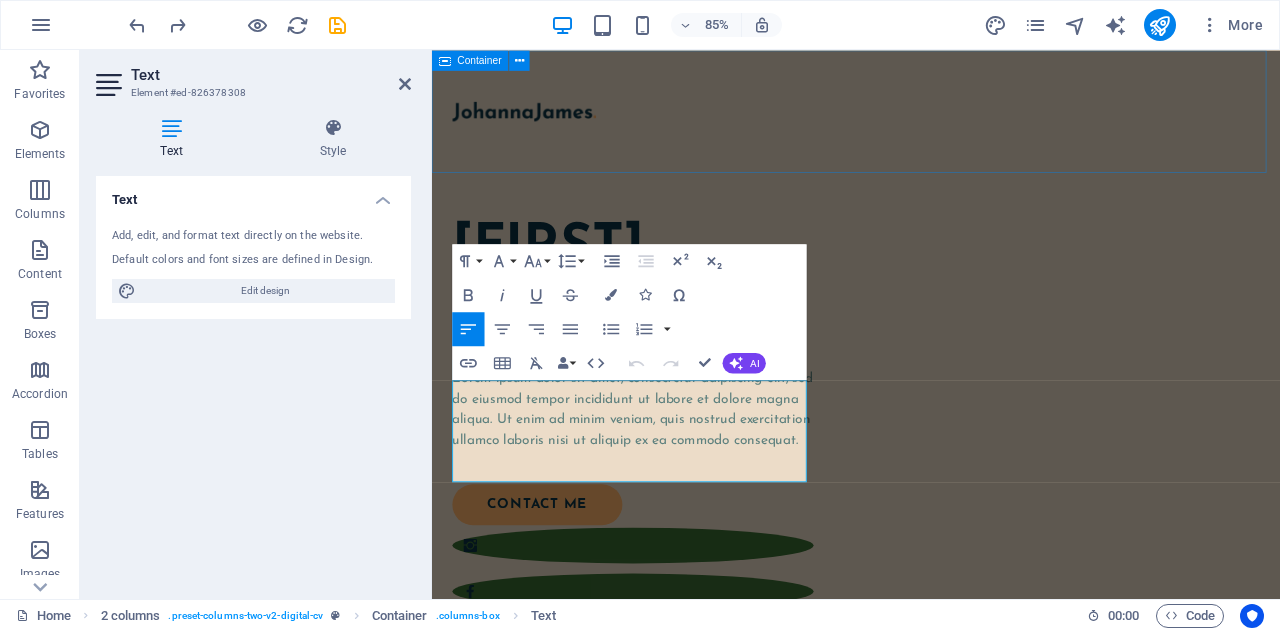 click at bounding box center (931, 122) 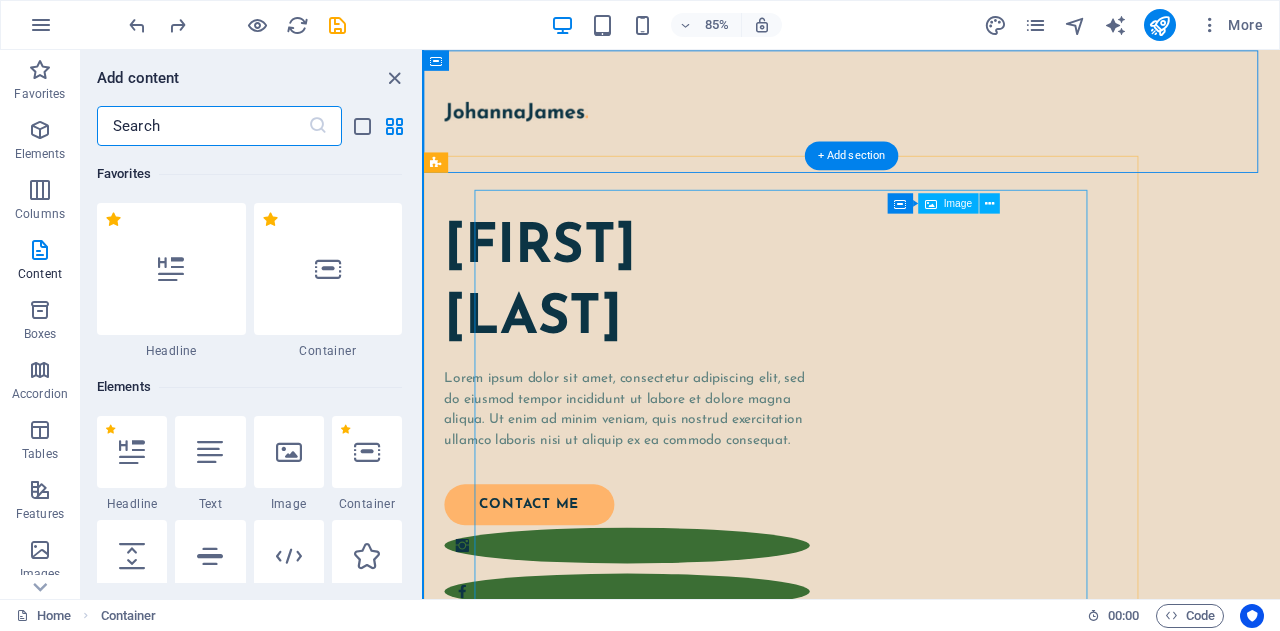 click on "Elements" at bounding box center (249, 387) 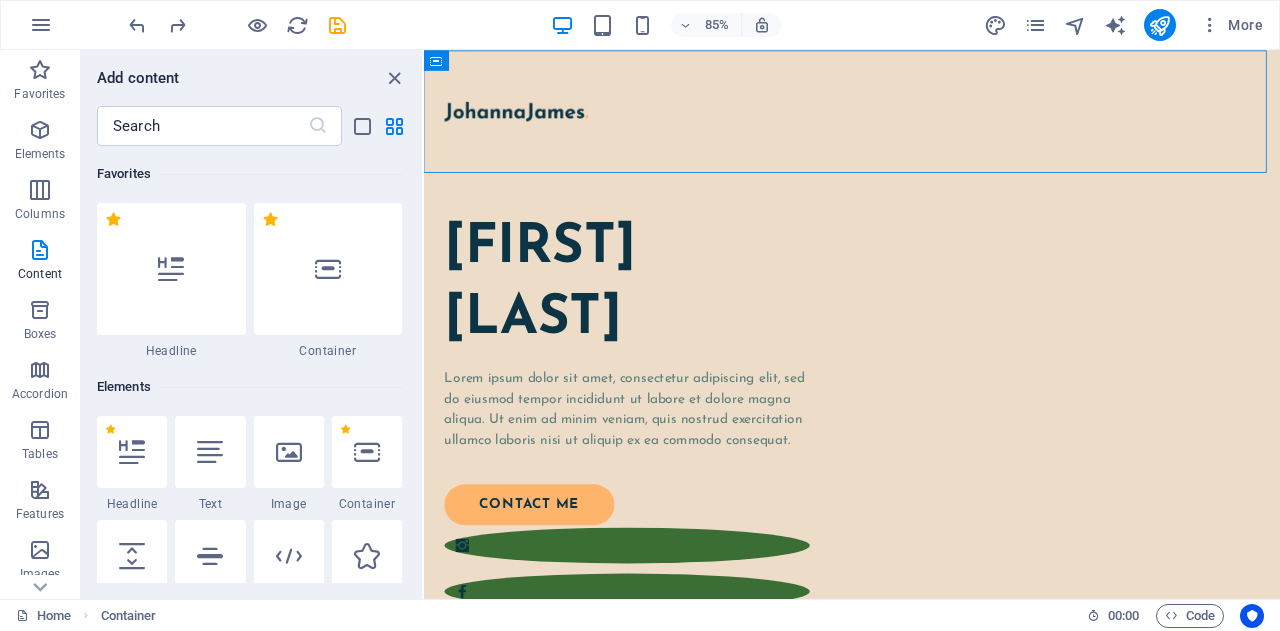 click on "[FIRST] [LAST]" at bounding box center (663, 325) 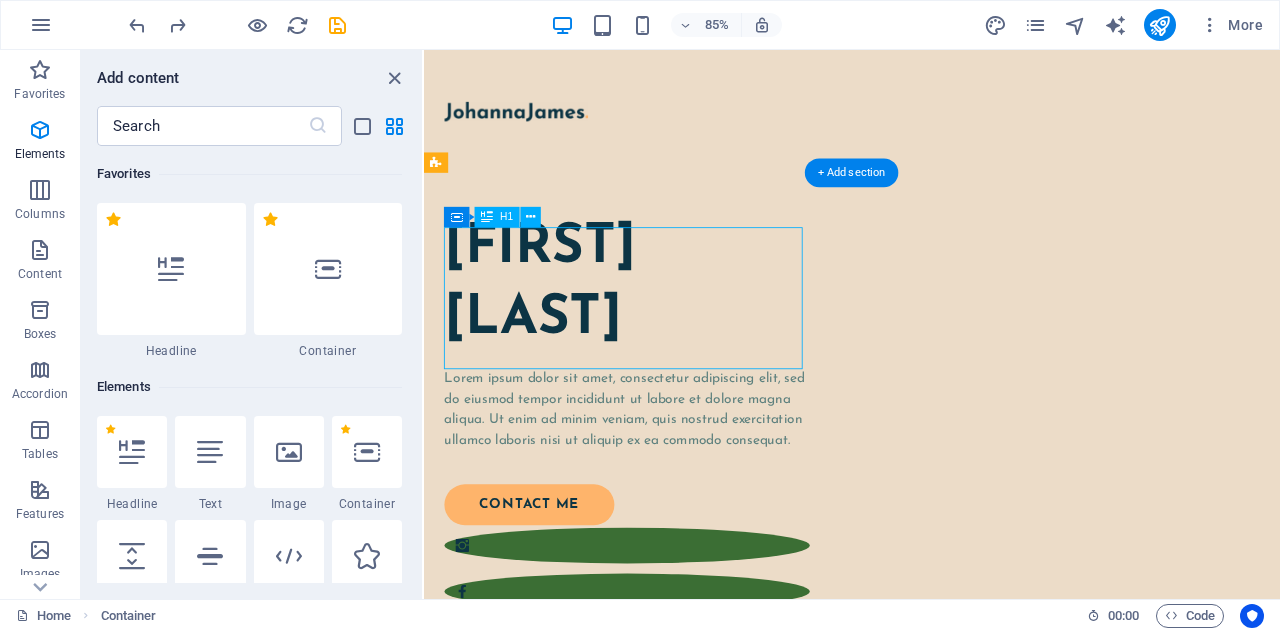 scroll, scrollTop: 3499, scrollLeft: 0, axis: vertical 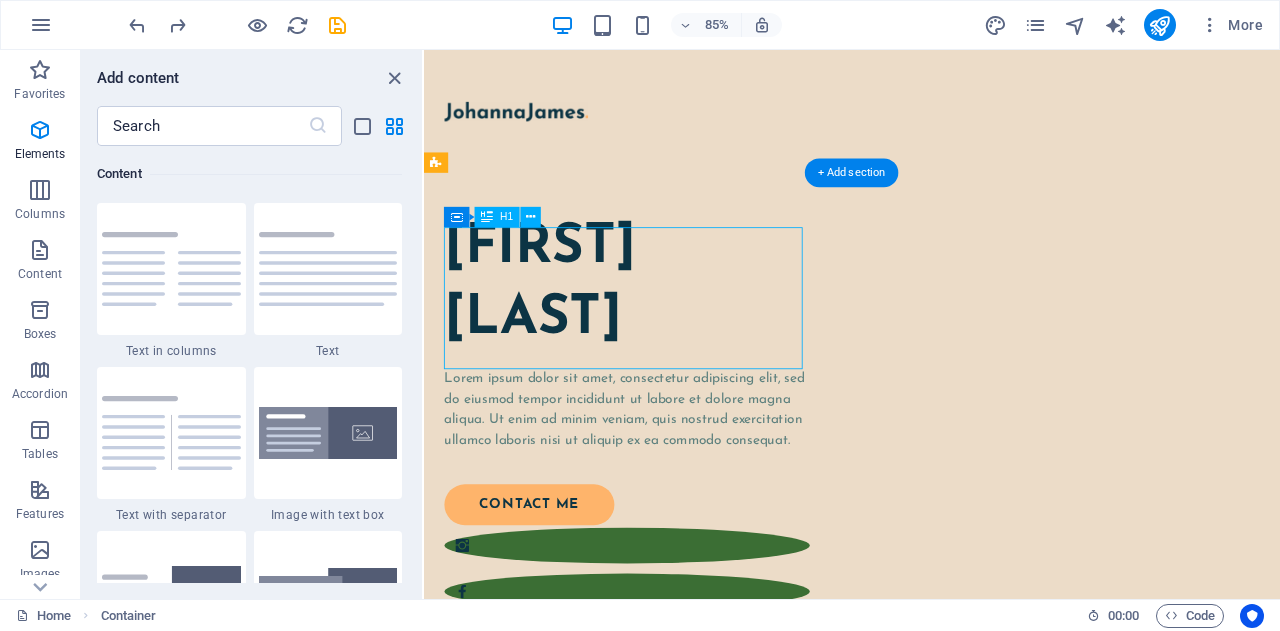 click on "[FIRST] [LAST]" at bounding box center (663, 325) 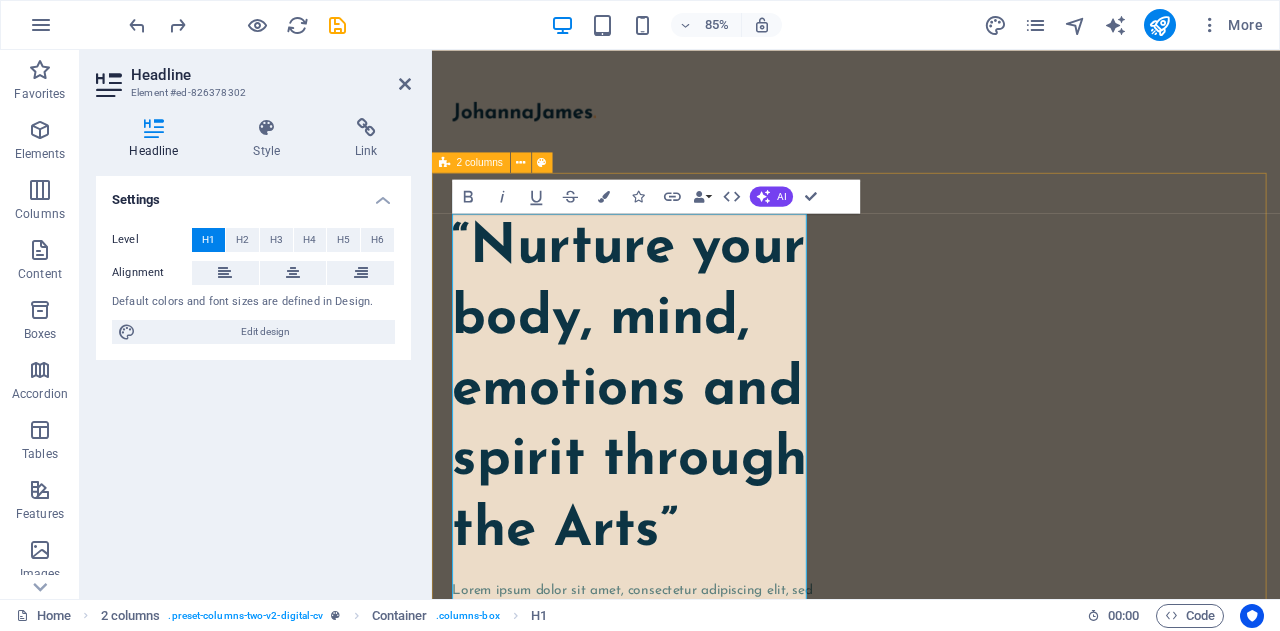 scroll, scrollTop: 400, scrollLeft: 0, axis: vertical 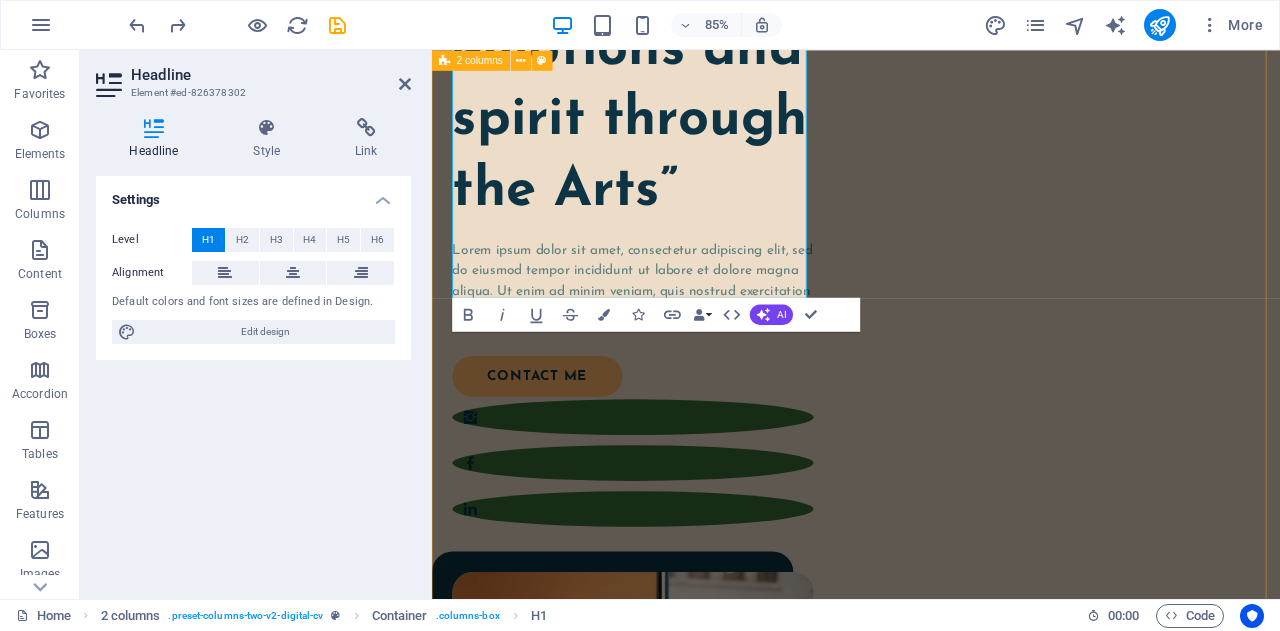 click on "“Nurture your body, mind, emotions and spirit through the Arts” Lorem ipsum dolor sit amet, consectetur adipiscing elit, sed do eiusmod tempor incididunt ut labore et dolore magna aliqua. Ut enim ad minim veniam, quis nostrud exercitation ullamco laboris nisi ut aliquip ex ea commodo consequat. contact me" at bounding box center (931, 531) 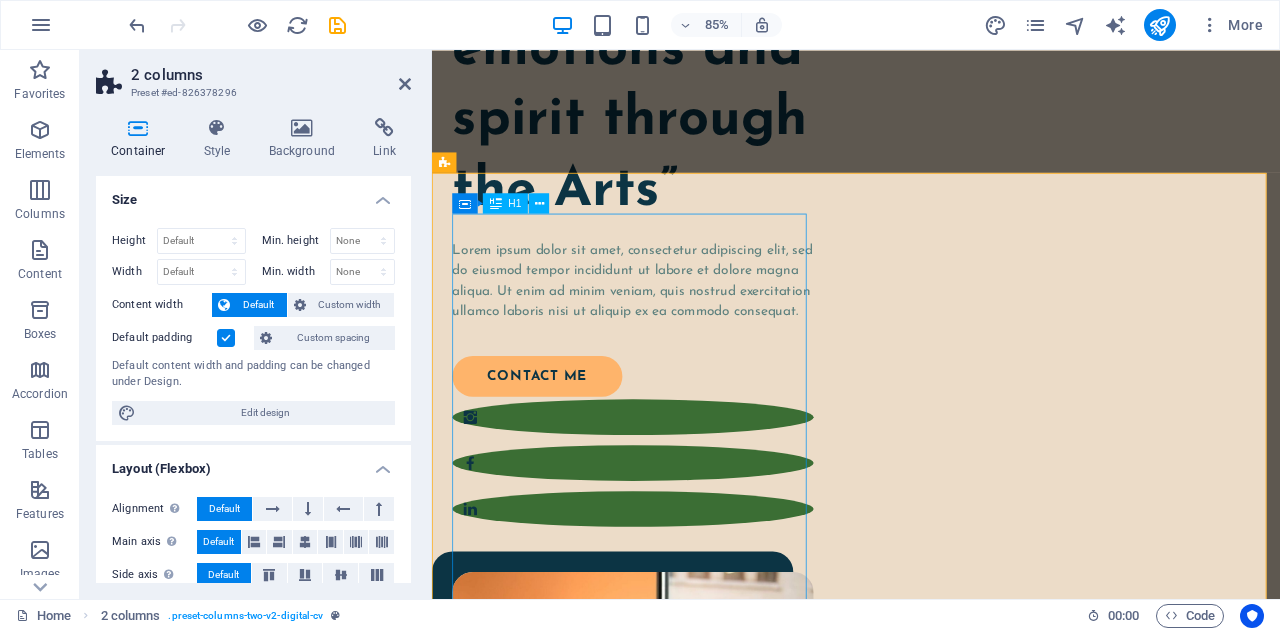 click on "“Nurture your body, mind, emotions and spirit through the Arts”" at bounding box center [668, 50] 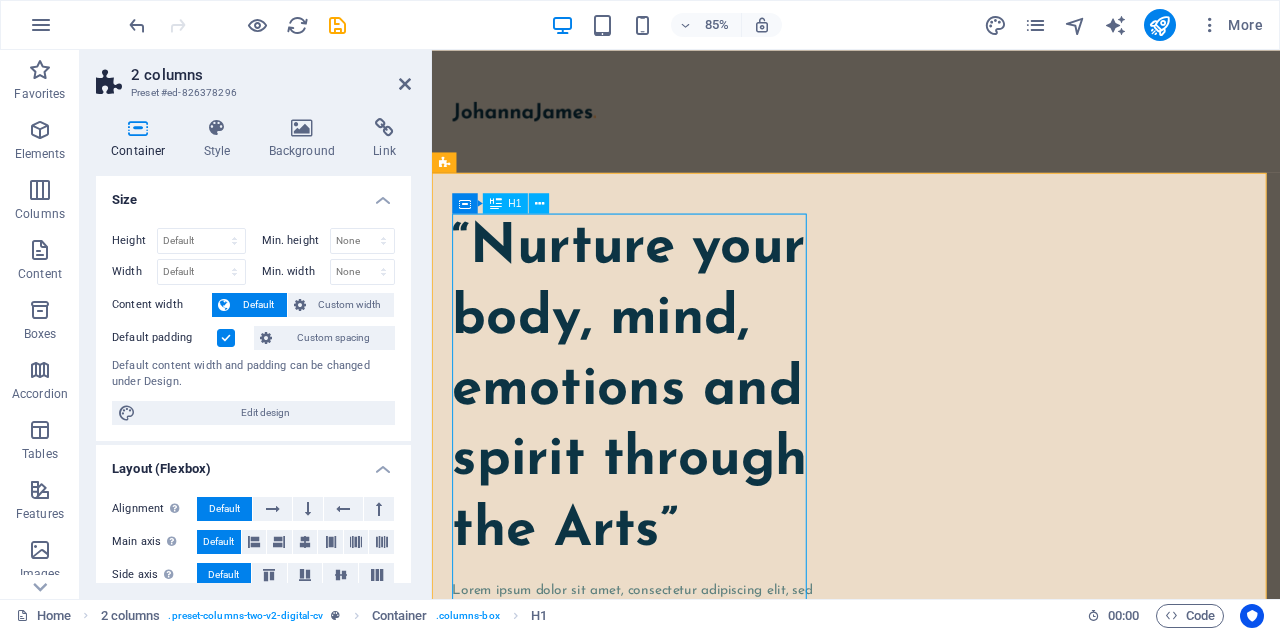 click on "“Nurture your body, mind, emotions and spirit through the Arts”" at bounding box center [668, 450] 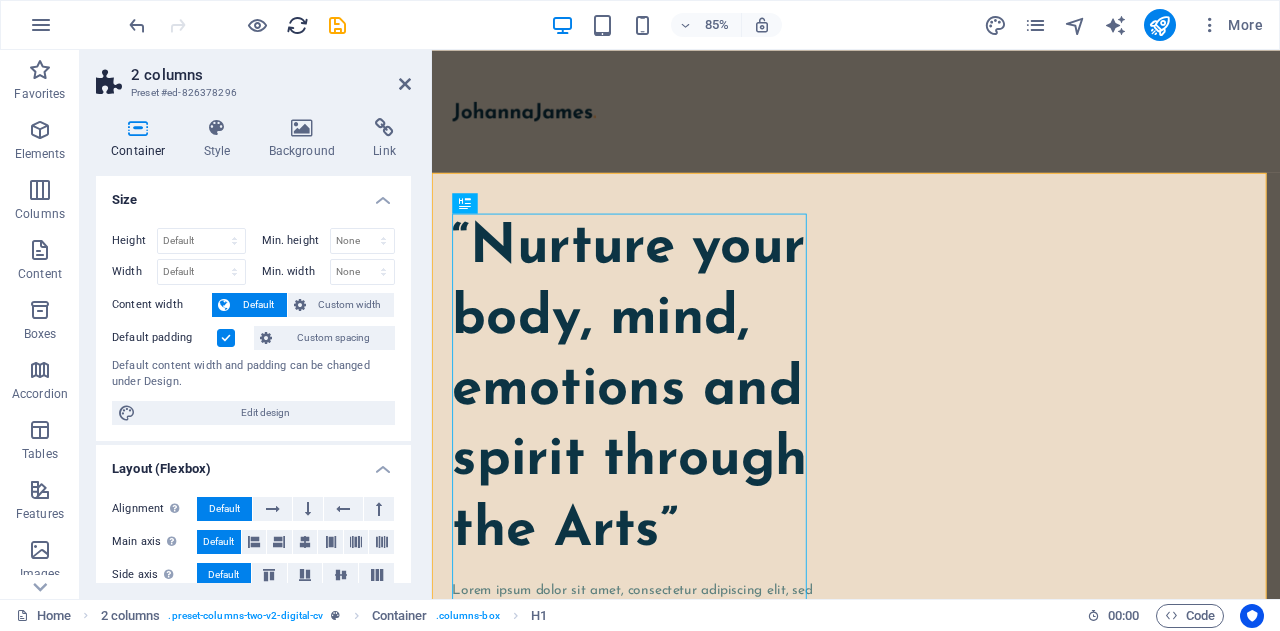 drag, startPoint x: 32, startPoint y: 83, endPoint x: 297, endPoint y: 17, distance: 273.0952 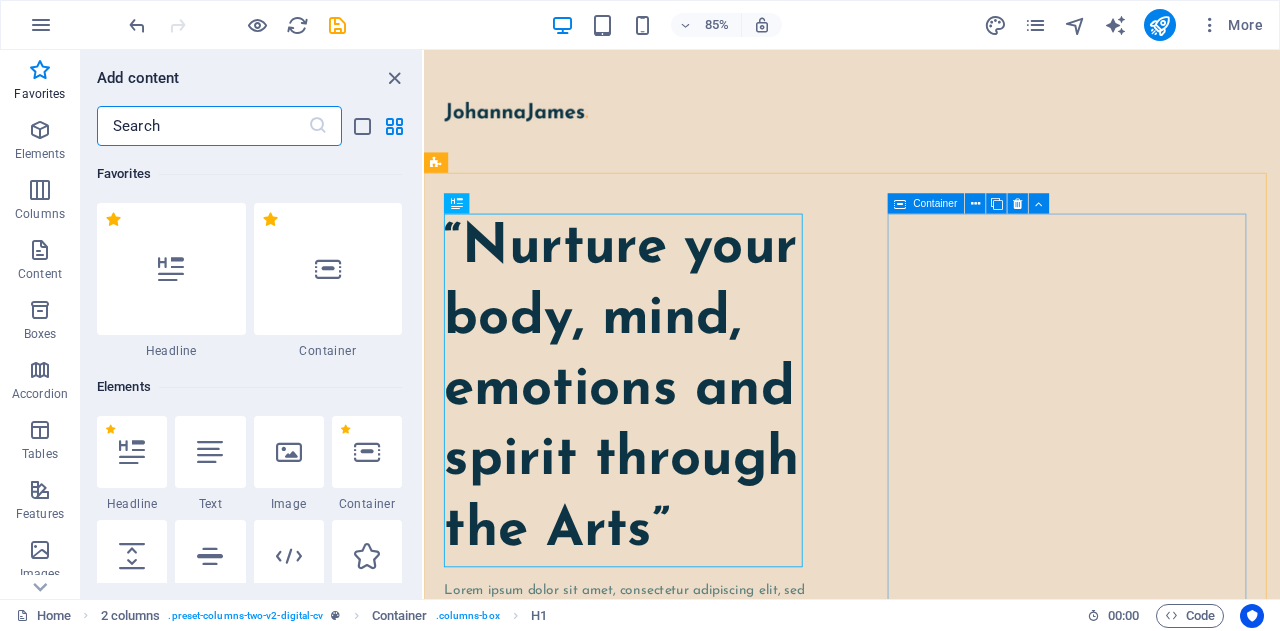 click at bounding box center [927, 122] 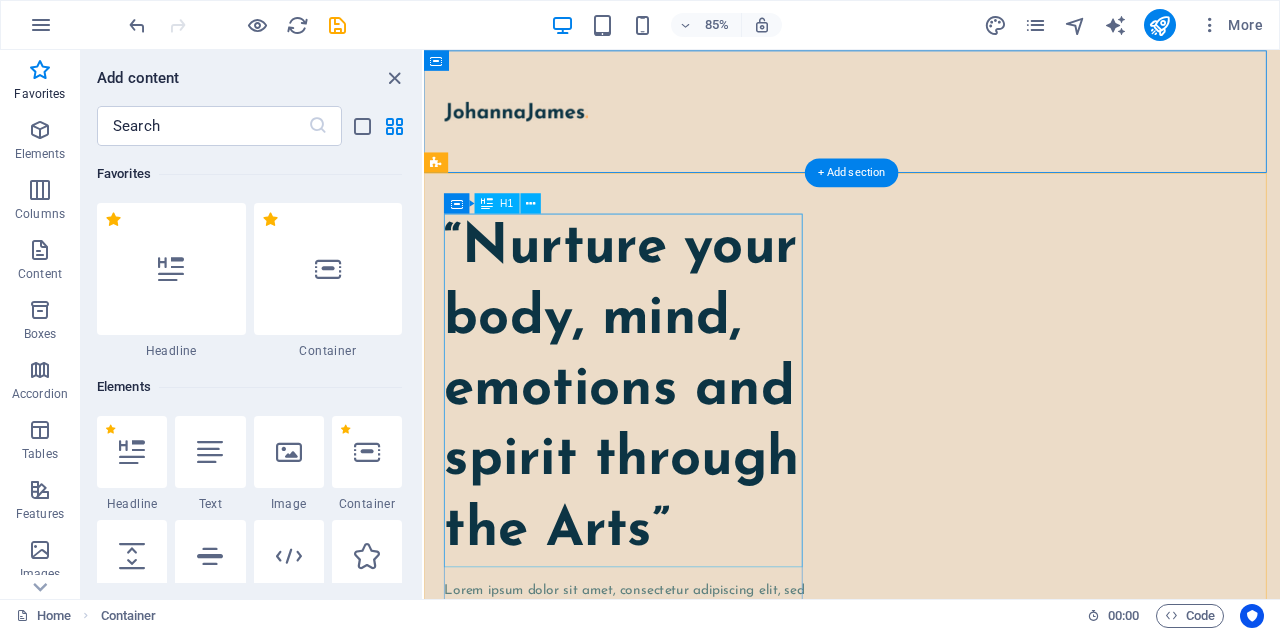 click on "“Nurture your body, mind, emotions and spirit through the Arts”" at bounding box center [663, 450] 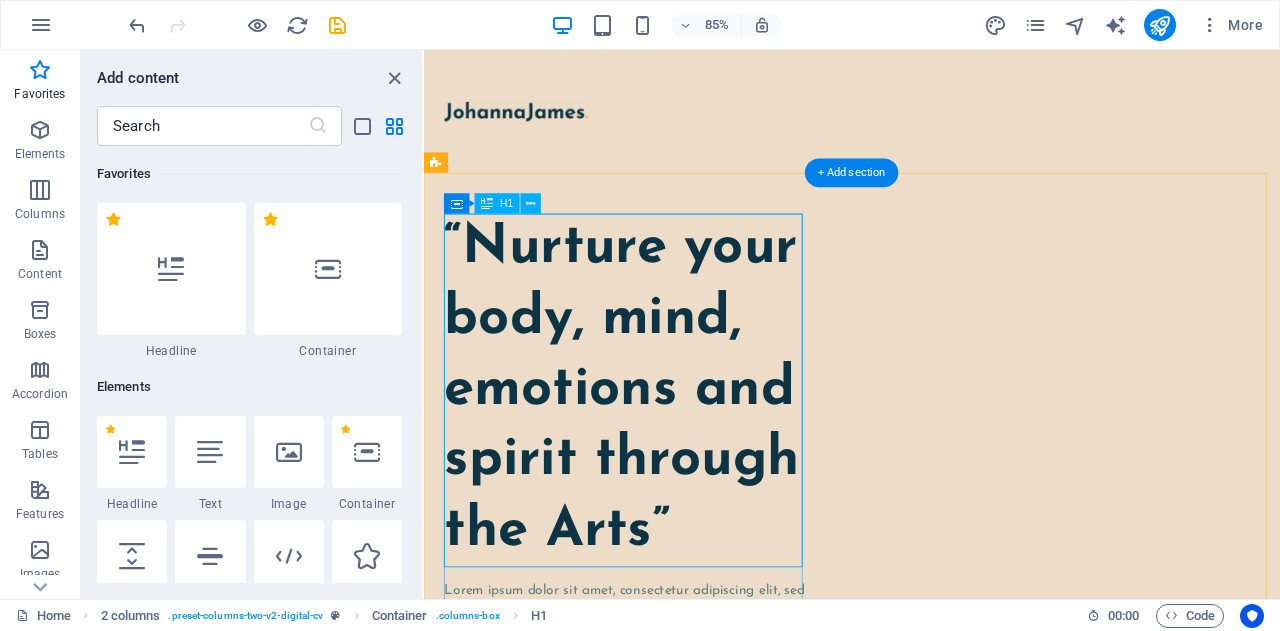 drag, startPoint x: 595, startPoint y: 421, endPoint x: 696, endPoint y: 573, distance: 182.49658 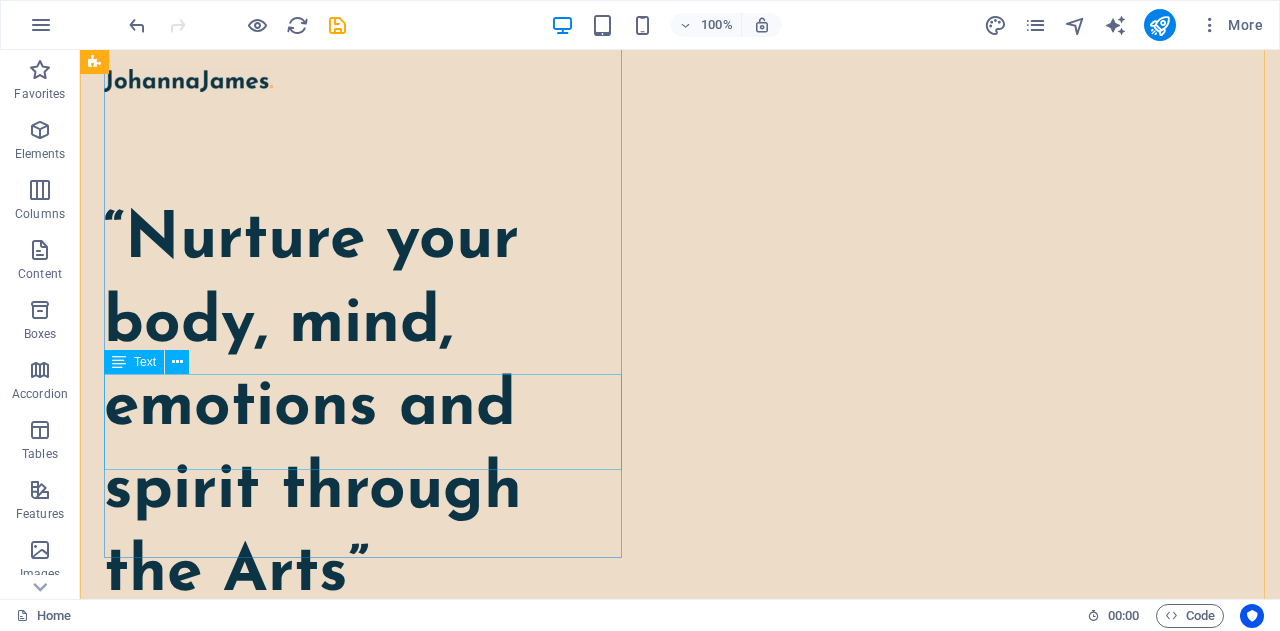 scroll, scrollTop: 300, scrollLeft: 0, axis: vertical 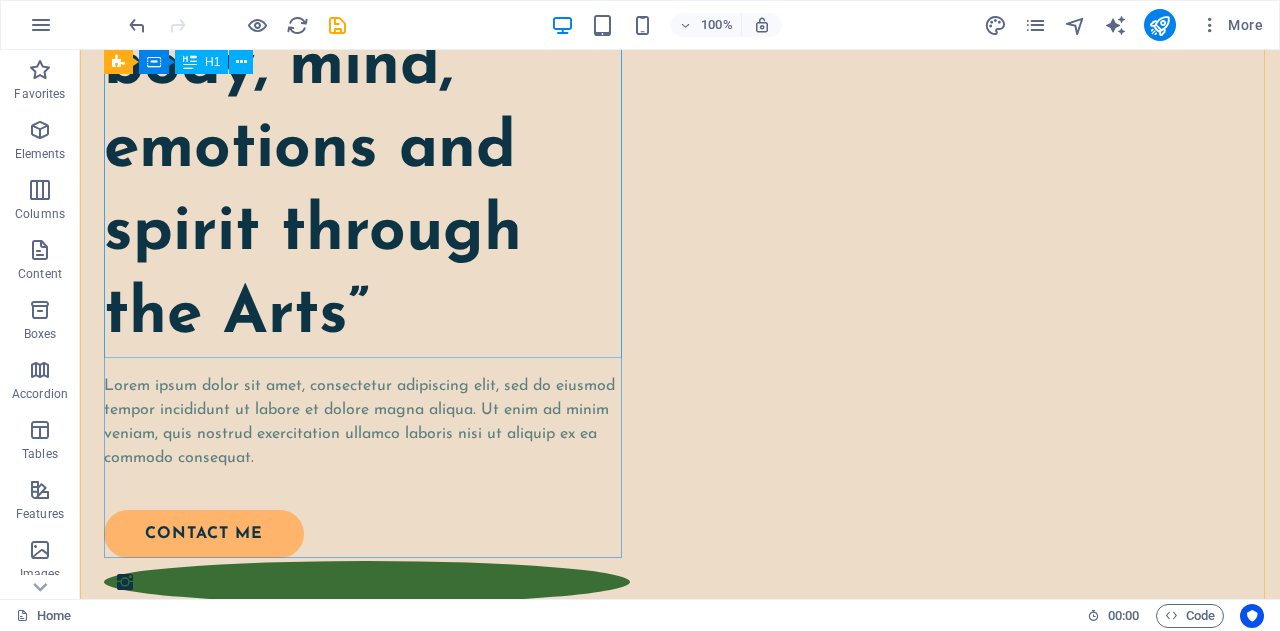 click on "“Nurture your body, mind, emotions and spirit through the Arts”" at bounding box center [367, 150] 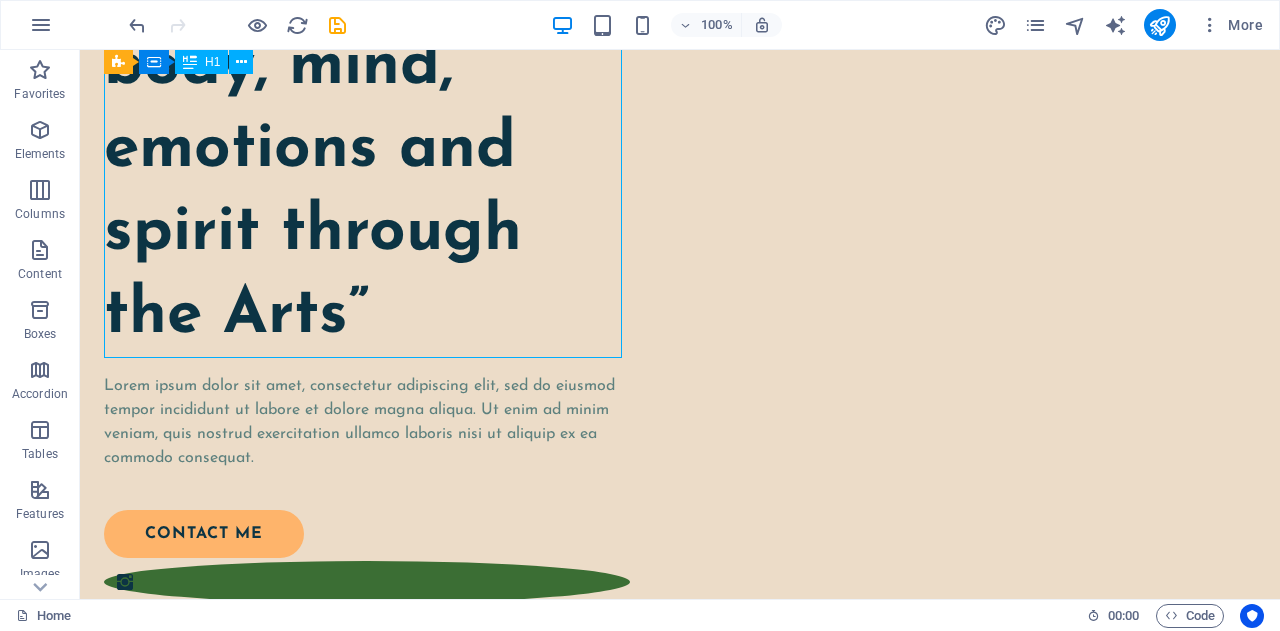 click on "“Nurture your body, mind, emotions and spirit through the Arts”" at bounding box center [367, 150] 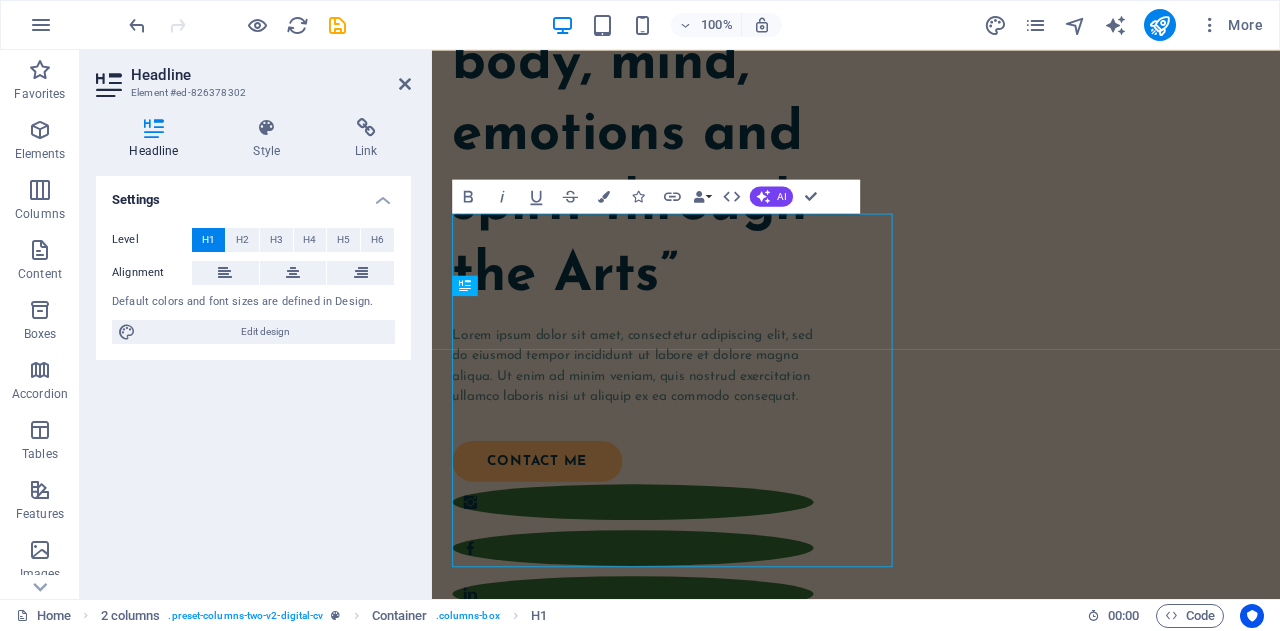 scroll, scrollTop: 0, scrollLeft: 0, axis: both 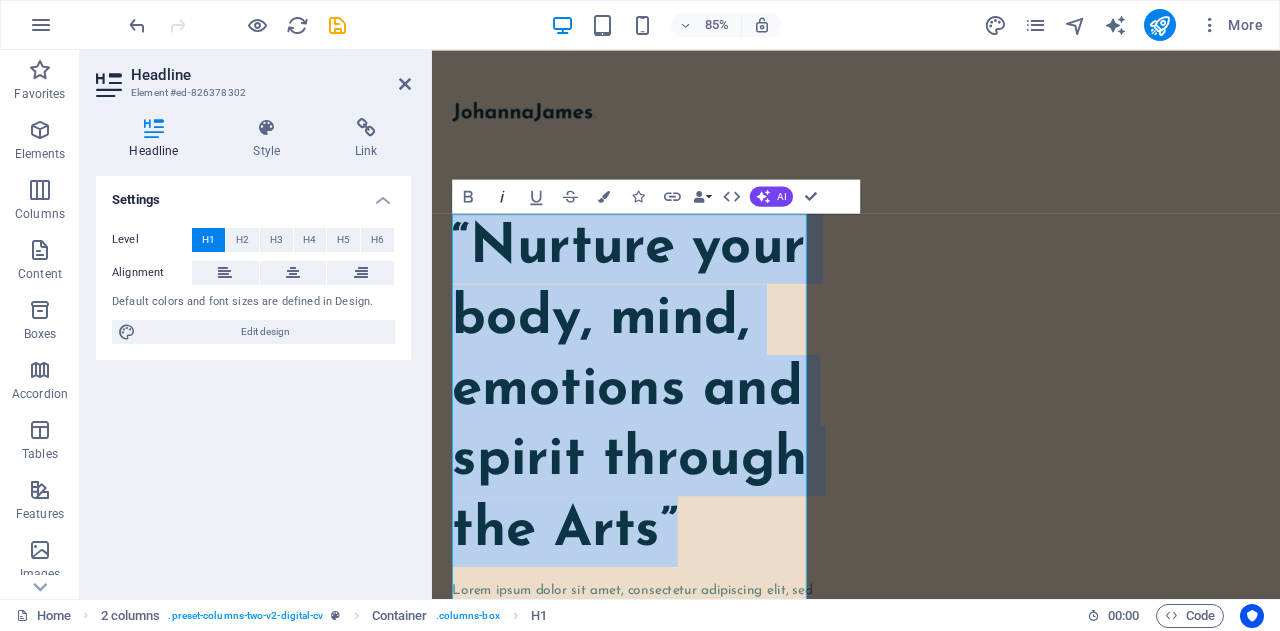 click 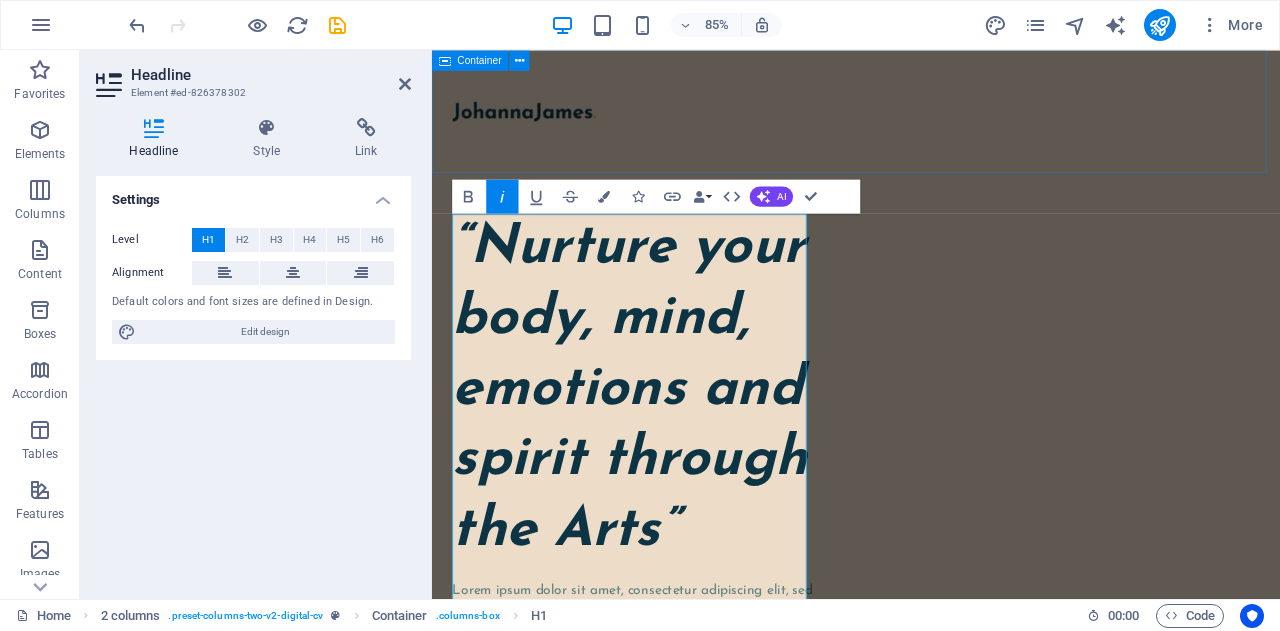 click at bounding box center (931, 122) 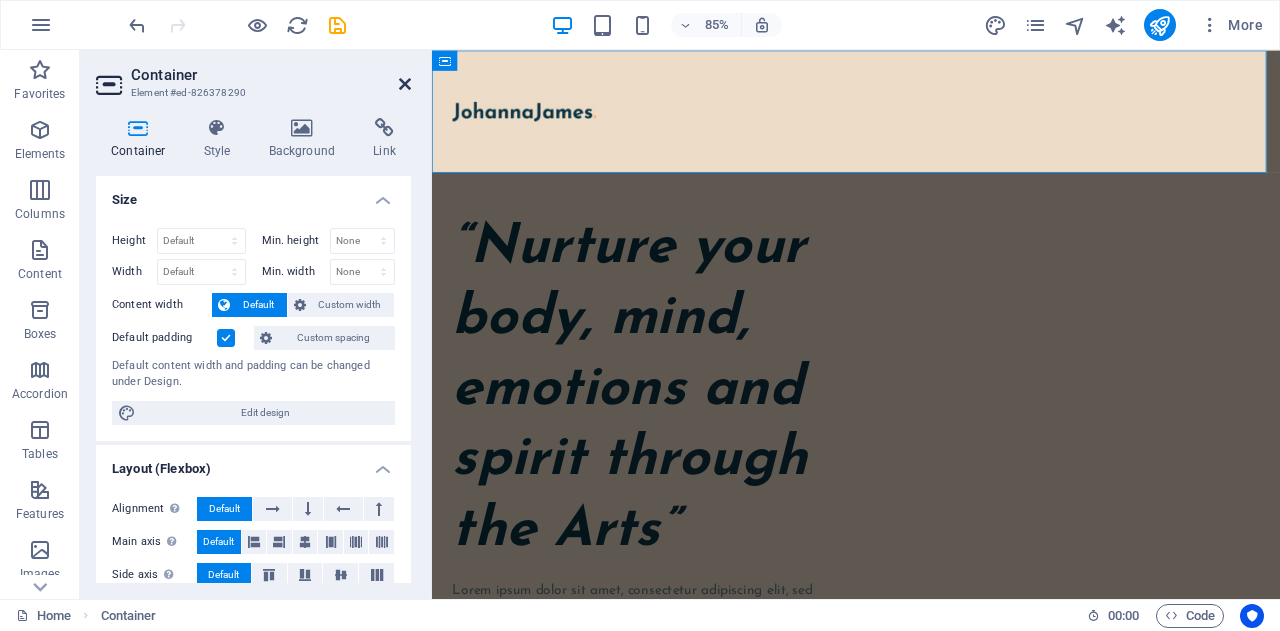 drag, startPoint x: 405, startPoint y: 81, endPoint x: 325, endPoint y: 30, distance: 94.873604 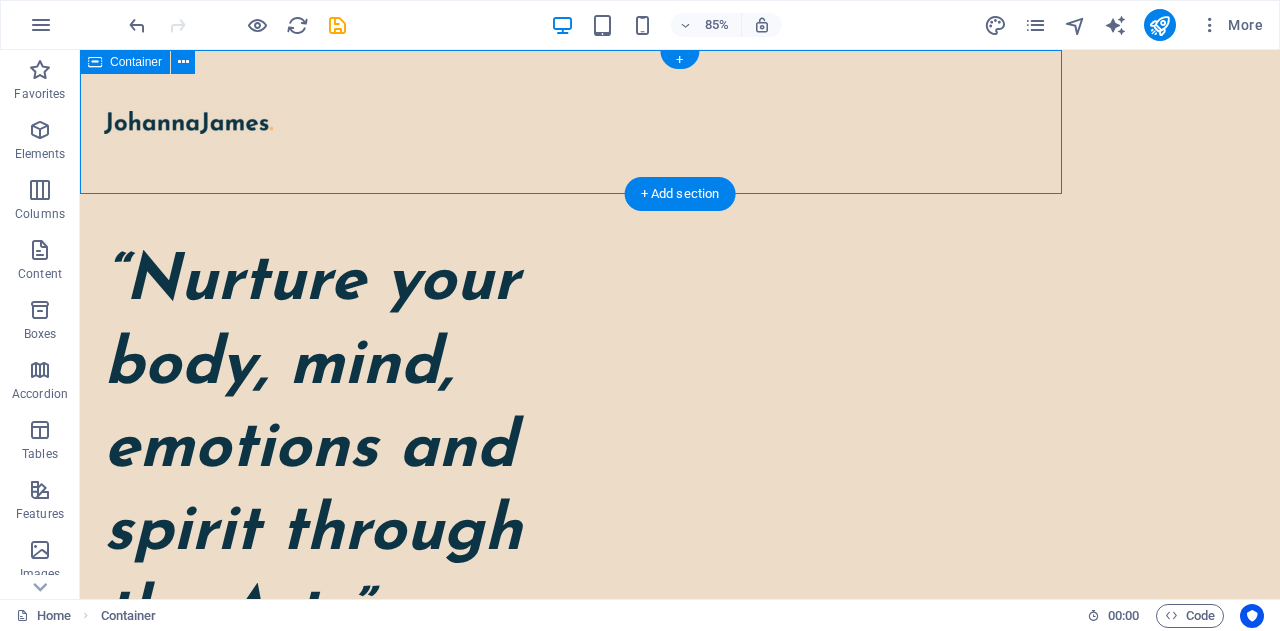 click on "“Nurture your body, mind, emotions and spirit through the Arts” Lorem ipsum dolor sit amet, consectetur adipiscing elit, sed do eiusmod tempor incididunt ut labore et dolore magna aliqua. Ut enim ad minim veniam, quis nostrud exercitation ullamco laboris nisi ut aliquip ex ea commodo consequat. contact me" at bounding box center (680, 982) 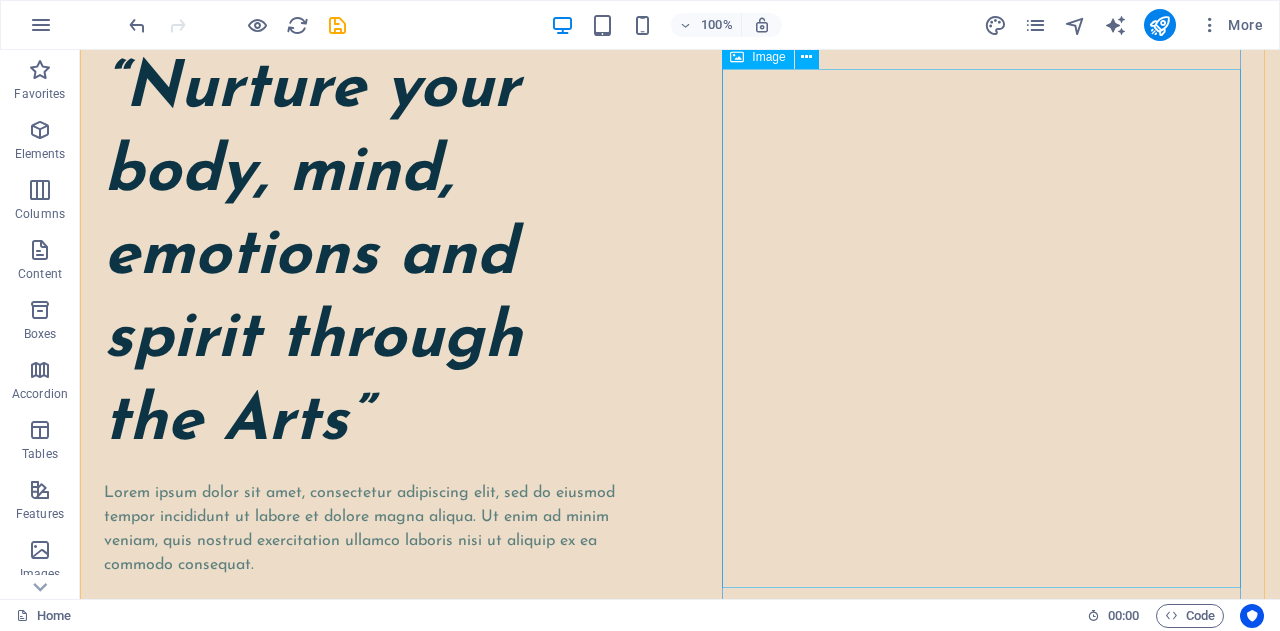 scroll, scrollTop: 300, scrollLeft: 0, axis: vertical 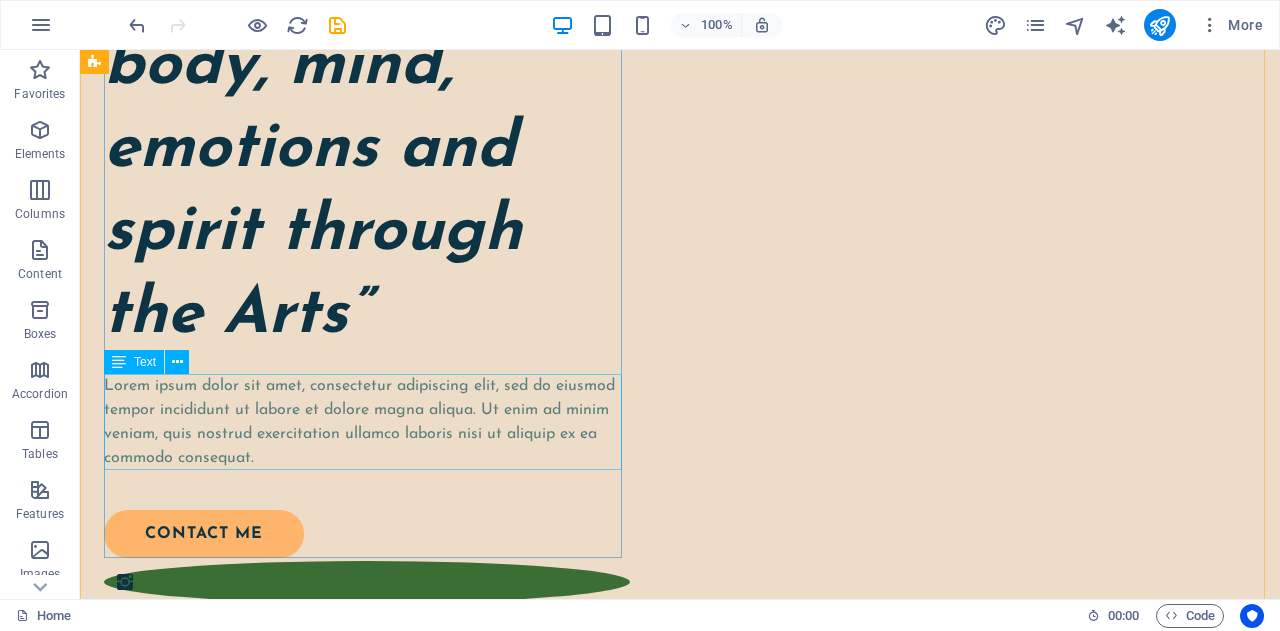 click on "Lorem ipsum dolor sit amet, consectetur adipiscing elit, sed do eiusmod tempor incididunt ut labore et dolore magna aliqua. Ut enim ad minim veniam, quis nostrud exercitation ullamco laboris nisi ut aliquip ex ea commodo consequat." at bounding box center [367, 422] 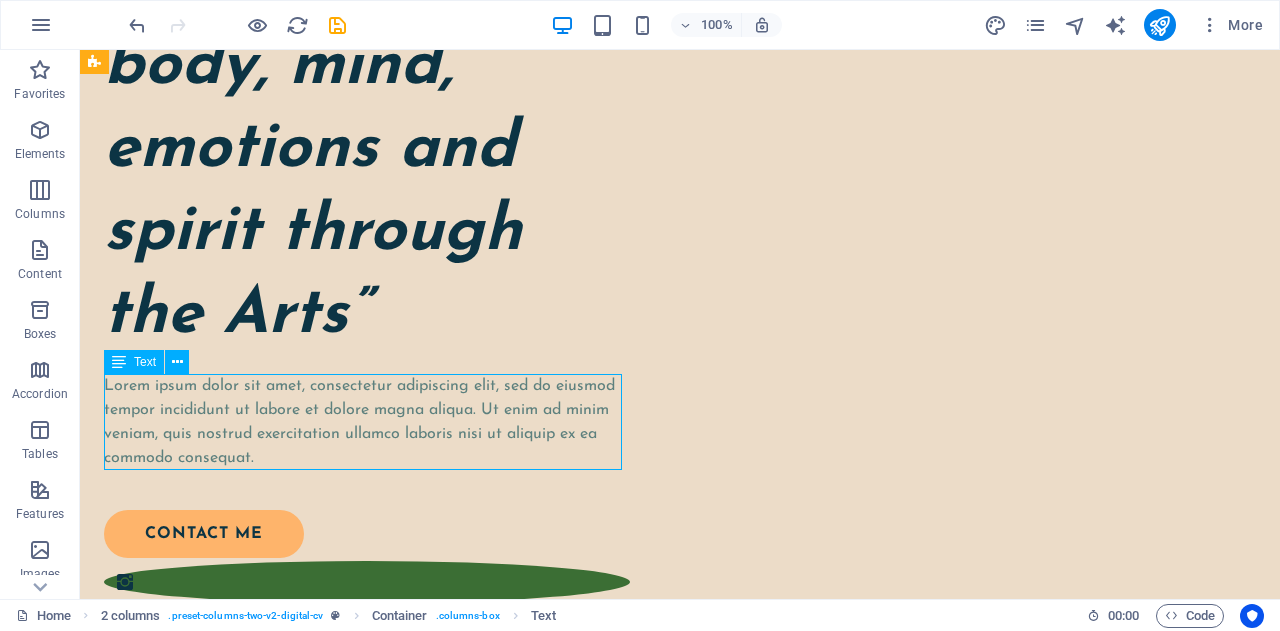 click on "Lorem ipsum dolor sit amet, consectetur adipiscing elit, sed do eiusmod tempor incididunt ut labore et dolore magna aliqua. Ut enim ad minim veniam, quis nostrud exercitation ullamco laboris nisi ut aliquip ex ea commodo consequat." at bounding box center (367, 422) 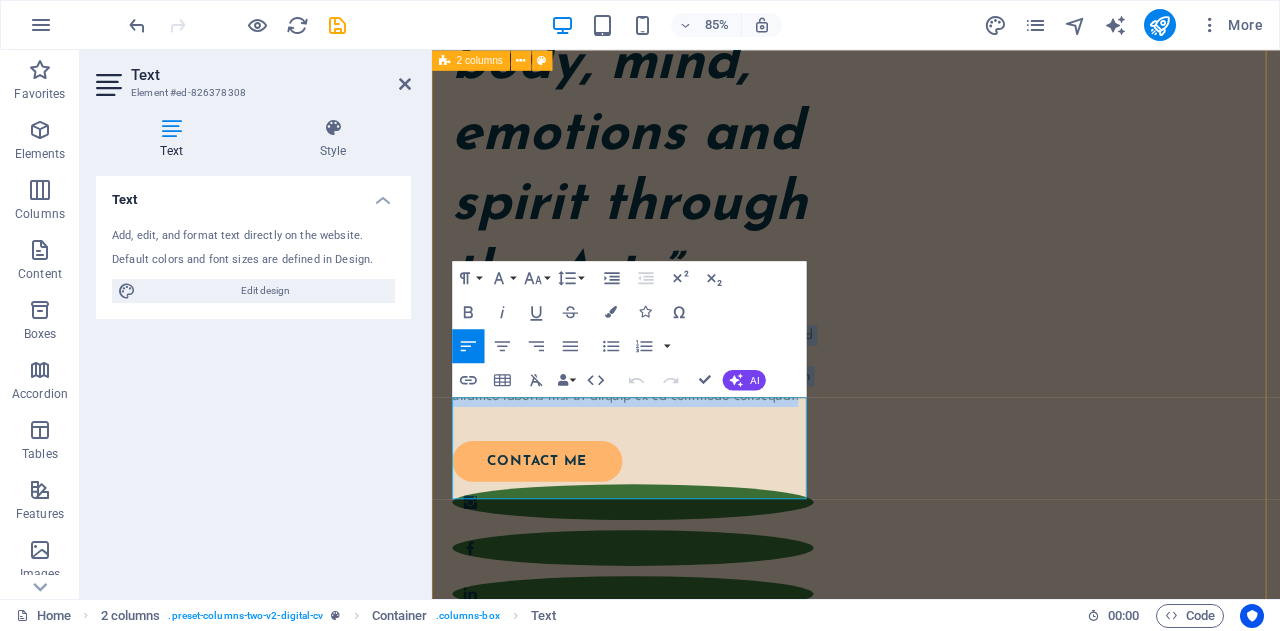 drag, startPoint x: 639, startPoint y: 554, endPoint x: 447, endPoint y: 461, distance: 213.33775 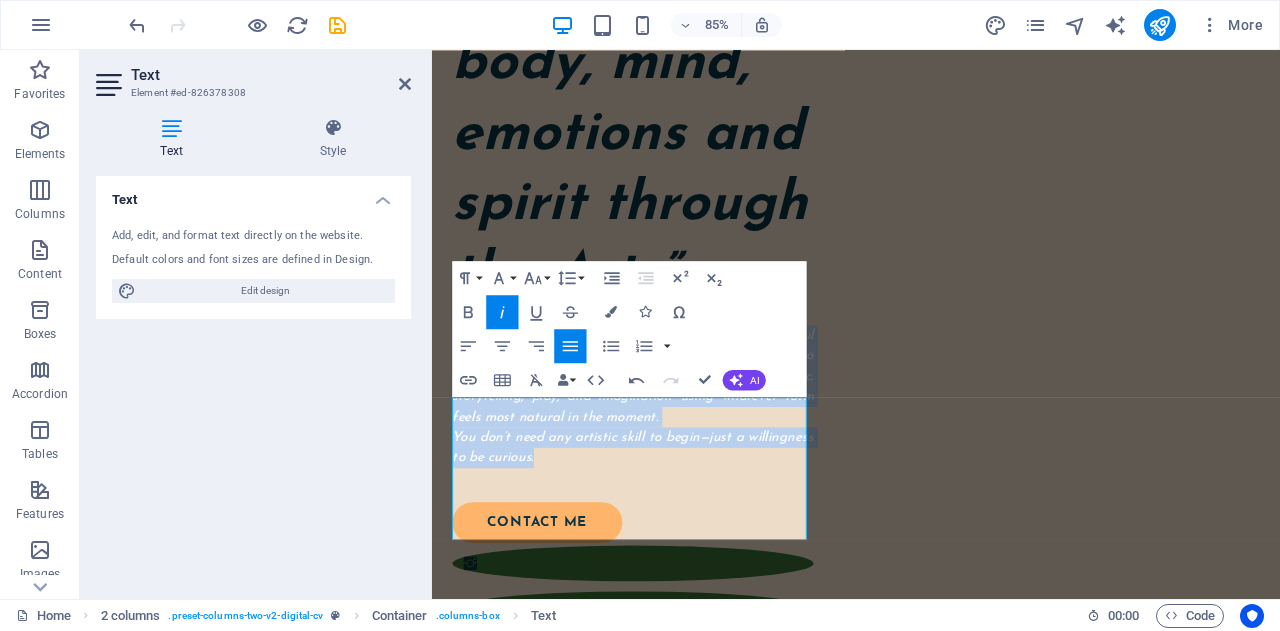 drag, startPoint x: 650, startPoint y: 604, endPoint x: 1031, endPoint y: 618, distance: 381.25714 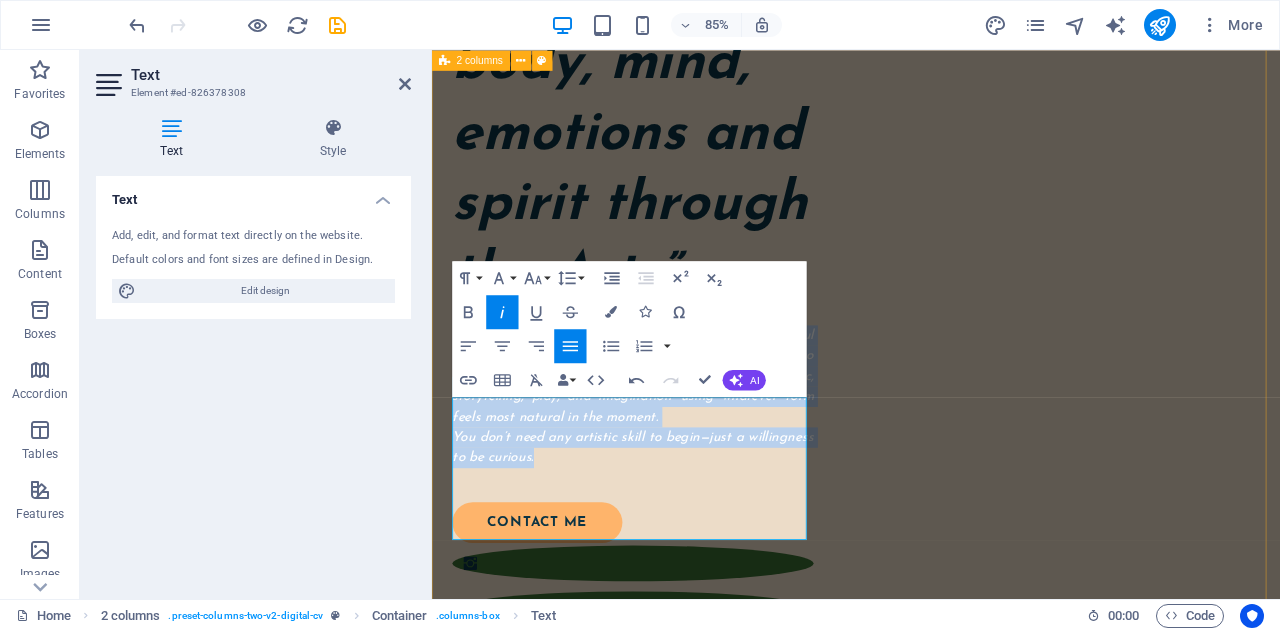click on "“Nurture your body, mind, emotions and spirit through the Arts” Expressive Arts Therapy is a gentle, creative, and powerful approach to healing and self-discovery. It invites you to explore your inner world through art, movement, music, storytelling, play, and imagination—using whatever form feels most natural in the moment. You don’t need any artistic skill to begin—just a willingness to be curious. contact me" at bounding box center (931, 667) 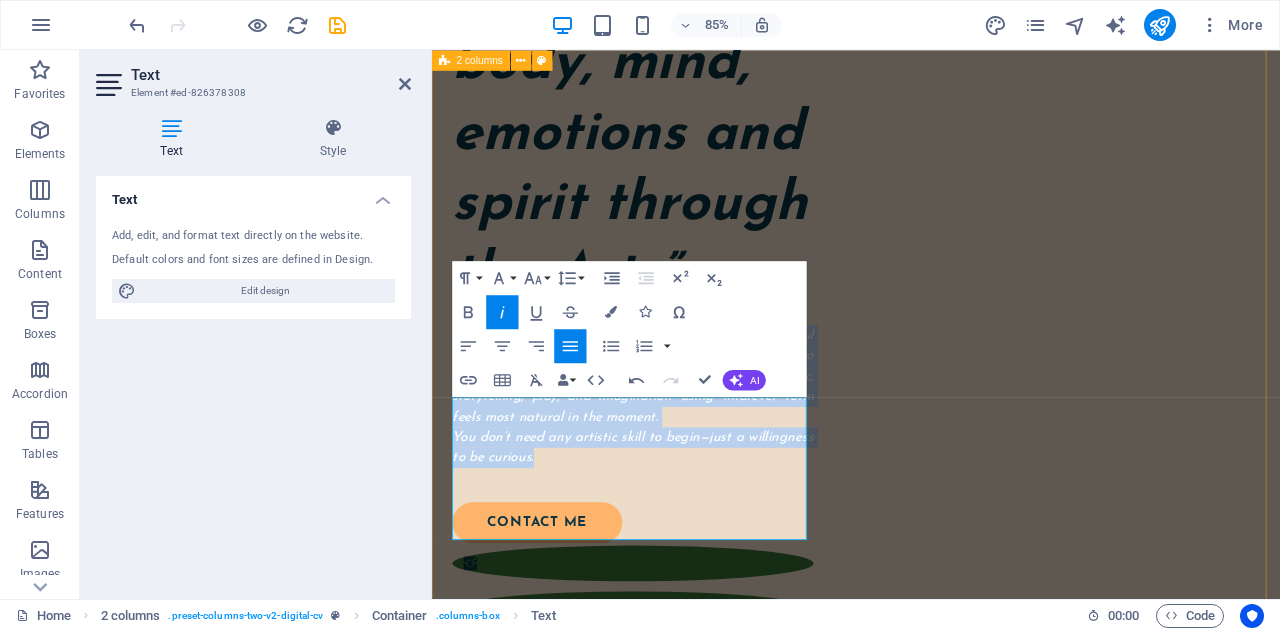click on "“Nurture your body, mind, emotions and spirit through the Arts” Expressive Arts Therapy is a gentle, creative, and powerful approach to healing and self-discovery. It invites you to explore your inner world through art, movement, music, storytelling, play, and imagination—using whatever form feels most natural in the moment. You don’t need any artistic skill to begin—just a willingness to be curious. contact me" at bounding box center (931, 667) 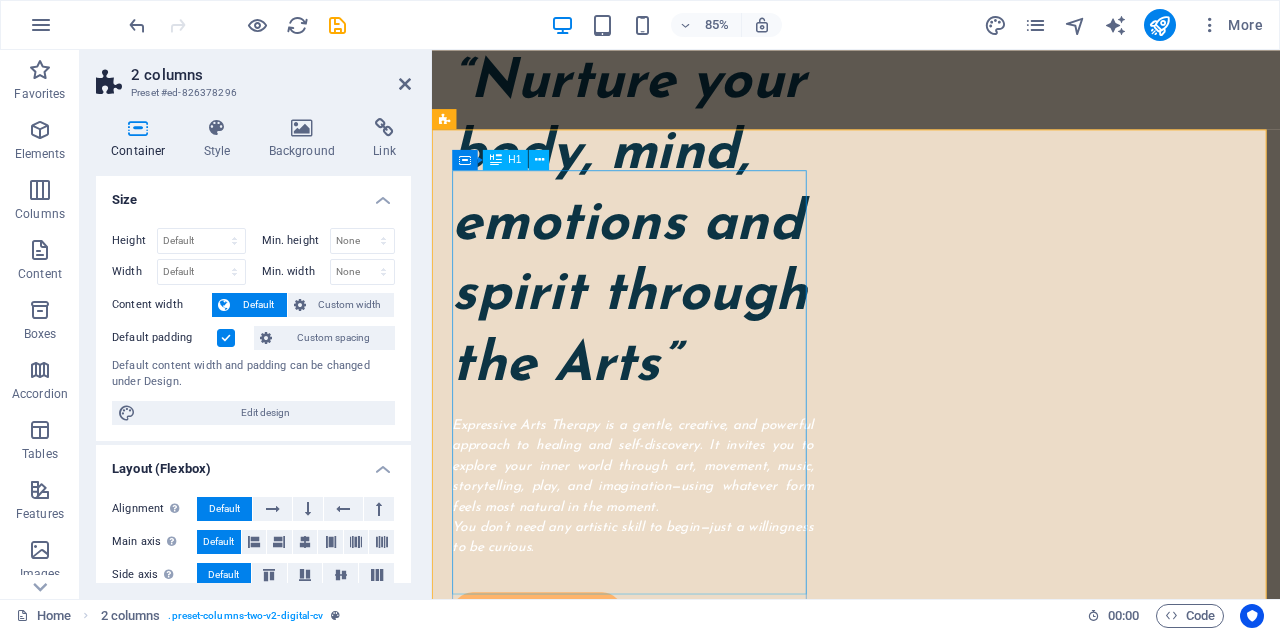 scroll, scrollTop: 0, scrollLeft: 0, axis: both 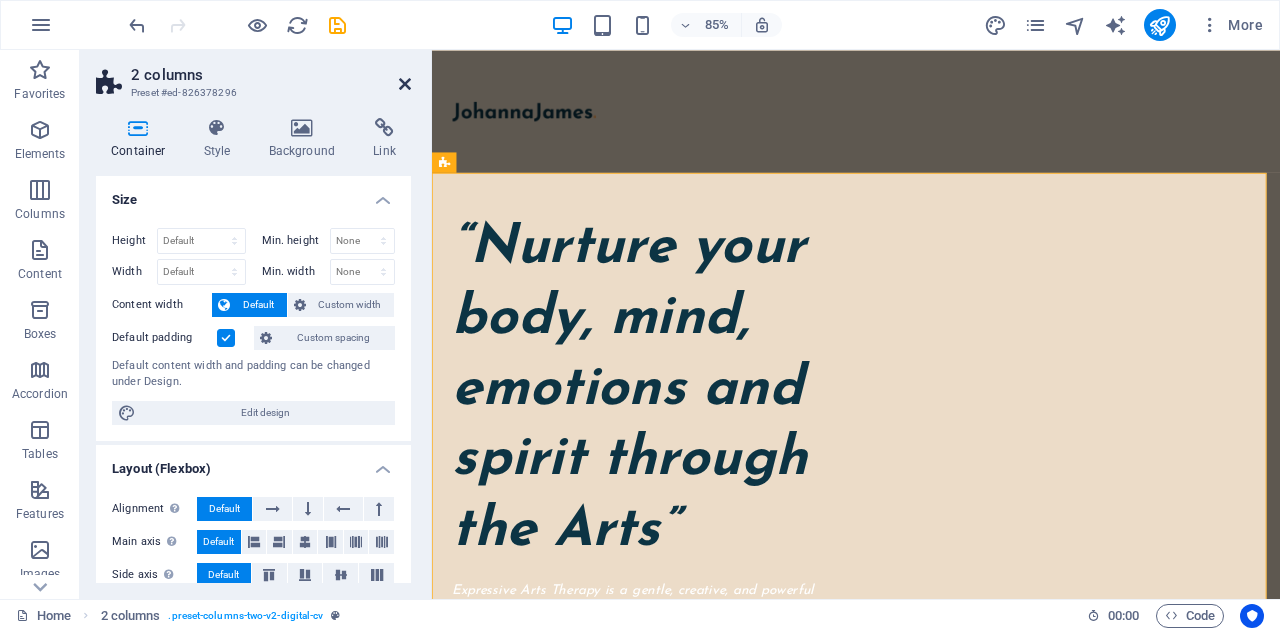 click at bounding box center [405, 84] 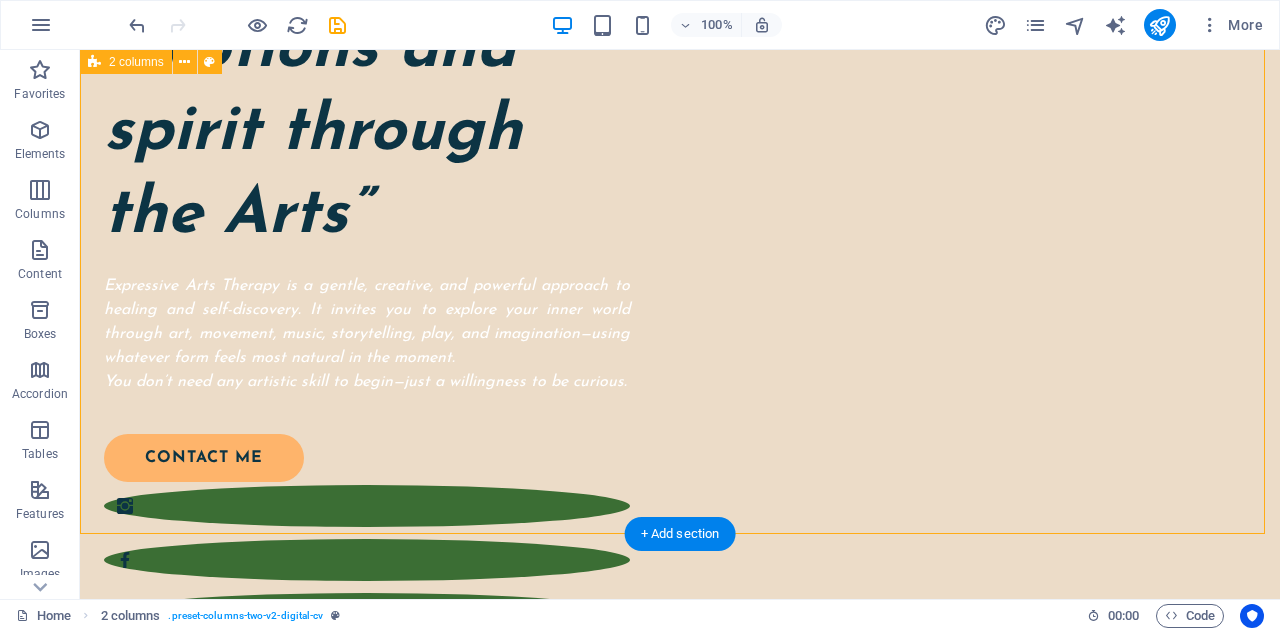 scroll, scrollTop: 400, scrollLeft: 0, axis: vertical 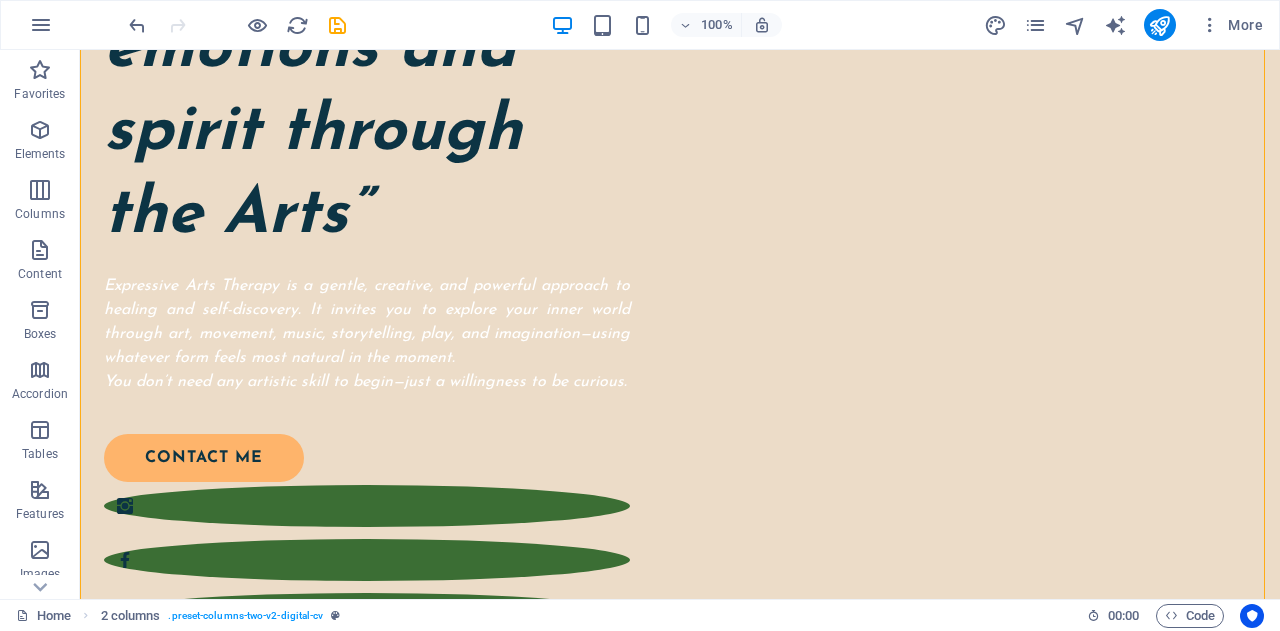 click on "“Nurture your body, mind, emotions and spirit through the Arts” Expressive Arts Therapy is a gentle, creative, and powerful approach to healing and self-discovery. It invites you to explore your inner world through art, movement, music, storytelling, play, and imagination—using whatever form feels most natural in the moment. You don’t need any artistic skill to begin—just a willingness to be curious. contact me" at bounding box center [367, 240] 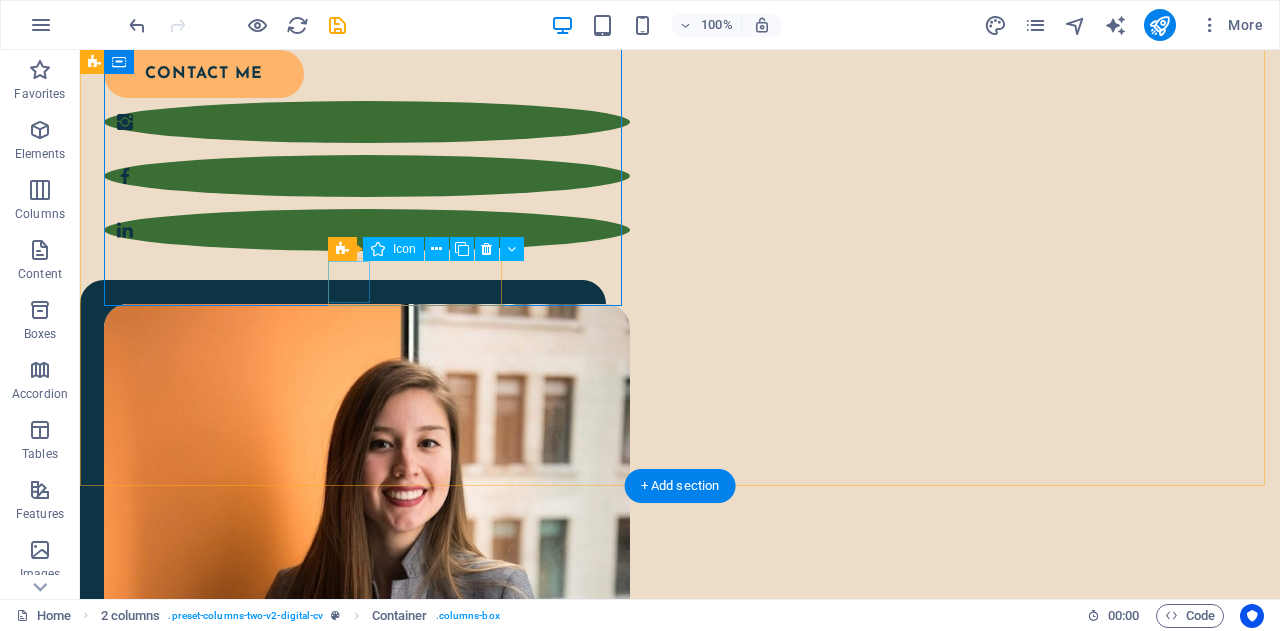 scroll, scrollTop: 600, scrollLeft: 0, axis: vertical 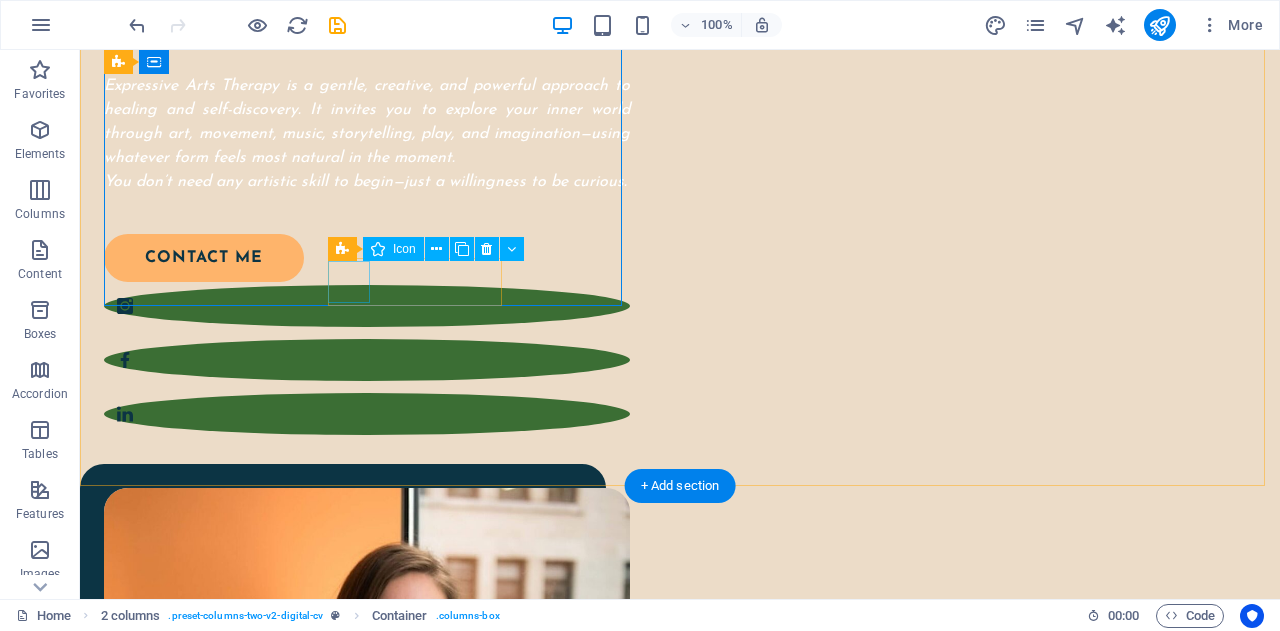 click at bounding box center (367, 306) 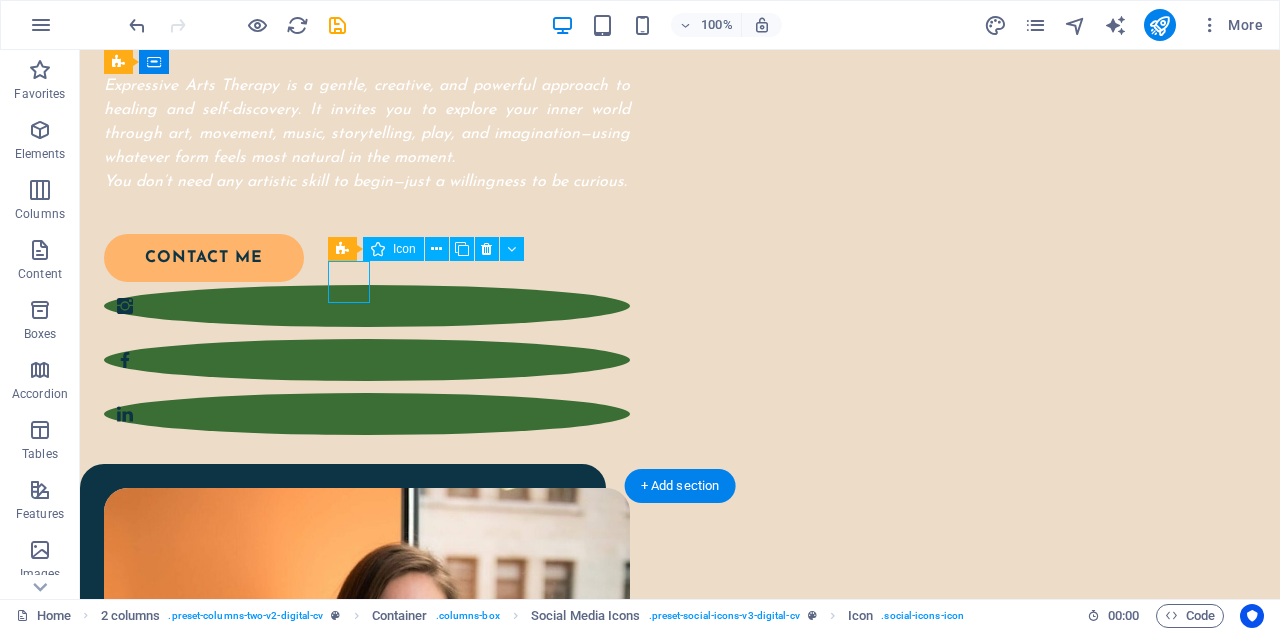 click on "“Nurture your body, mind, emotions and spirit through the Arts” Expressive Arts Therapy is a gentle, creative, and powerful approach to healing and self-discovery. It invites you to explore your inner world through art, movement, music, storytelling, play, and imagination—using whatever form feels most natural in the moment. You don’t need any artistic skill to begin—just a willingness to be curious. contact me" at bounding box center [680, 394] 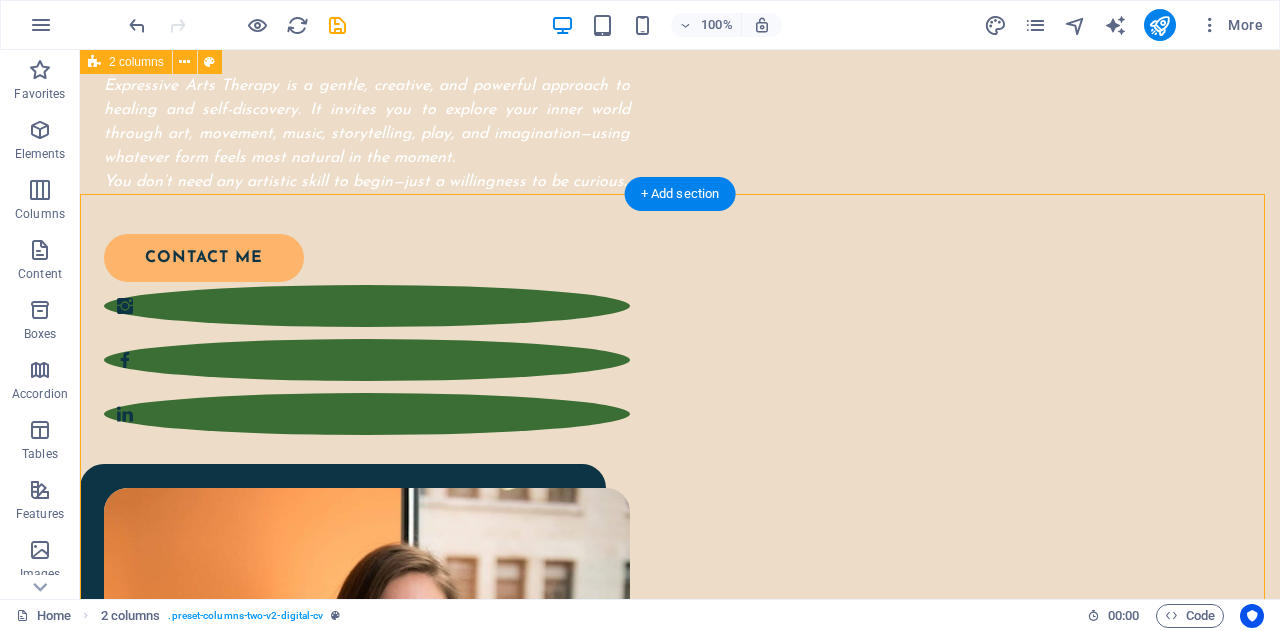 scroll, scrollTop: 0, scrollLeft: 0, axis: both 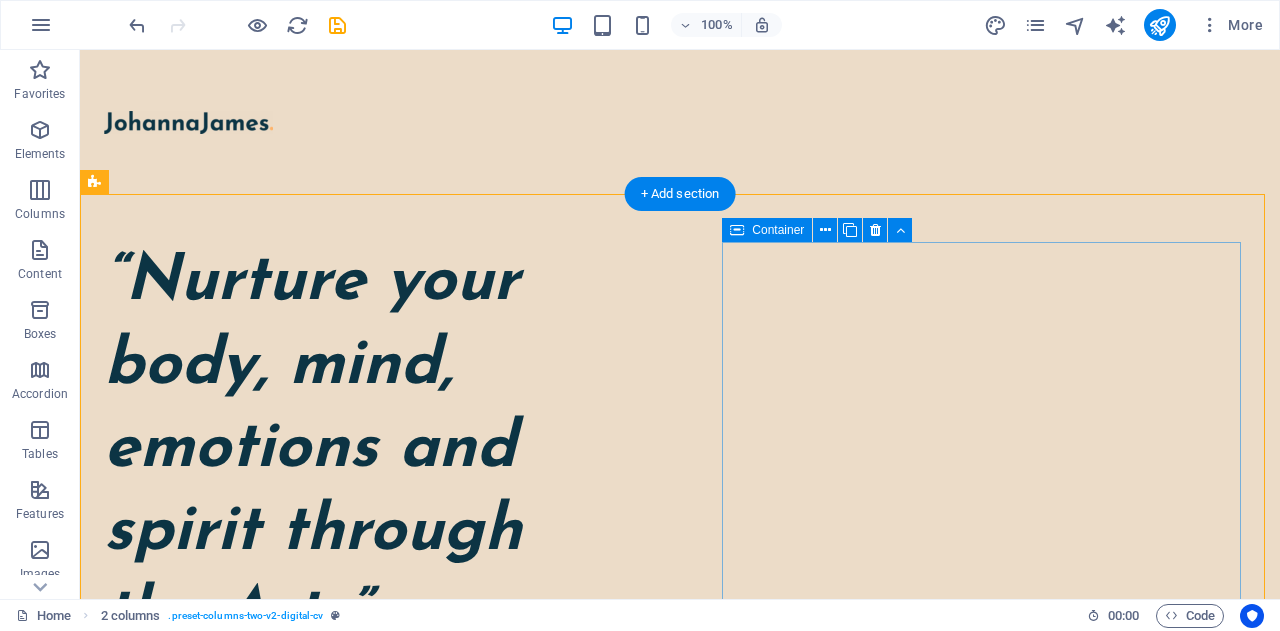 click at bounding box center [680, 122] 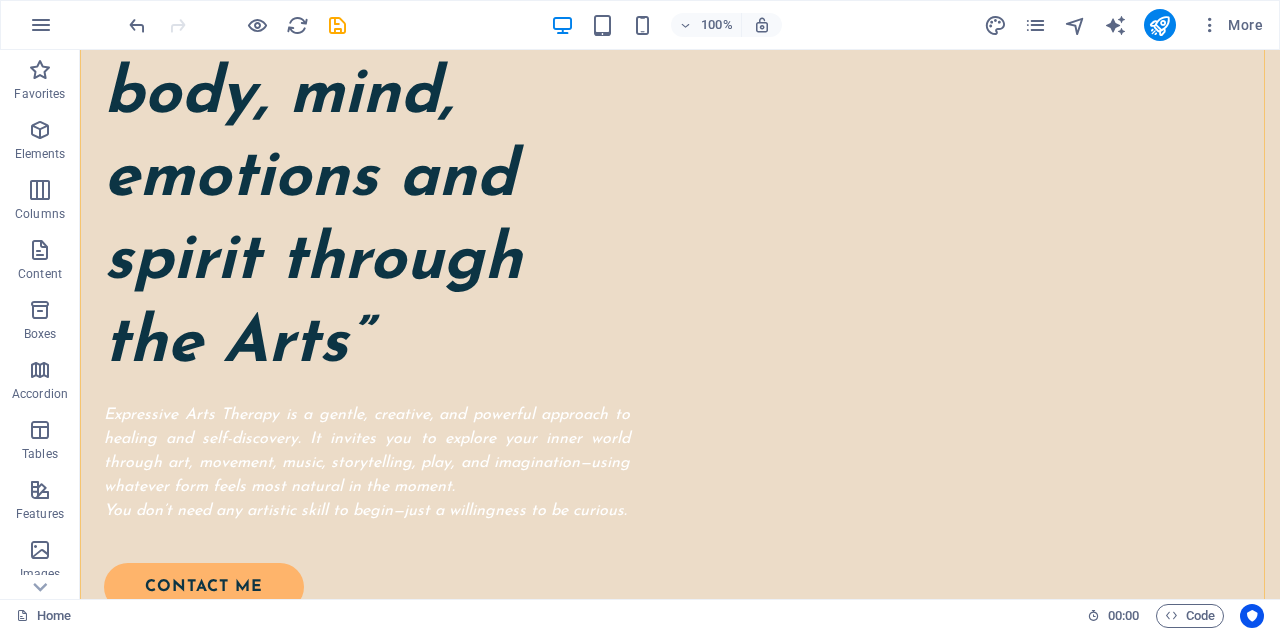 scroll, scrollTop: 300, scrollLeft: 0, axis: vertical 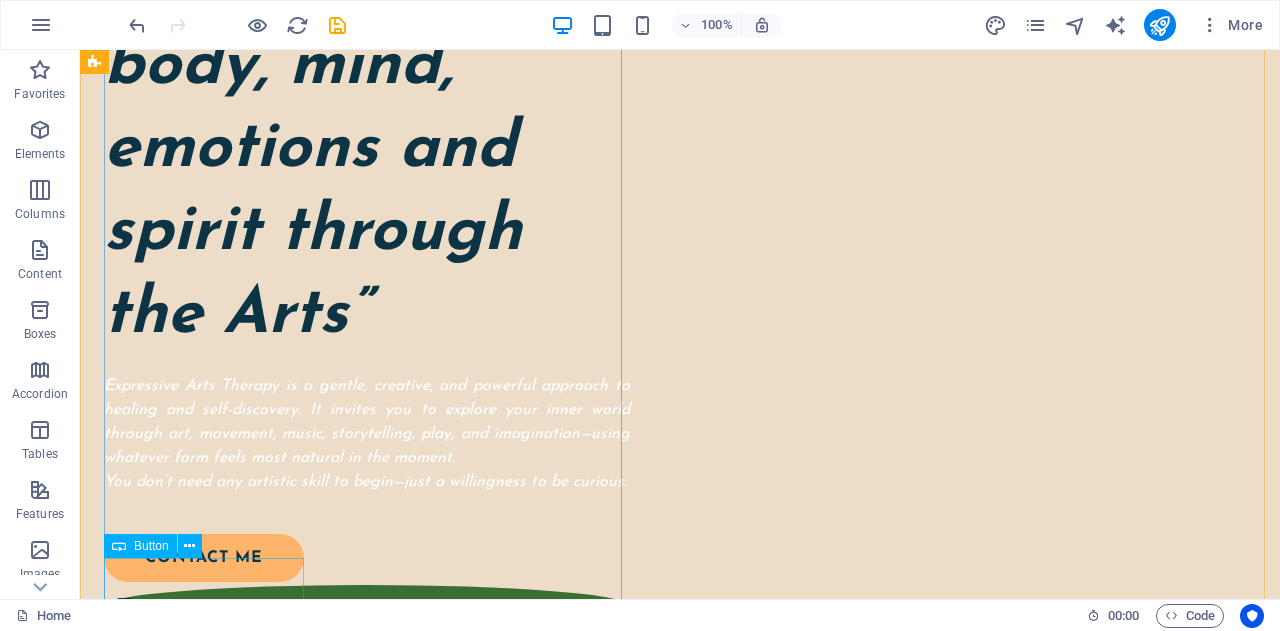 click on "Expressive Arts Therapy is a gentle, creative, and powerful approach to healing and self-discovery. It invites you to explore your inner world through art, movement, music, storytelling, play, and imagination—using whatever form feels most natural in the moment. You don’t need any artistic skill to begin—just a willingness to be curious." at bounding box center (367, 434) 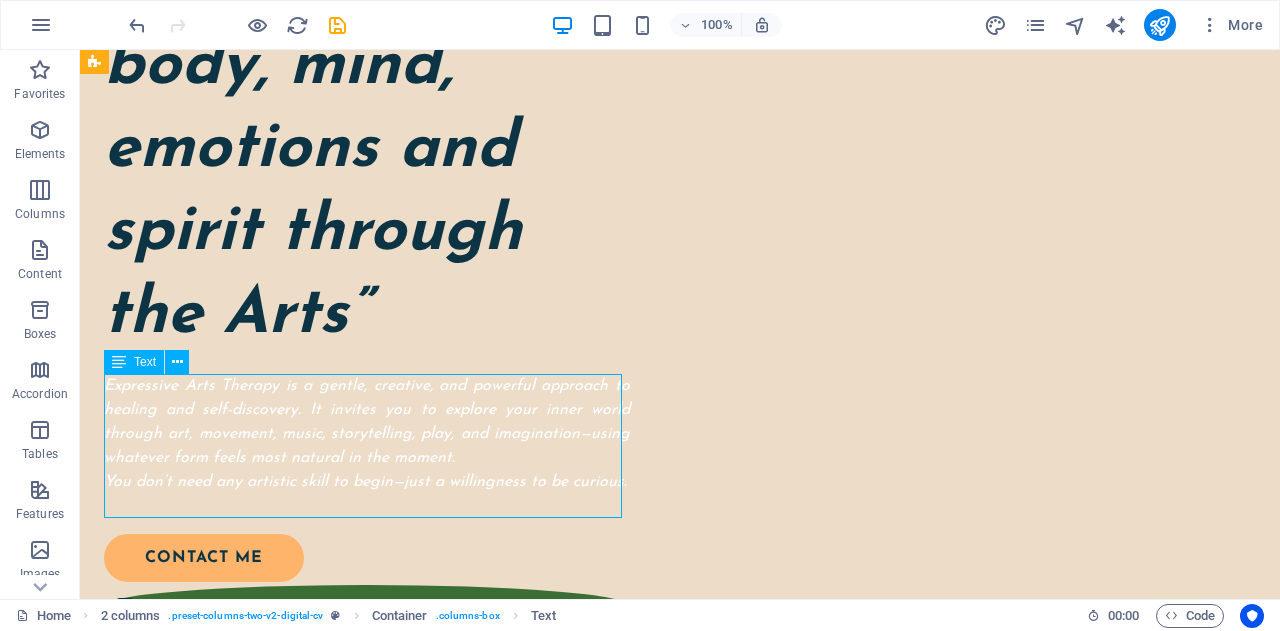 click on "Expressive Arts Therapy is a gentle, creative, and powerful approach to healing and self-discovery. It invites you to explore your inner world through art, movement, music, storytelling, play, and imagination—using whatever form feels most natural in the moment. You don’t need any artistic skill to begin—just a willingness to be curious." at bounding box center [367, 434] 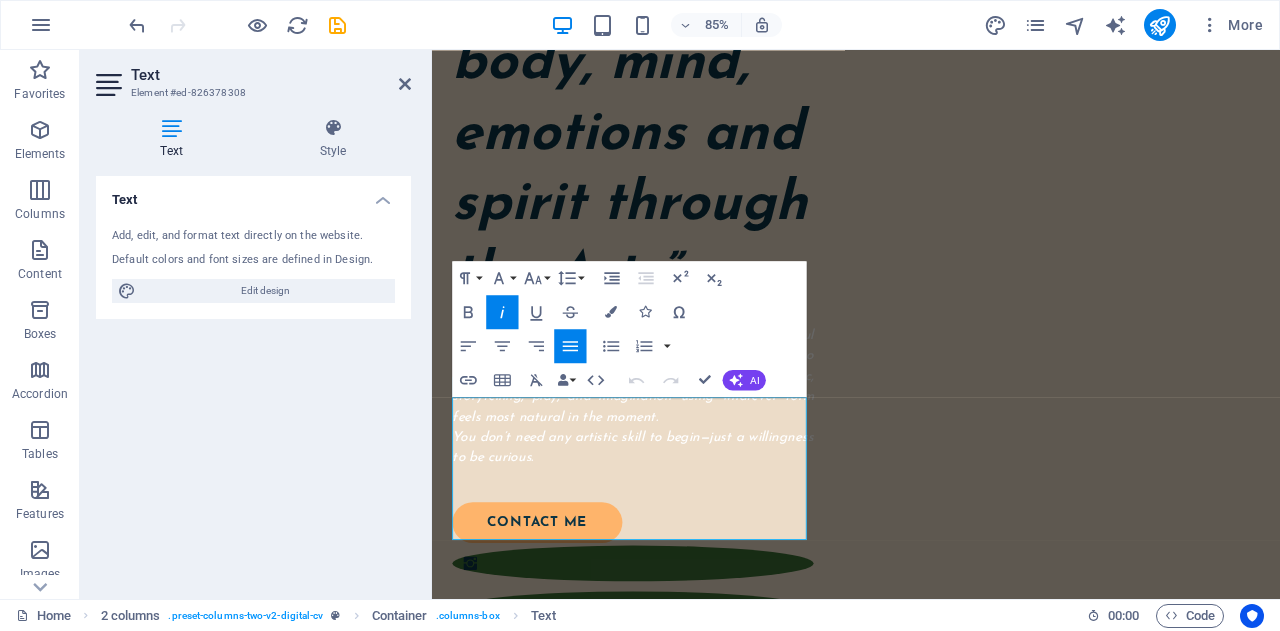 click on "Text Add, edit, and format text directly on the website. Default colors and font sizes are defined in Design. Edit design Alignment Left aligned Centered Right aligned" at bounding box center (253, 379) 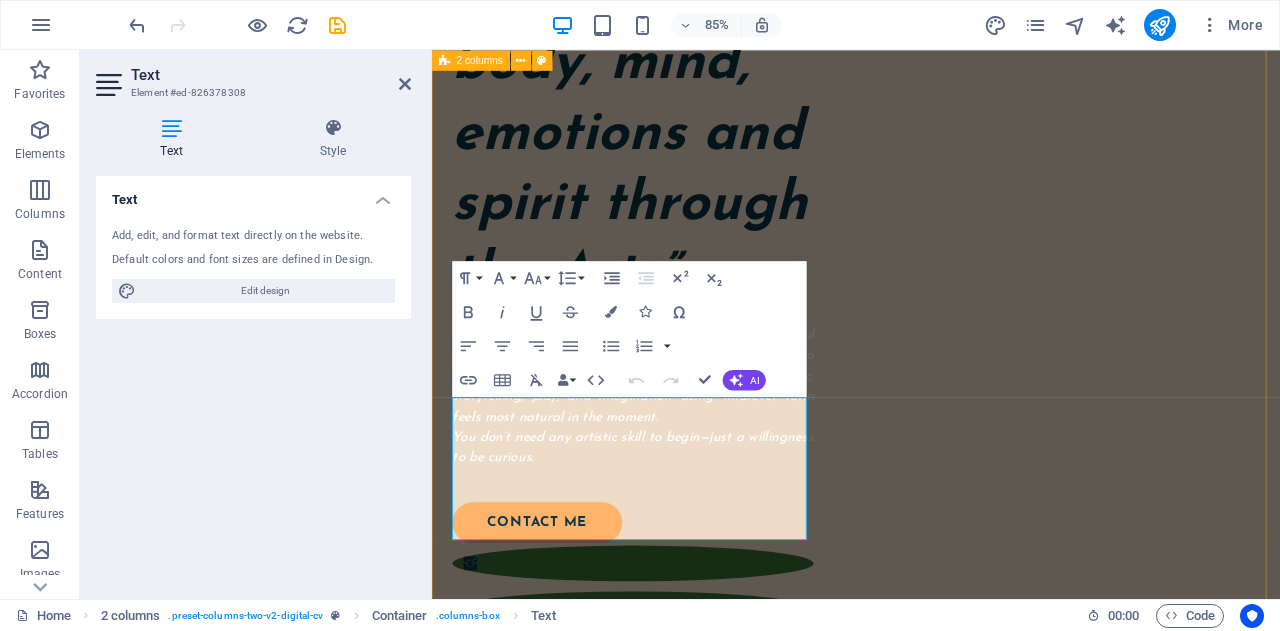 click on "“Nurture your body, mind, emotions and spirit through the Arts” Expressive Arts Therapy is a gentle, creative, and powerful approach to healing and self-discovery. It invites you to explore your inner world through art, movement, music, storytelling, play, and imagination—using whatever form feels most natural in the moment. You don’t need any artistic skill to begin—just a willingness to be curious. contact me" at bounding box center [931, 667] 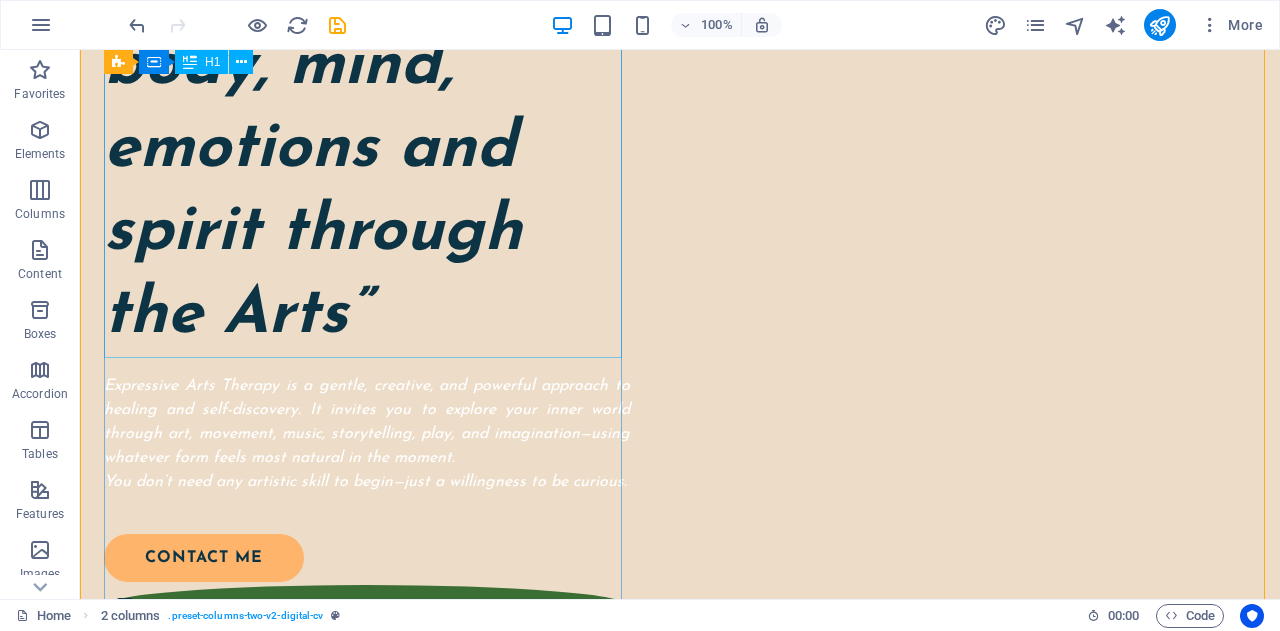scroll, scrollTop: 0, scrollLeft: 0, axis: both 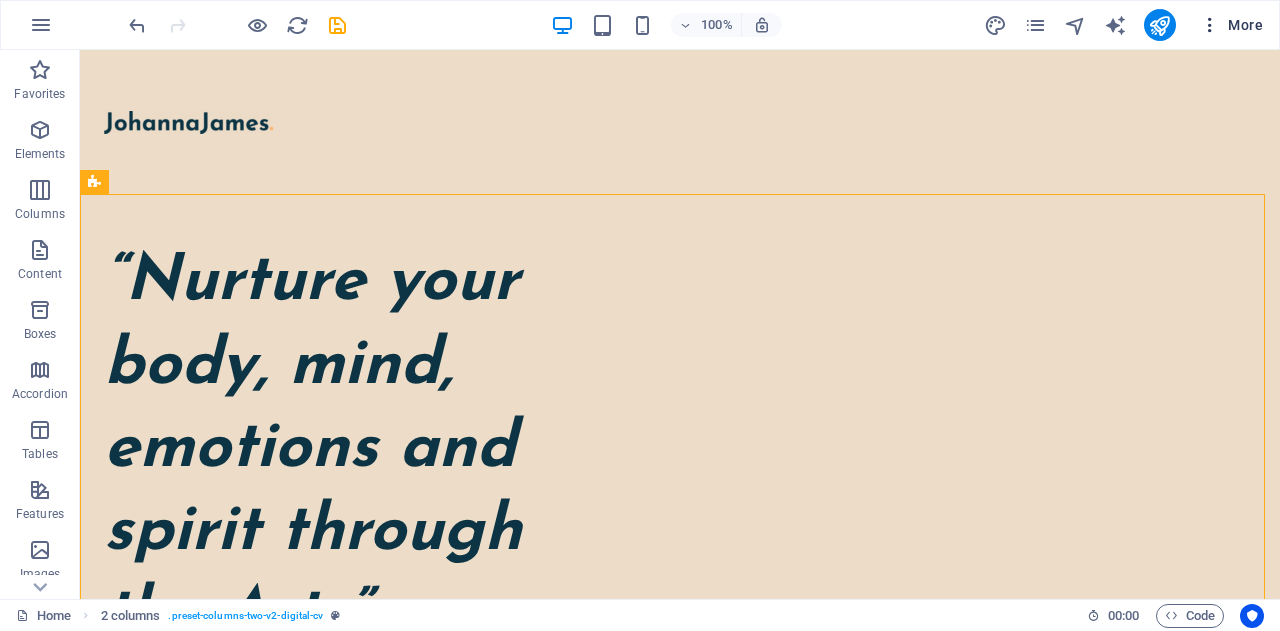 click at bounding box center [1210, 25] 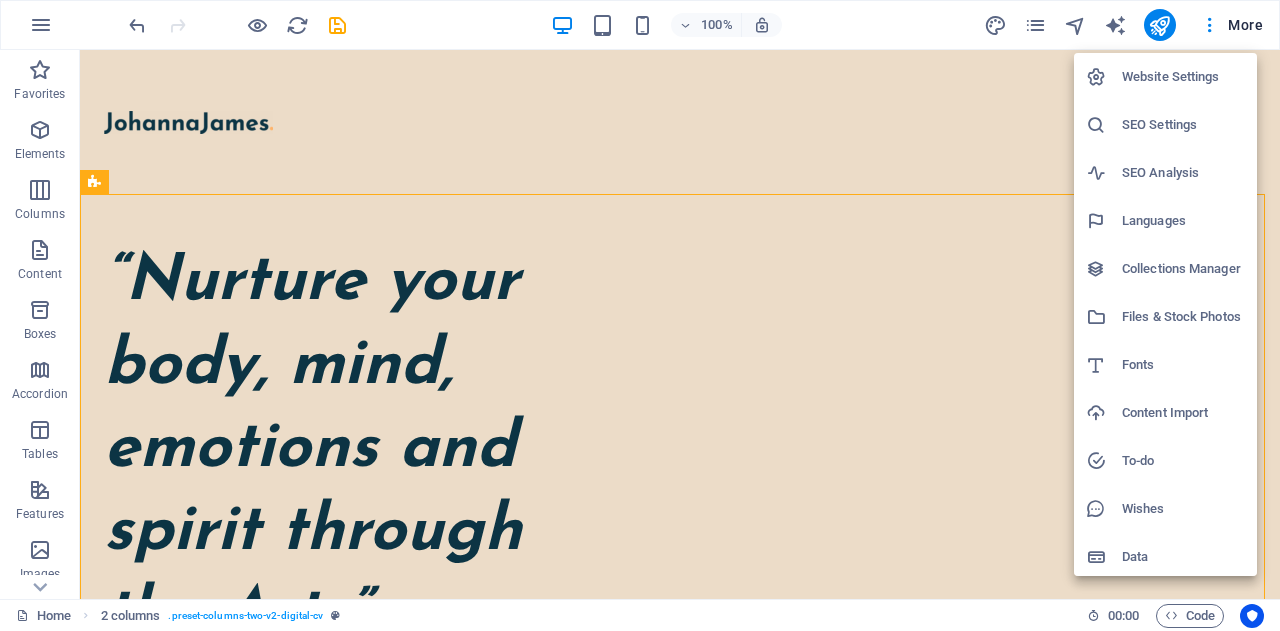 click on "Fonts" at bounding box center [1183, 365] 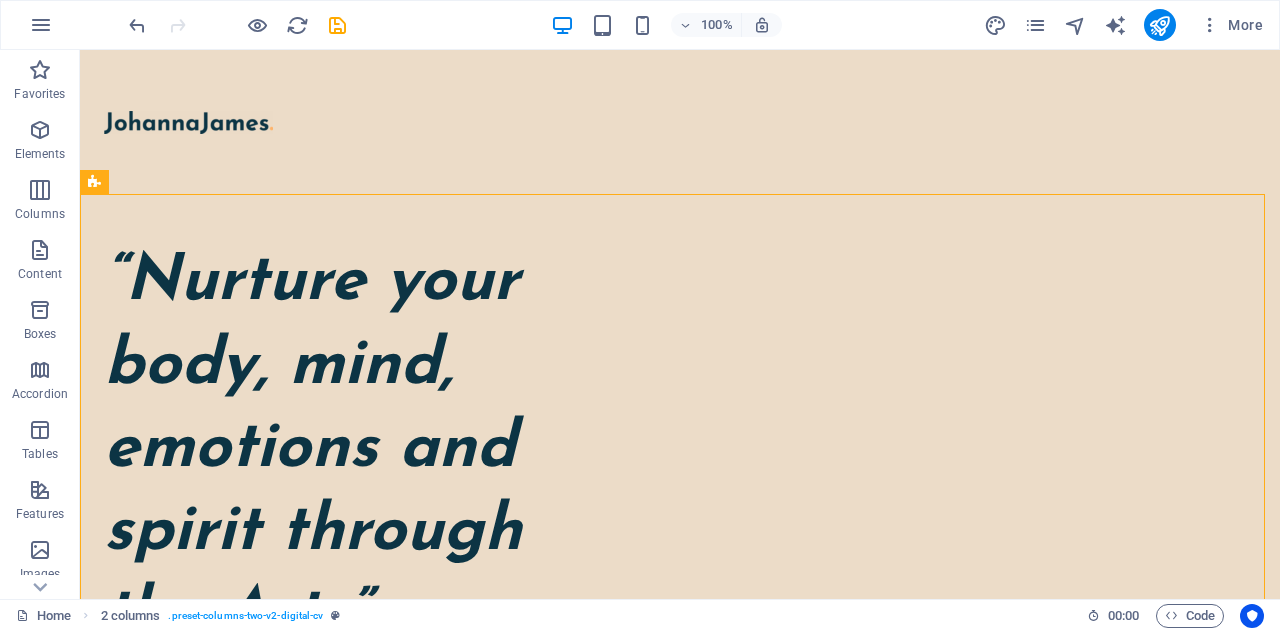 select on "popularity" 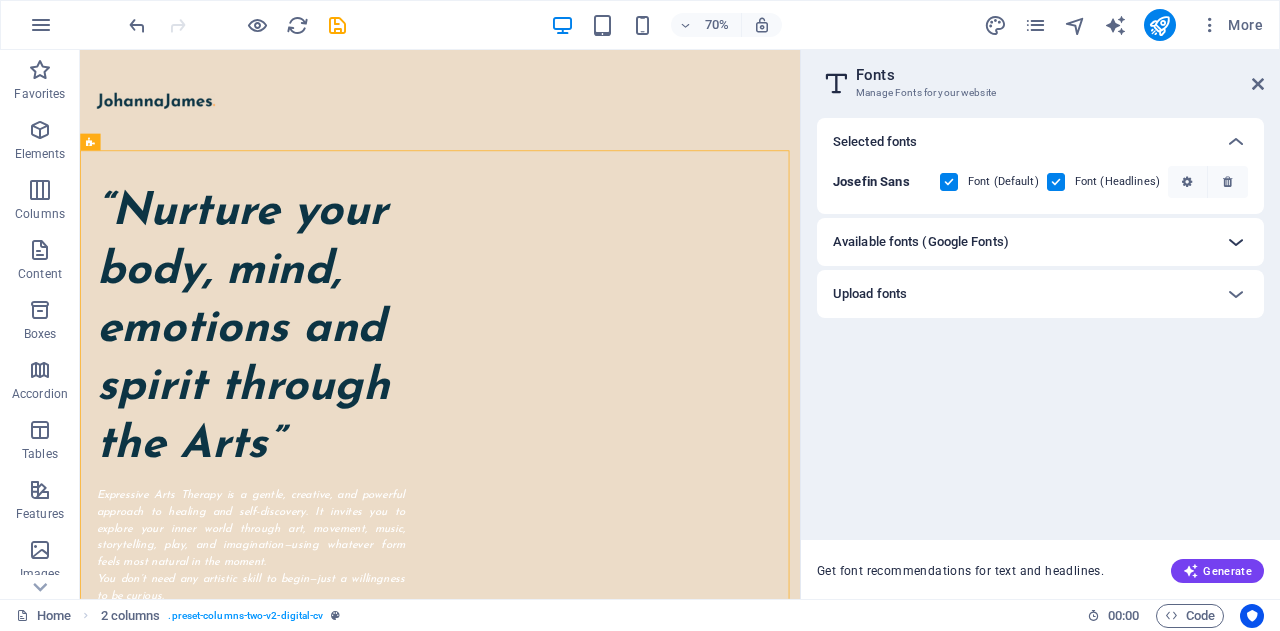 click at bounding box center (1236, 242) 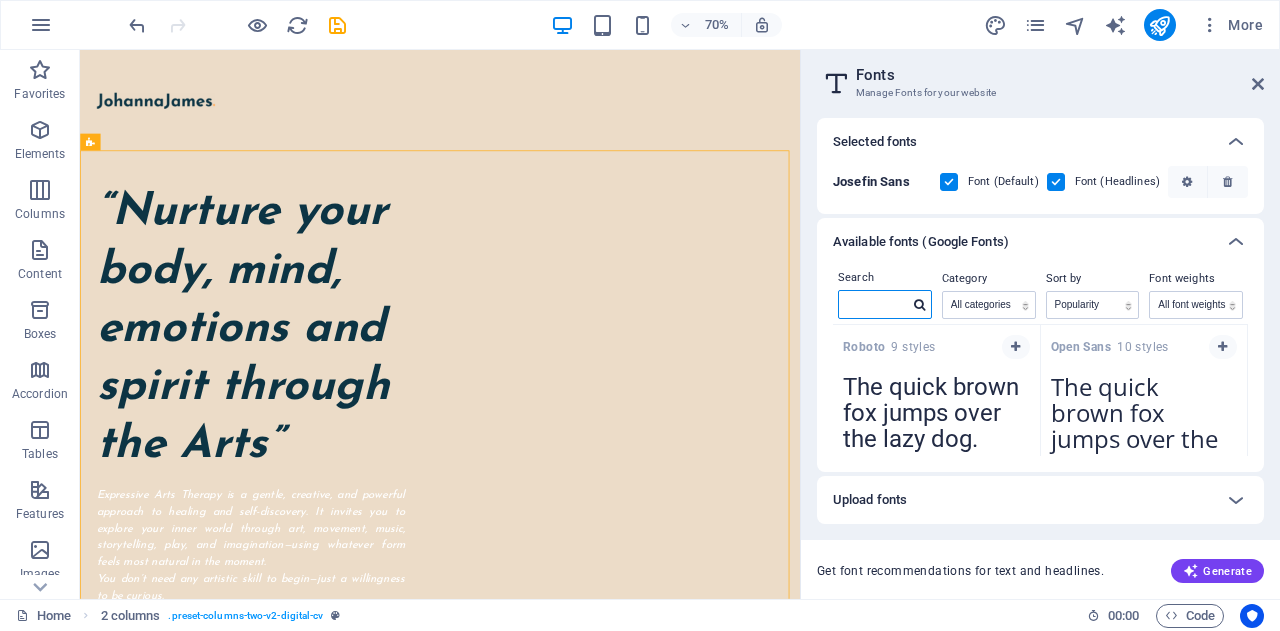 click at bounding box center (874, 304) 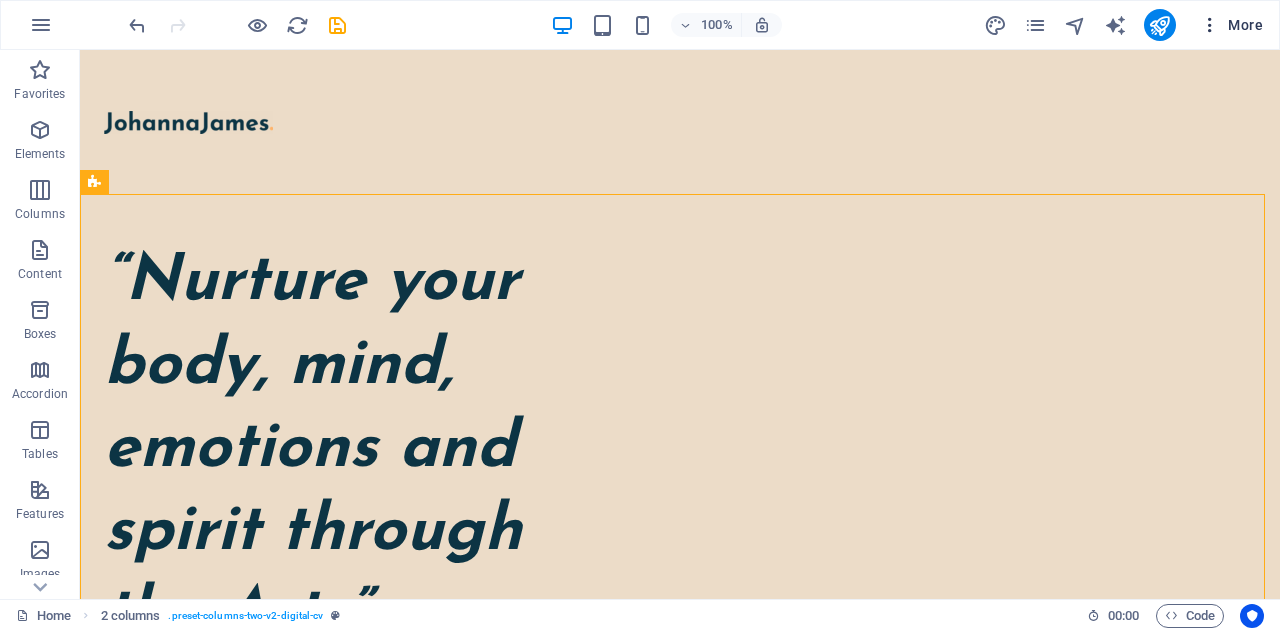 click at bounding box center [1210, 25] 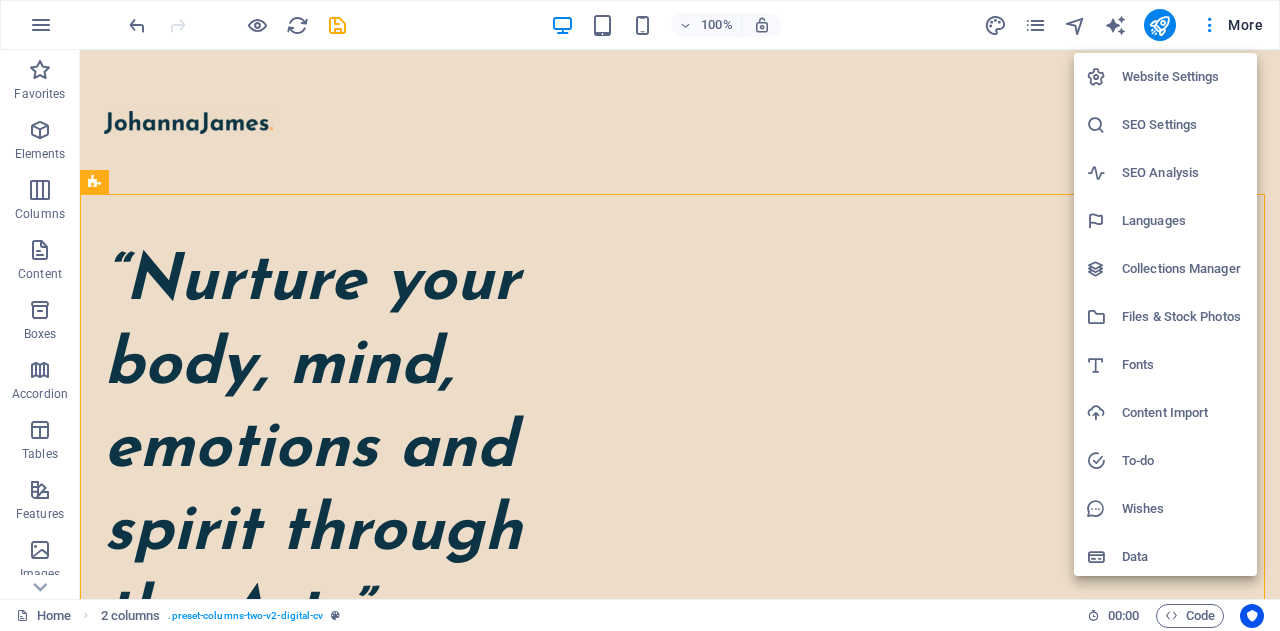 click at bounding box center (640, 315) 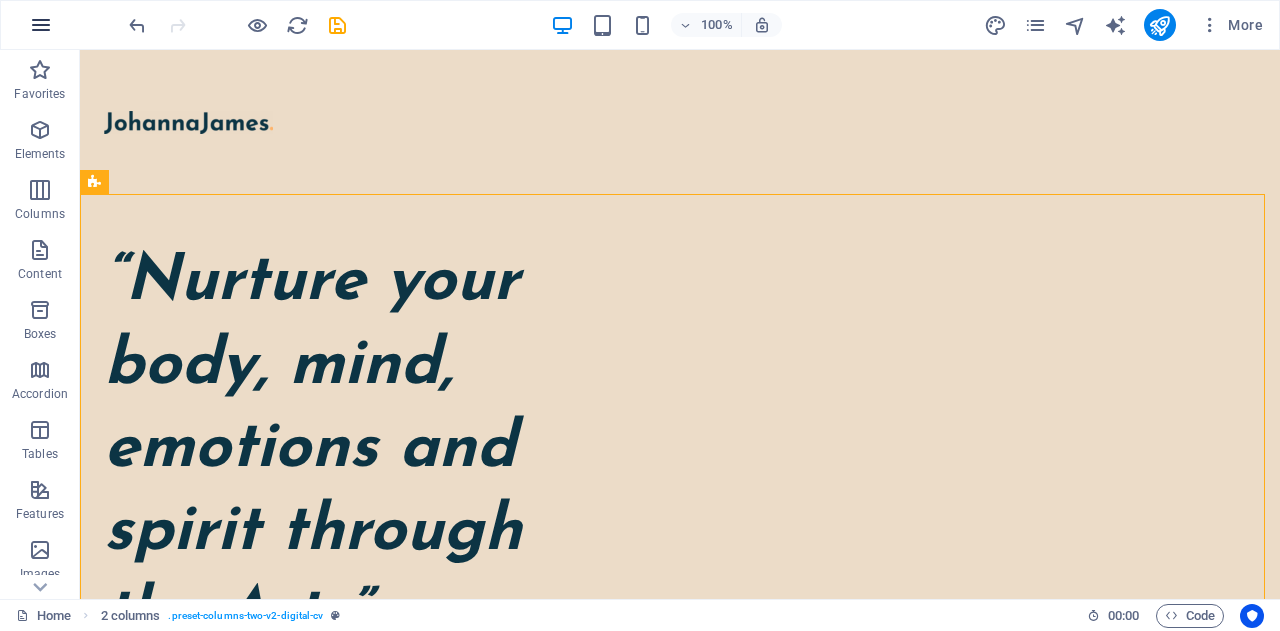 click at bounding box center [41, 25] 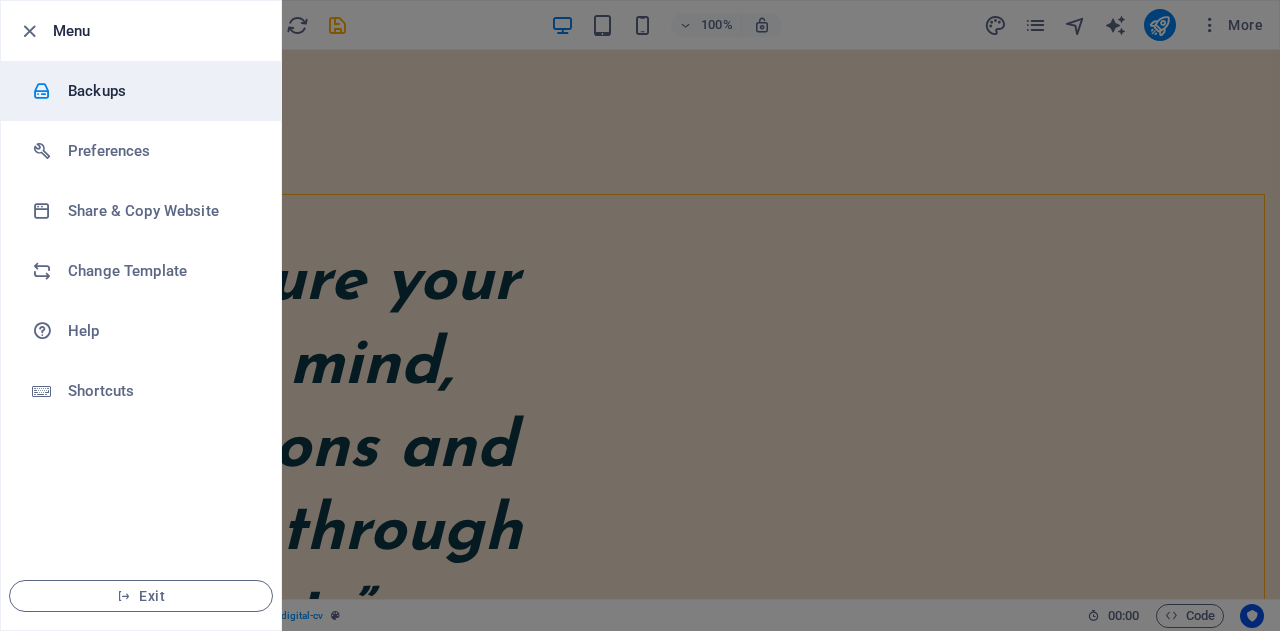 click on "Backups" at bounding box center (141, 91) 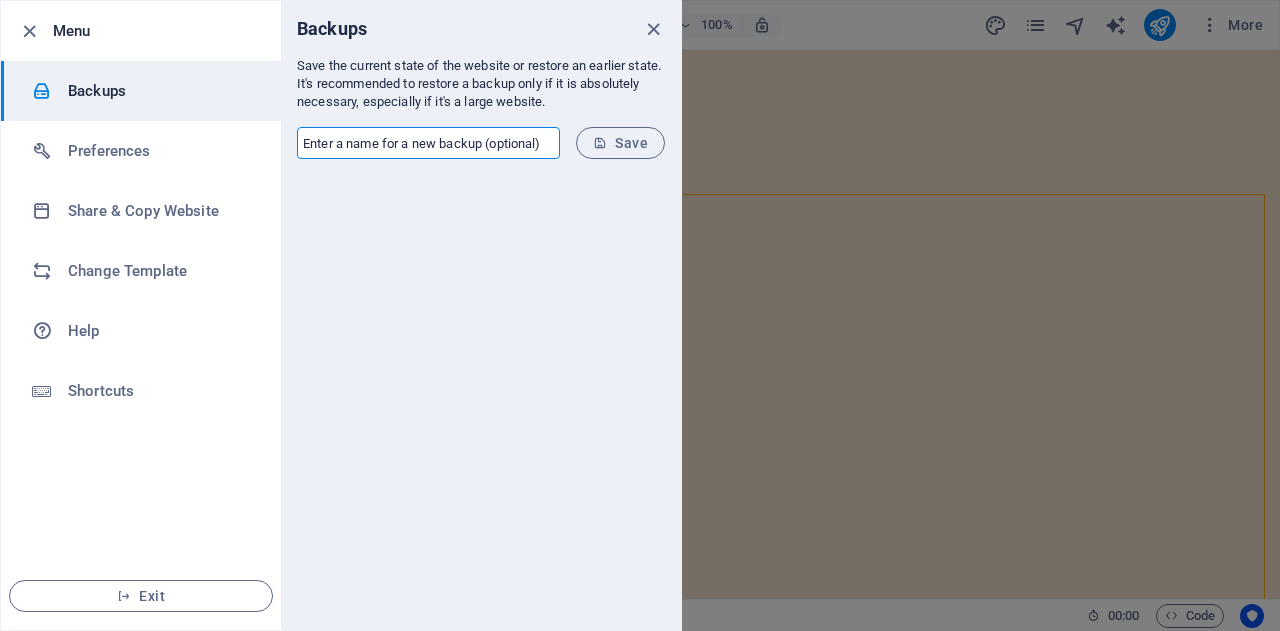 click at bounding box center (428, 143) 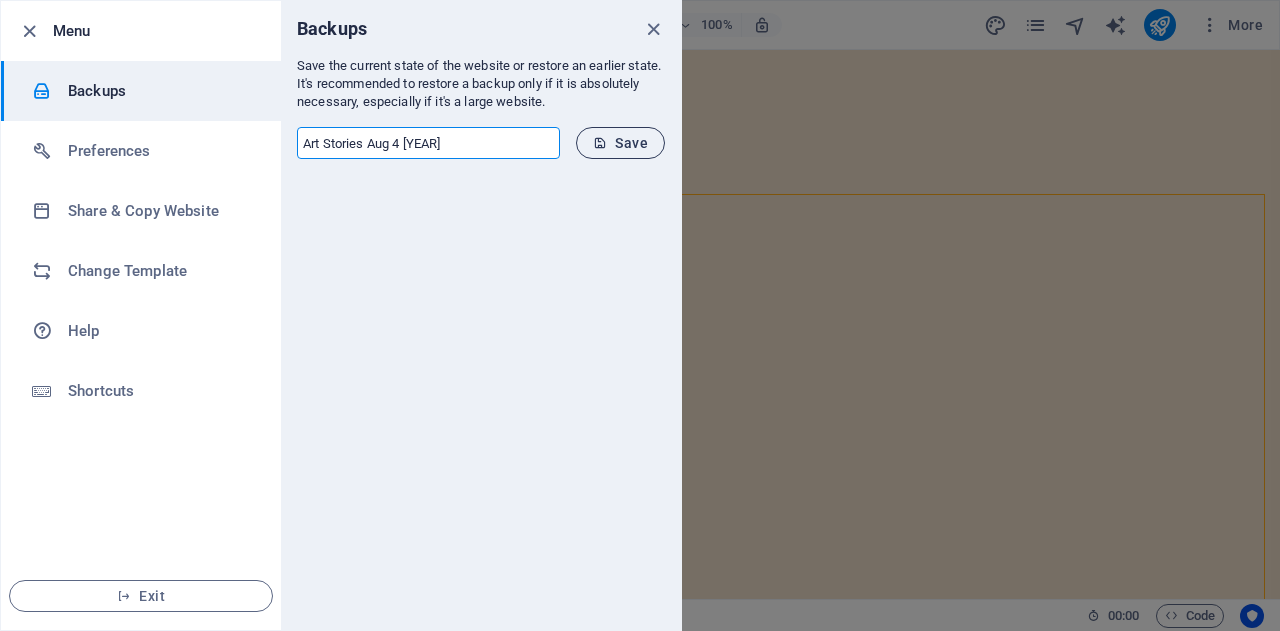 type on "Art Stories Aug 4 [YEAR]" 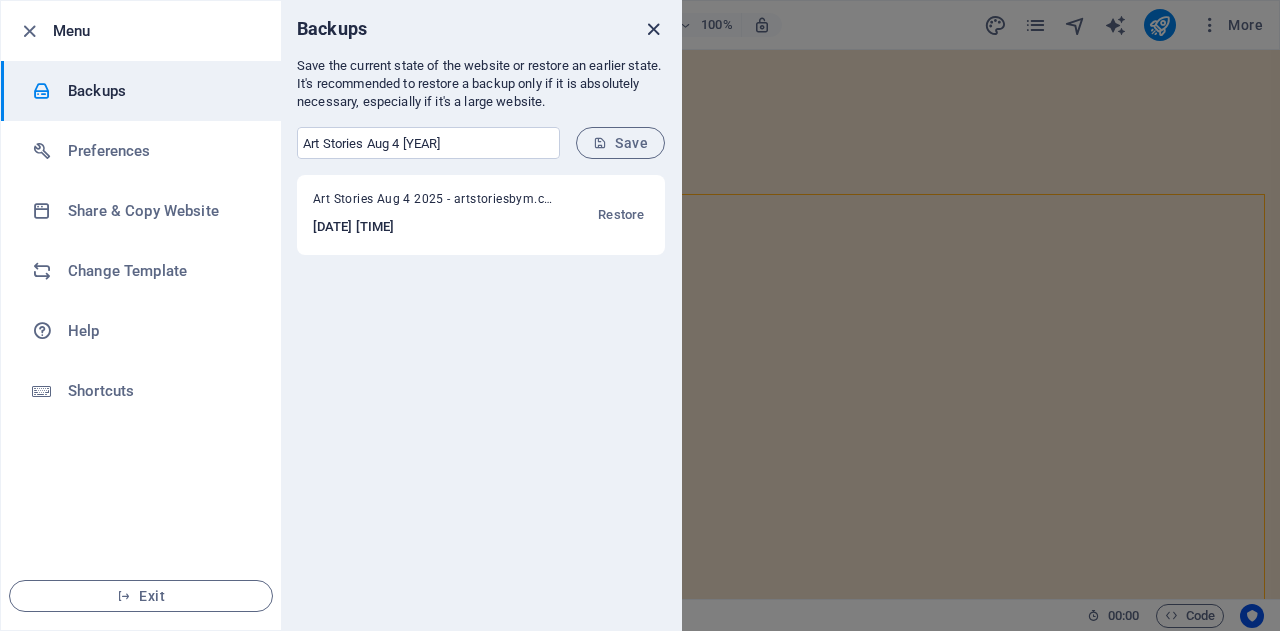 click at bounding box center (653, 29) 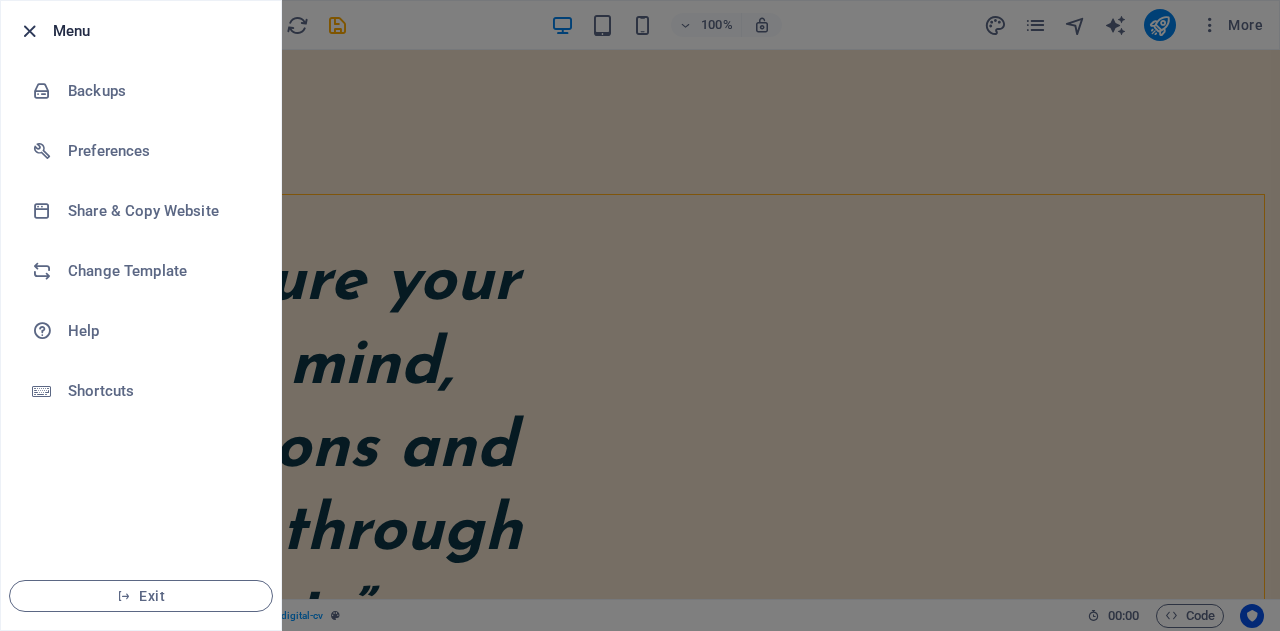 click at bounding box center [29, 31] 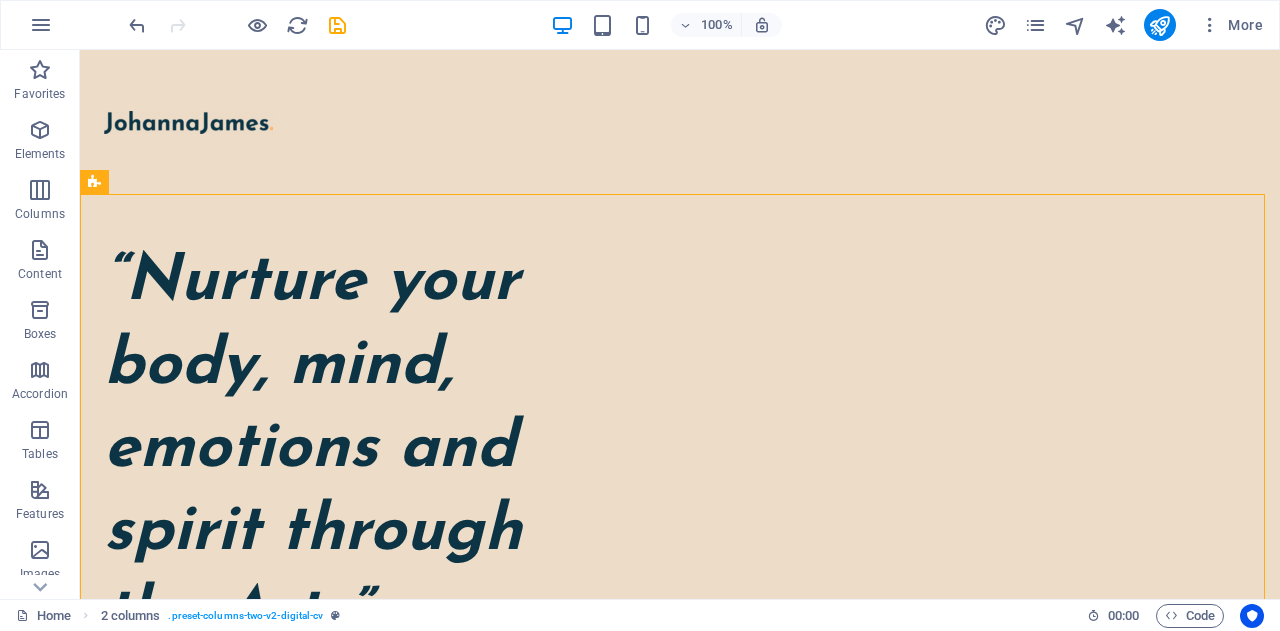 type 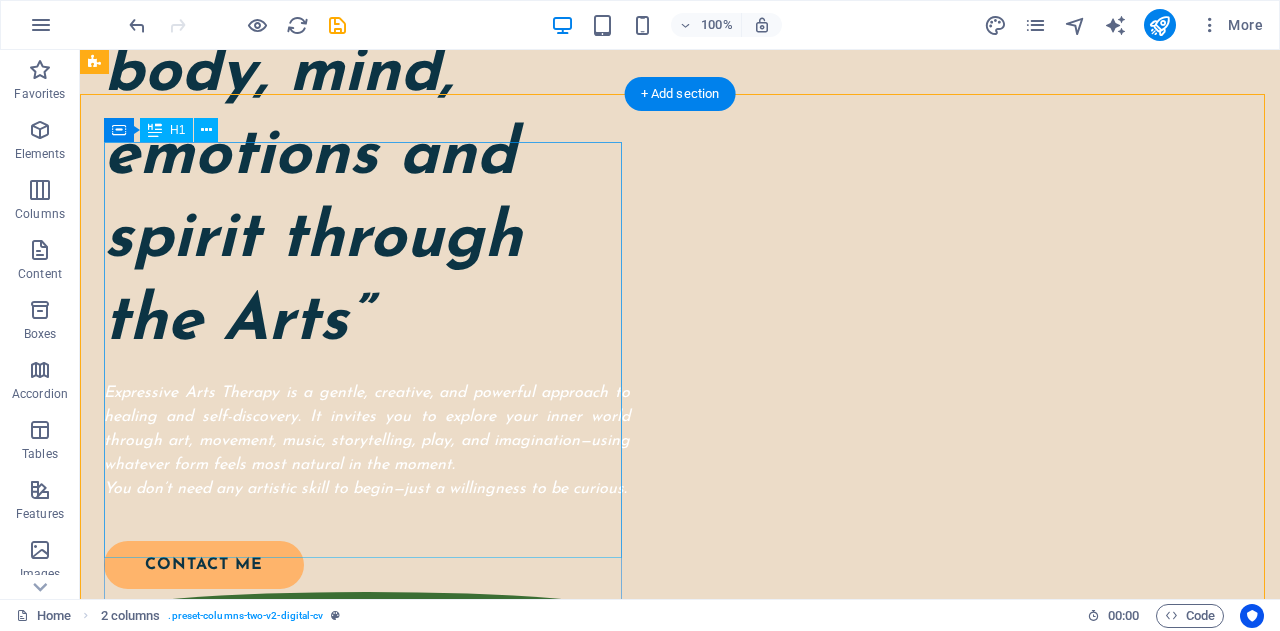 scroll, scrollTop: 100, scrollLeft: 0, axis: vertical 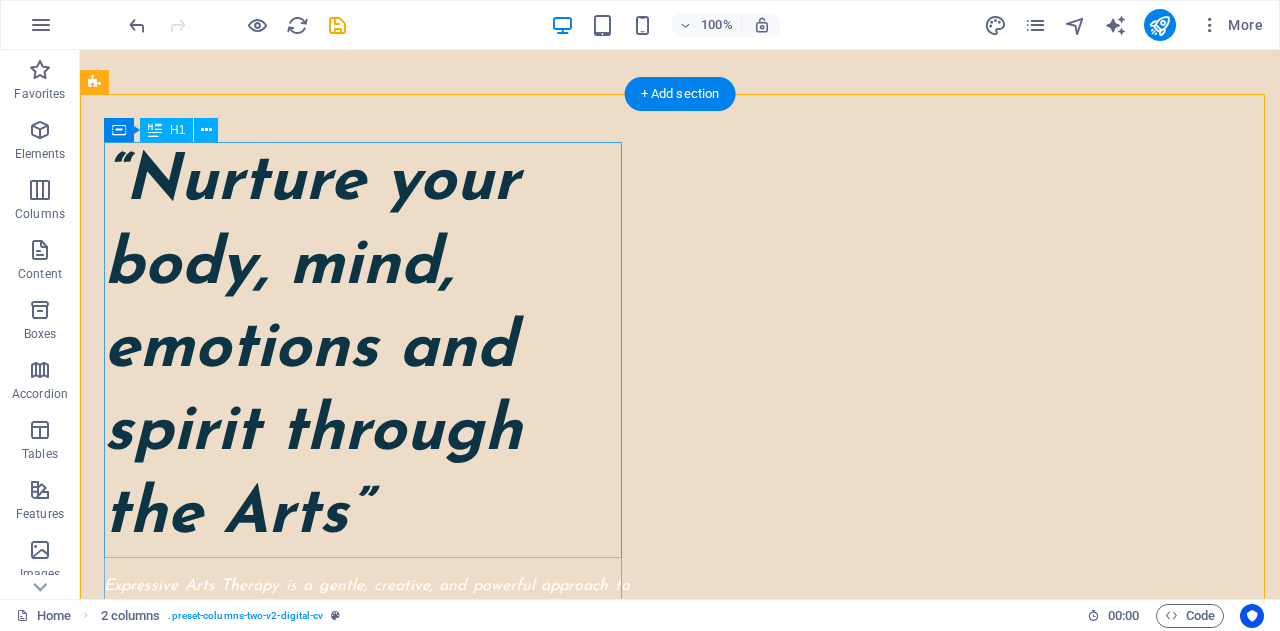 click on "“Nurture your body, mind, emotions and spirit through the Arts”" at bounding box center [367, 350] 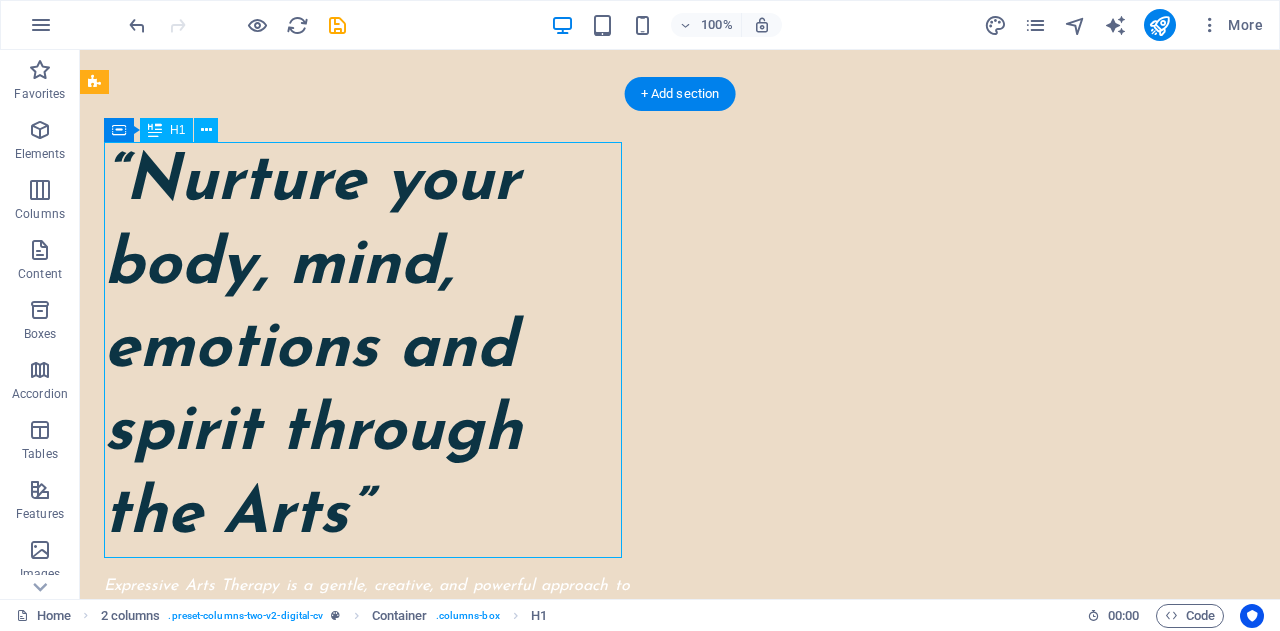 click on "“Nurture your body, mind, emotions and spirit through the Arts”" at bounding box center (367, 350) 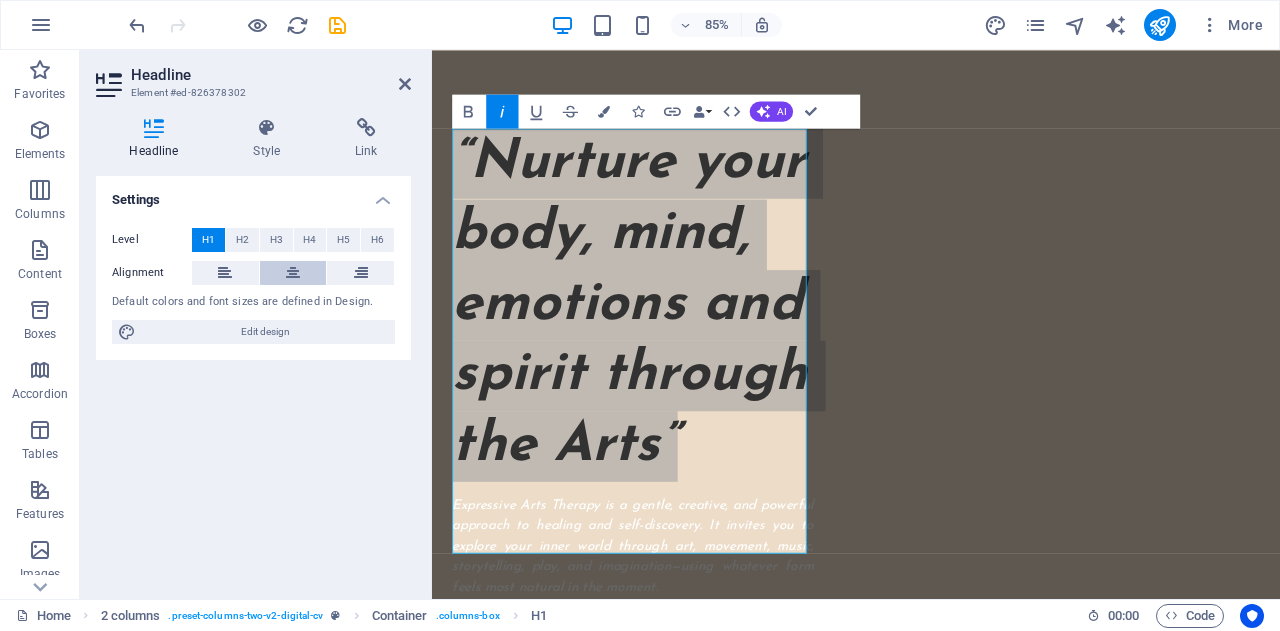 click at bounding box center [293, 273] 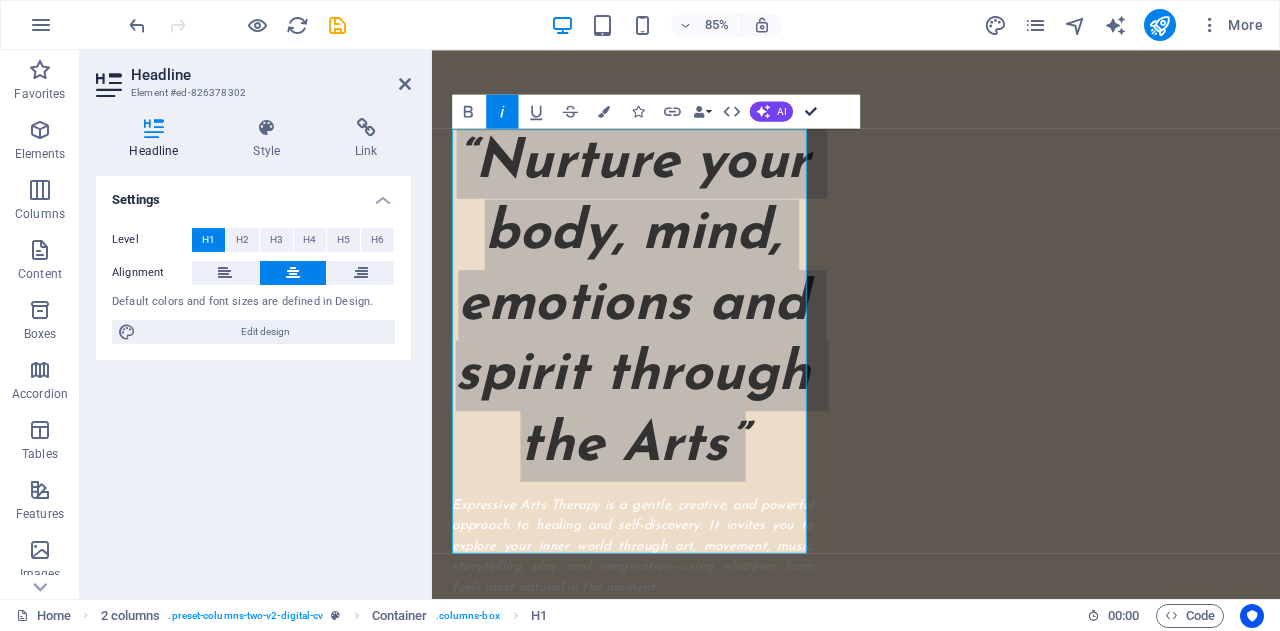 drag, startPoint x: 811, startPoint y: 107, endPoint x: 703, endPoint y: 163, distance: 121.65525 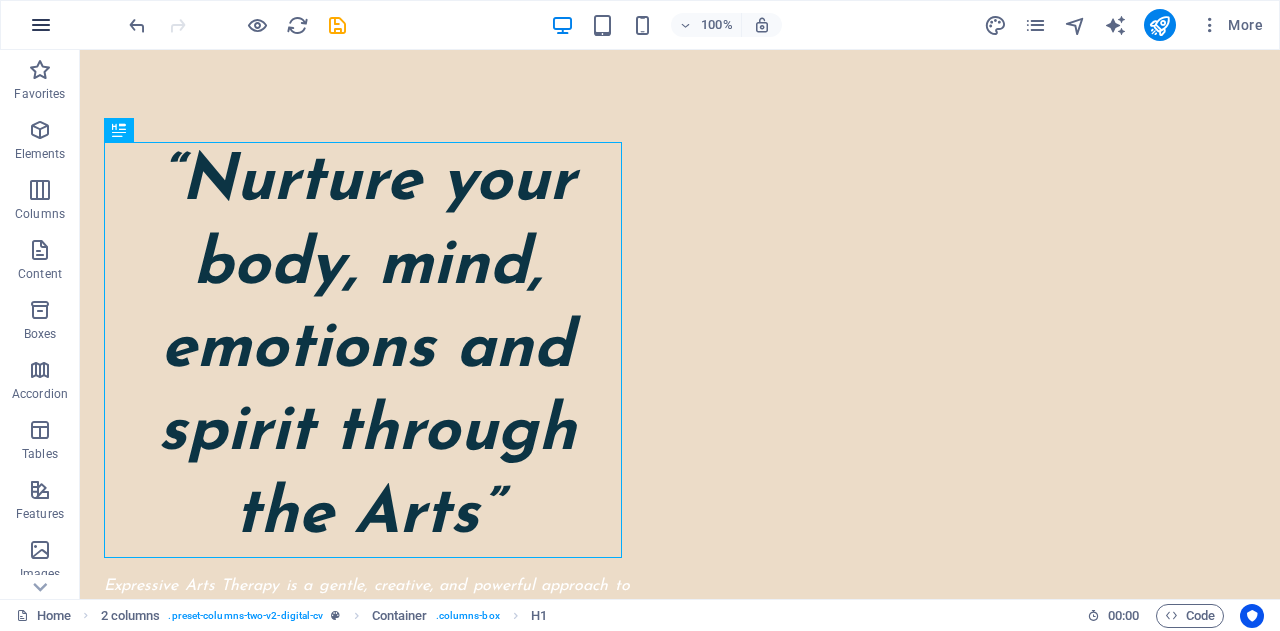 click at bounding box center [41, 25] 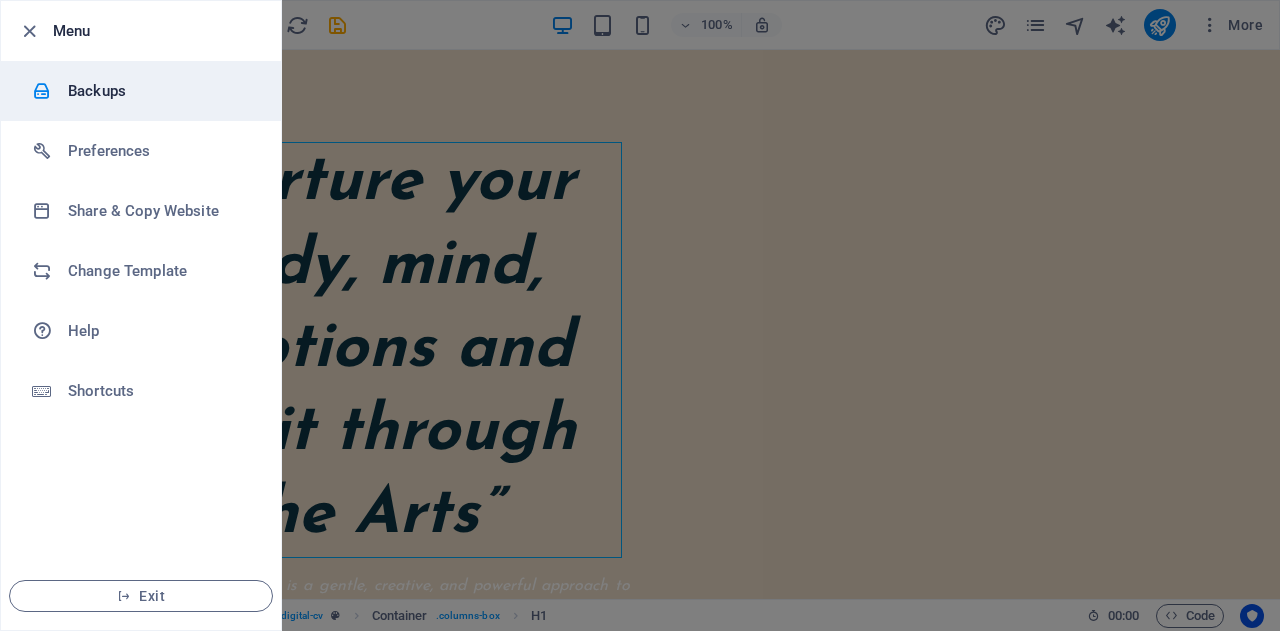 click on "Backups" at bounding box center [160, 91] 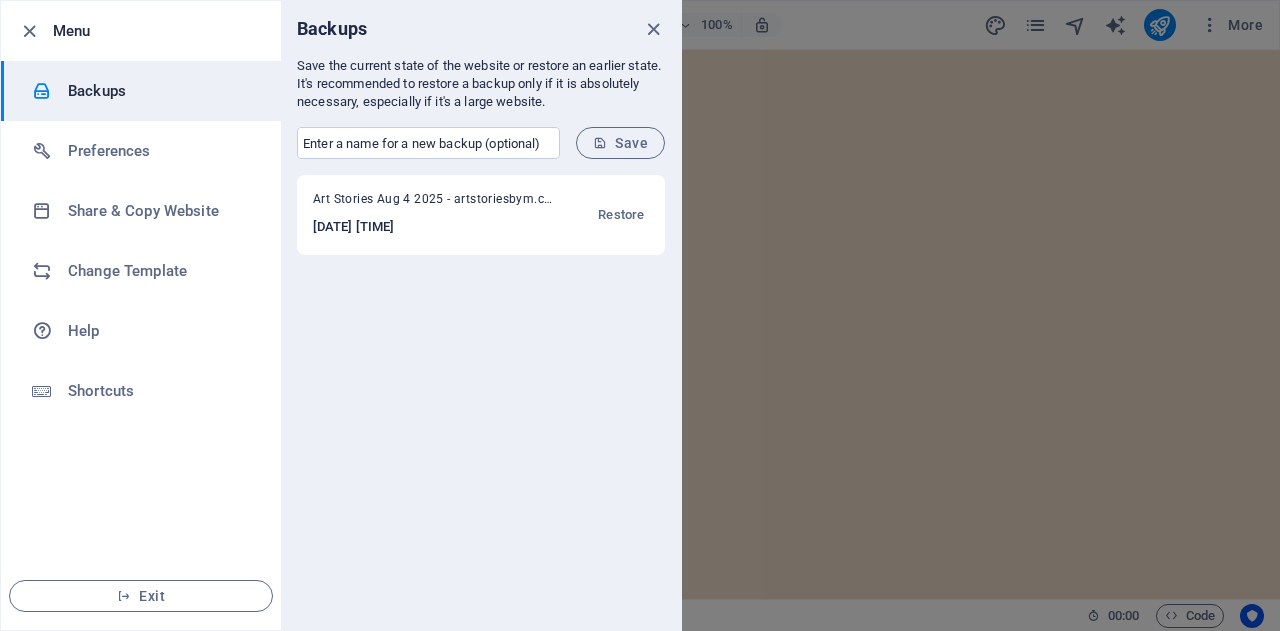 click on "Art Stories Aug 4 2025 - artstoriesbym.com" at bounding box center (433, 203) 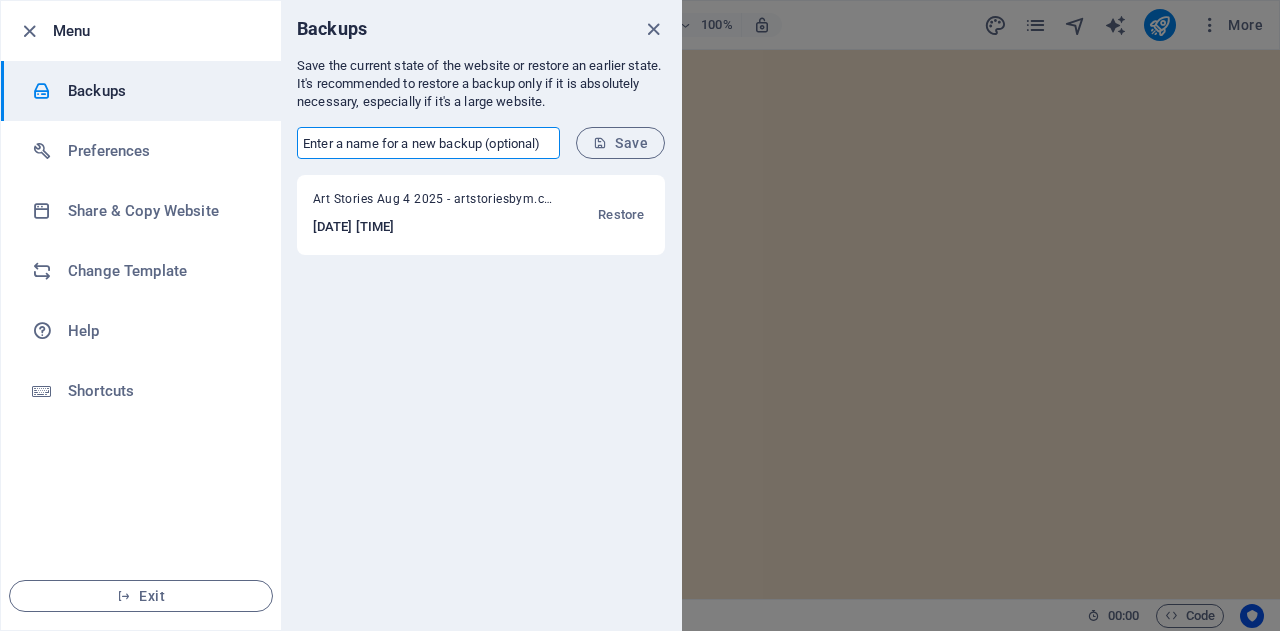 click at bounding box center [428, 143] 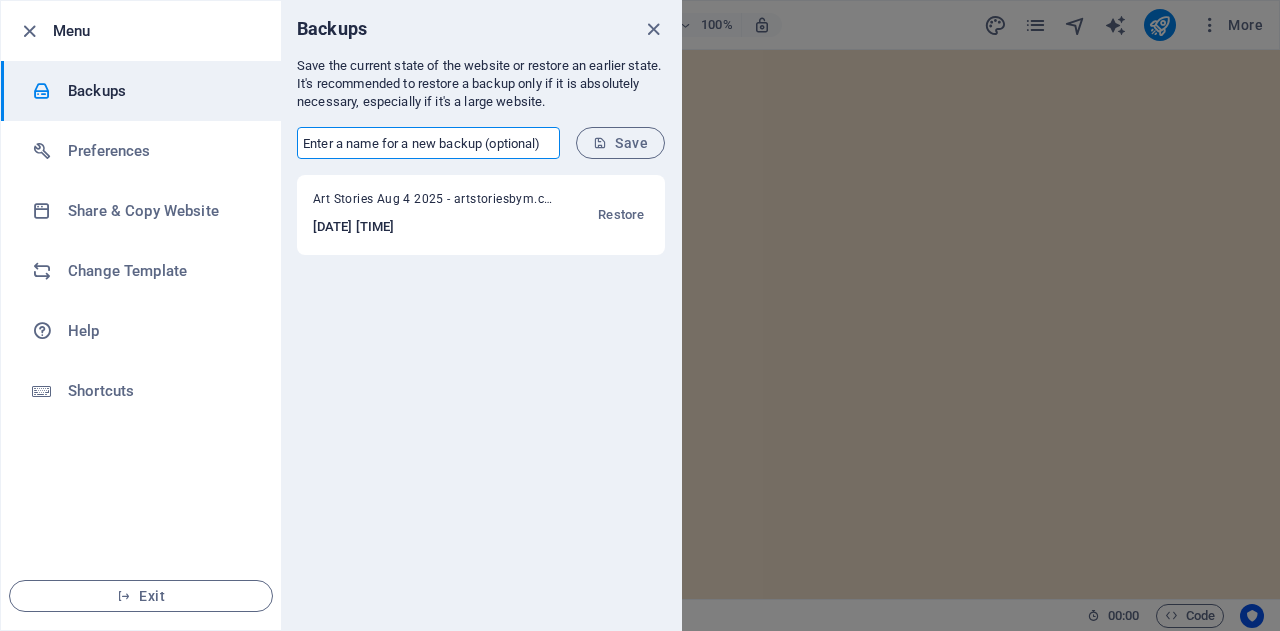 type on "Art Stories Aug 4 [YEAR]" 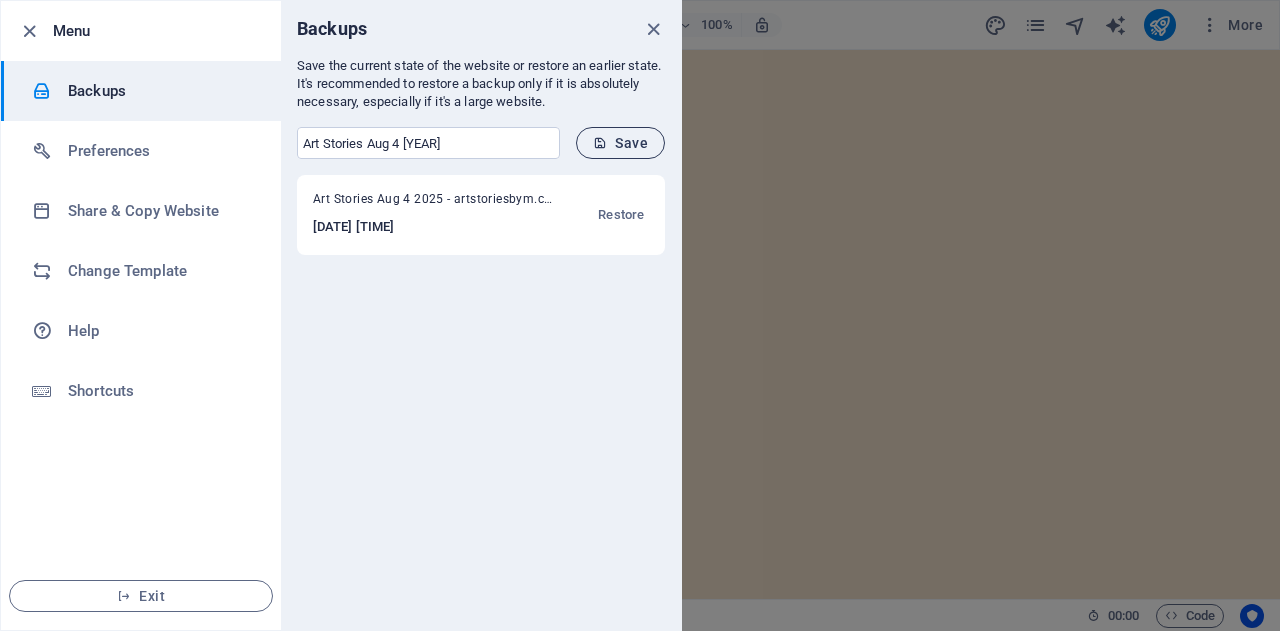 click on "Save" at bounding box center [620, 143] 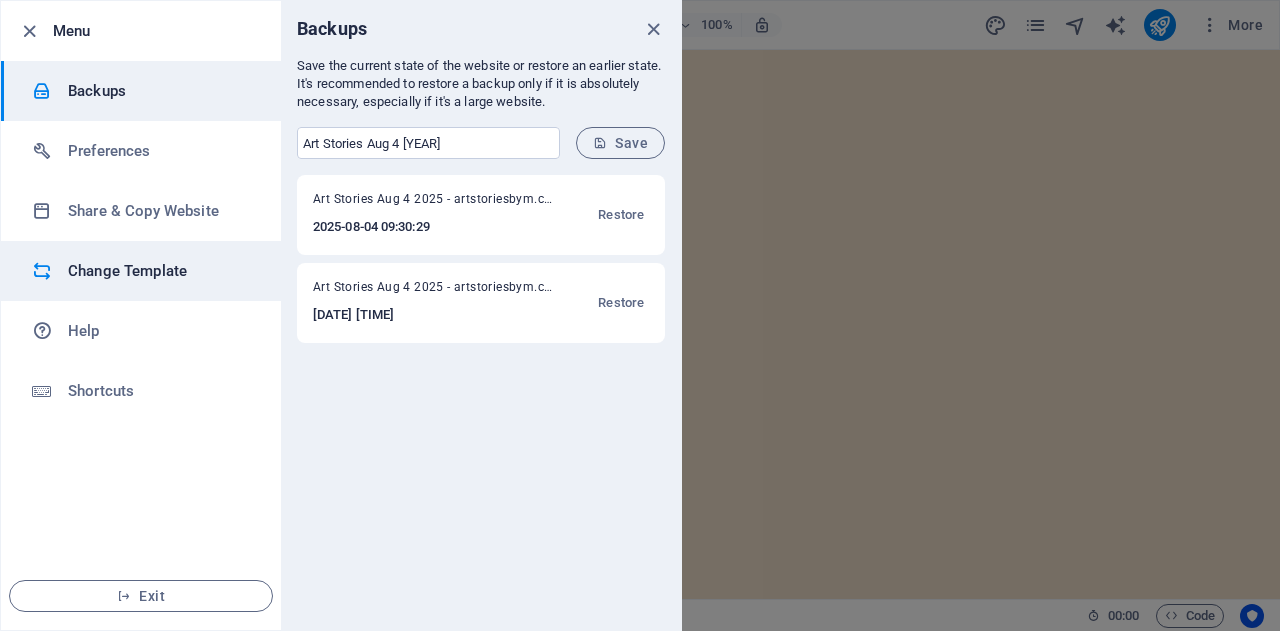 click on "Change Template" at bounding box center (141, 271) 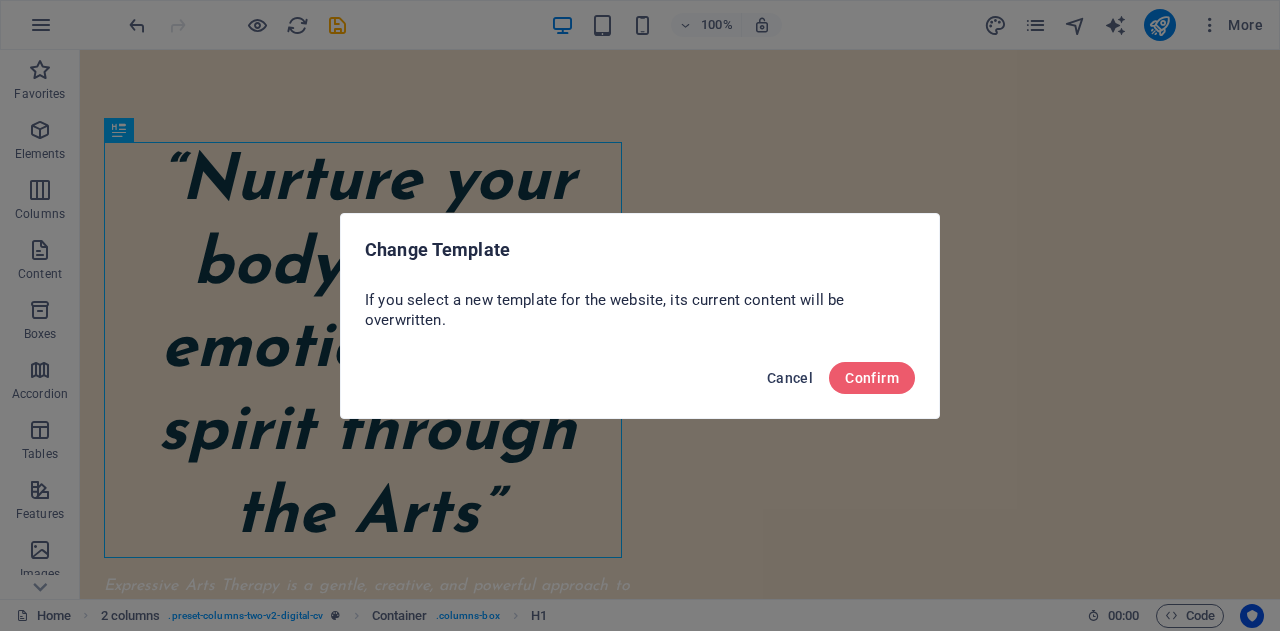 click on "Cancel" at bounding box center (790, 378) 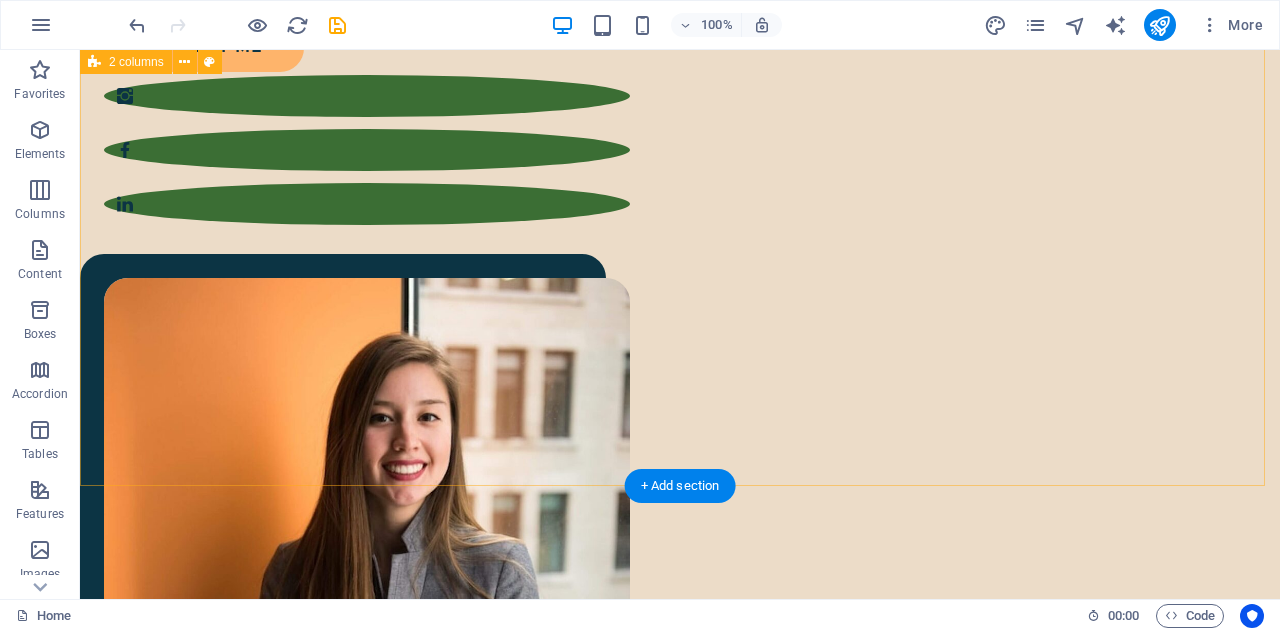 scroll, scrollTop: 600, scrollLeft: 0, axis: vertical 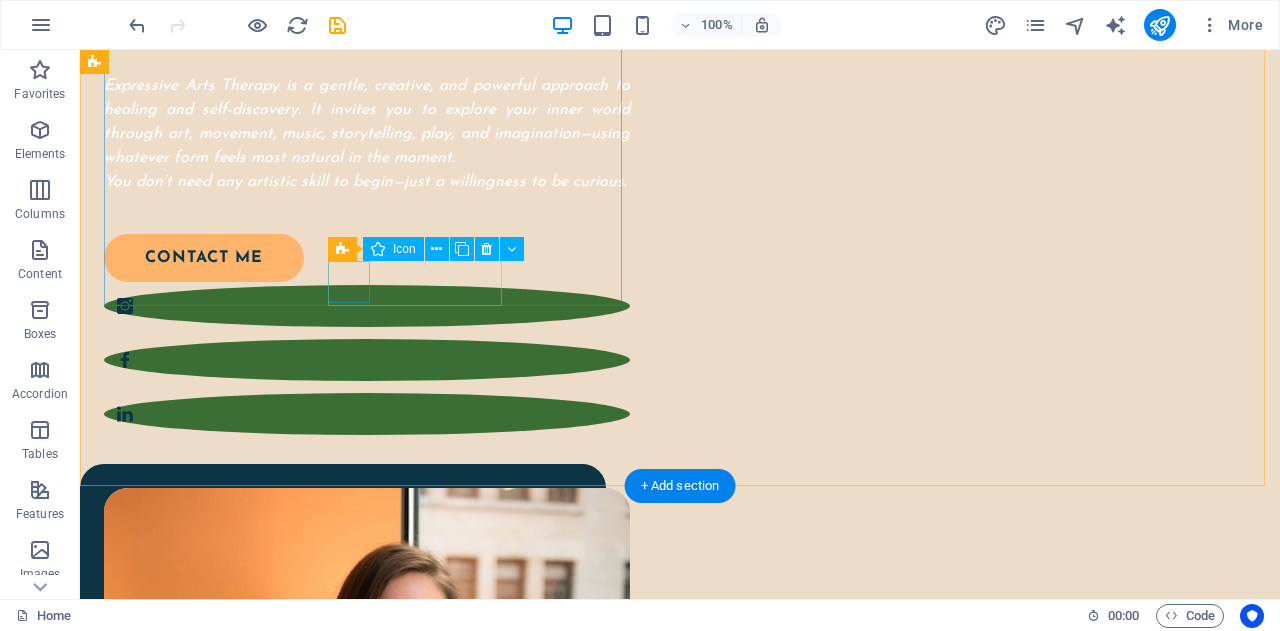 click at bounding box center (367, 306) 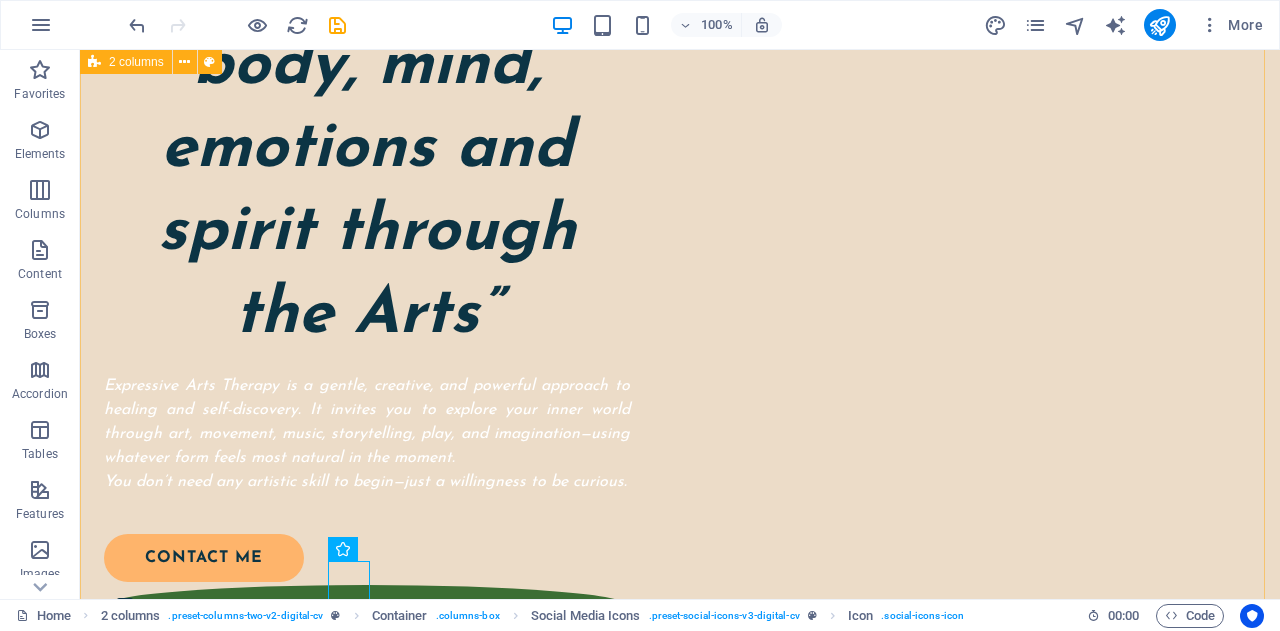 scroll, scrollTop: 0, scrollLeft: 0, axis: both 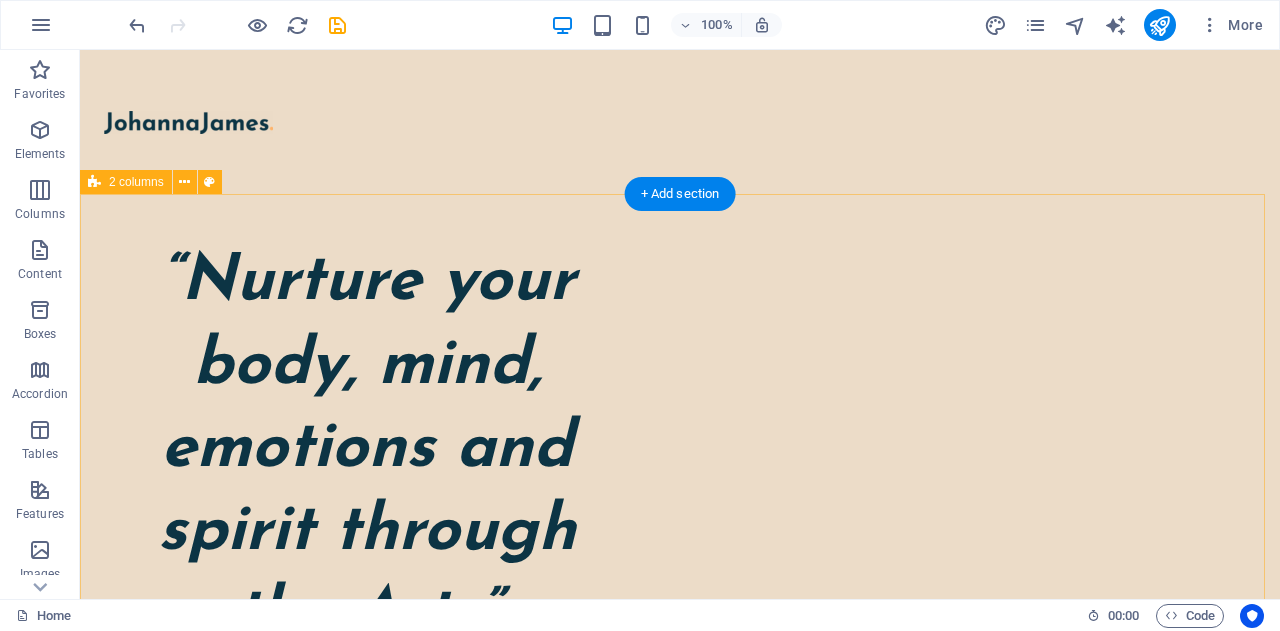 click on "“Nurture your body, mind, emotions and spirit through the Arts” Expressive Arts Therapy is a gentle, creative, and powerful approach to healing and self-discovery. It invites you to explore your inner world through art, movement, music, storytelling, play, and imagination—using whatever form feels most natural in the moment. You don’t need any artistic skill to begin—just a willingness to be curious. contact me" at bounding box center [680, 994] 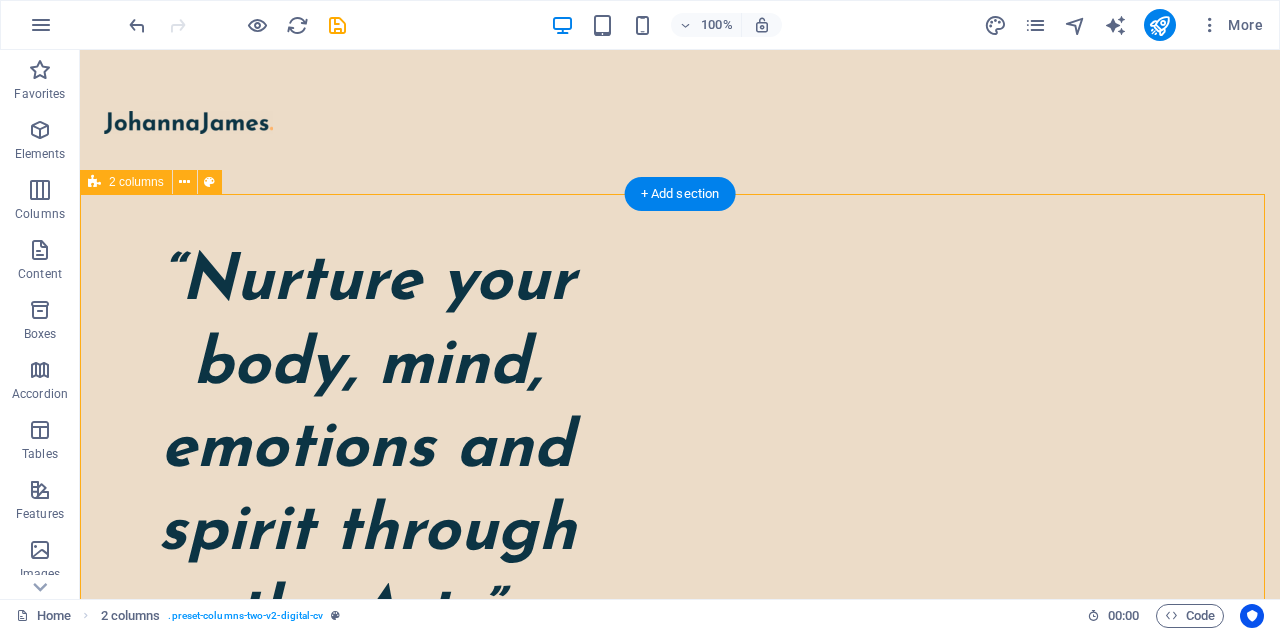 click on "“Nurture your body, mind, emotions and spirit through the Arts” Expressive Arts Therapy is a gentle, creative, and powerful approach to healing and self-discovery. It invites you to explore your inner world through art, movement, music, storytelling, play, and imagination—using whatever form feels most natural in the moment. You don’t need any artistic skill to begin—just a willingness to be curious. contact me" at bounding box center [680, 994] 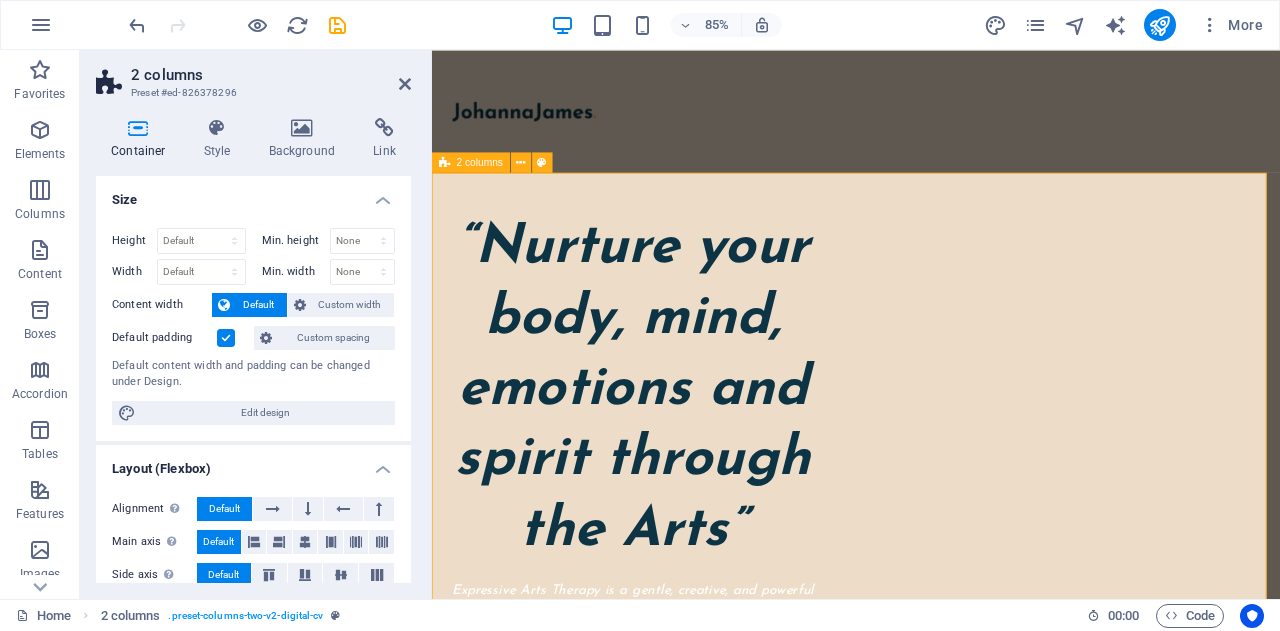 click on "“Nurture your body, mind, emotions and spirit through the Arts” Expressive Arts Therapy is a gentle, creative, and powerful approach to healing and self-discovery. It invites you to explore your inner world through art, movement, music, storytelling, play, and imagination—using whatever form feels most natural in the moment. You don’t need any artistic skill to begin—just a willingness to be curious. contact me" at bounding box center (931, 967) 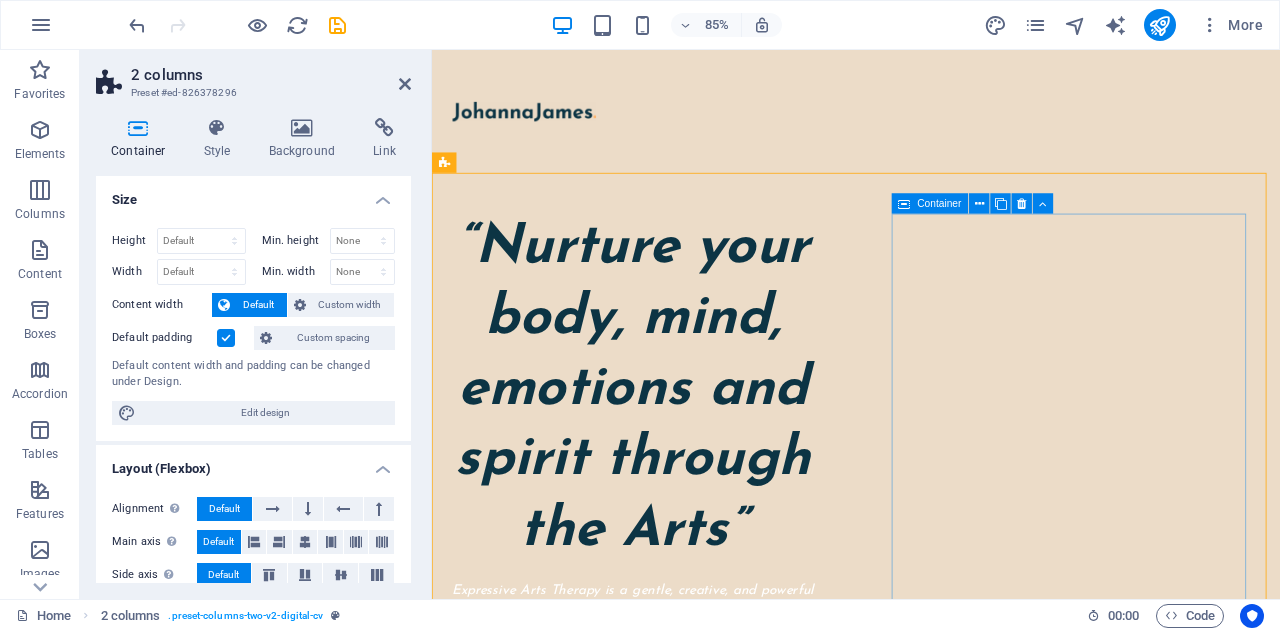 click at bounding box center (668, 1348) 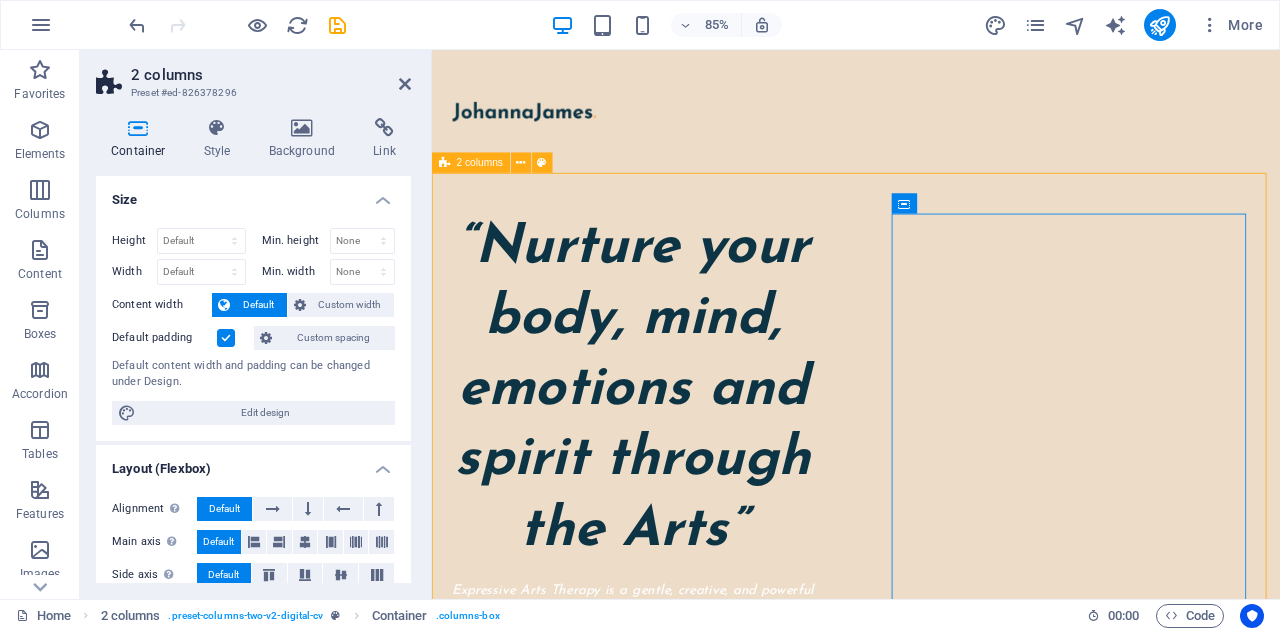 click on "“Nurture your body, mind, emotions and spirit through the Arts” Expressive Arts Therapy is a gentle, creative, and powerful approach to healing and self-discovery. It invites you to explore your inner world through art, movement, music, storytelling, play, and imagination—using whatever form feels most natural in the moment. You don’t need any artistic skill to begin—just a willingness to be curious. contact me" at bounding box center [931, 967] 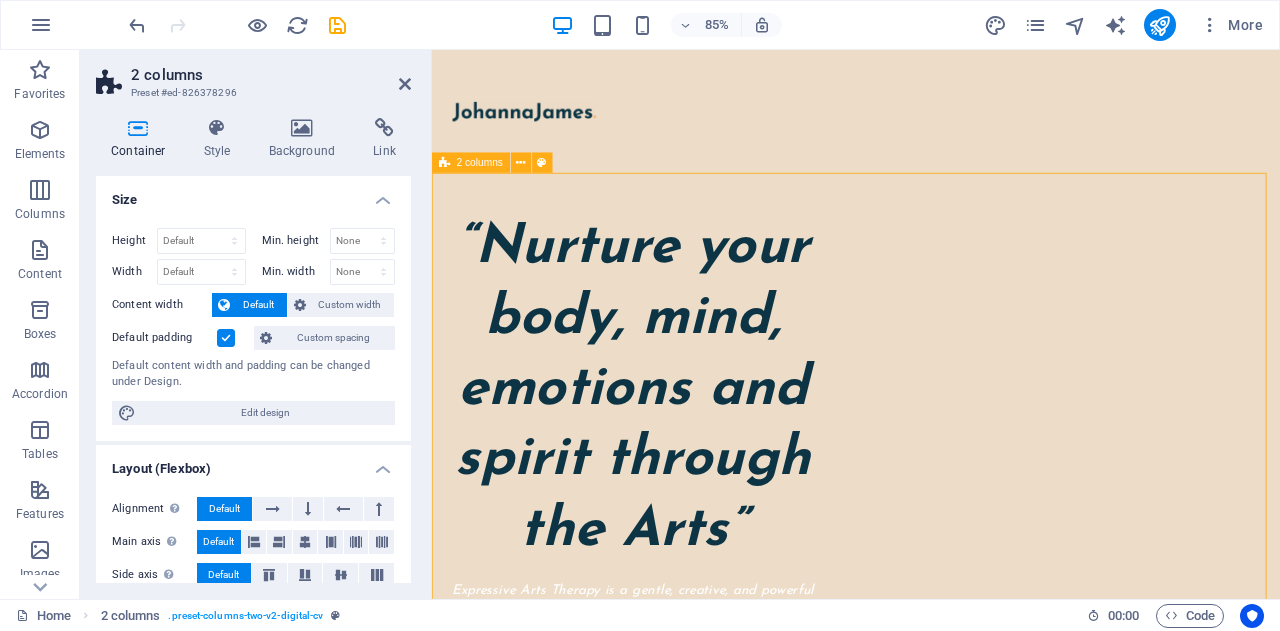 click on "“Nurture your body, mind, emotions and spirit through the Arts” Expressive Arts Therapy is a gentle, creative, and powerful approach to healing and self-discovery. It invites you to explore your inner world through art, movement, music, storytelling, play, and imagination—using whatever form feels most natural in the moment. You don’t need any artistic skill to begin—just a willingness to be curious. contact me" at bounding box center [931, 967] 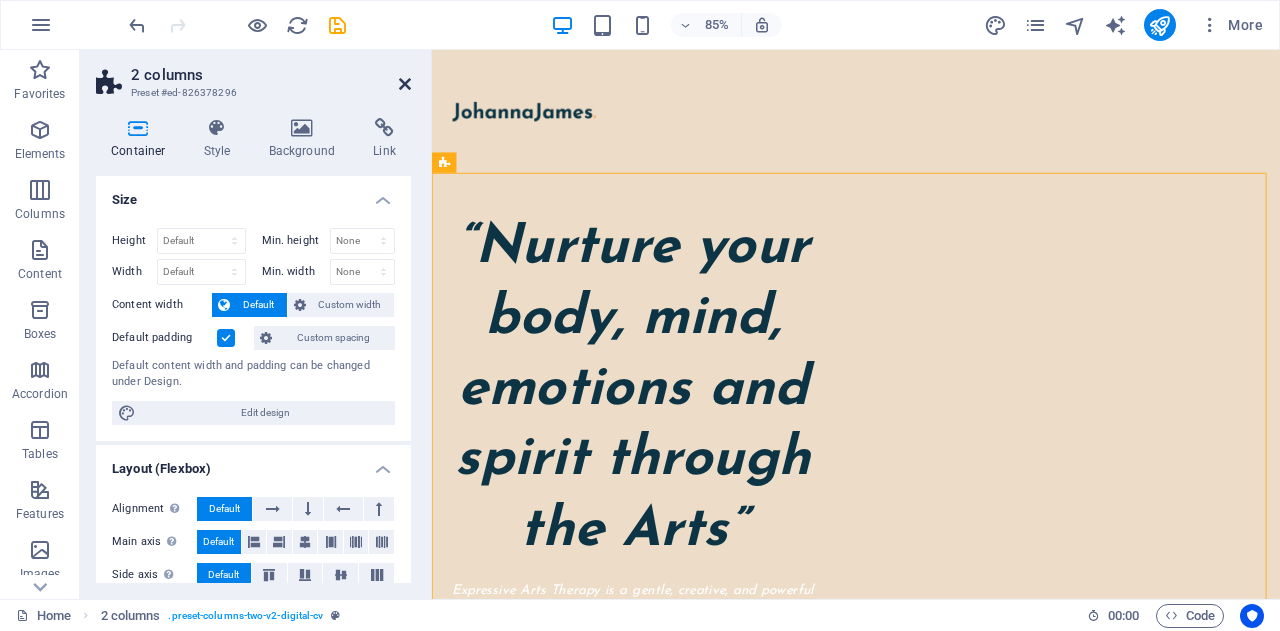 drag, startPoint x: 403, startPoint y: 78, endPoint x: 402, endPoint y: 257, distance: 179.00279 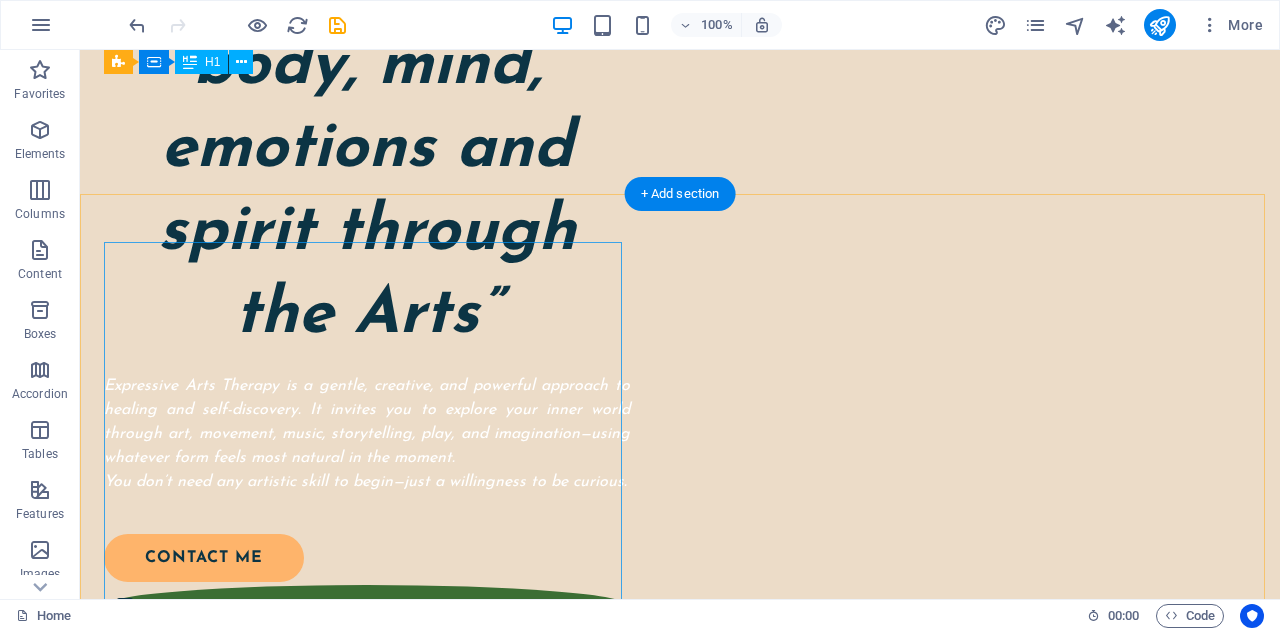 scroll, scrollTop: 0, scrollLeft: 0, axis: both 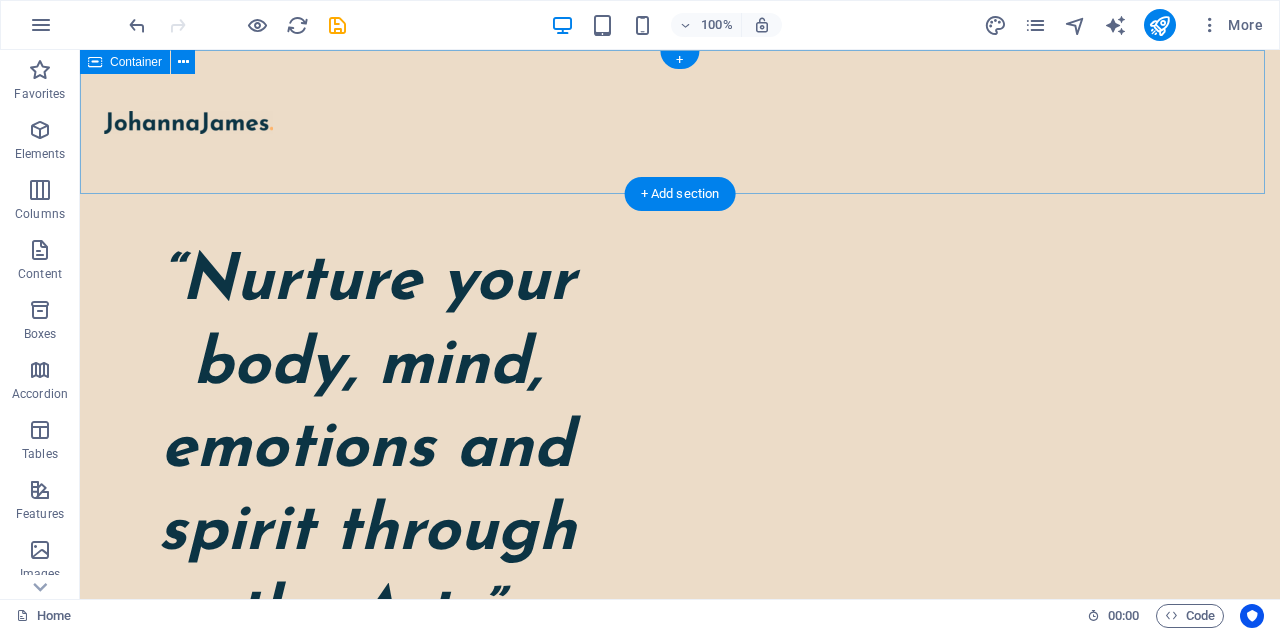 click at bounding box center (680, 122) 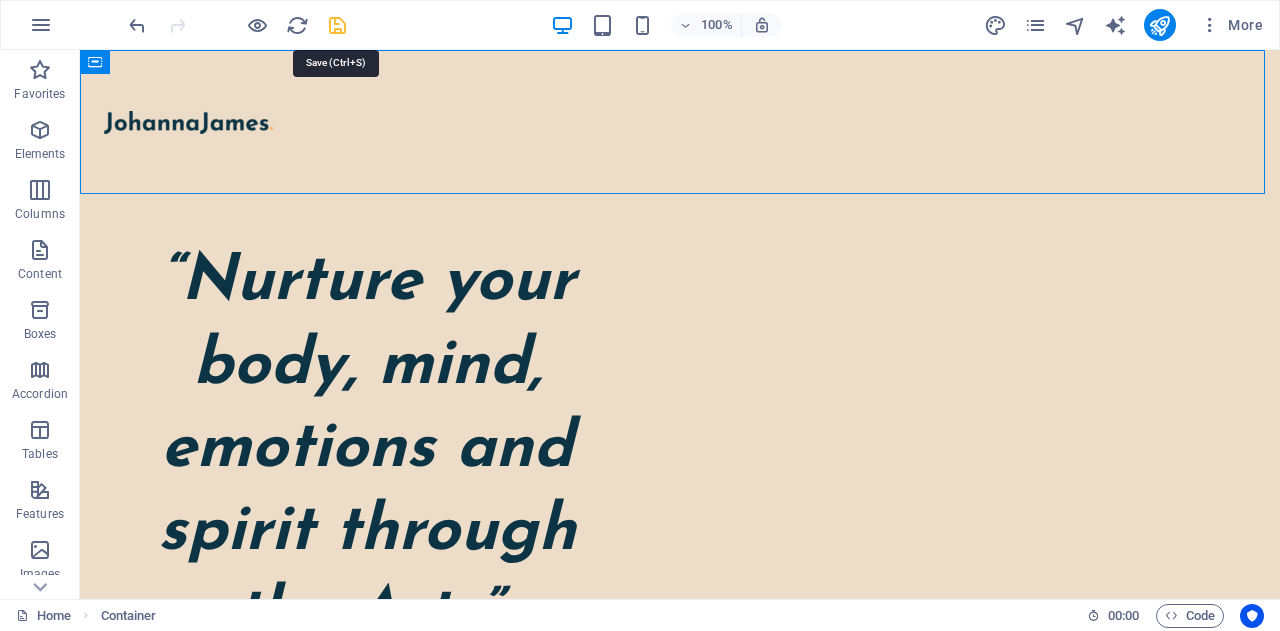 click at bounding box center (337, 25) 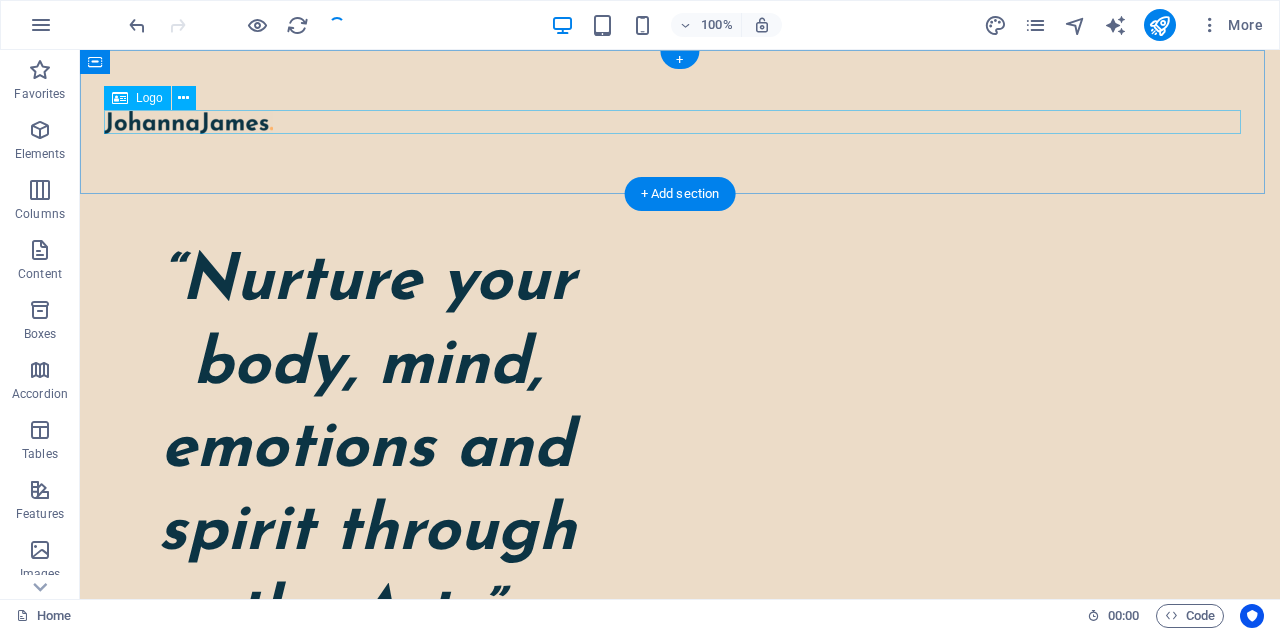 click at bounding box center [680, 122] 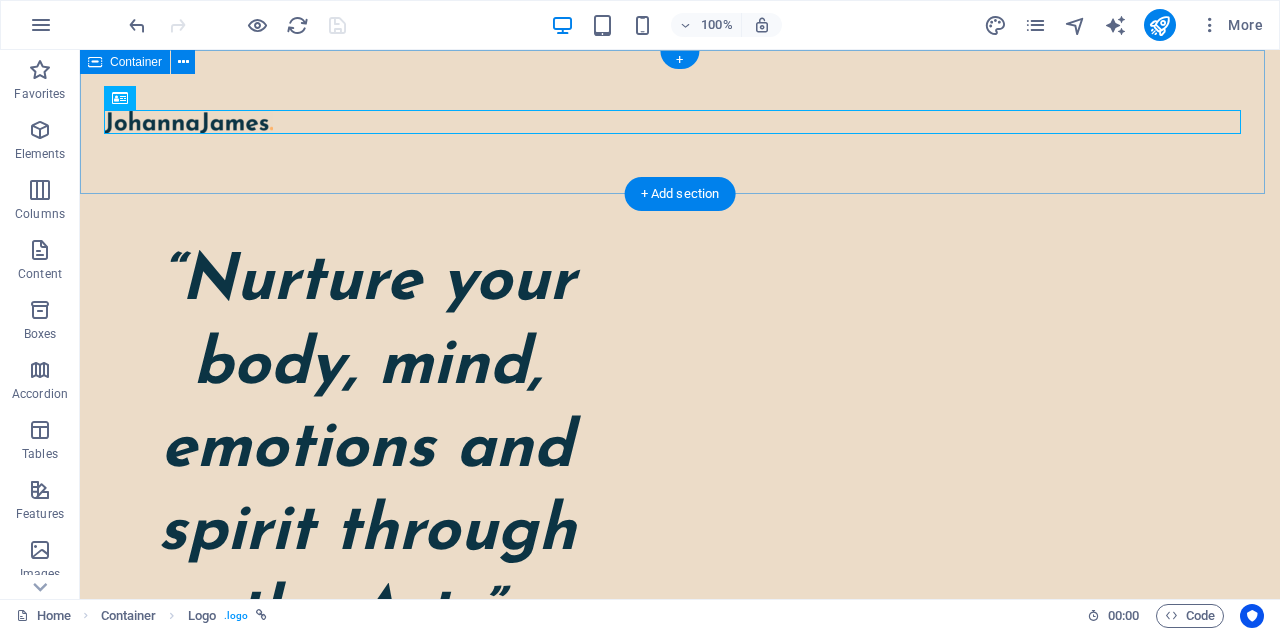 click at bounding box center (680, 122) 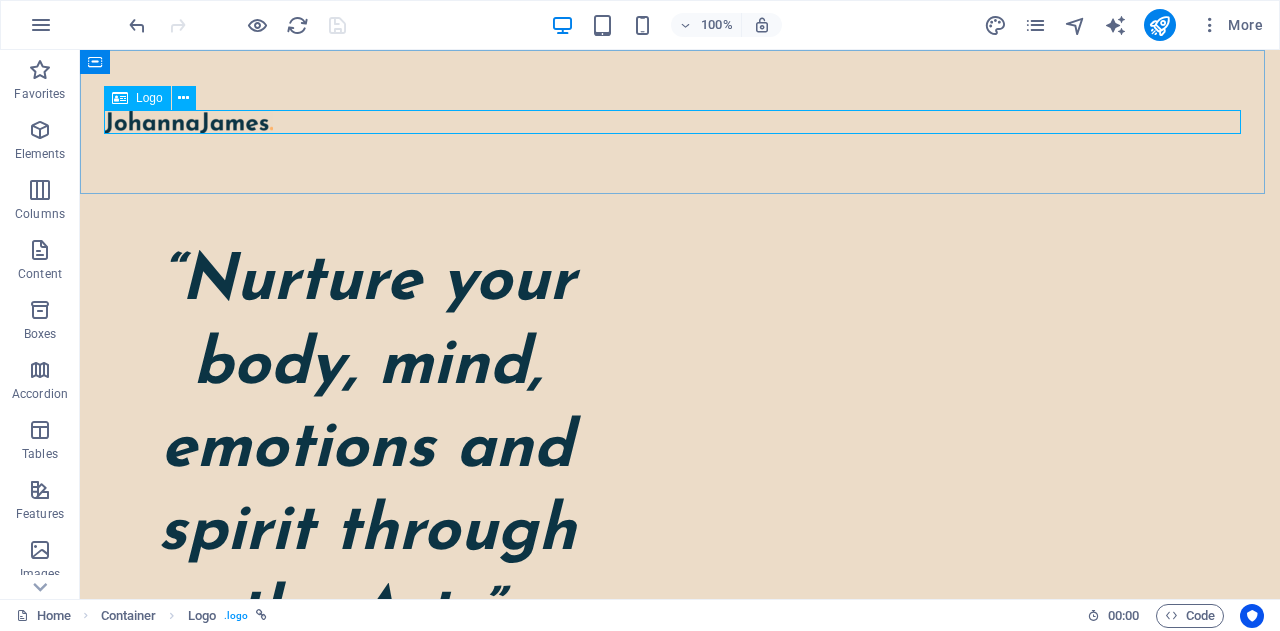 click on "Logo" at bounding box center [137, 98] 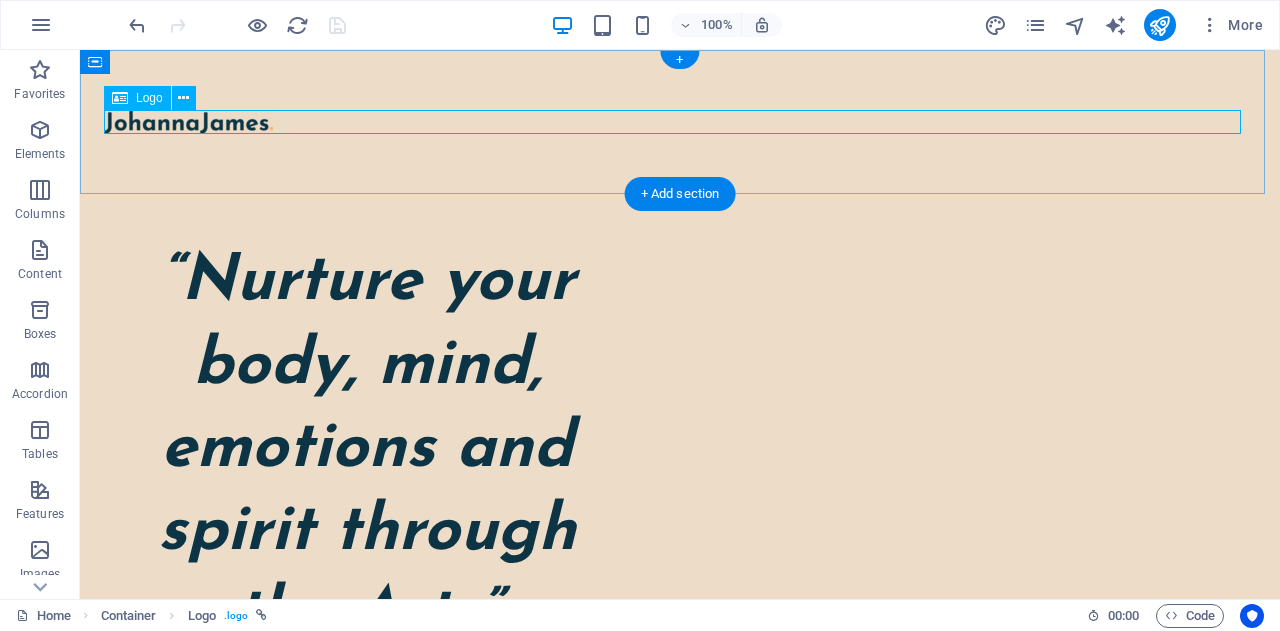 drag, startPoint x: 204, startPoint y: 121, endPoint x: 276, endPoint y: 159, distance: 81.41253 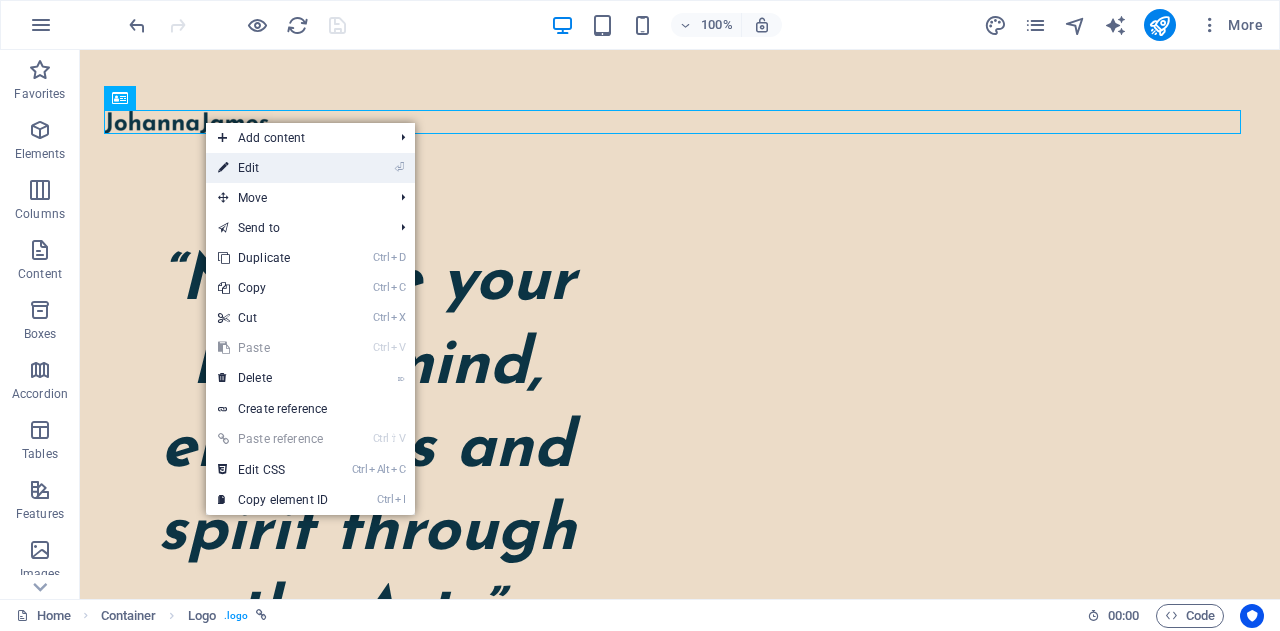 click on "⏎  Edit" at bounding box center (273, 168) 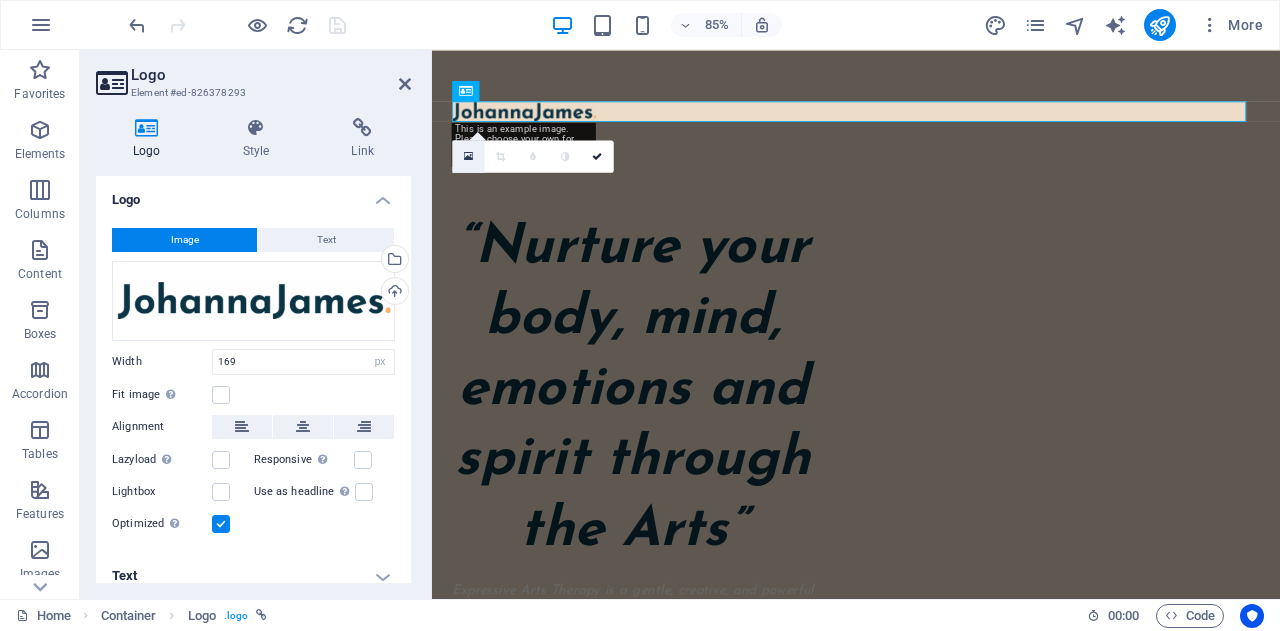 drag, startPoint x: 464, startPoint y: 152, endPoint x: 121, endPoint y: 294, distance: 371.23172 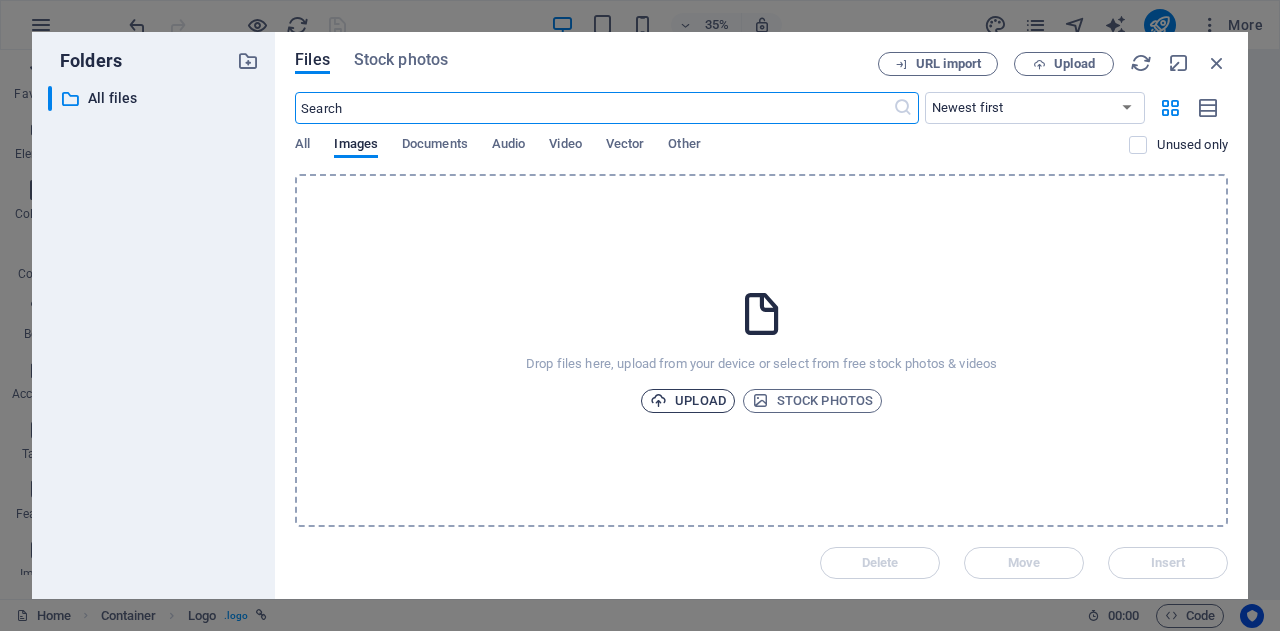 click on "Upload" at bounding box center [688, 401] 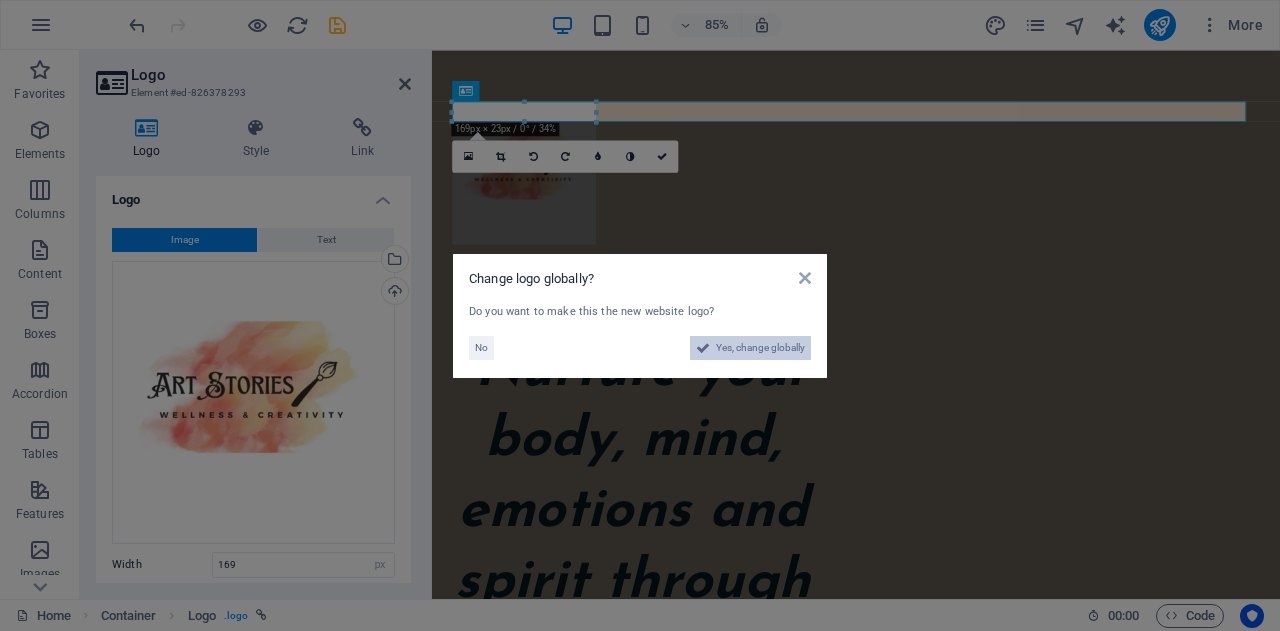 drag, startPoint x: 732, startPoint y: 341, endPoint x: 883, endPoint y: 816, distance: 498.42352 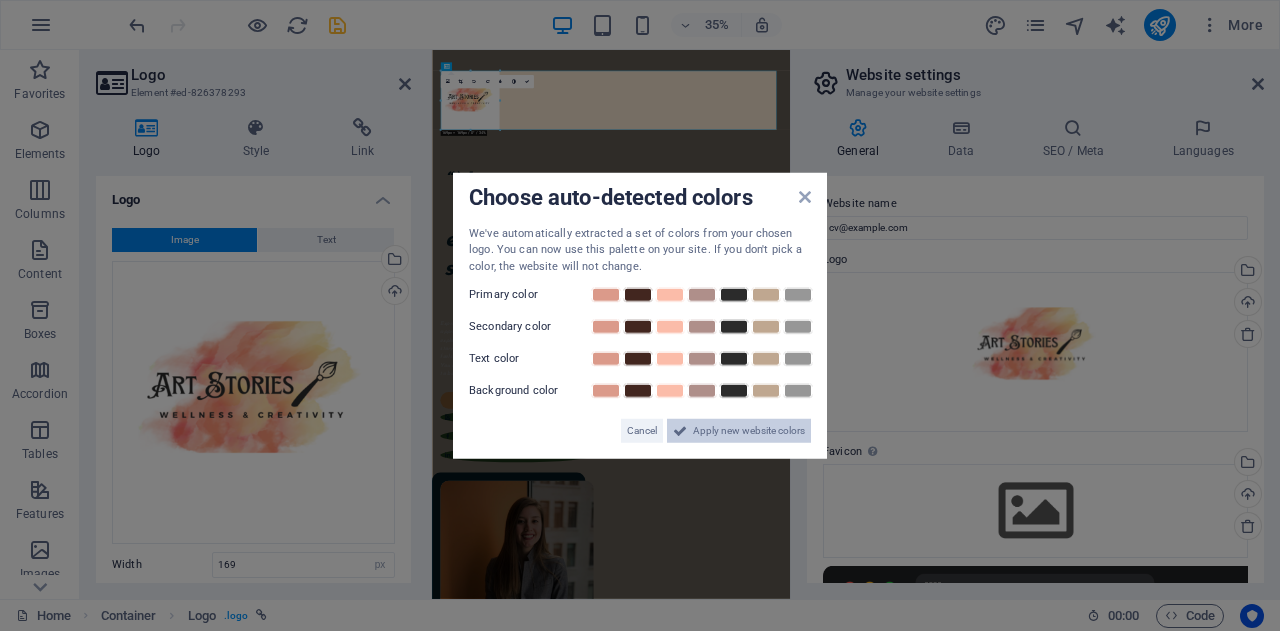 drag, startPoint x: 733, startPoint y: 427, endPoint x: 765, endPoint y: 1059, distance: 632.80963 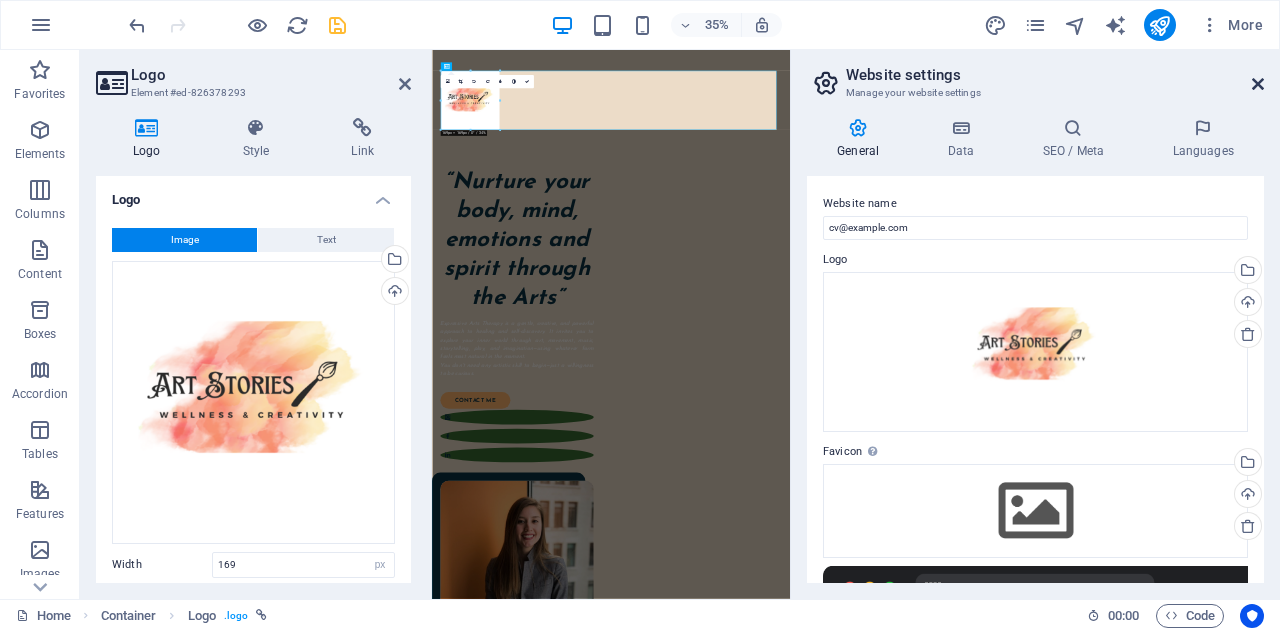 click at bounding box center [1258, 84] 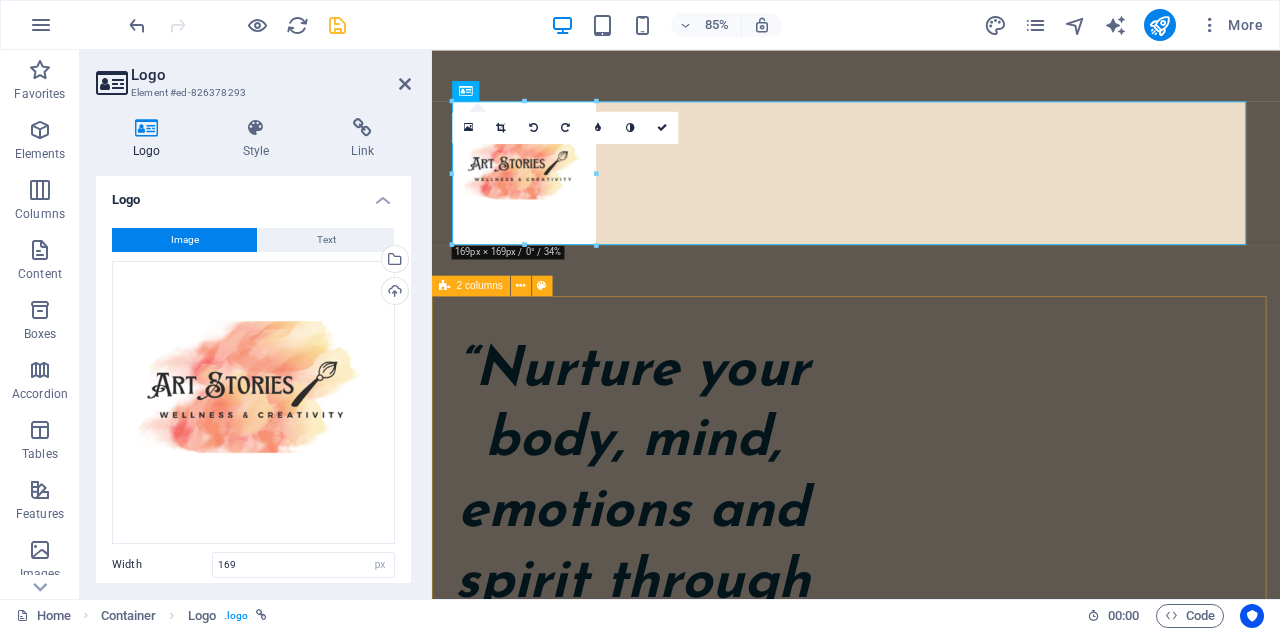 click on "“Nurture your body, mind, emotions and spirit through the Arts” Expressive Arts Therapy is a gentle, creative, and powerful approach to healing and self-discovery. It invites you to explore your inner world through art, movement, music, storytelling, play, and imagination—using whatever form feels most natural in the moment. You don’t need any artistic skill to begin—just a willingness to be curious. contact me" at bounding box center (931, 1112) 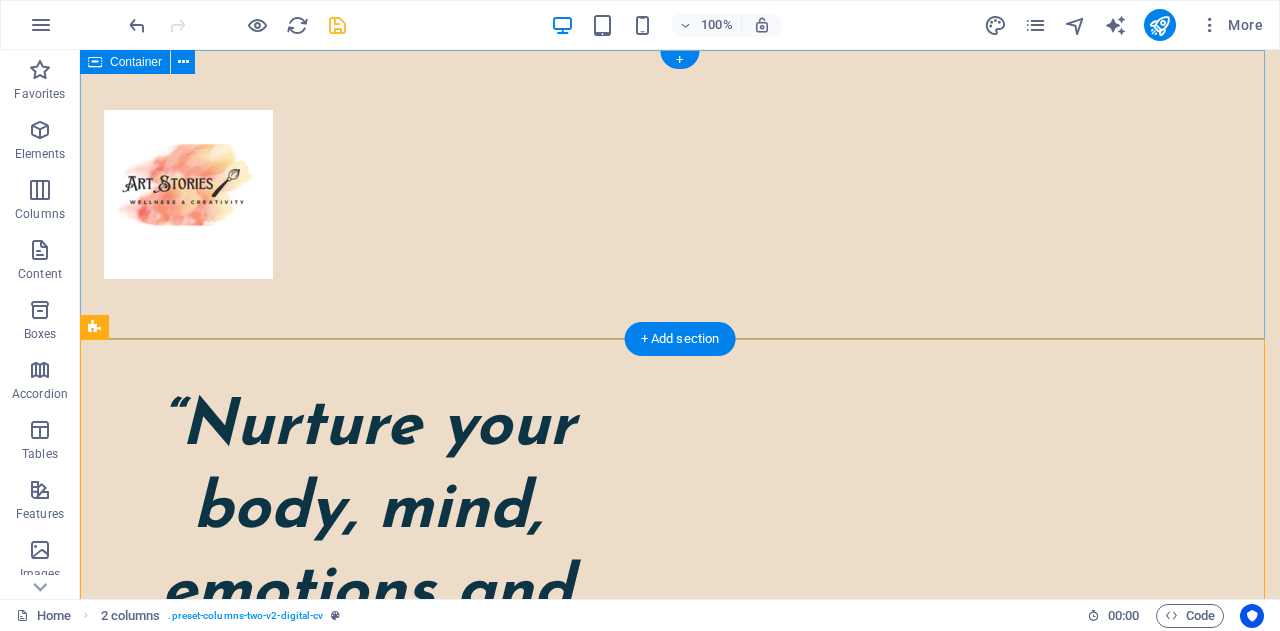 click at bounding box center (680, 194) 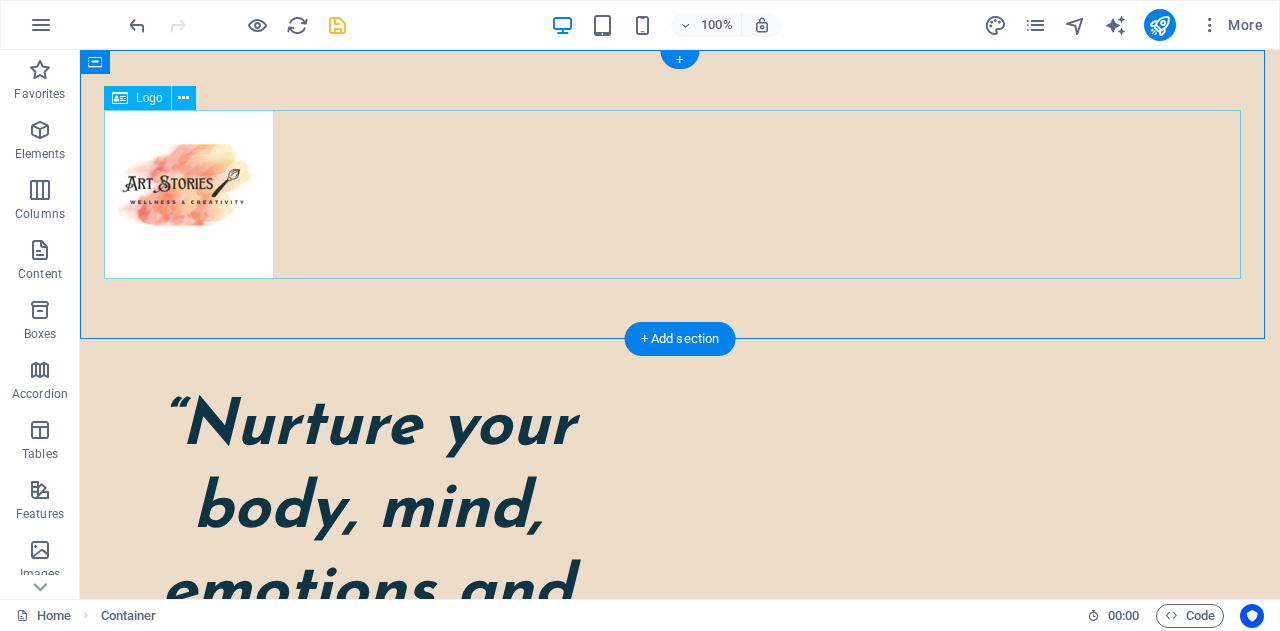 click at bounding box center (680, 194) 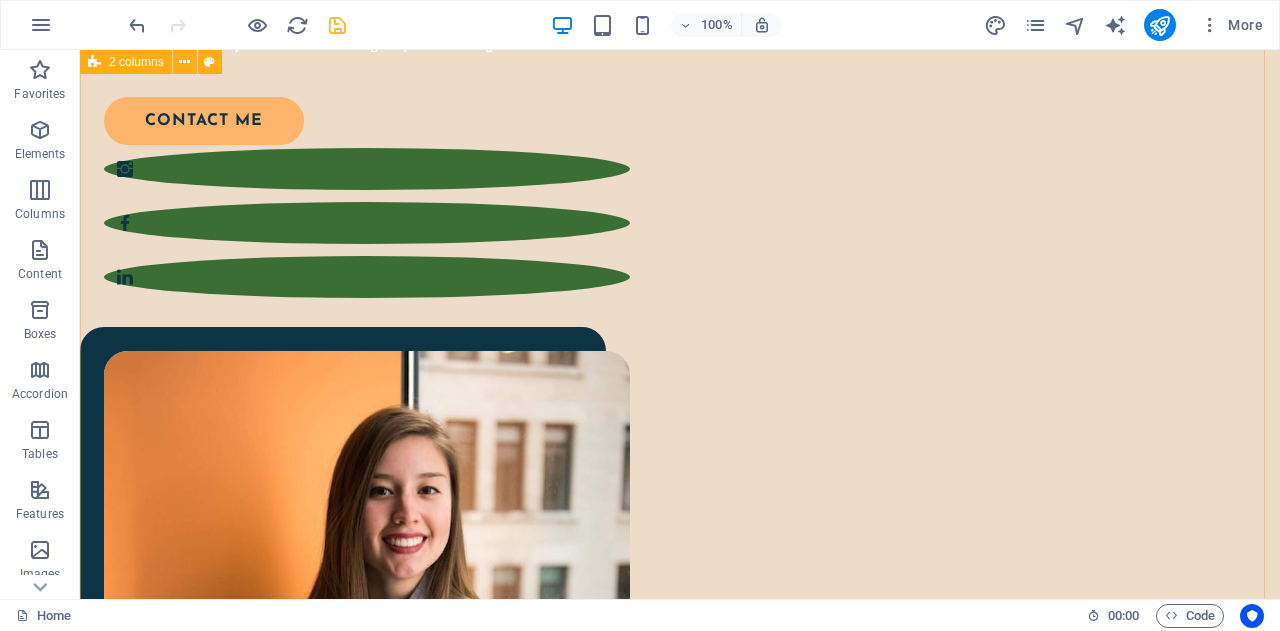 scroll, scrollTop: 500, scrollLeft: 0, axis: vertical 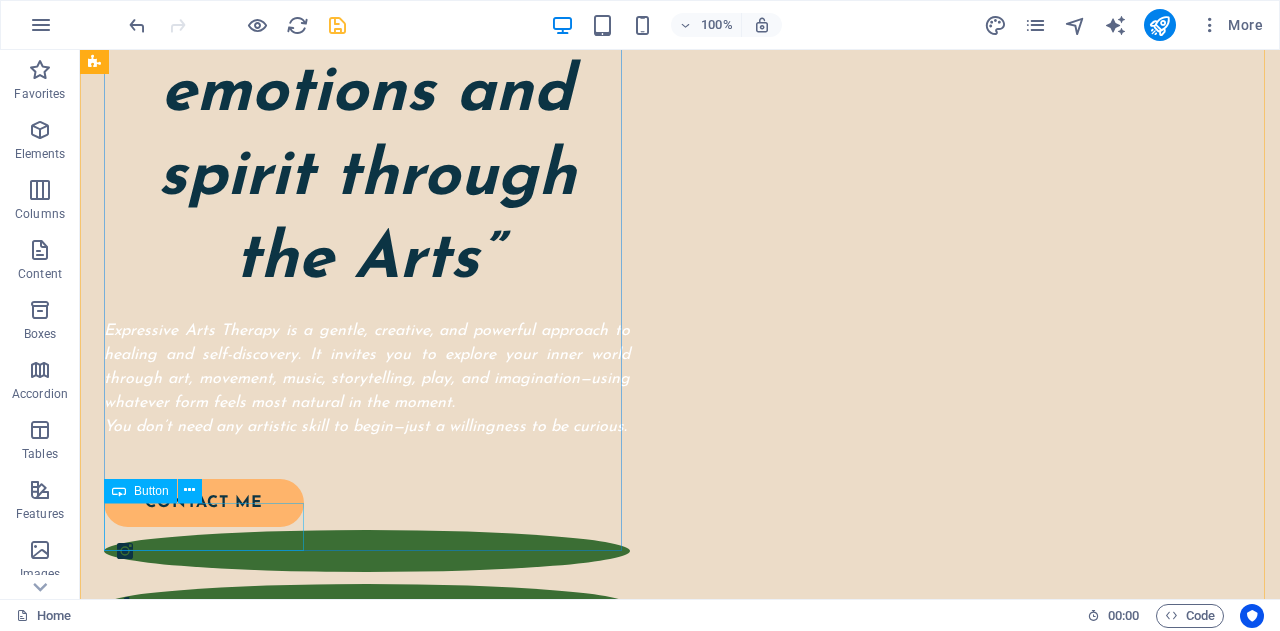 click on "contact me" at bounding box center [355, 503] 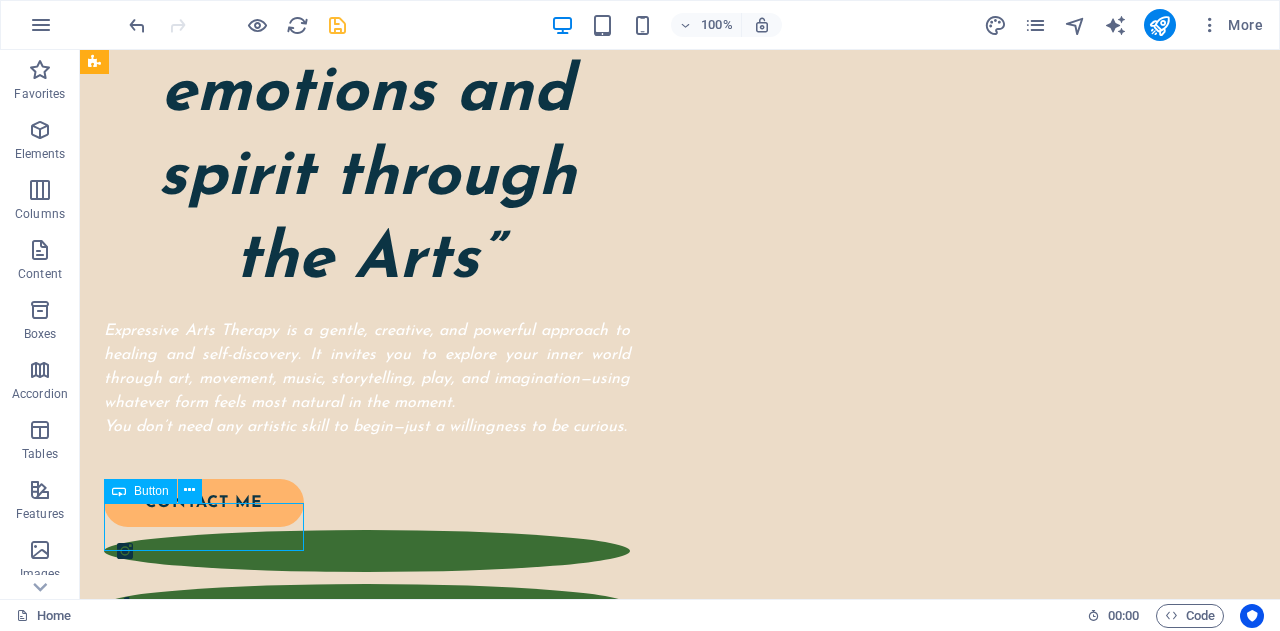 drag, startPoint x: 238, startPoint y: 525, endPoint x: 360, endPoint y: 573, distance: 131.10301 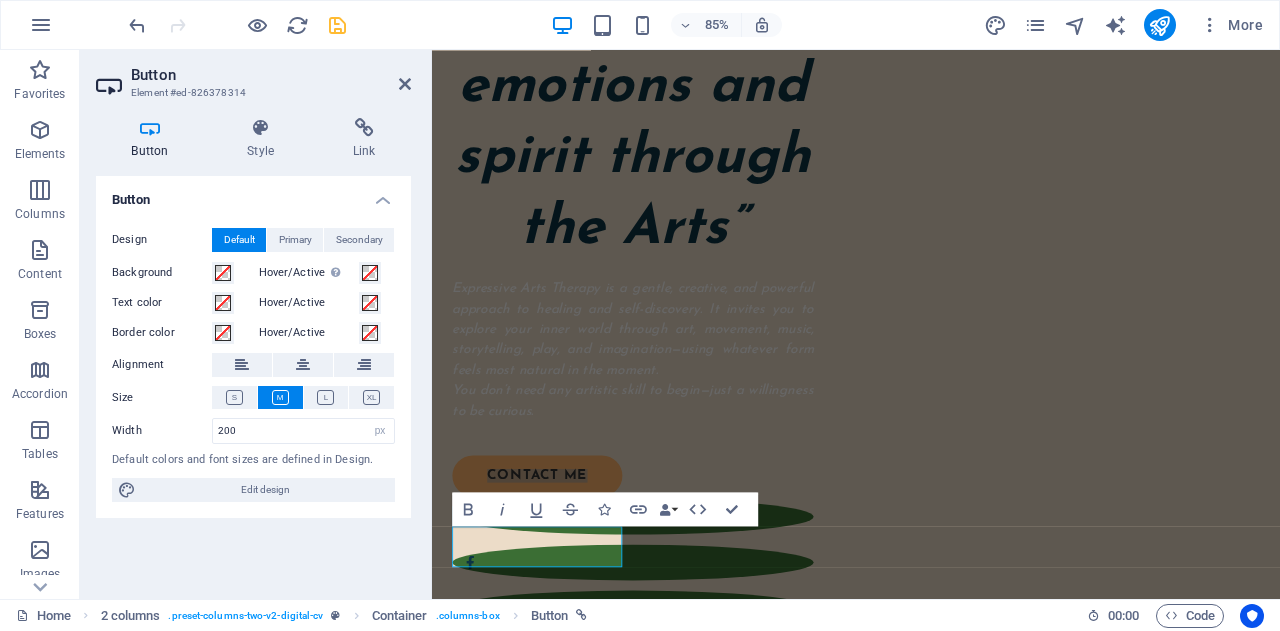 click on "85% More" at bounding box center (698, 25) 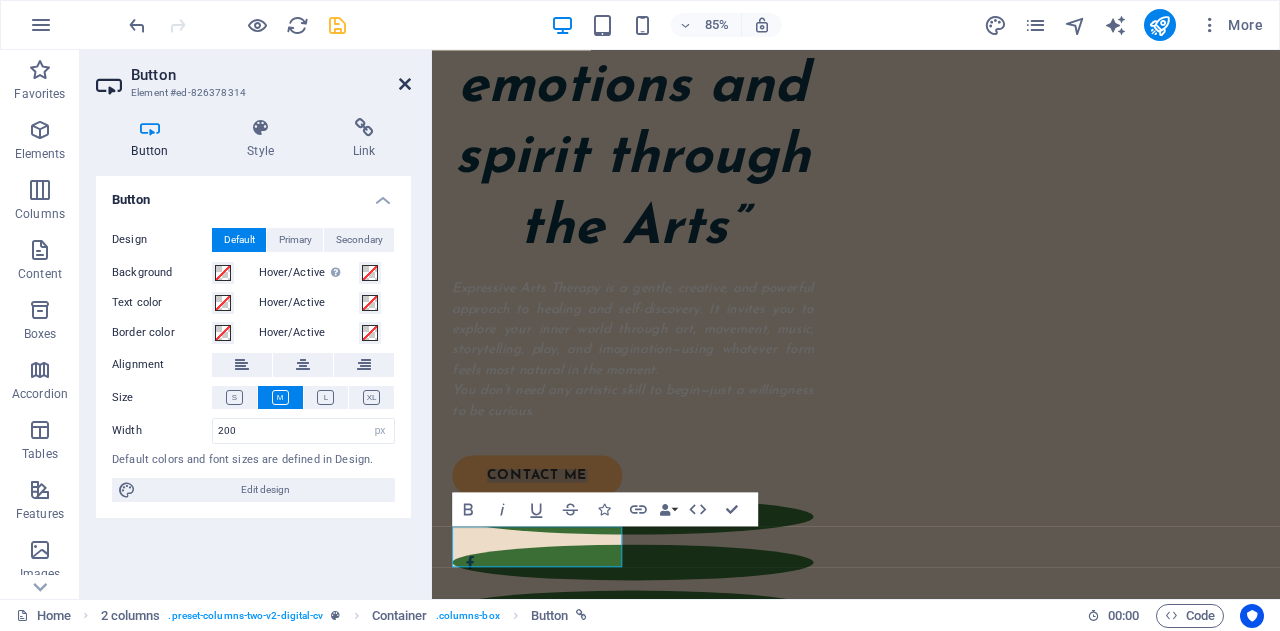 click at bounding box center [405, 84] 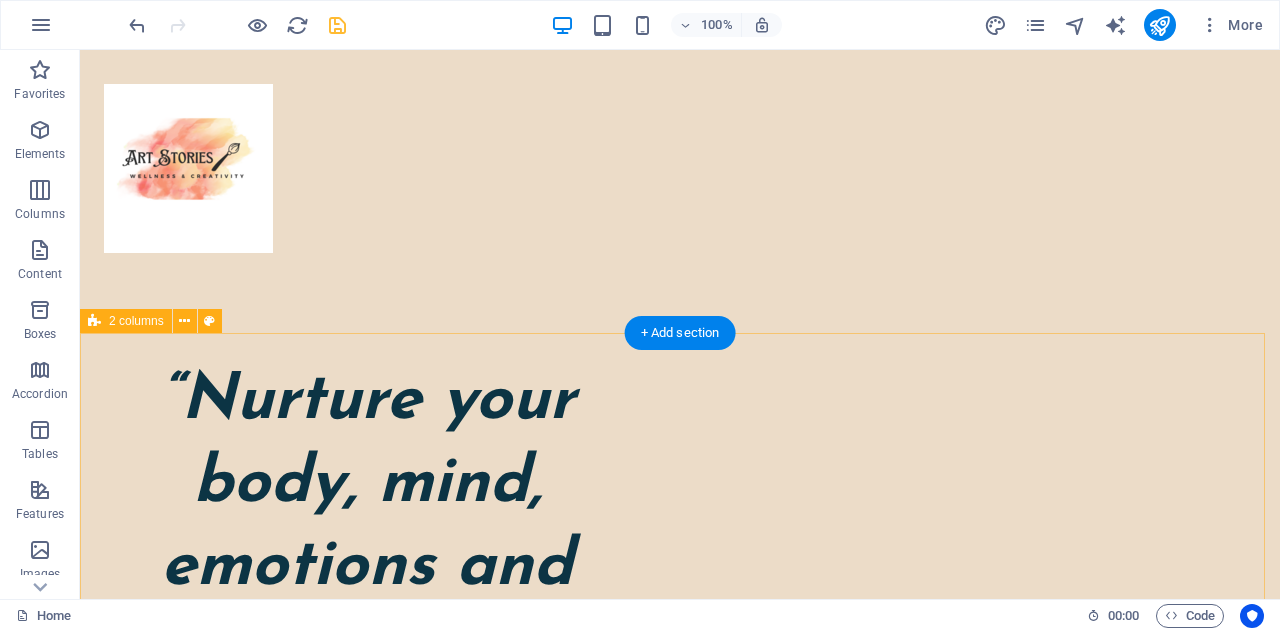 scroll, scrollTop: 0, scrollLeft: 0, axis: both 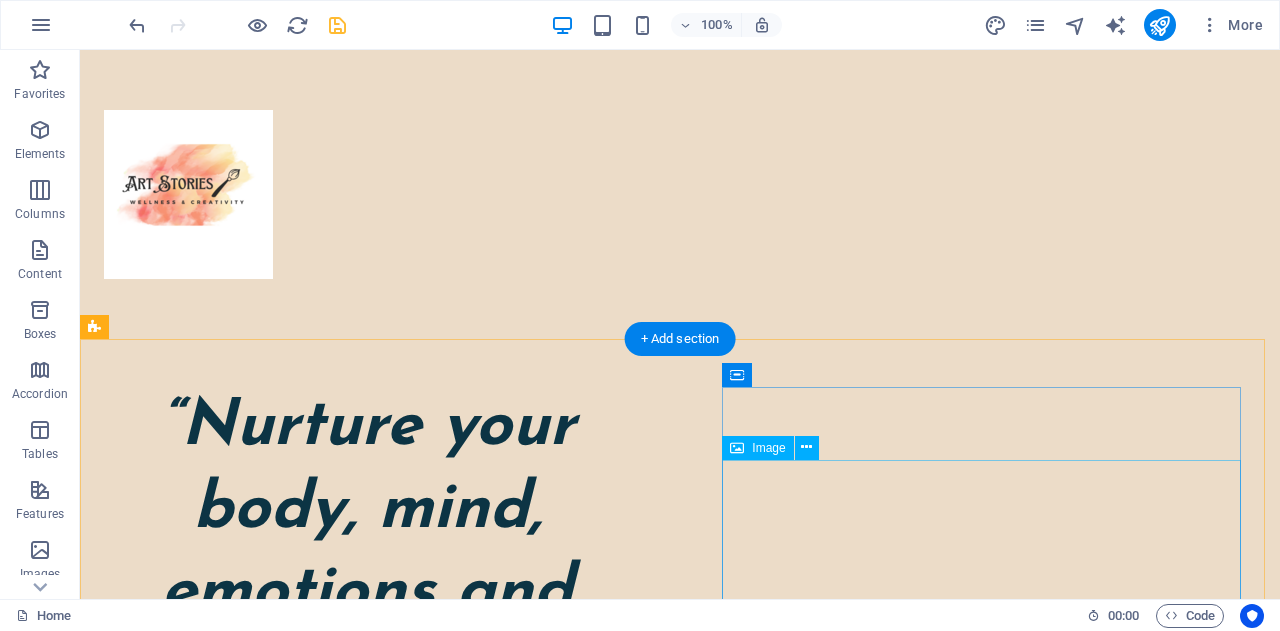 click at bounding box center (680, 194) 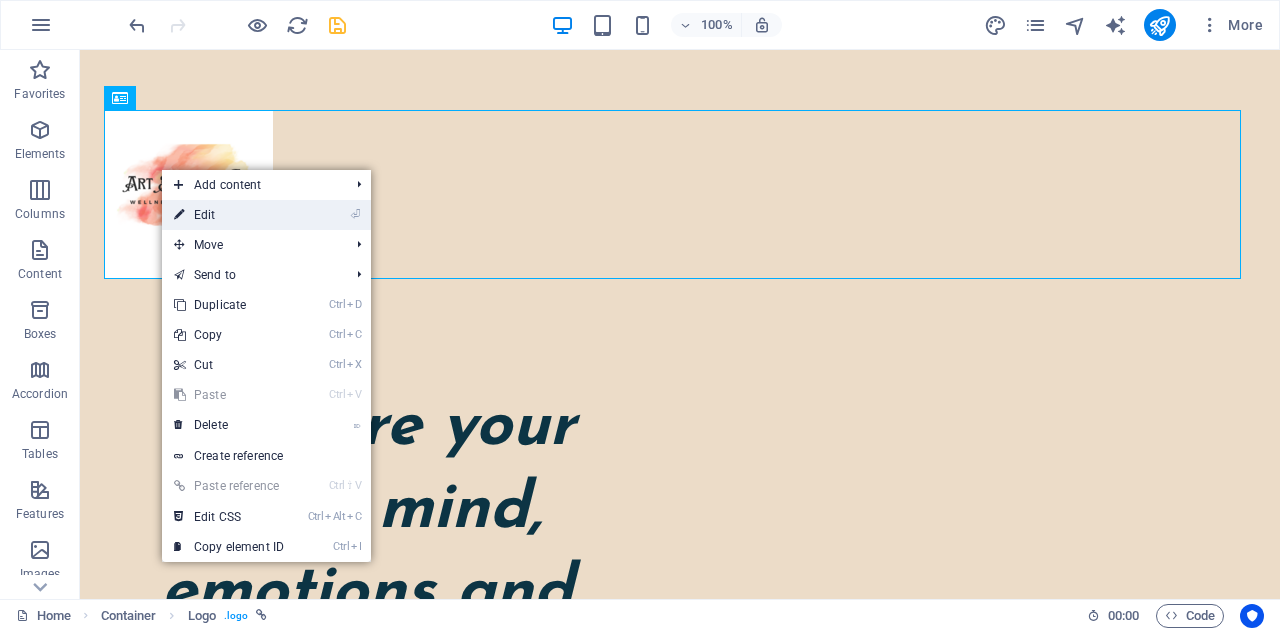 click on "⏎  Edit" at bounding box center (229, 215) 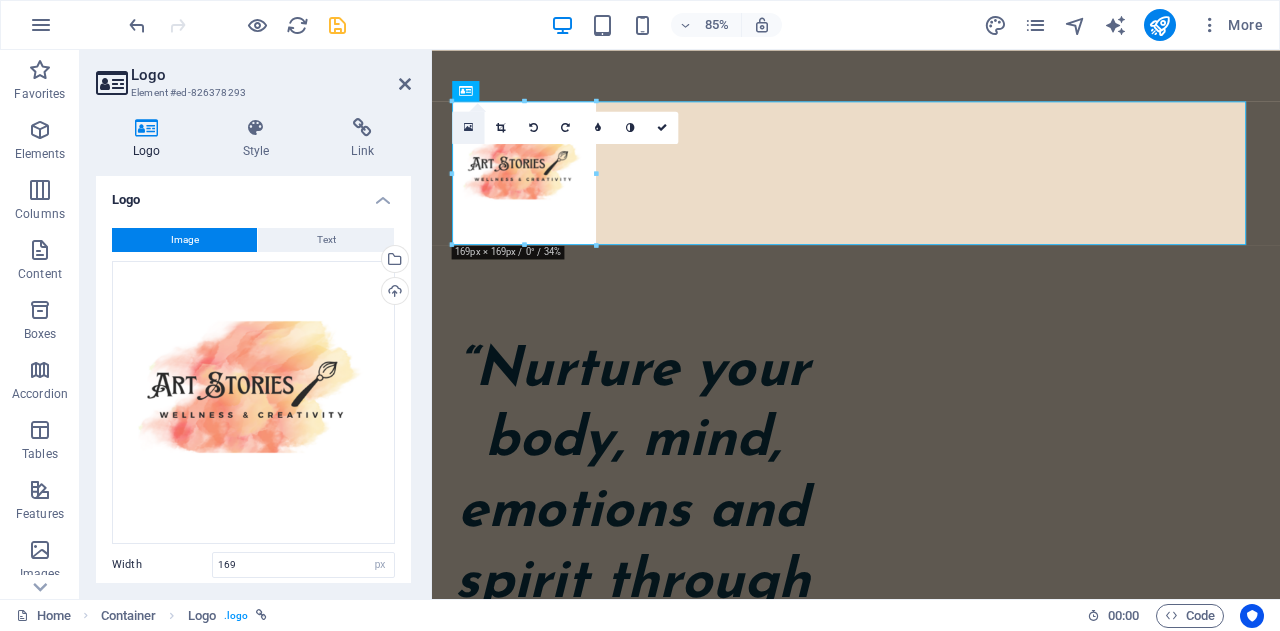 click at bounding box center [468, 127] 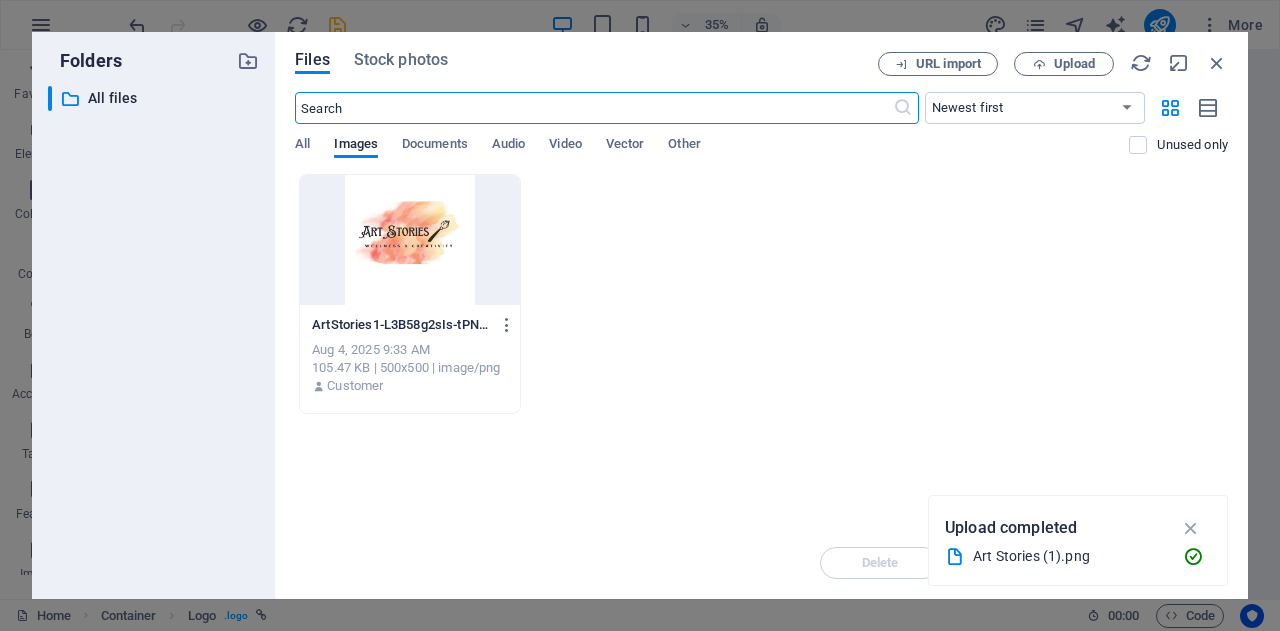drag, startPoint x: 1189, startPoint y: 528, endPoint x: 358, endPoint y: 339, distance: 852.2218 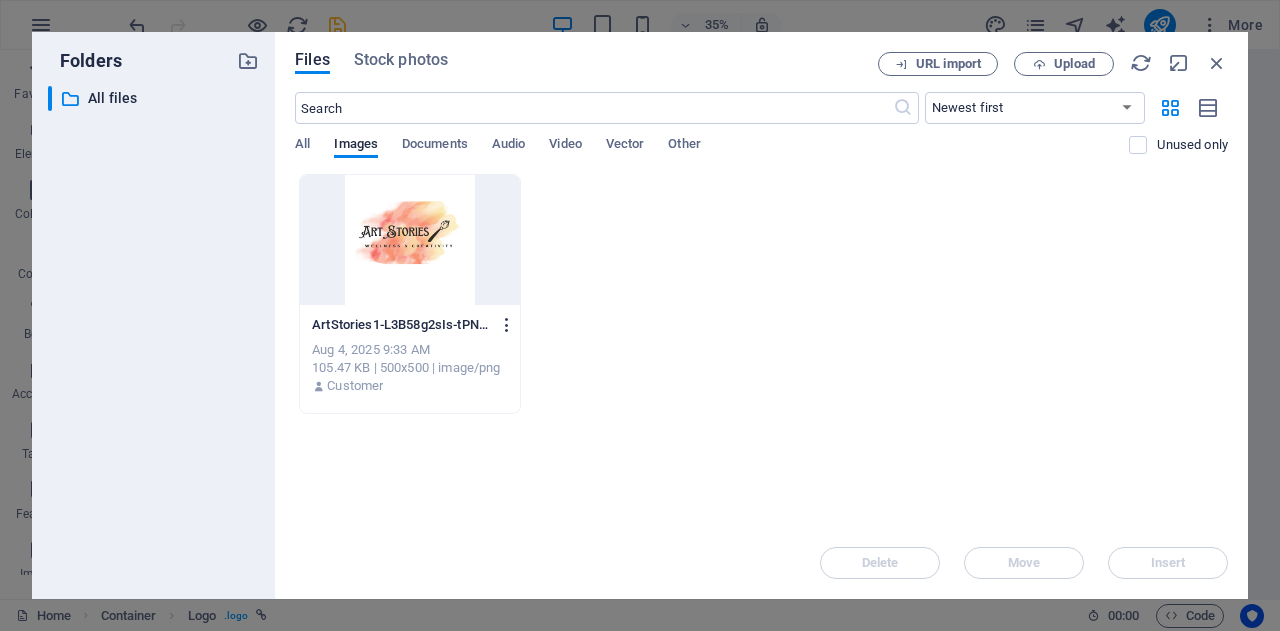 click at bounding box center [507, 325] 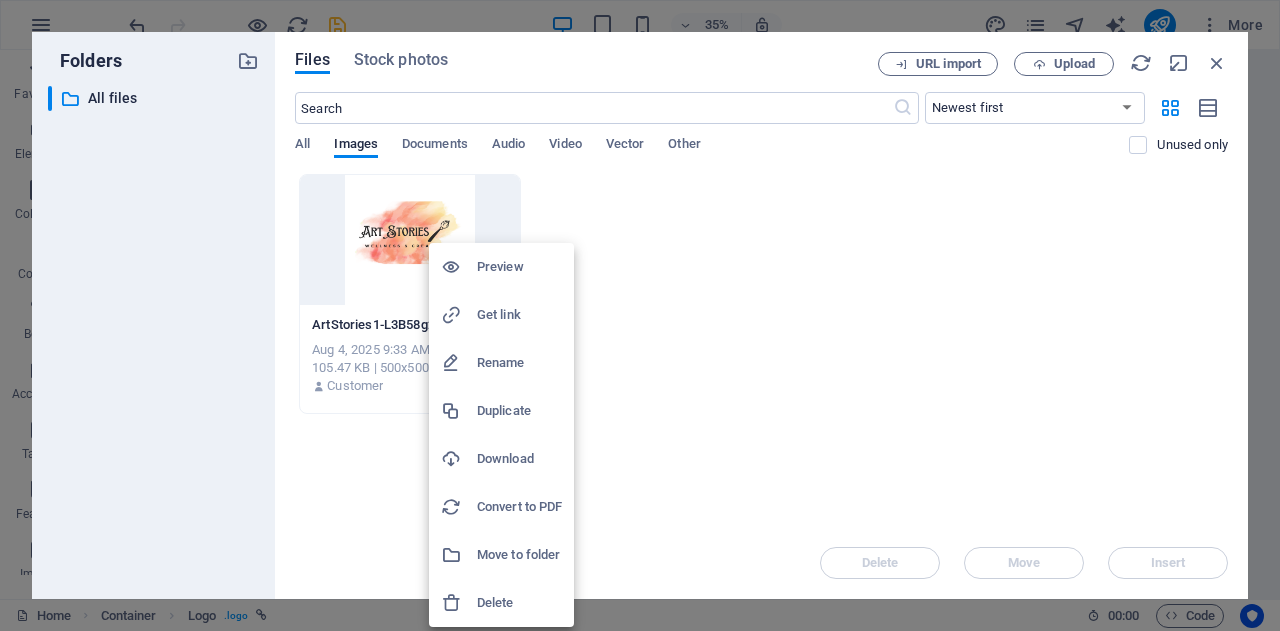 click on "Delete" at bounding box center [519, 603] 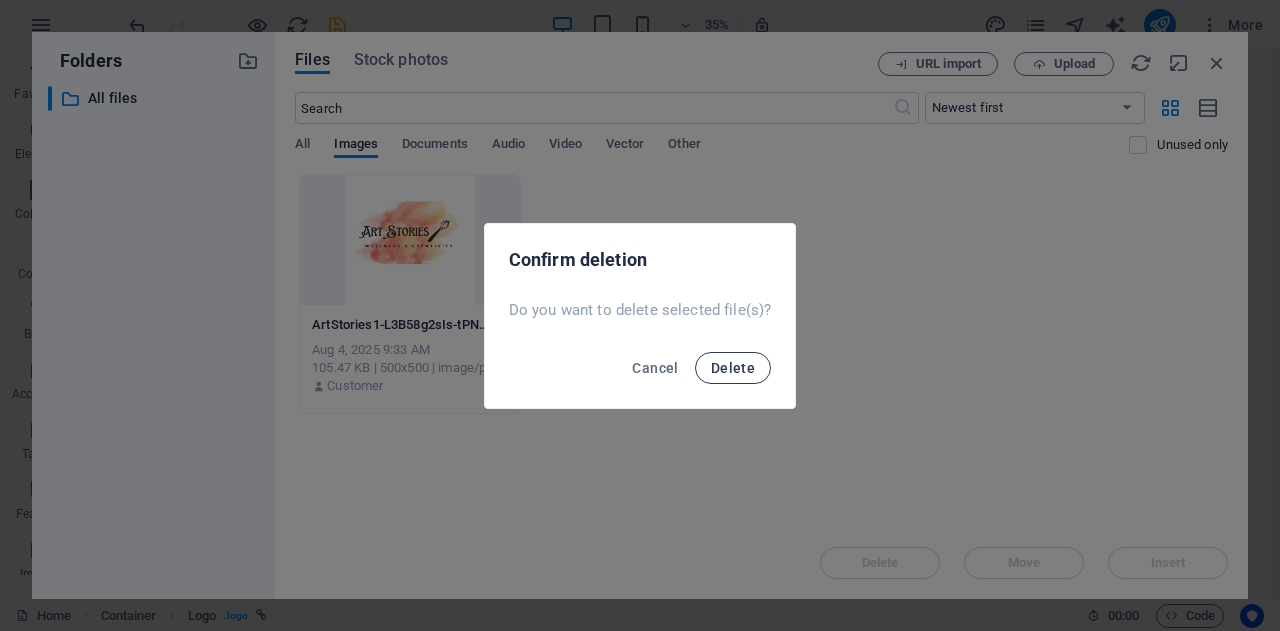 click on "Delete" at bounding box center (733, 368) 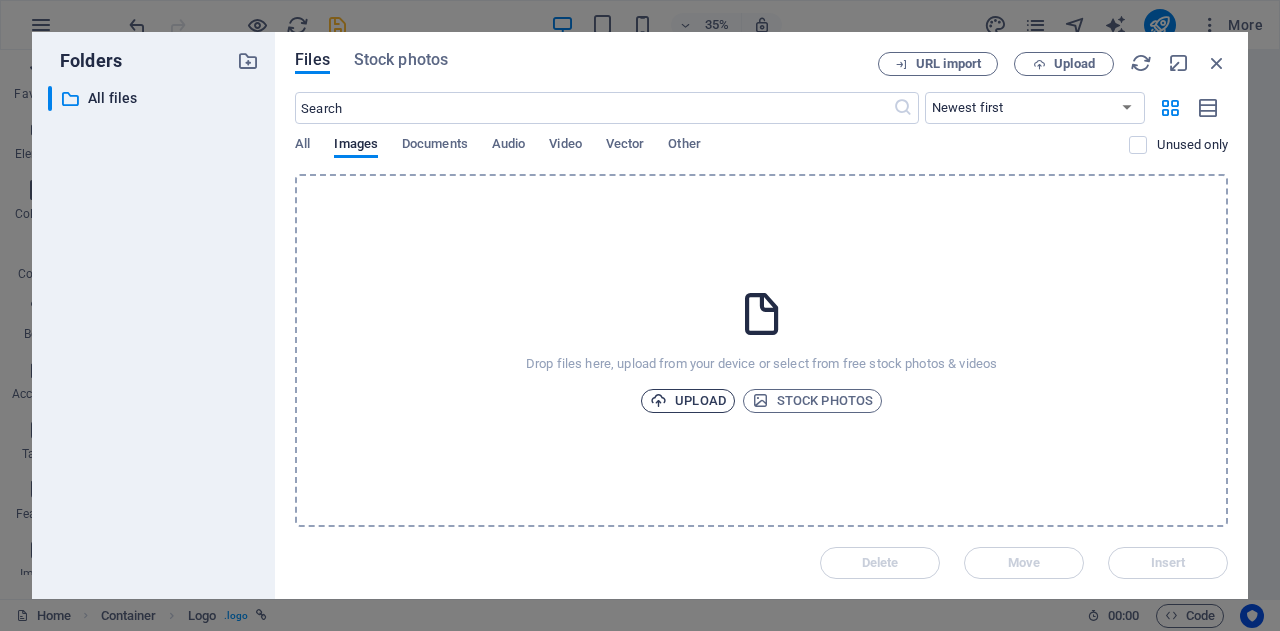 click on "Upload" at bounding box center (688, 401) 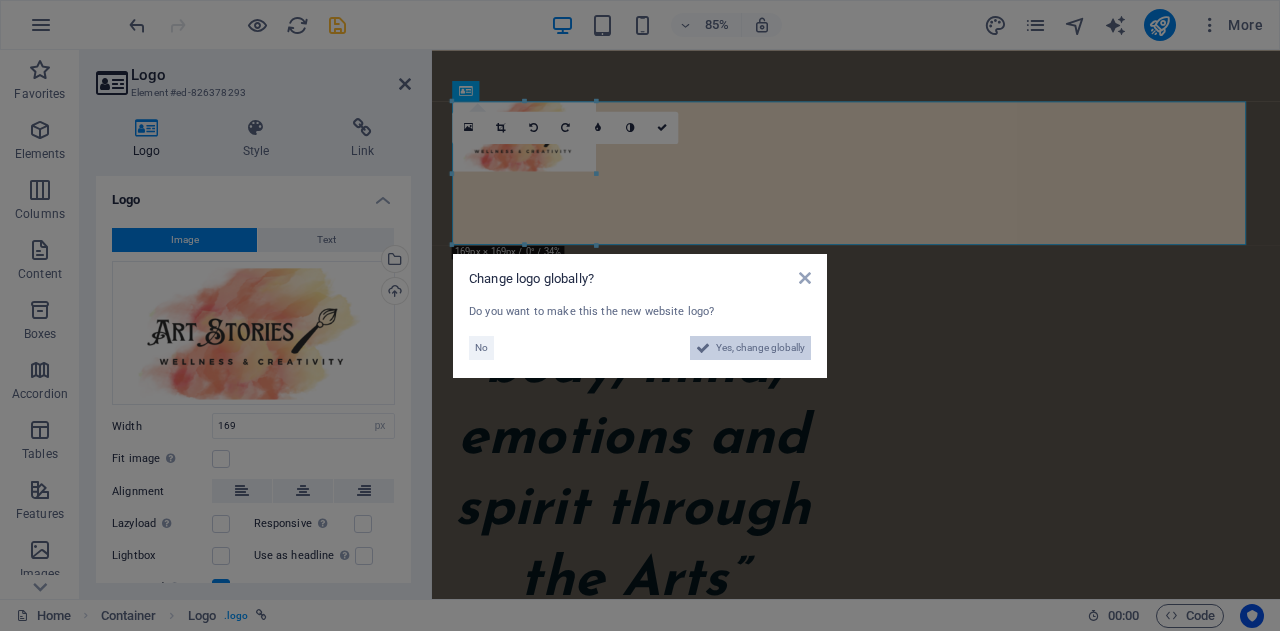 click on "Yes, change globally" at bounding box center [760, 348] 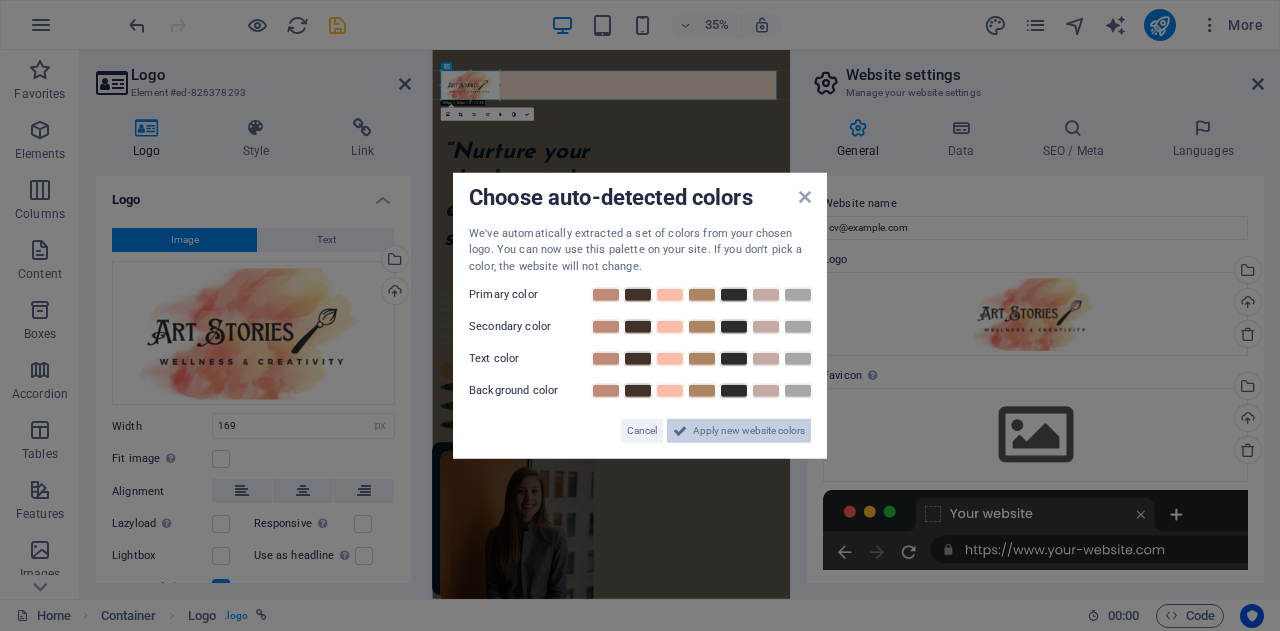 drag, startPoint x: 718, startPoint y: 421, endPoint x: 881, endPoint y: 919, distance: 523.99713 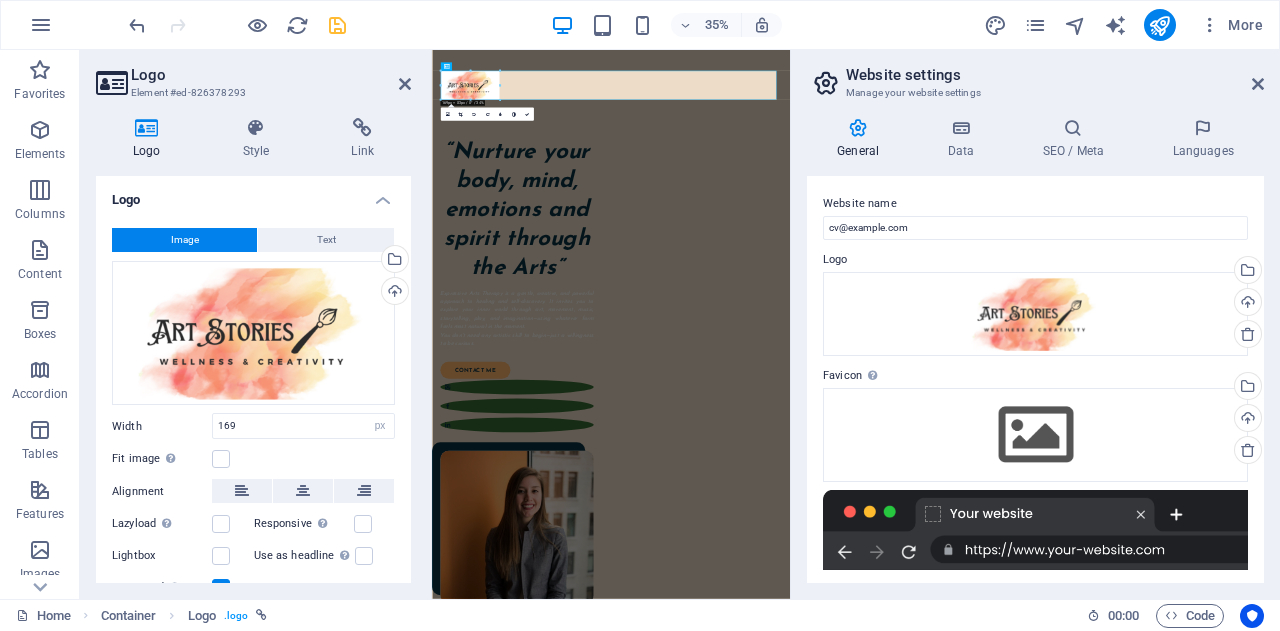 click on "Website settings" at bounding box center (1055, 75) 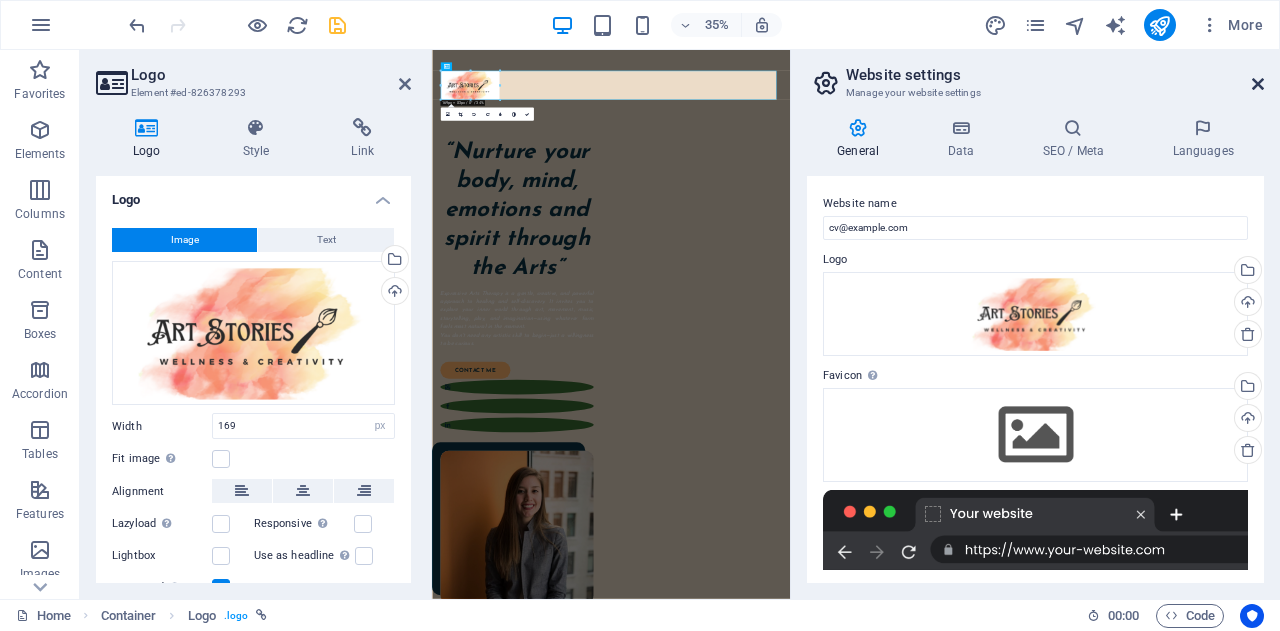 drag, startPoint x: 1256, startPoint y: 77, endPoint x: 100, endPoint y: 66, distance: 1156.0524 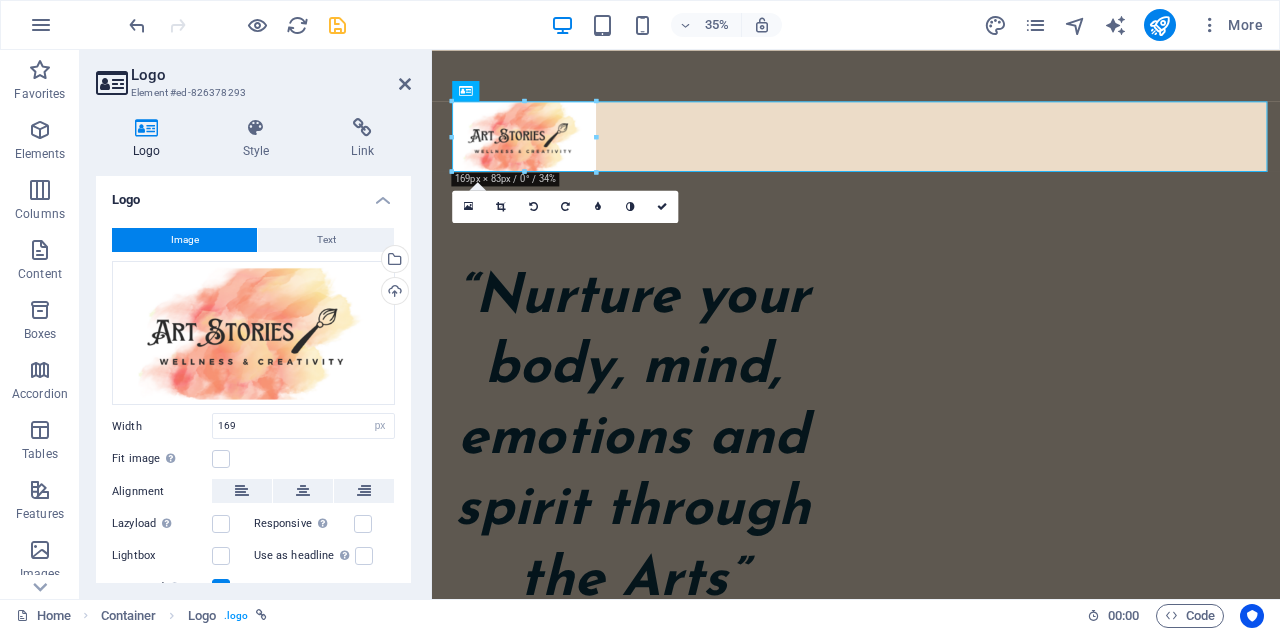 click at bounding box center [668, 1407] 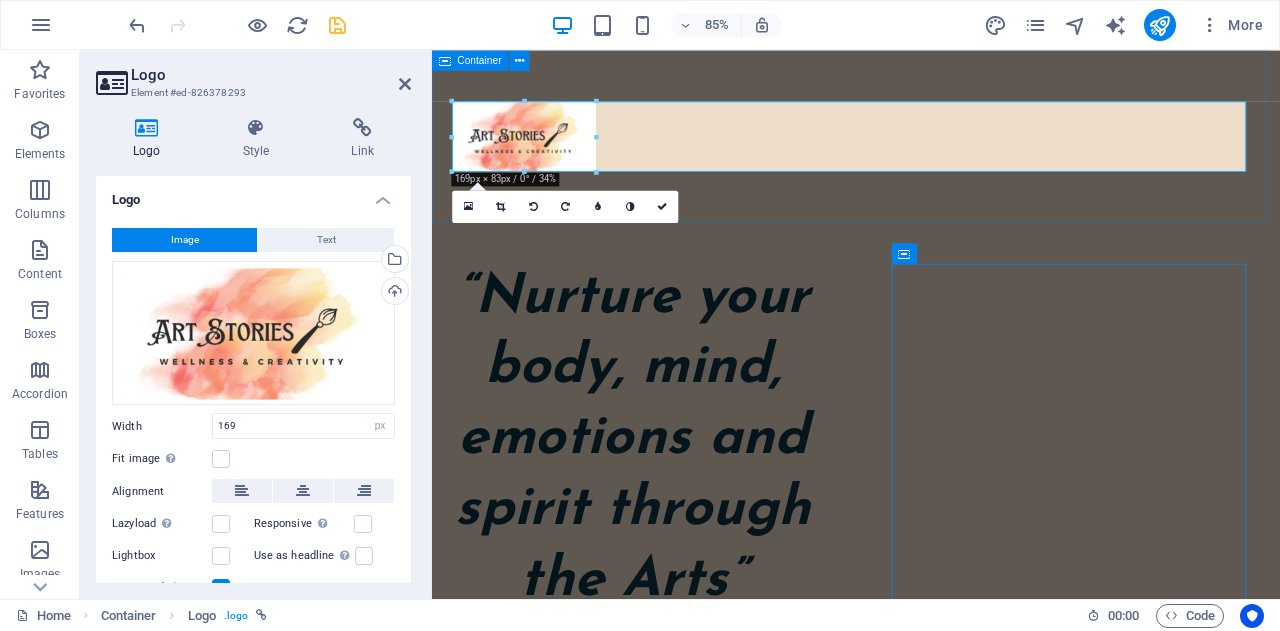 drag, startPoint x: 1383, startPoint y: 214, endPoint x: 668, endPoint y: 149, distance: 717.9485 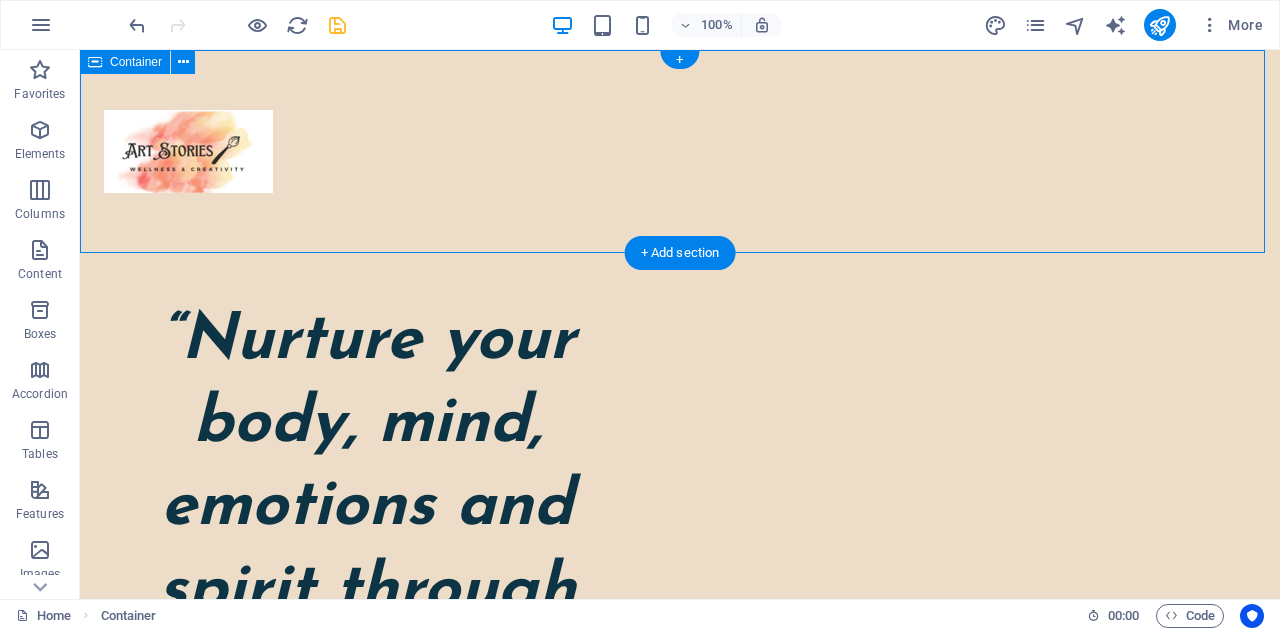 click at bounding box center (680, 151) 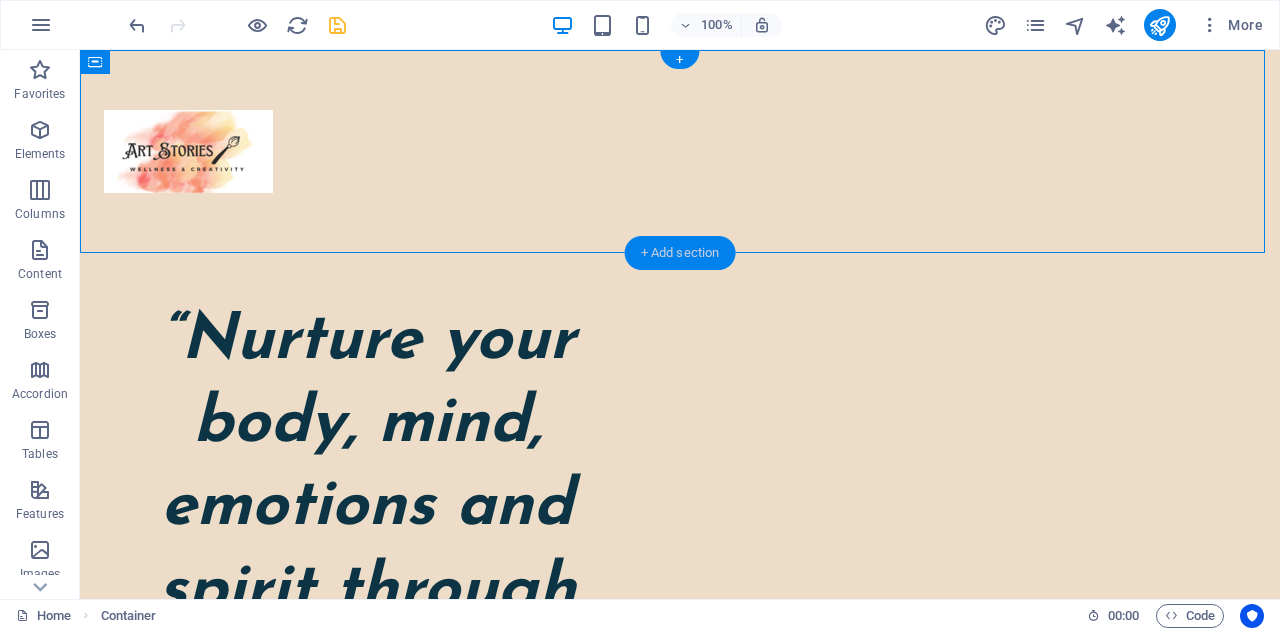 click on "+ Add section" at bounding box center (680, 253) 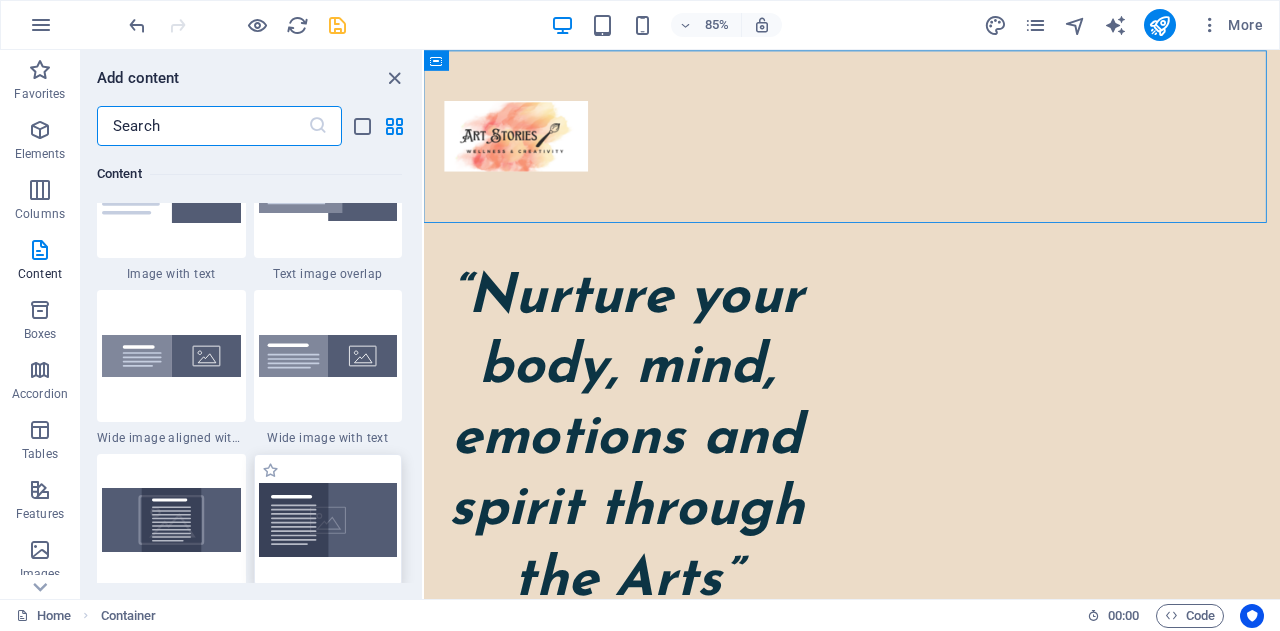 scroll, scrollTop: 3899, scrollLeft: 0, axis: vertical 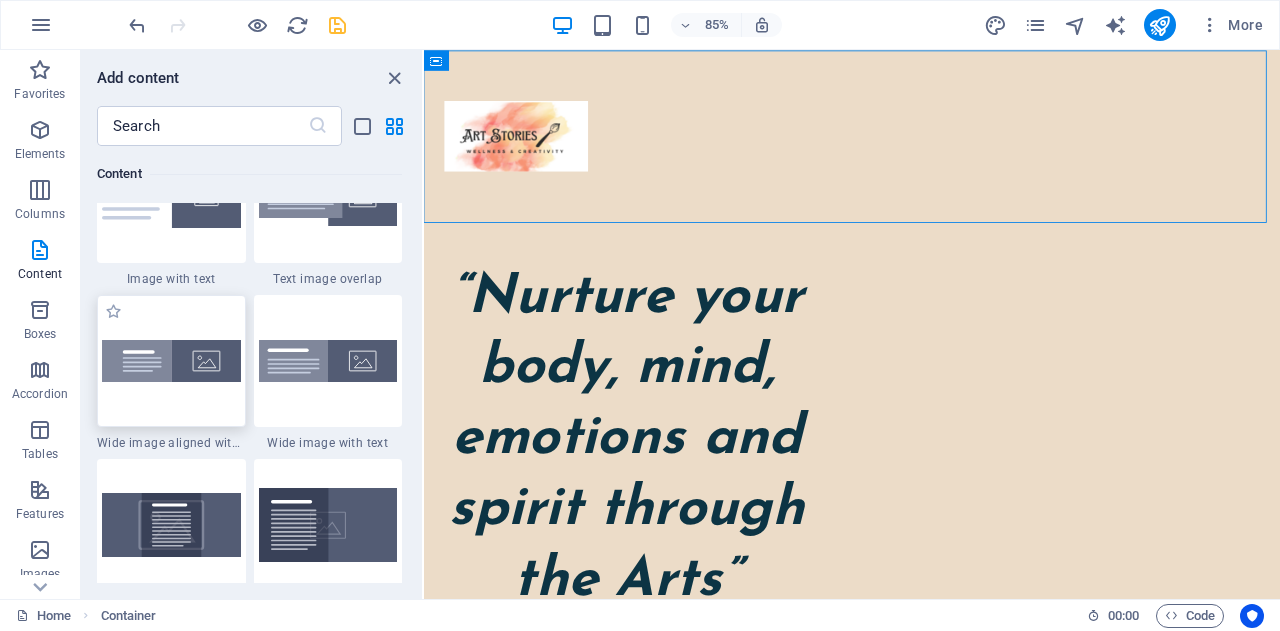 click at bounding box center (171, 361) 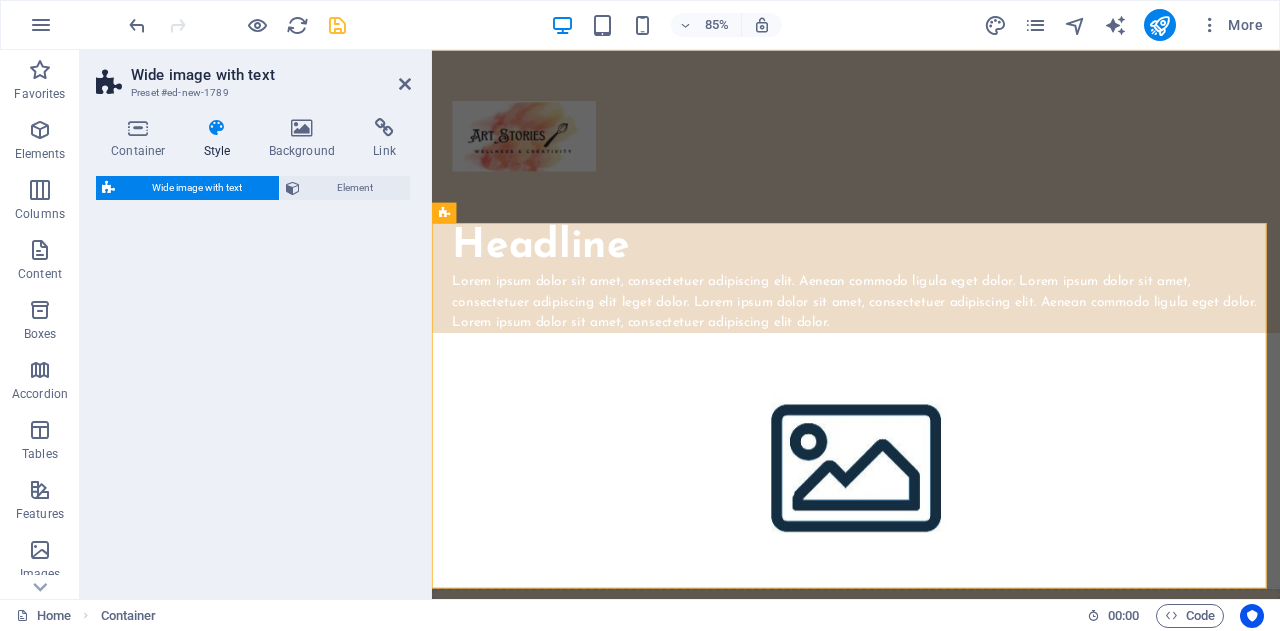 select on "%" 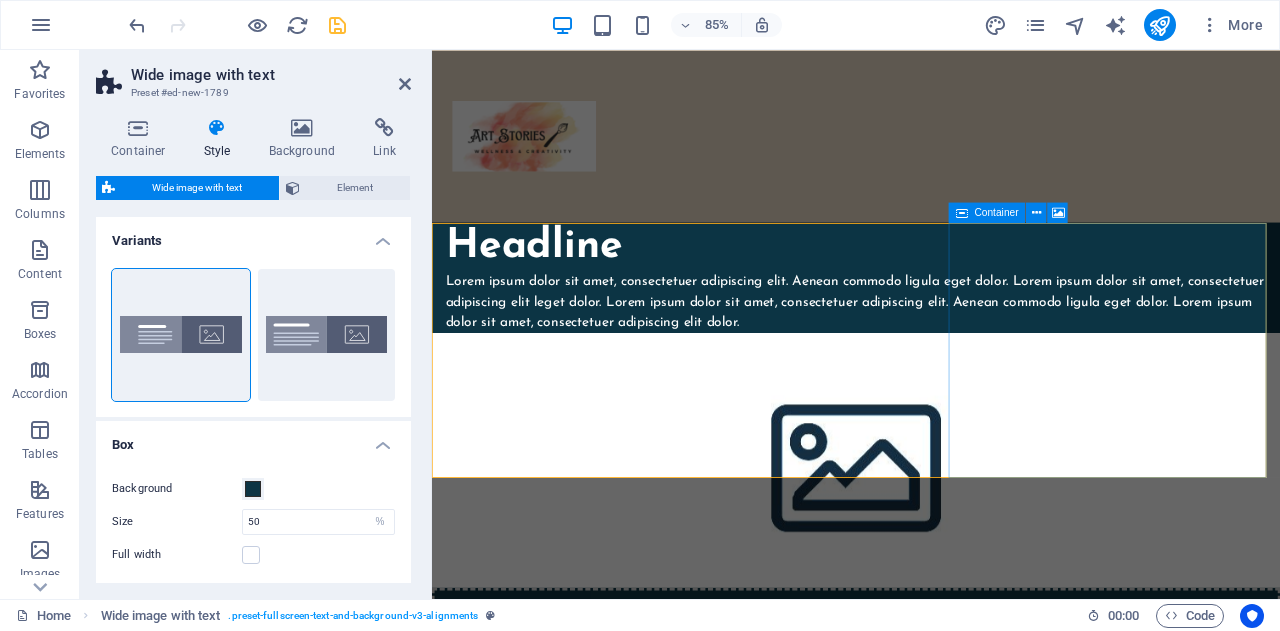 click at bounding box center (931, 151) 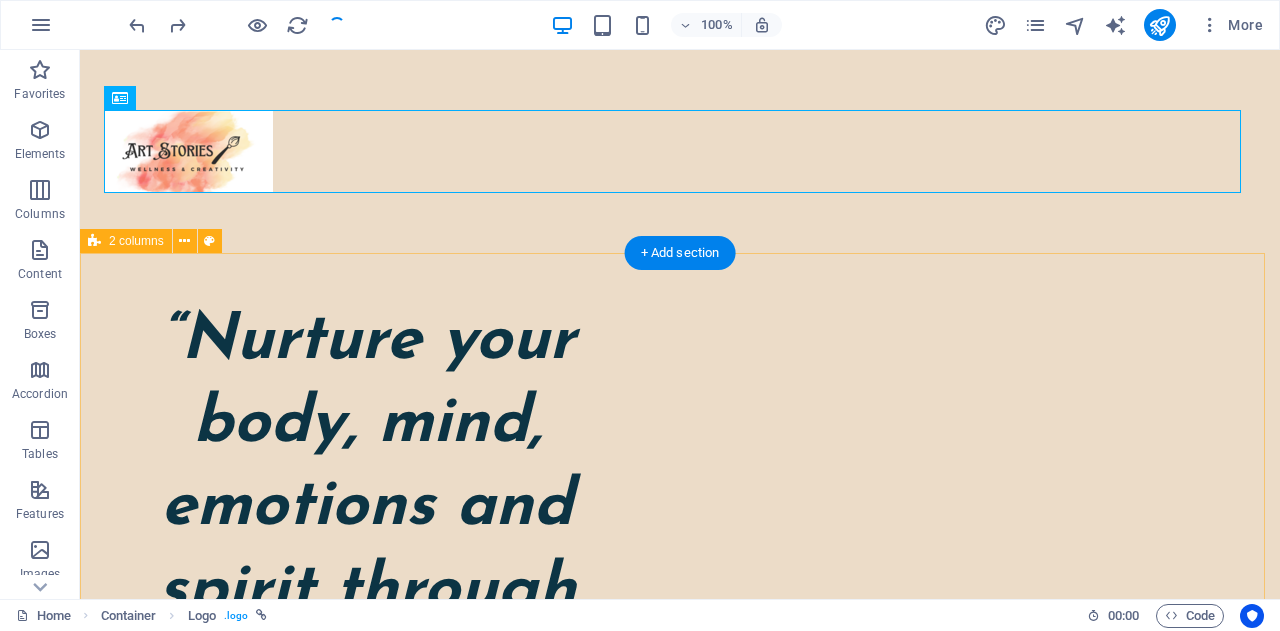 click on "“Nurture your body, mind, emotions and spirit through the Arts” Expressive Arts Therapy is a gentle, creative, and powerful approach to healing and self-discovery. It invites you to explore your inner world through art, movement, music, storytelling, play, and imagination—using whatever form feels most natural in the moment. You don’t need any artistic skill to begin—just a willingness to be curious. contact me" at bounding box center [680, 1053] 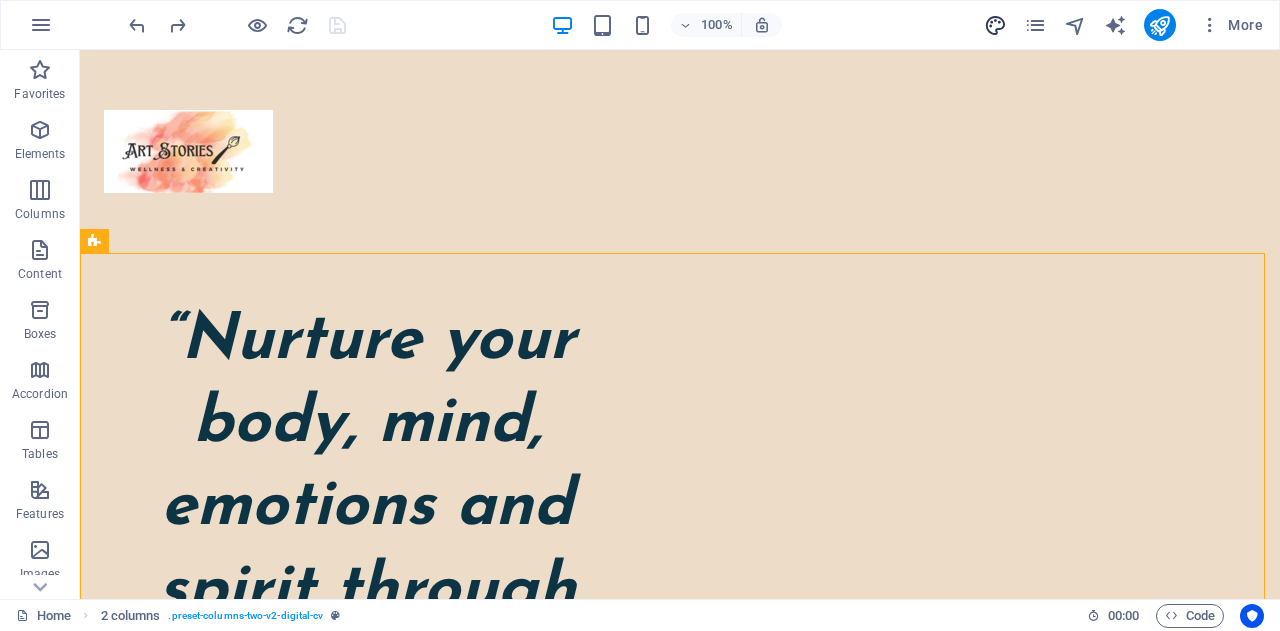 drag, startPoint x: 994, startPoint y: 23, endPoint x: 1027, endPoint y: 19, distance: 33.24154 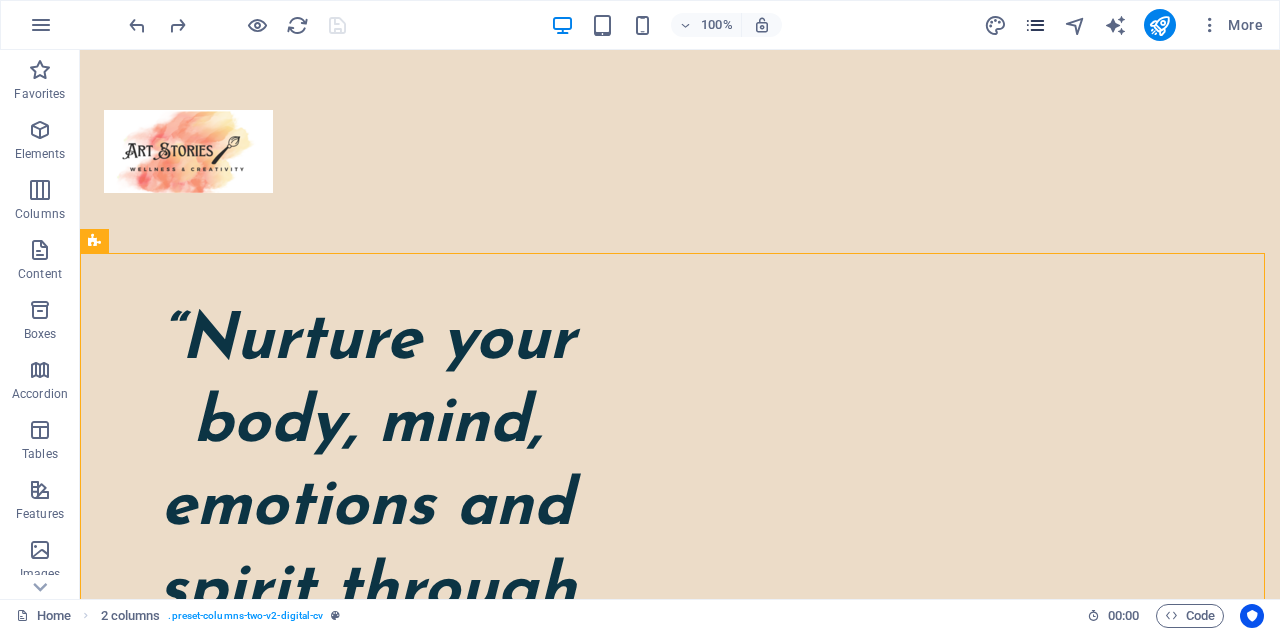 click at bounding box center [995, 25] 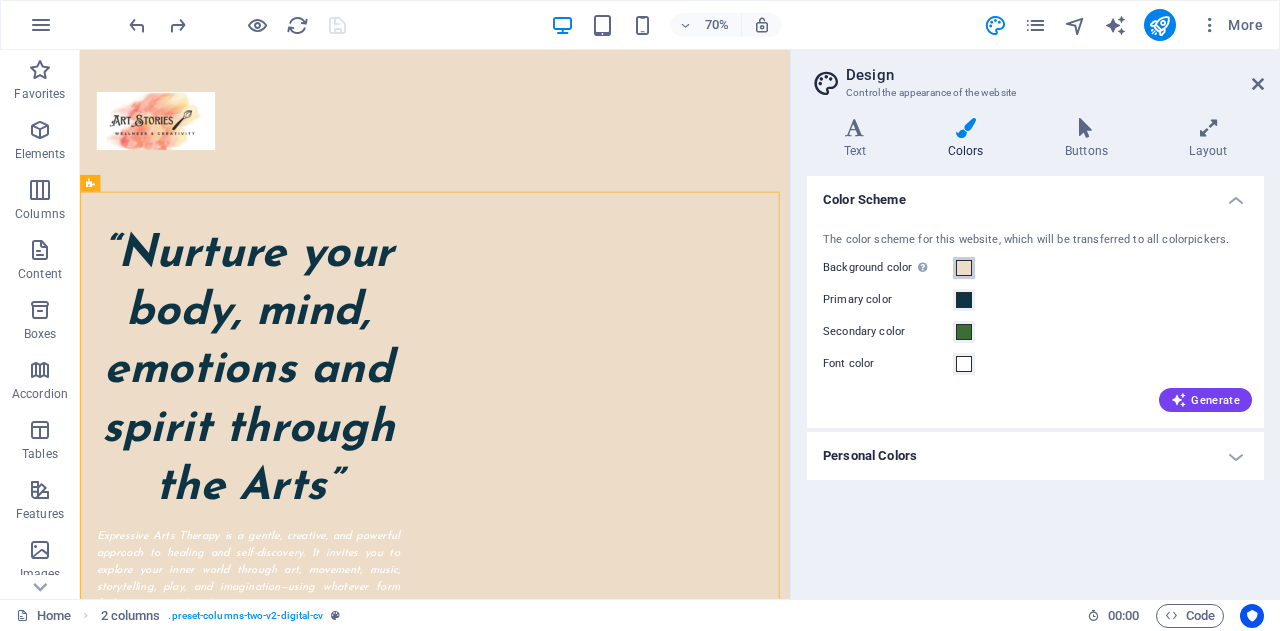 click at bounding box center (964, 268) 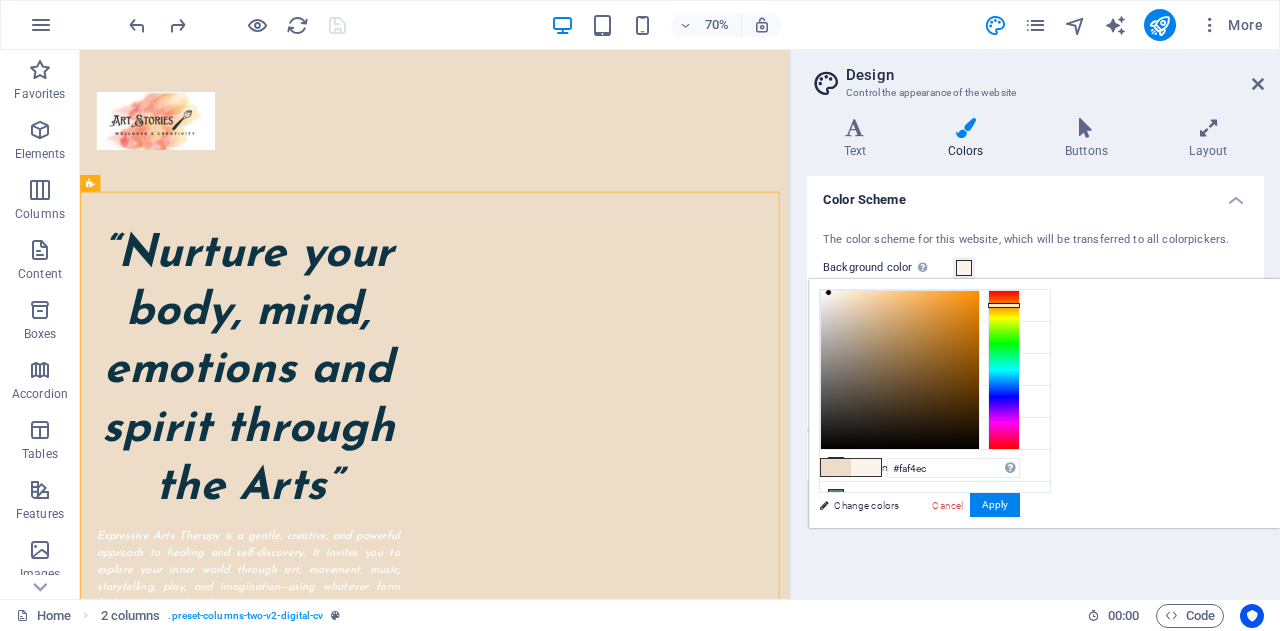click at bounding box center [900, 370] 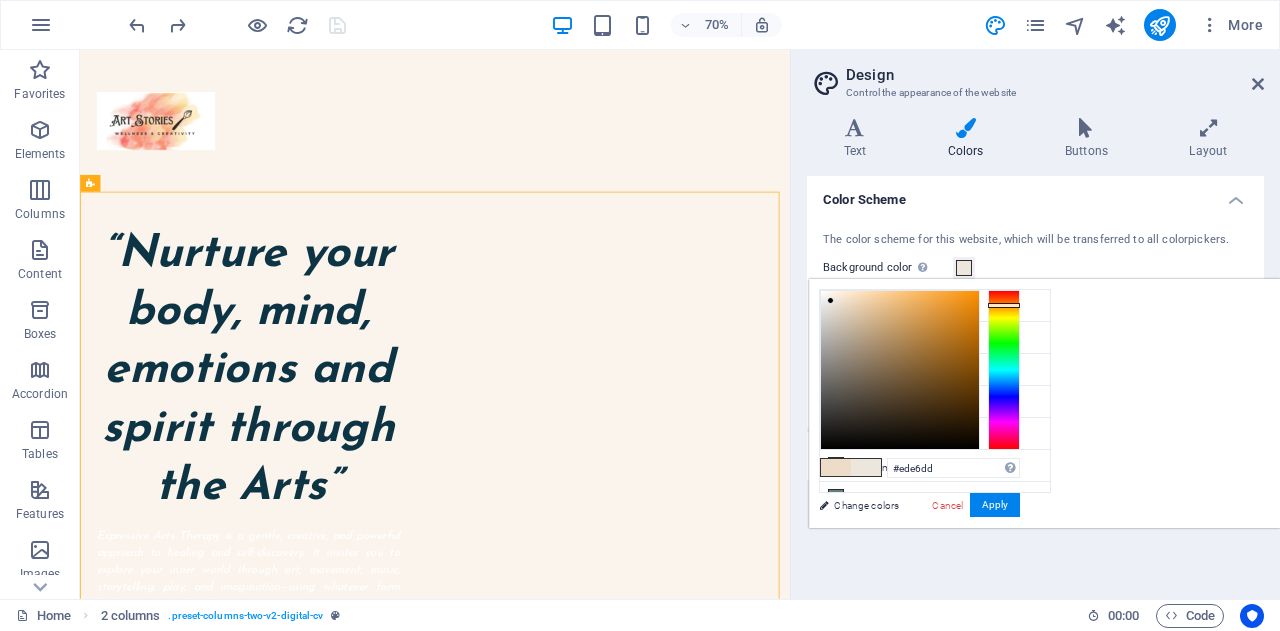 click at bounding box center (900, 370) 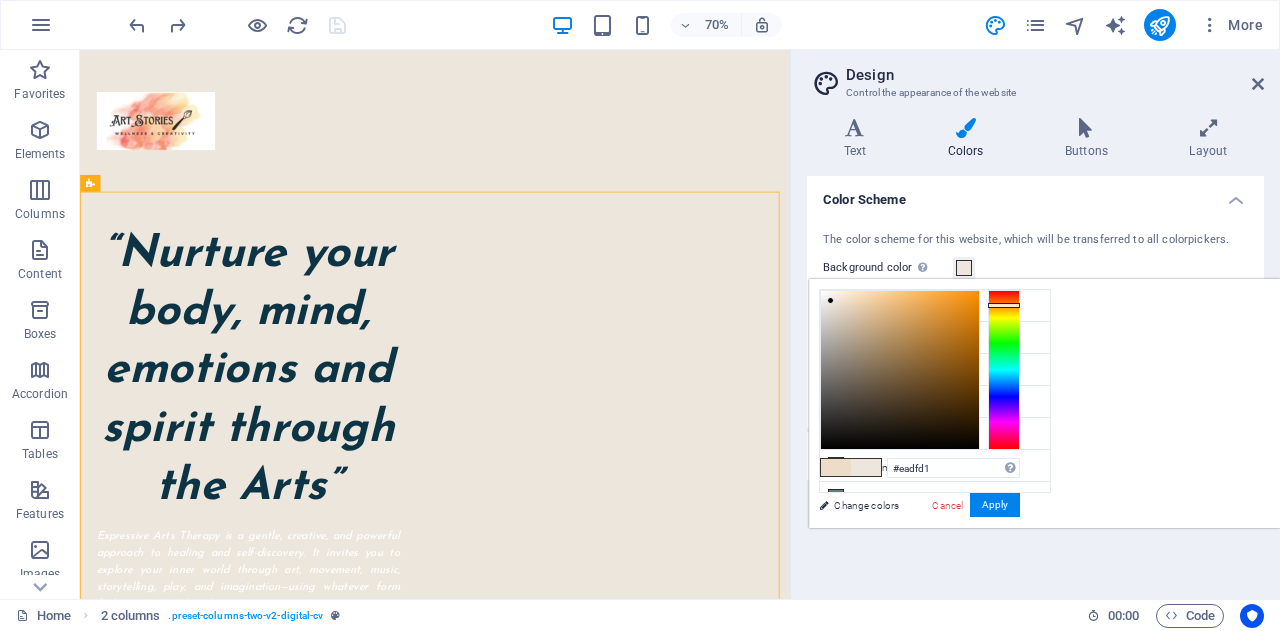 click at bounding box center [900, 370] 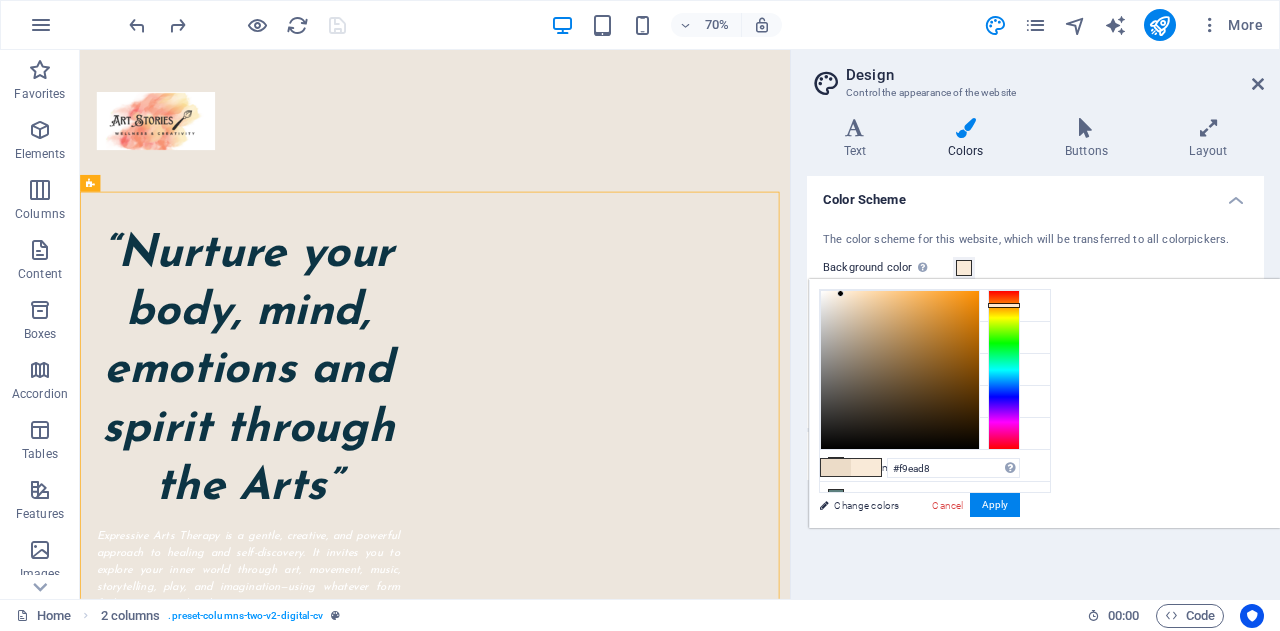 click at bounding box center [900, 370] 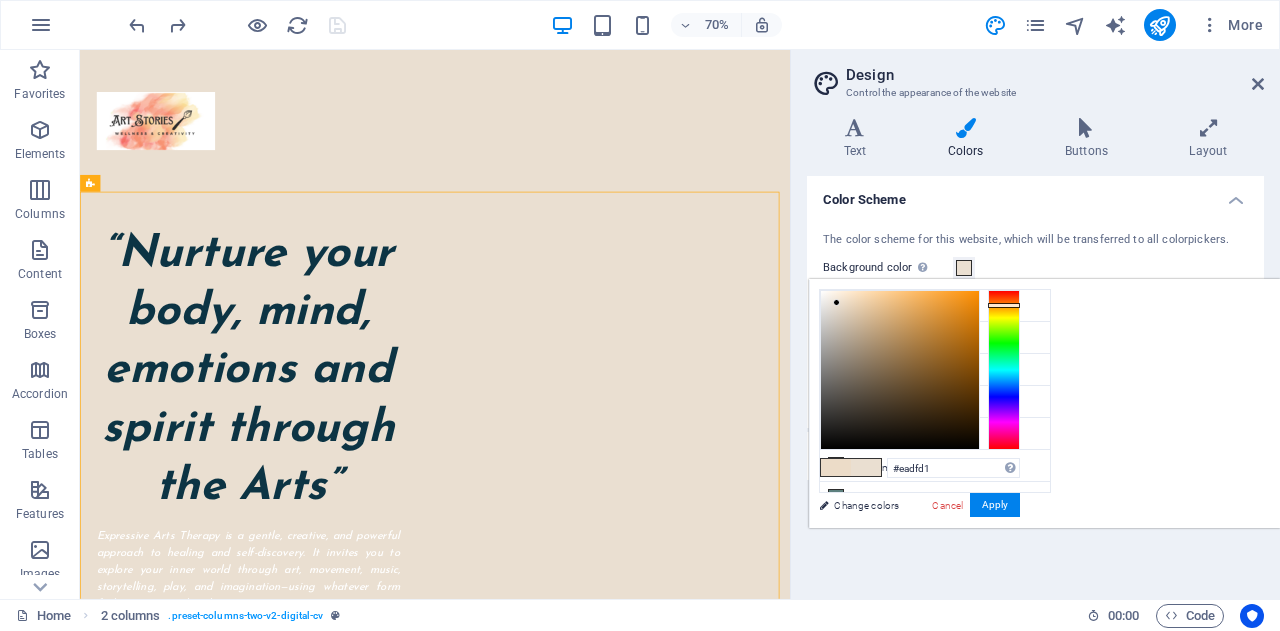 type on "#f9ead6" 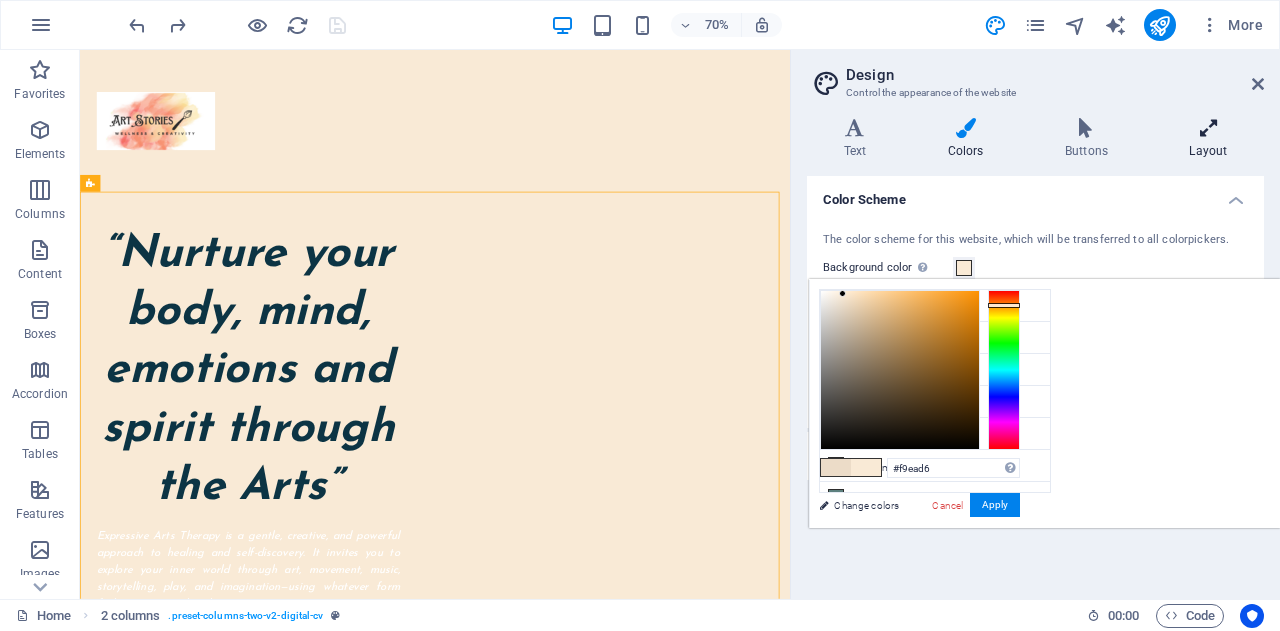 click at bounding box center [1208, 128] 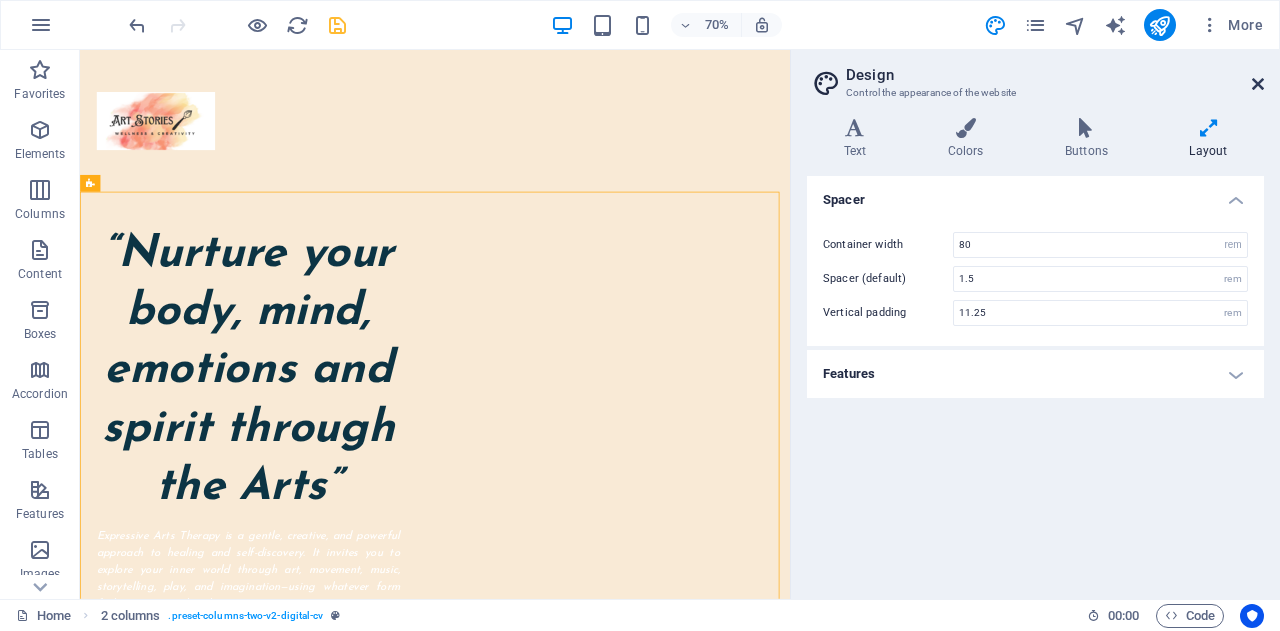 drag, startPoint x: 1256, startPoint y: 77, endPoint x: 547, endPoint y: 108, distance: 709.67737 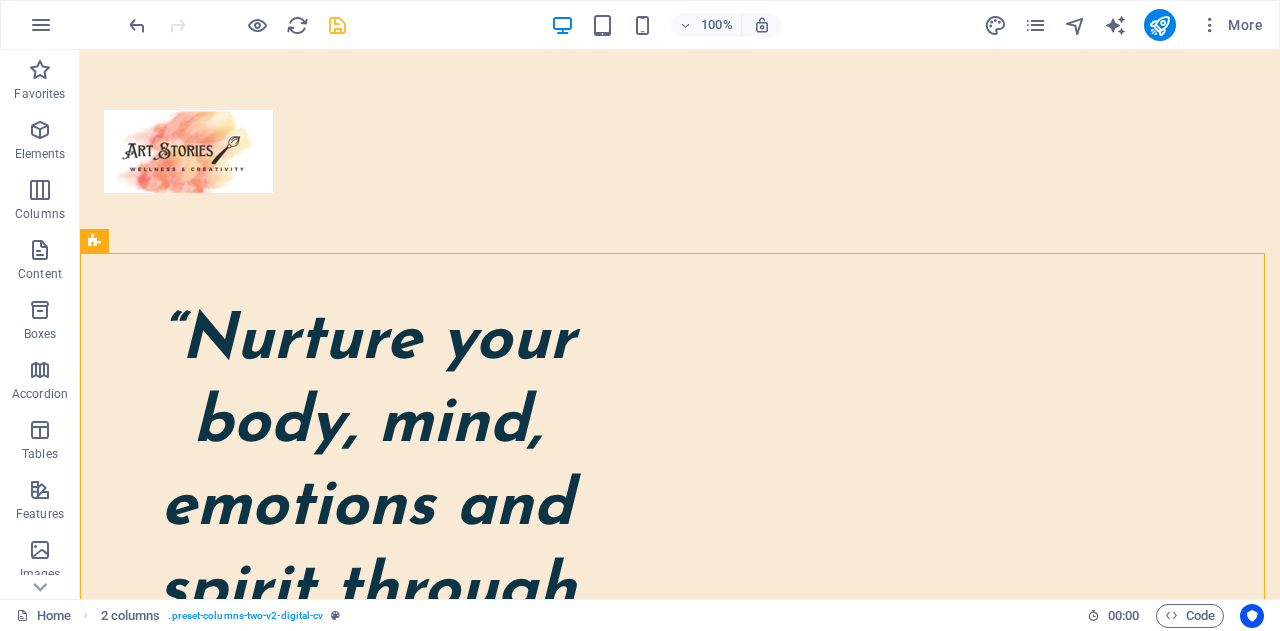 click at bounding box center [367, 1410] 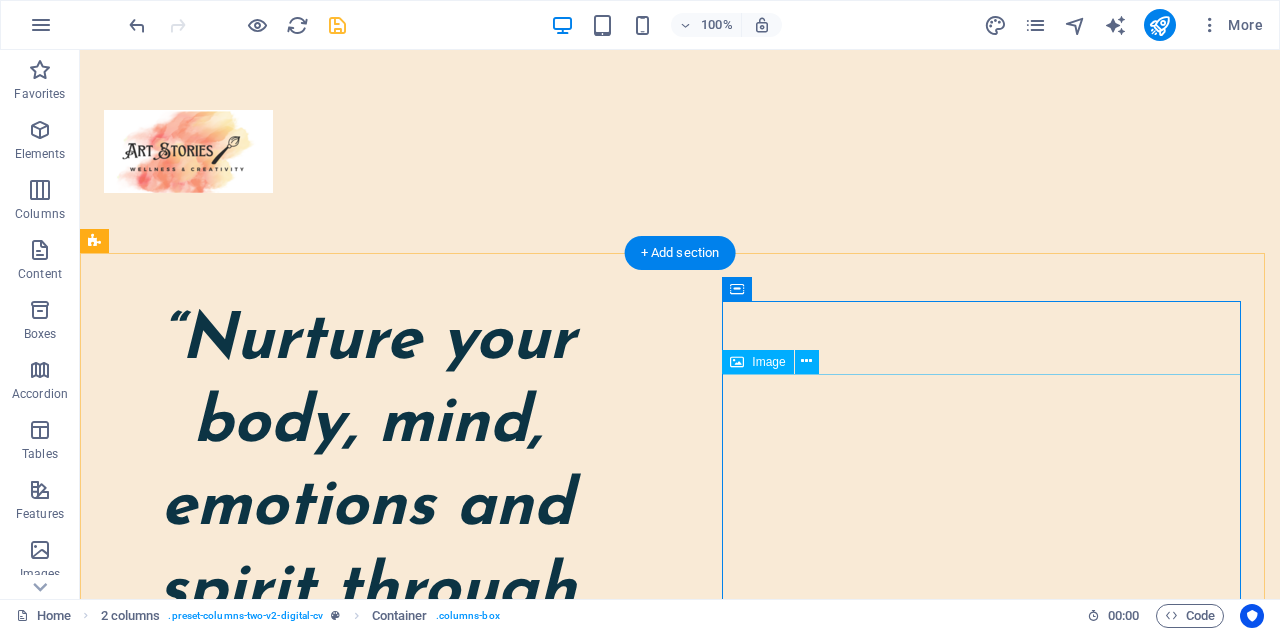 scroll, scrollTop: 300, scrollLeft: 0, axis: vertical 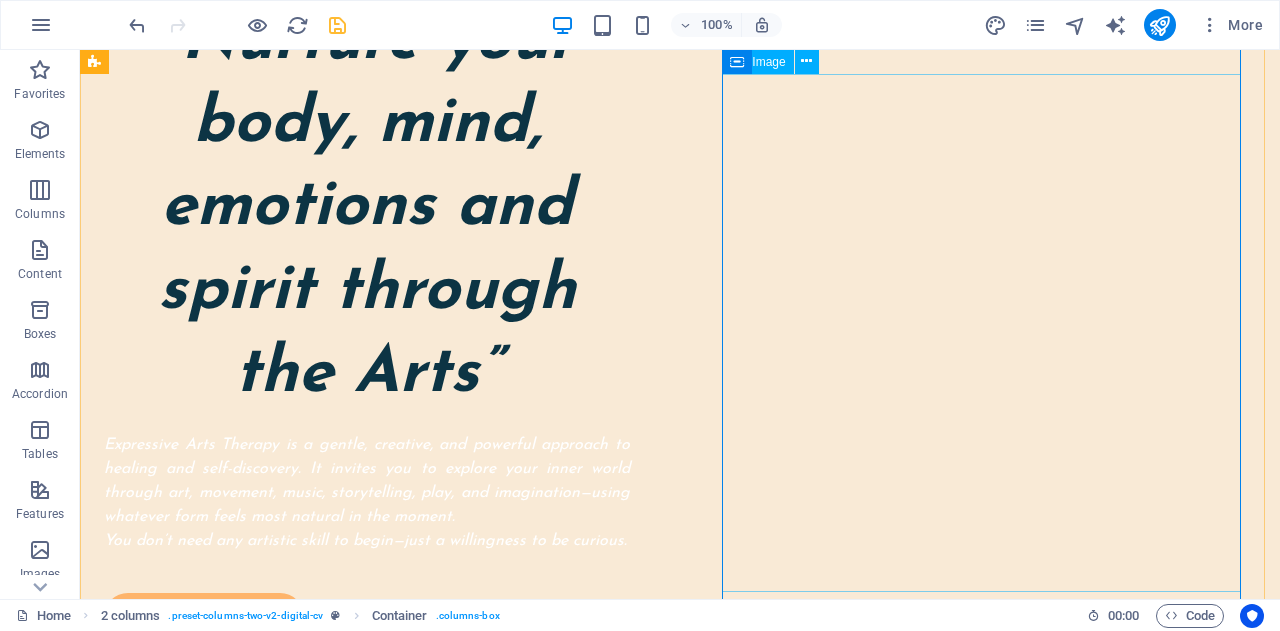 click at bounding box center [367, 1110] 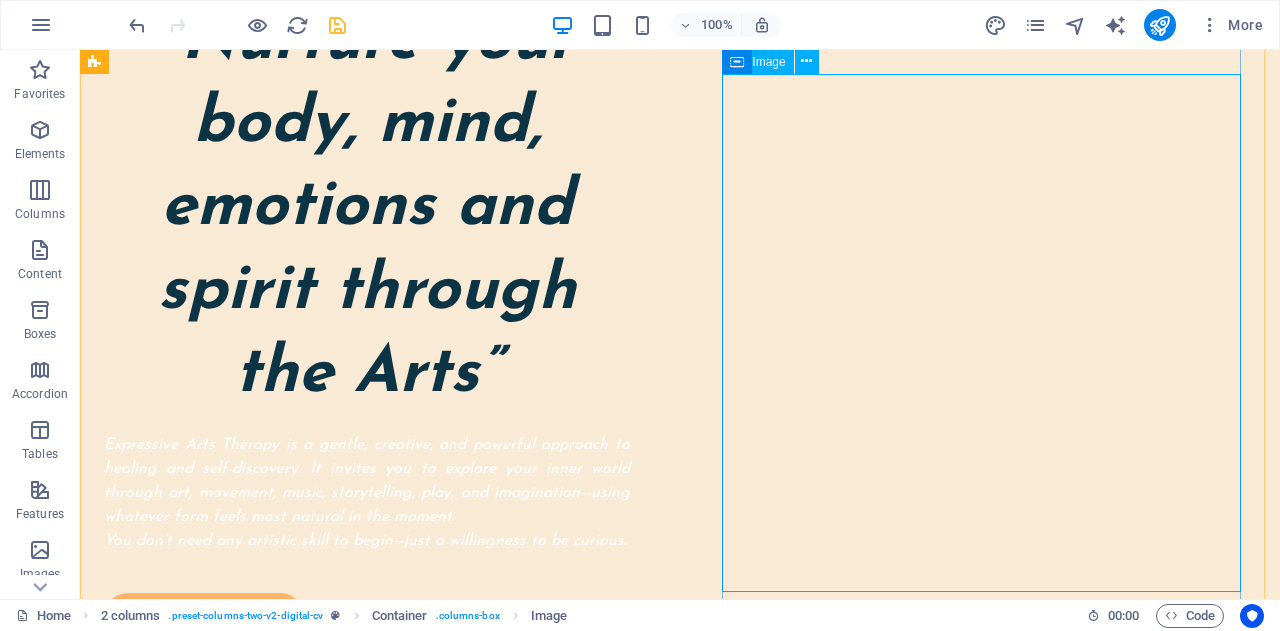 click on "Image" at bounding box center (768, 62) 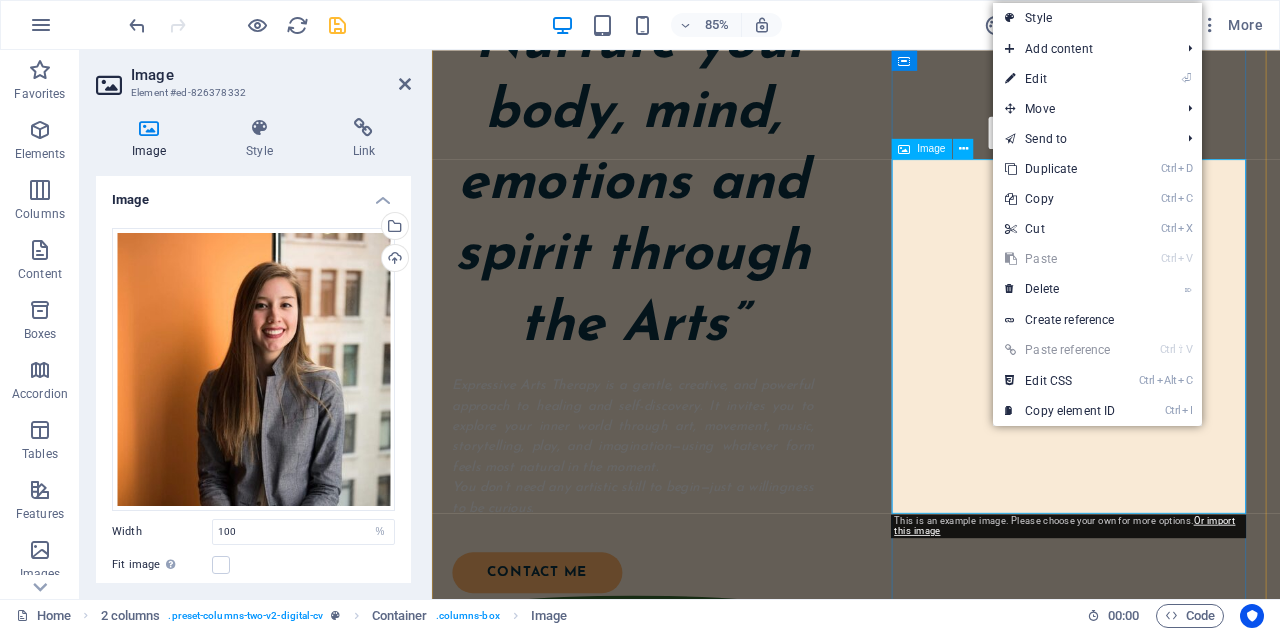 click at bounding box center [668, 1107] 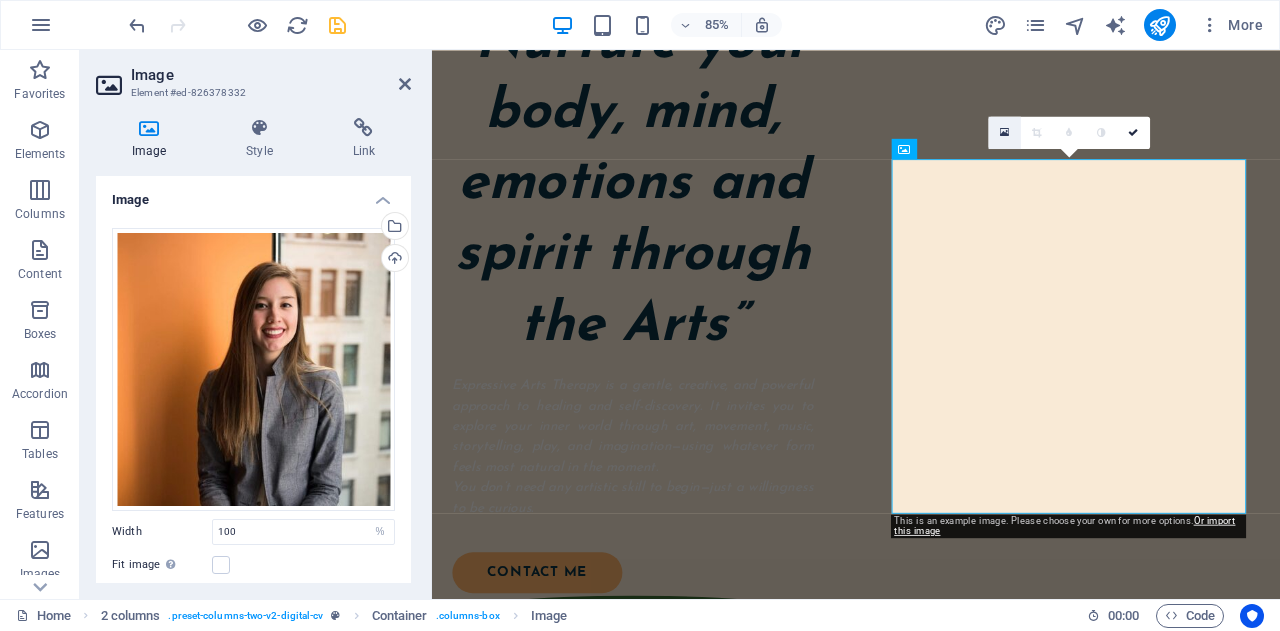 click at bounding box center (1004, 133) 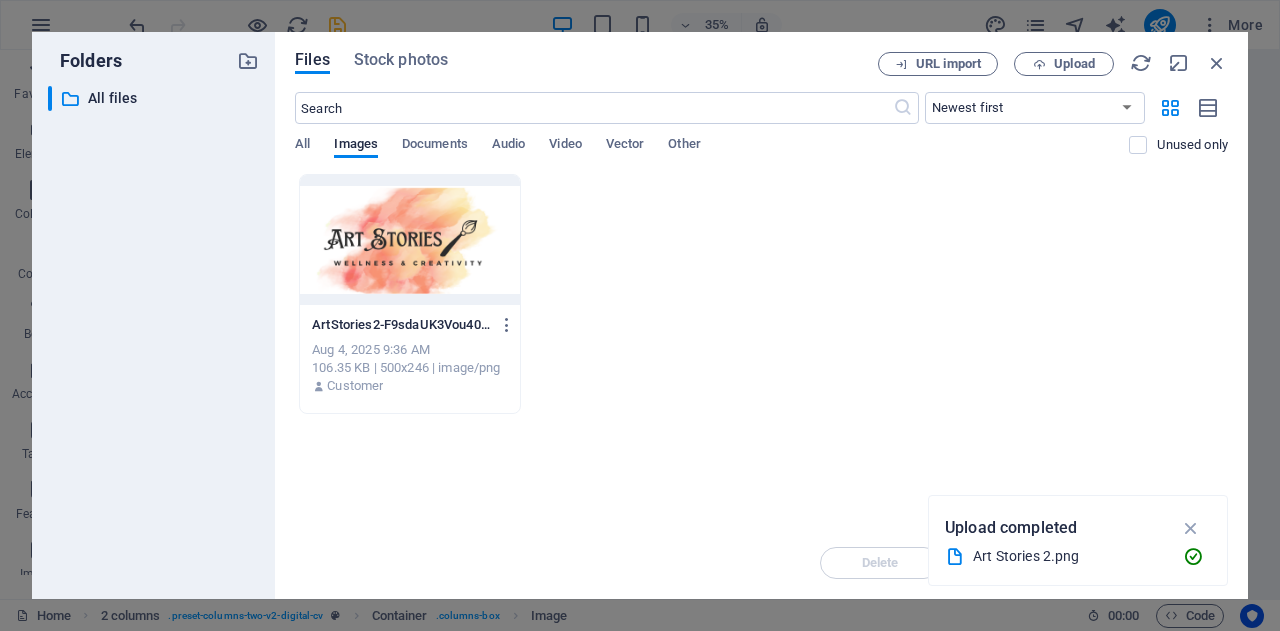 drag, startPoint x: 704, startPoint y: 267, endPoint x: 653, endPoint y: 298, distance: 59.682495 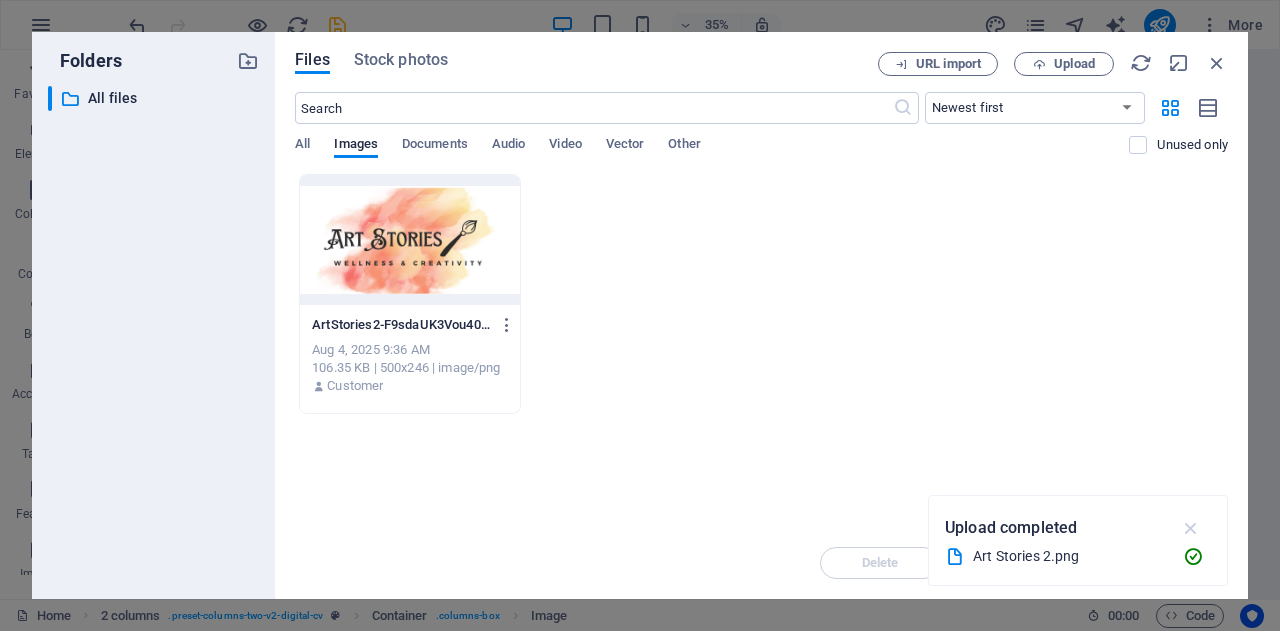click at bounding box center [1191, 528] 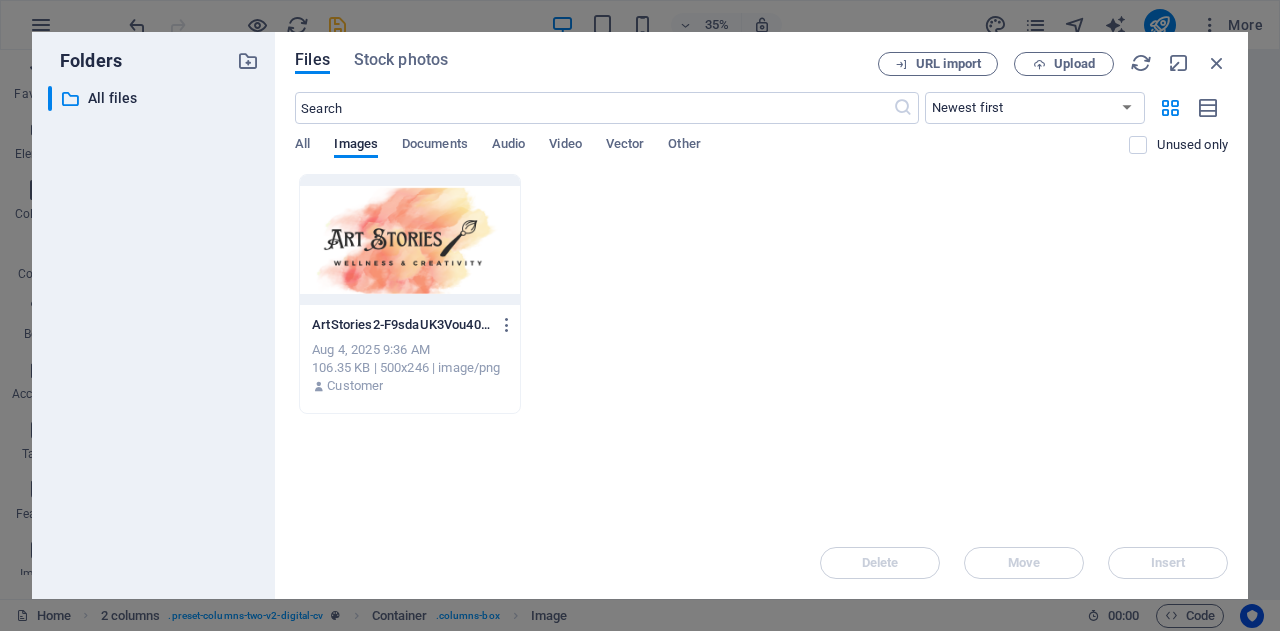 click on "ArtStories2-F9sdaUK3Vou40zEXWOBHug.png ArtStories2-F9sdaUK3Vou40zEXWOBHug.png Aug 4, 2025 9:36 AM 106.35 KB | 500x246 | image/png Customer" at bounding box center [761, 294] 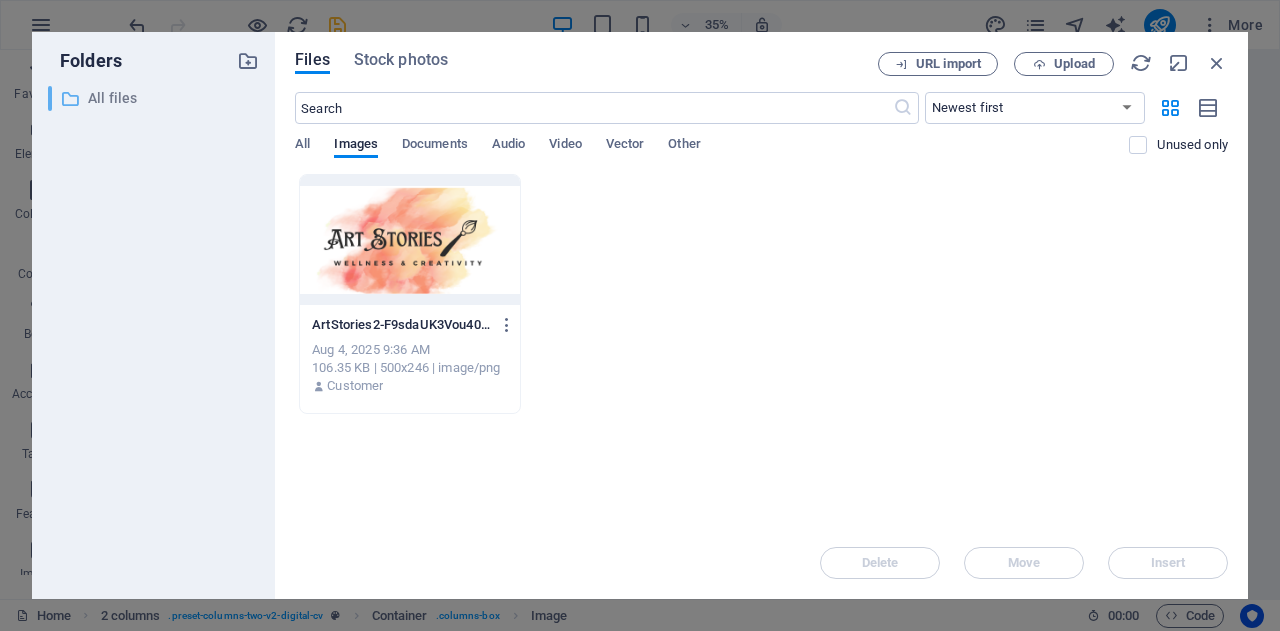 click on "​ All files All files" at bounding box center [135, 98] 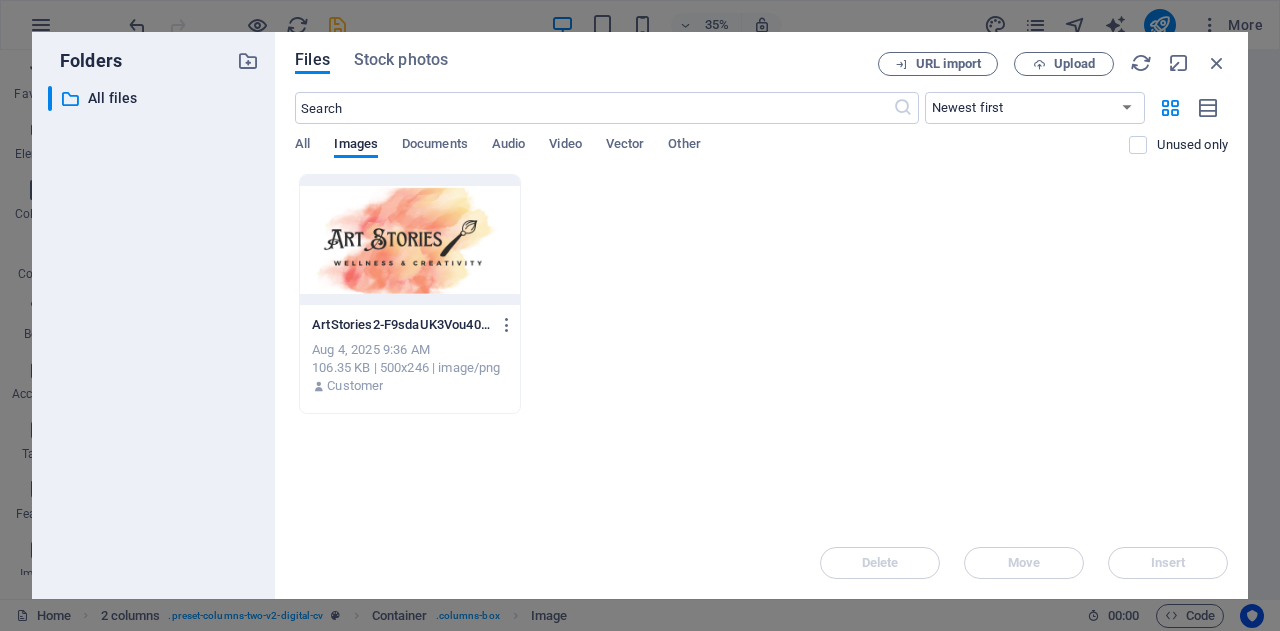 drag, startPoint x: 654, startPoint y: 317, endPoint x: 293, endPoint y: 137, distance: 403.3869 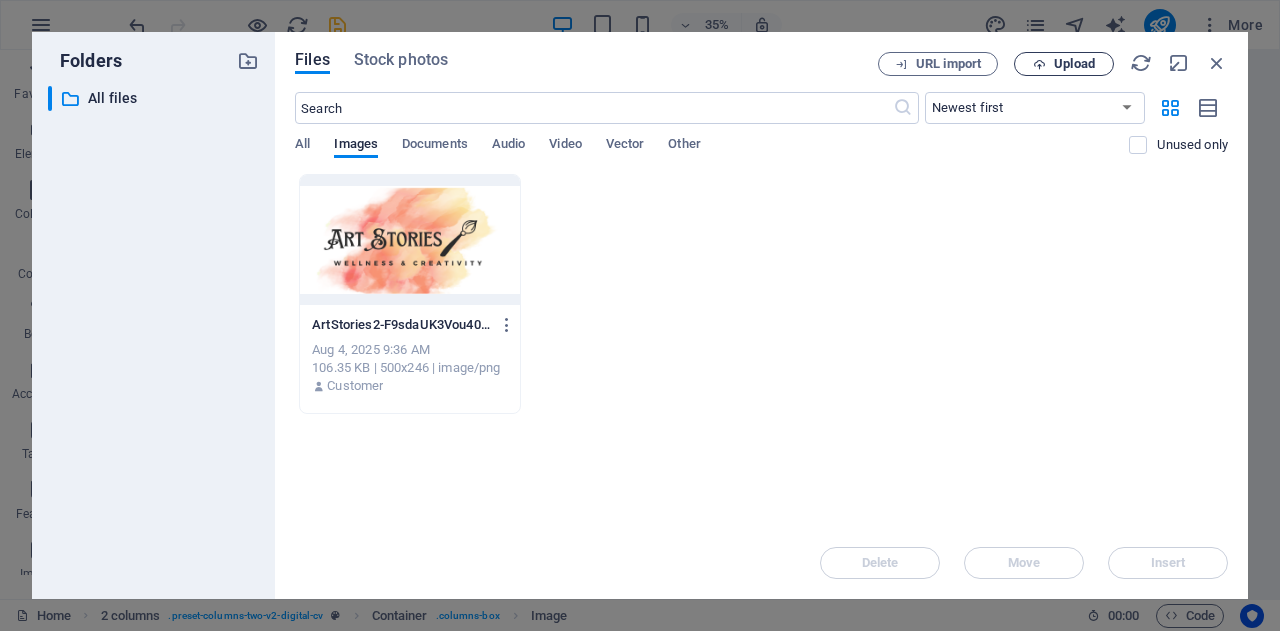 click on "Upload" at bounding box center (1064, 64) 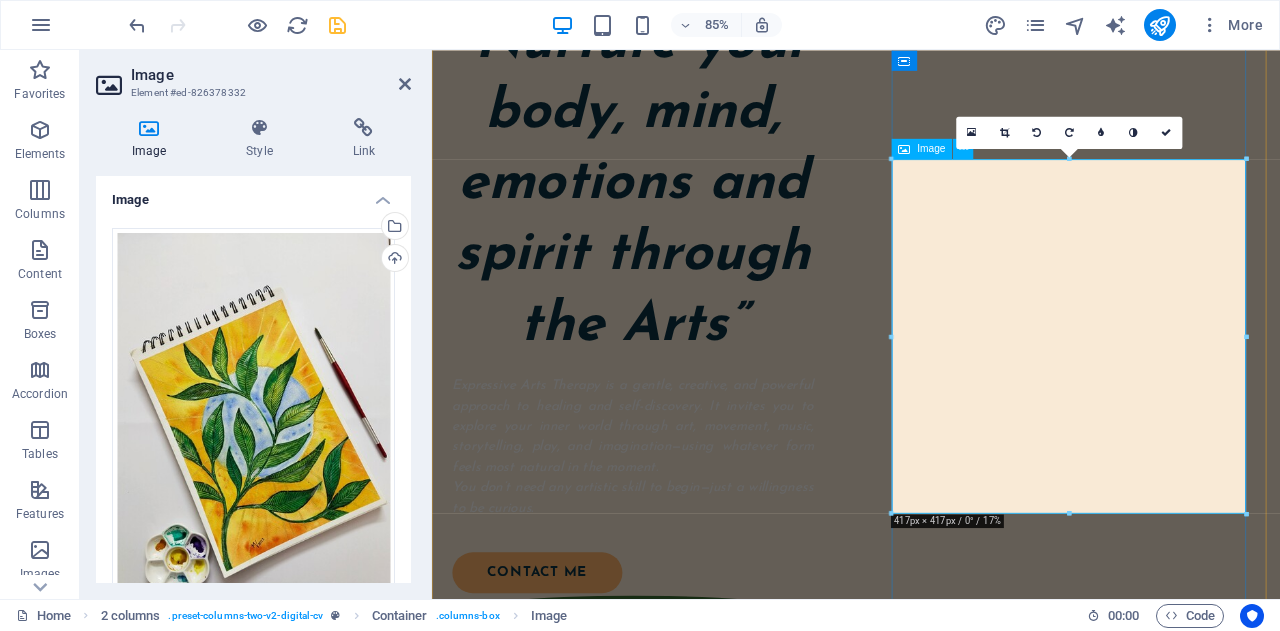 click at bounding box center [668, 1203] 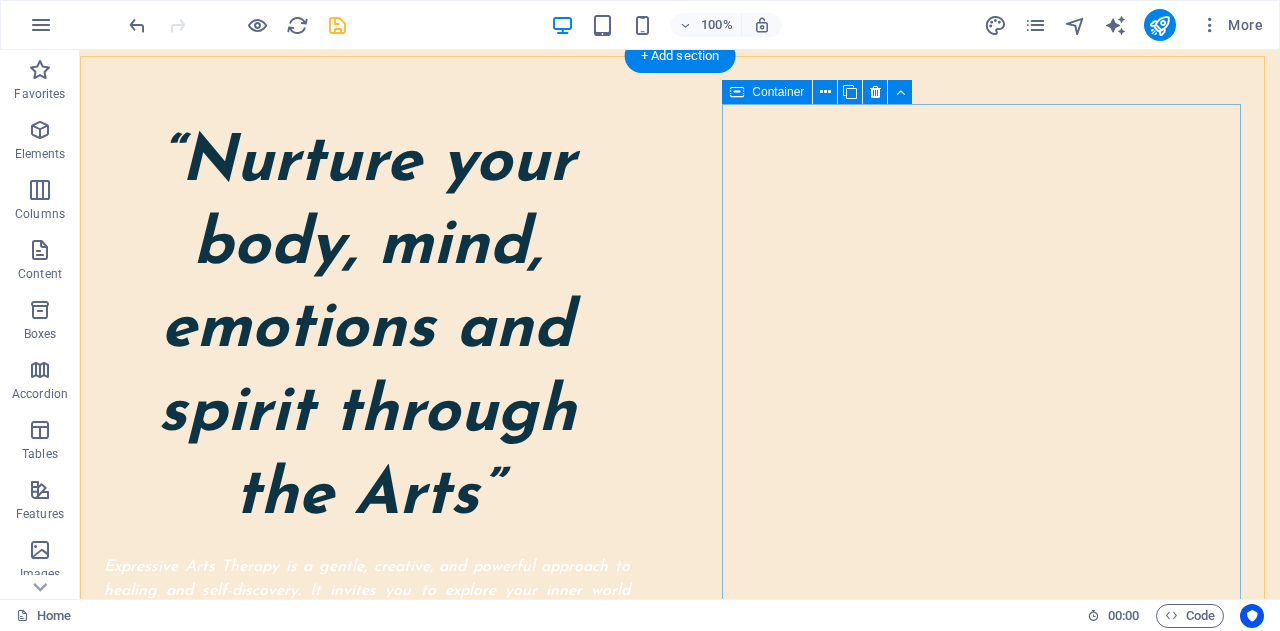 scroll, scrollTop: 200, scrollLeft: 0, axis: vertical 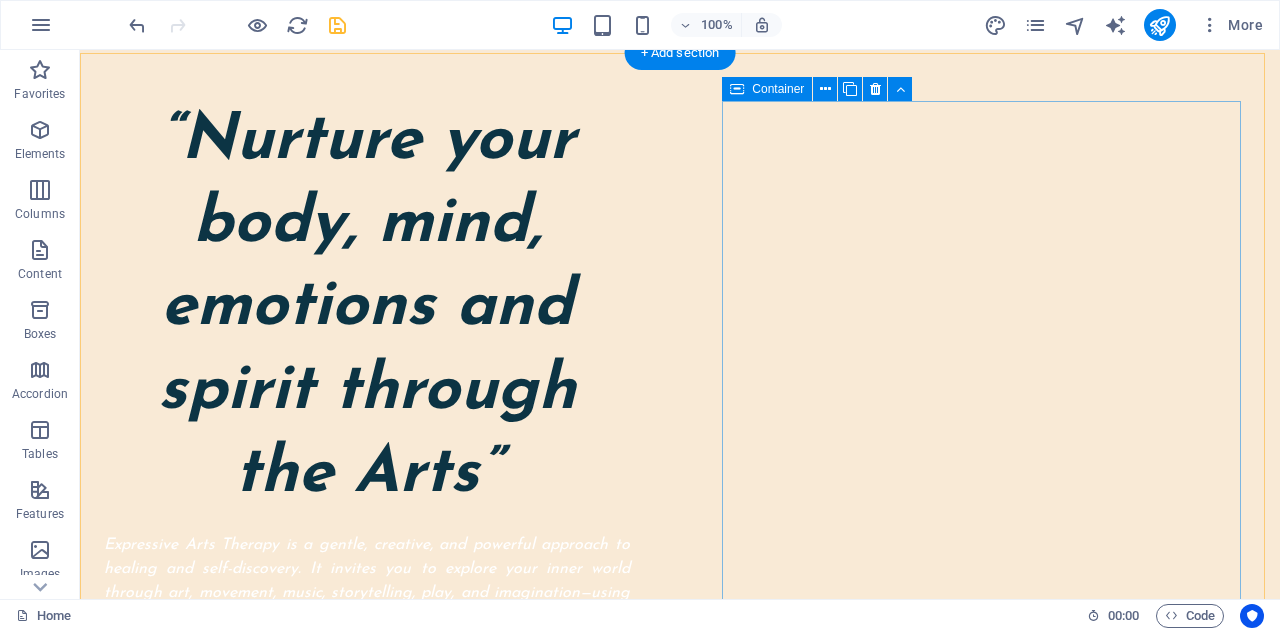 click on "Drop content here or  Add elements  Paste clipboard" at bounding box center (367, 1018) 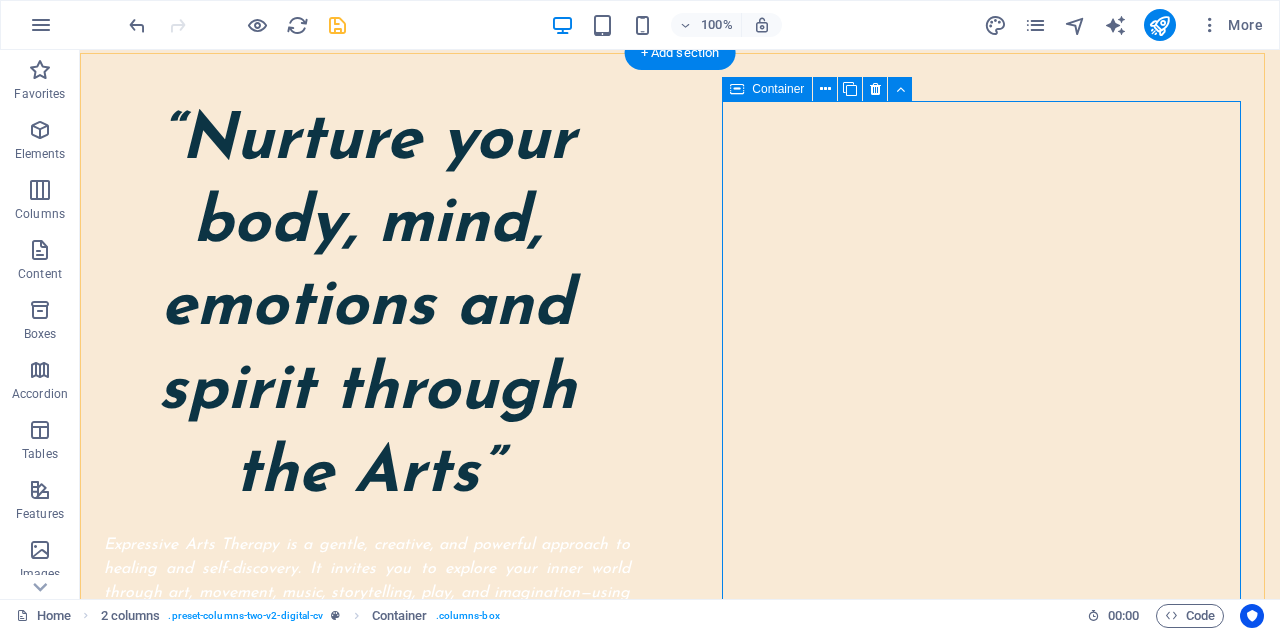 click on "Drop content here or  Add elements  Paste clipboard" at bounding box center (367, 1018) 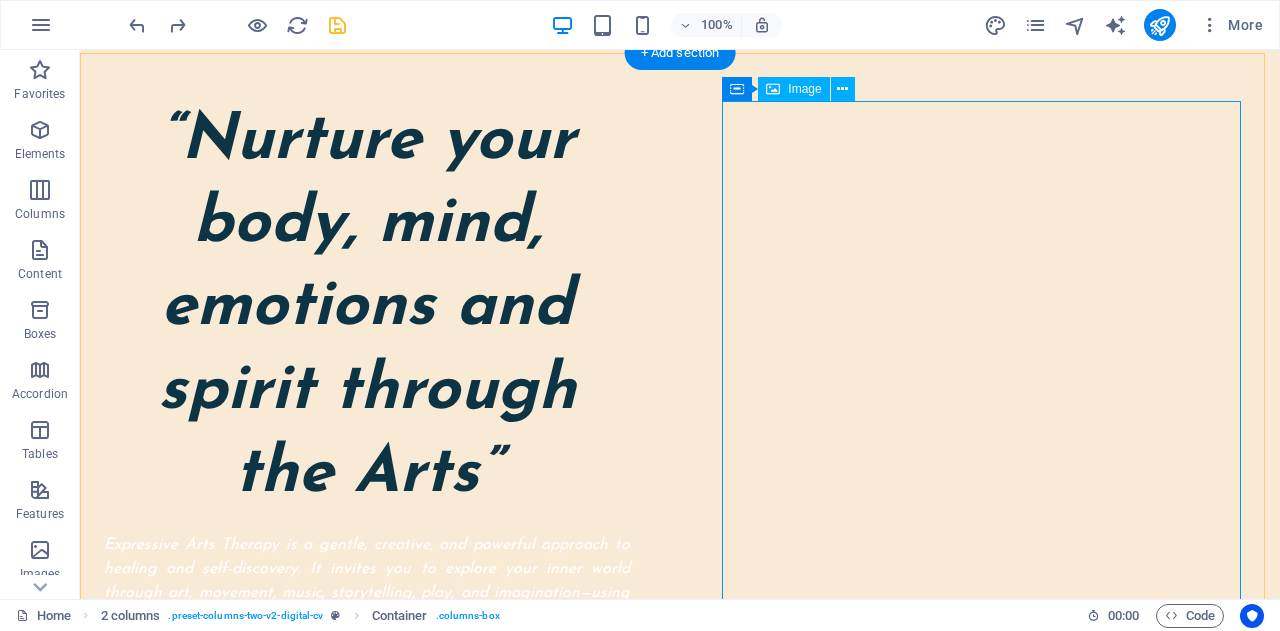 scroll, scrollTop: 100, scrollLeft: 0, axis: vertical 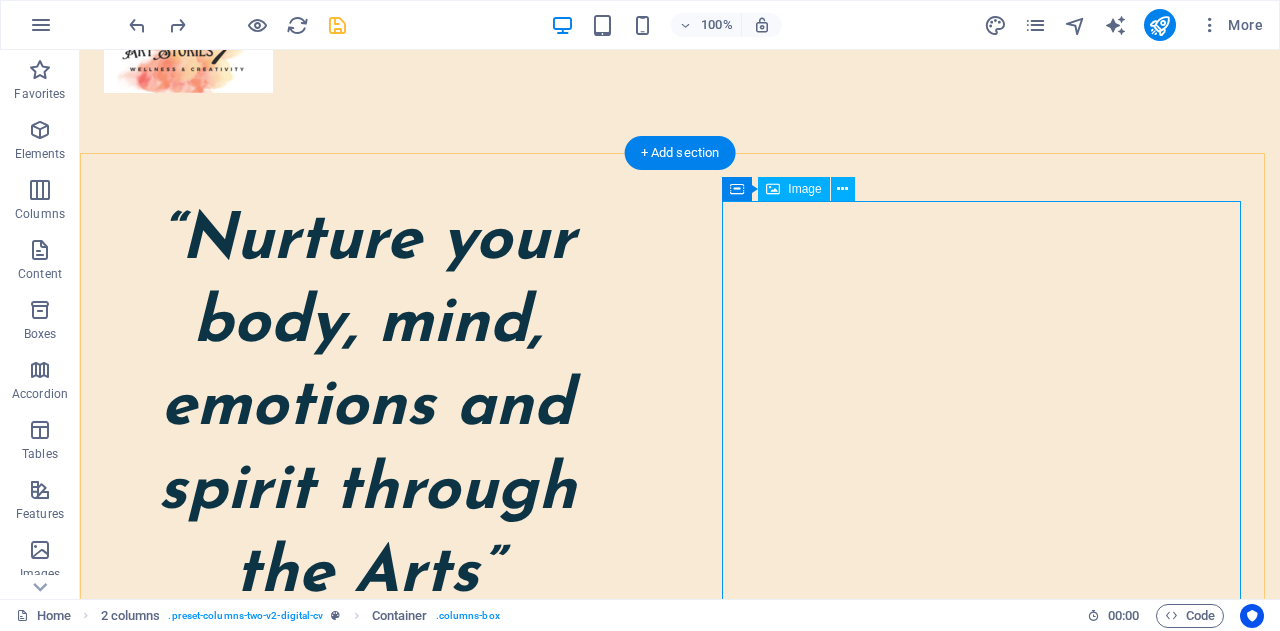 click at bounding box center (680, 51) 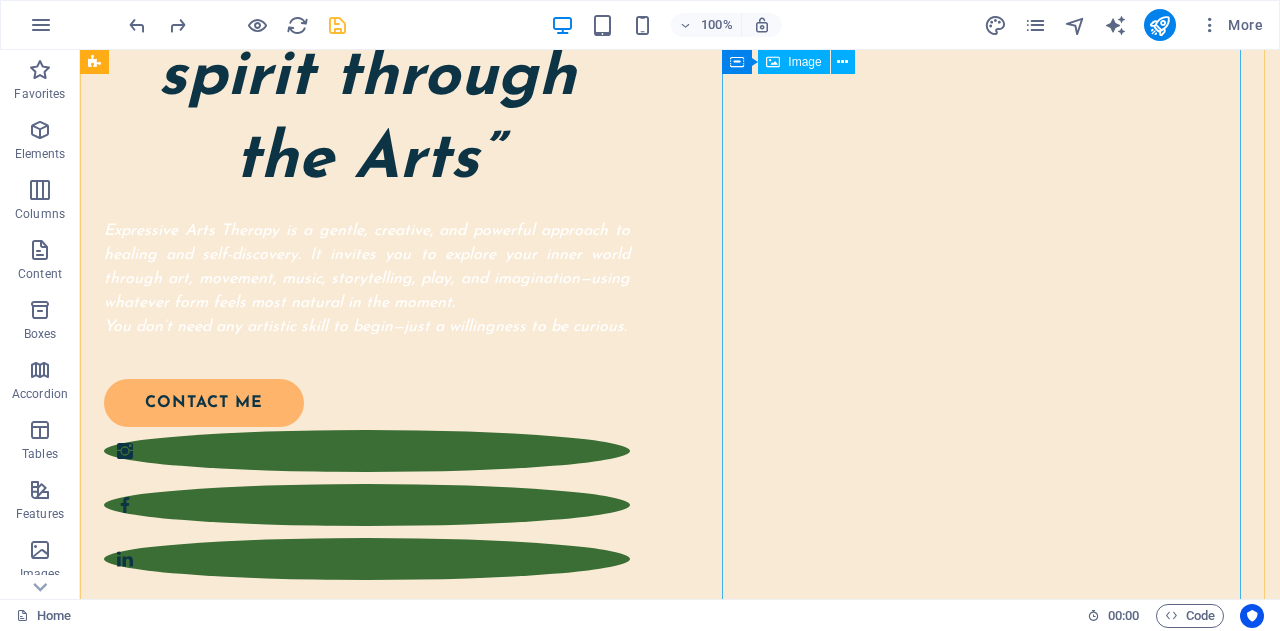 scroll, scrollTop: 80, scrollLeft: 0, axis: vertical 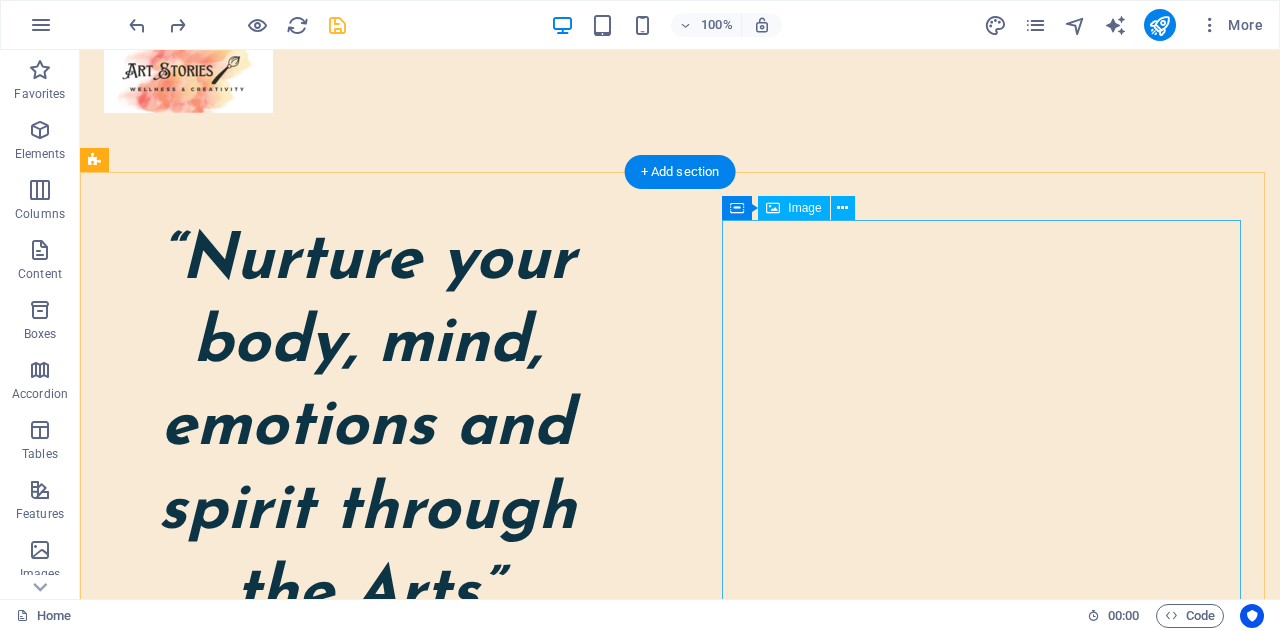 click at bounding box center (680, 71) 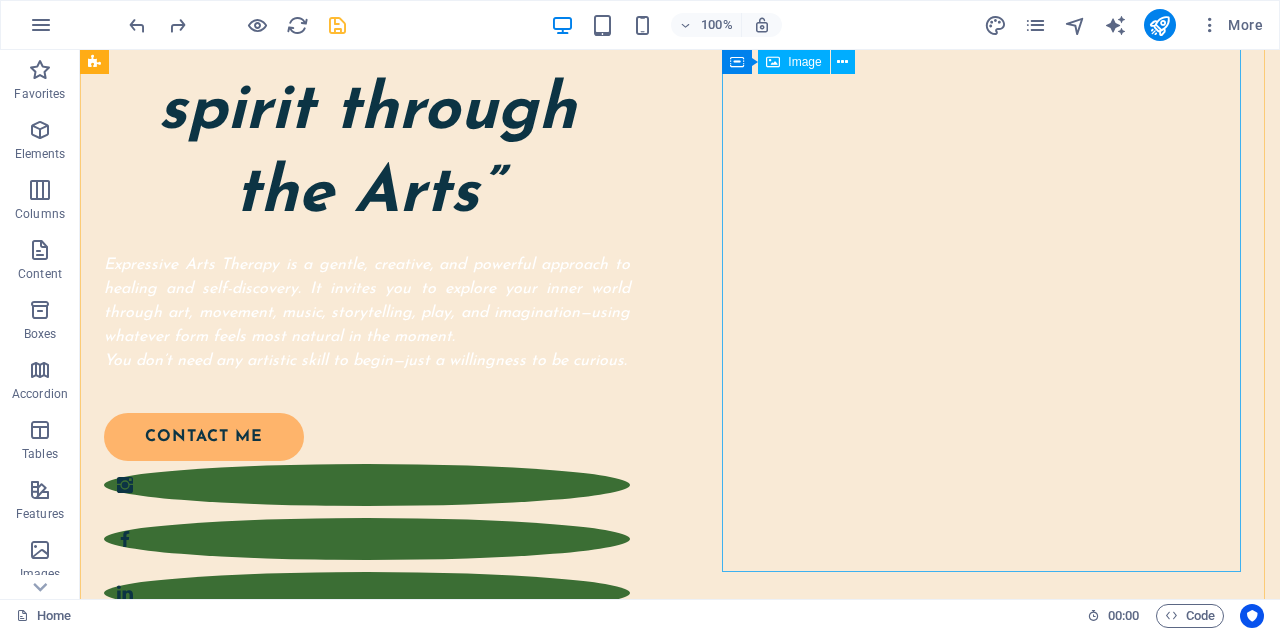 scroll, scrollTop: 0, scrollLeft: 0, axis: both 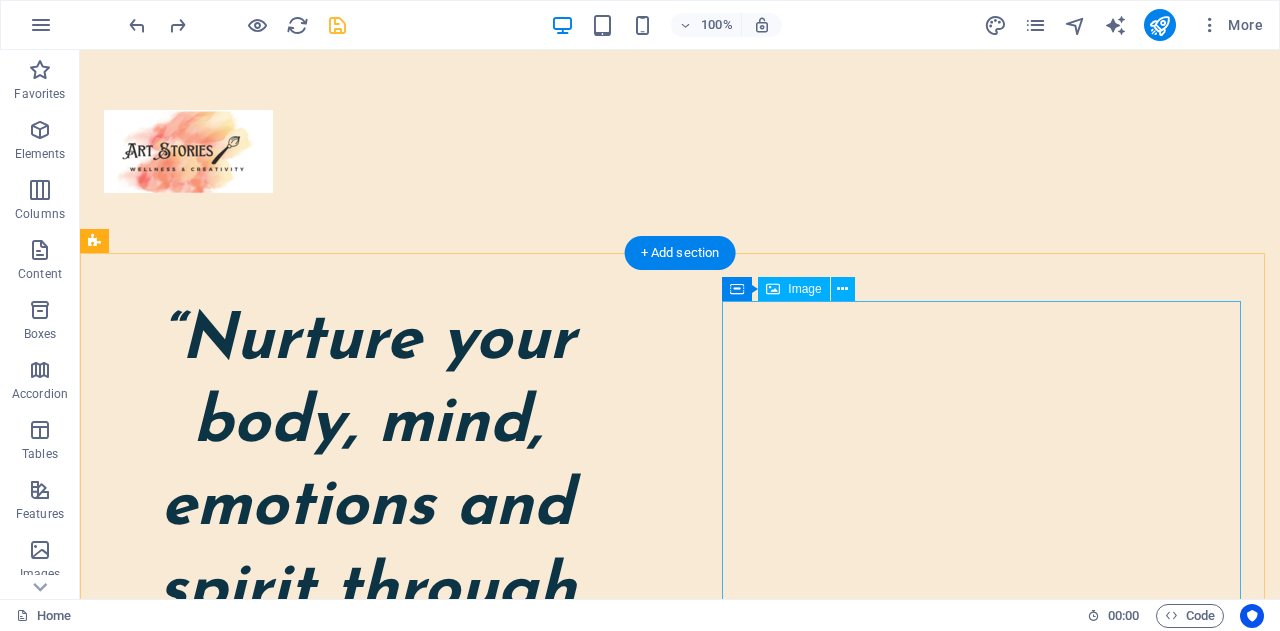 click at bounding box center (680, 151) 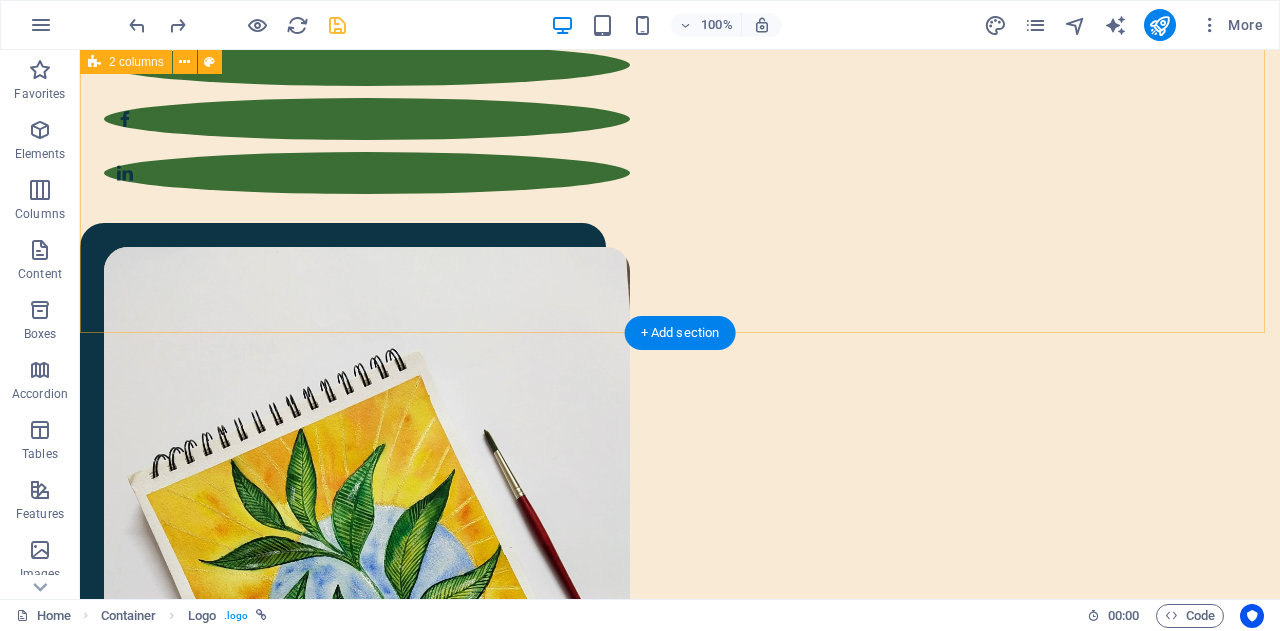scroll, scrollTop: 100, scrollLeft: 0, axis: vertical 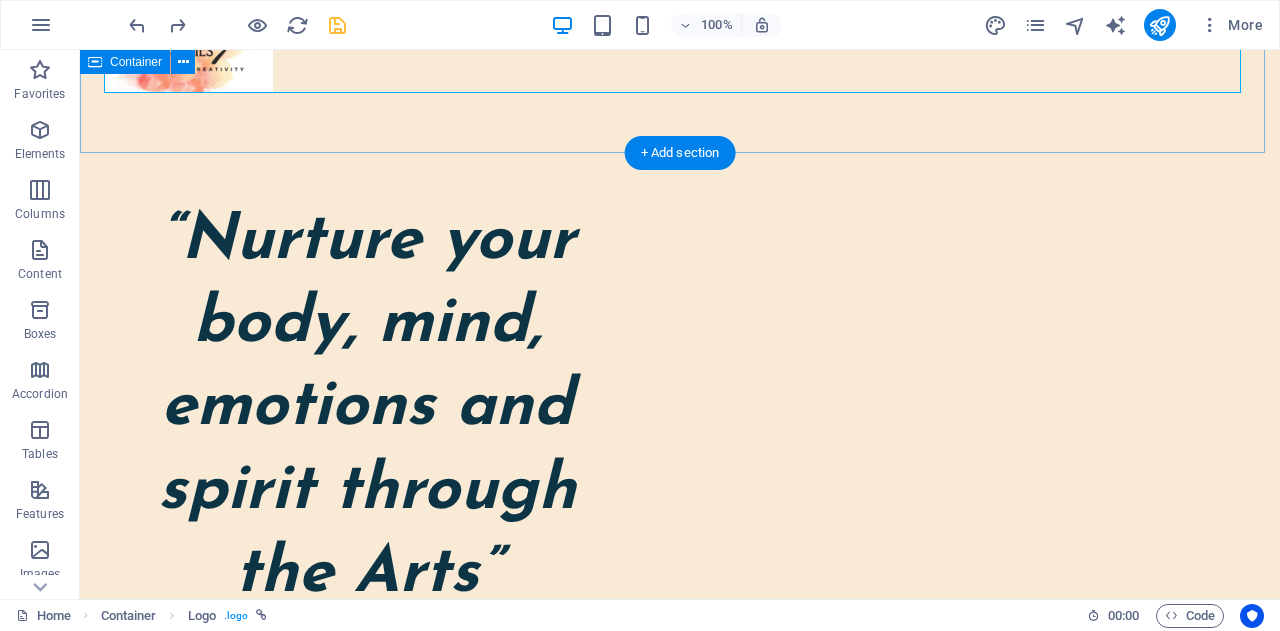 click at bounding box center [680, 51] 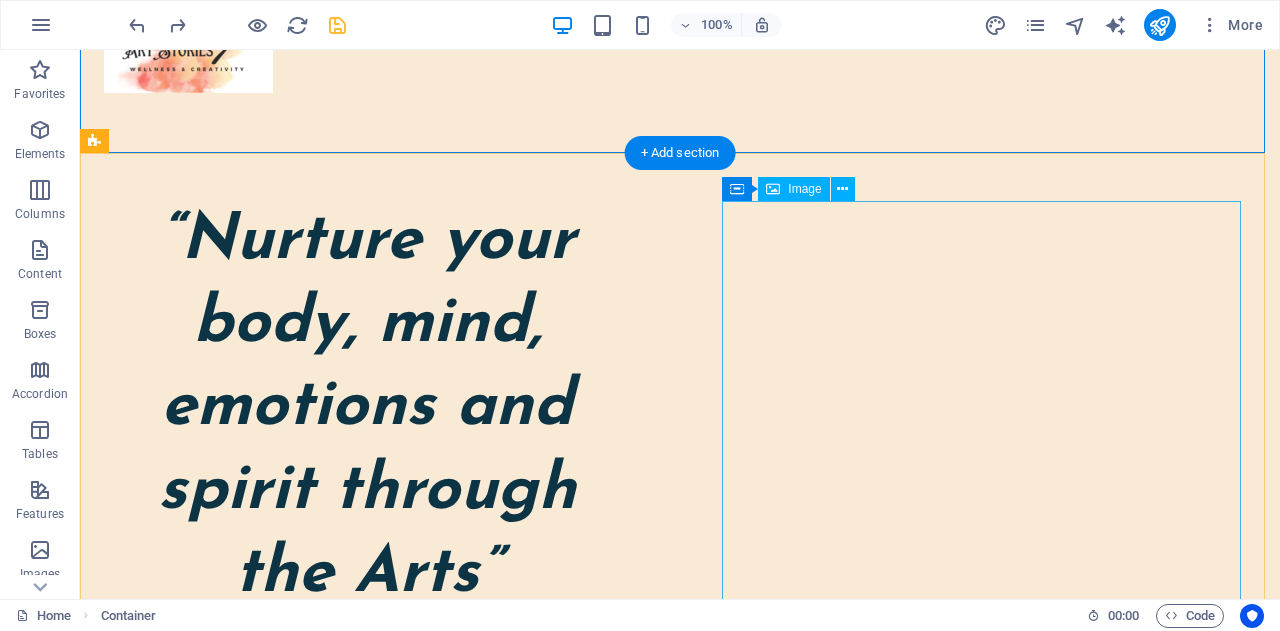 click at bounding box center (367, 1428) 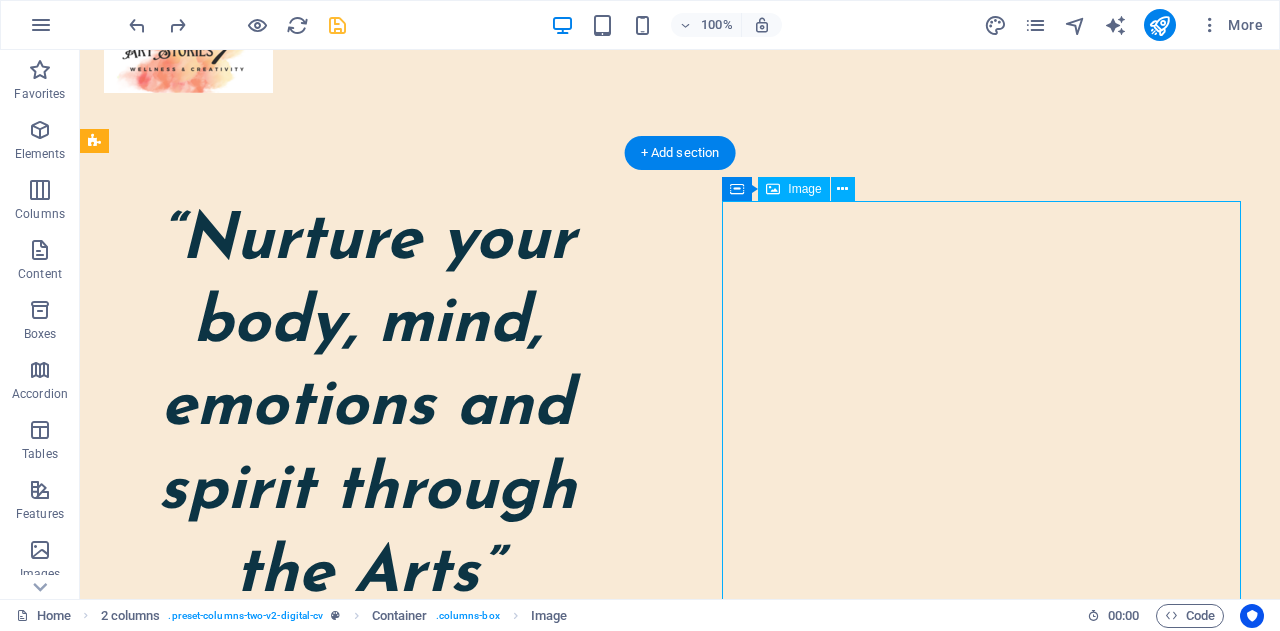 click at bounding box center [367, 1428] 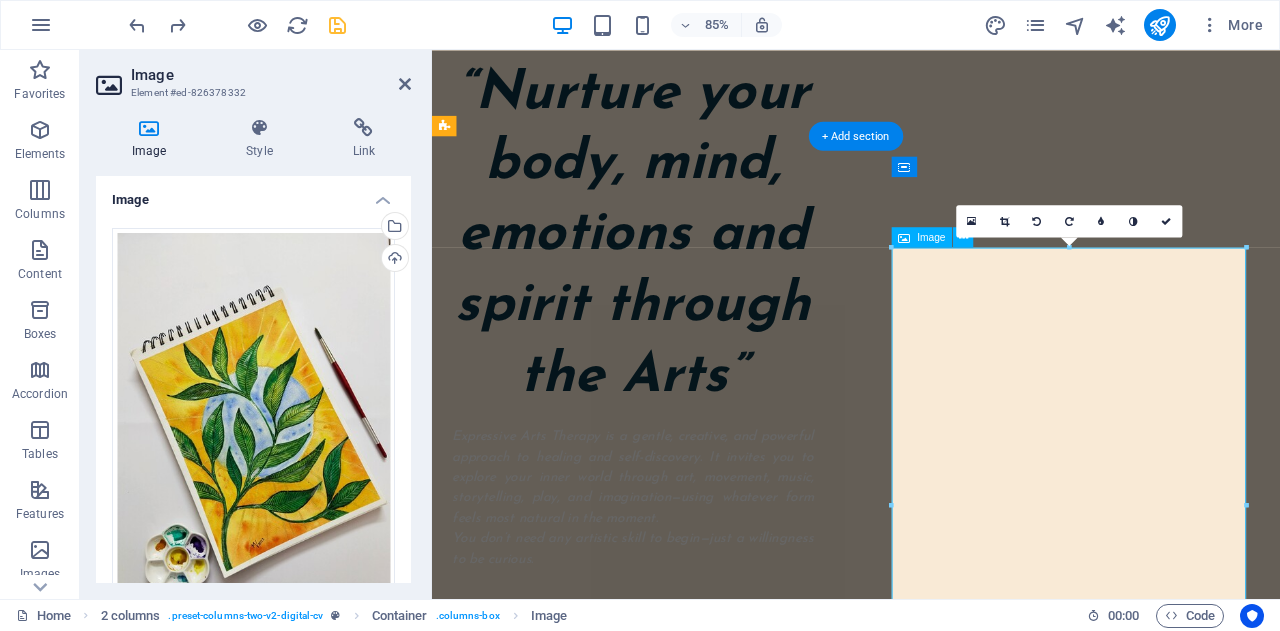 scroll, scrollTop: 300, scrollLeft: 0, axis: vertical 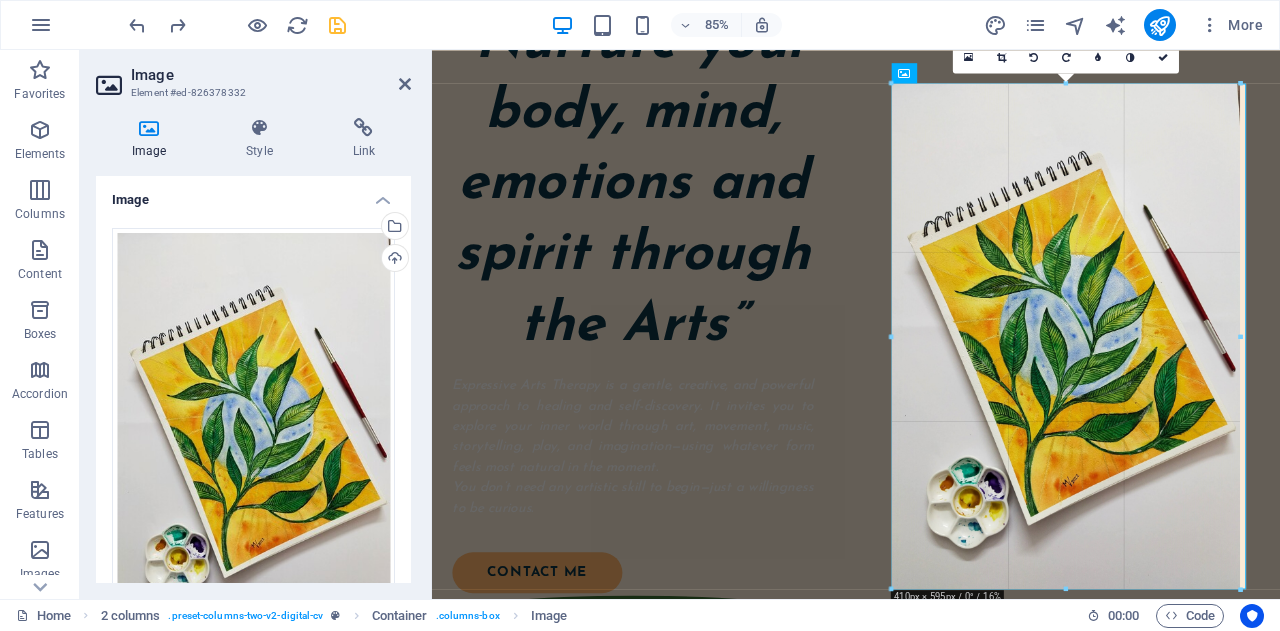 drag, startPoint x: 1246, startPoint y: 77, endPoint x: 1235, endPoint y: 98, distance: 23.70654 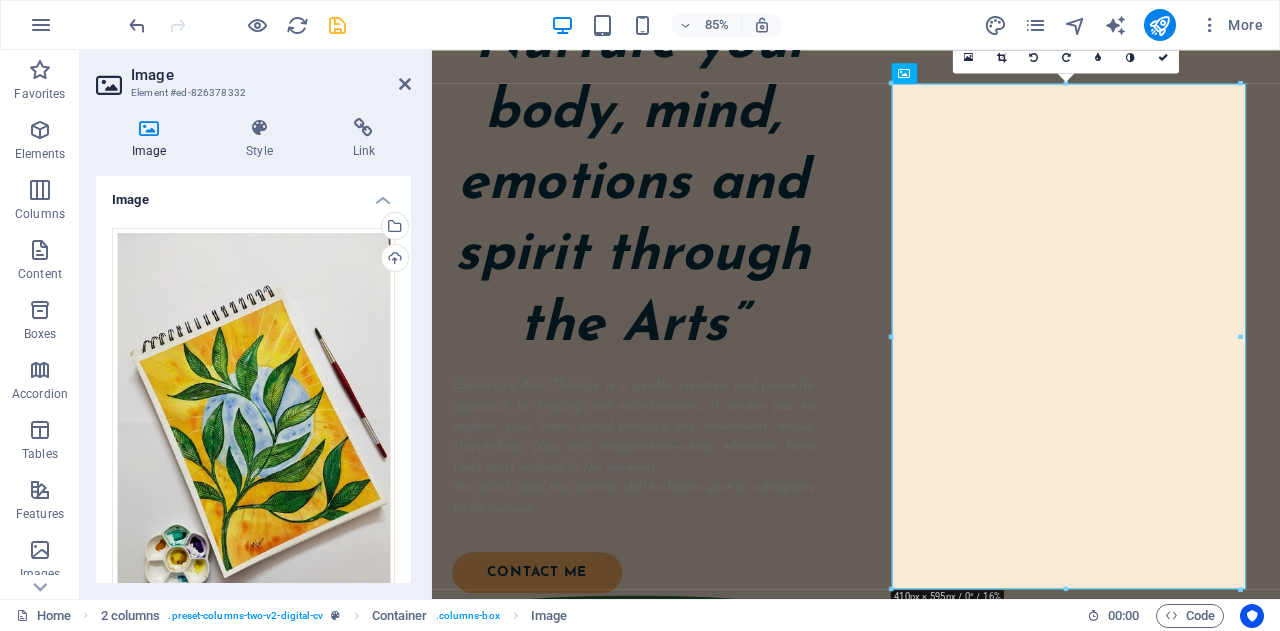 scroll, scrollTop: 865, scrollLeft: 0, axis: vertical 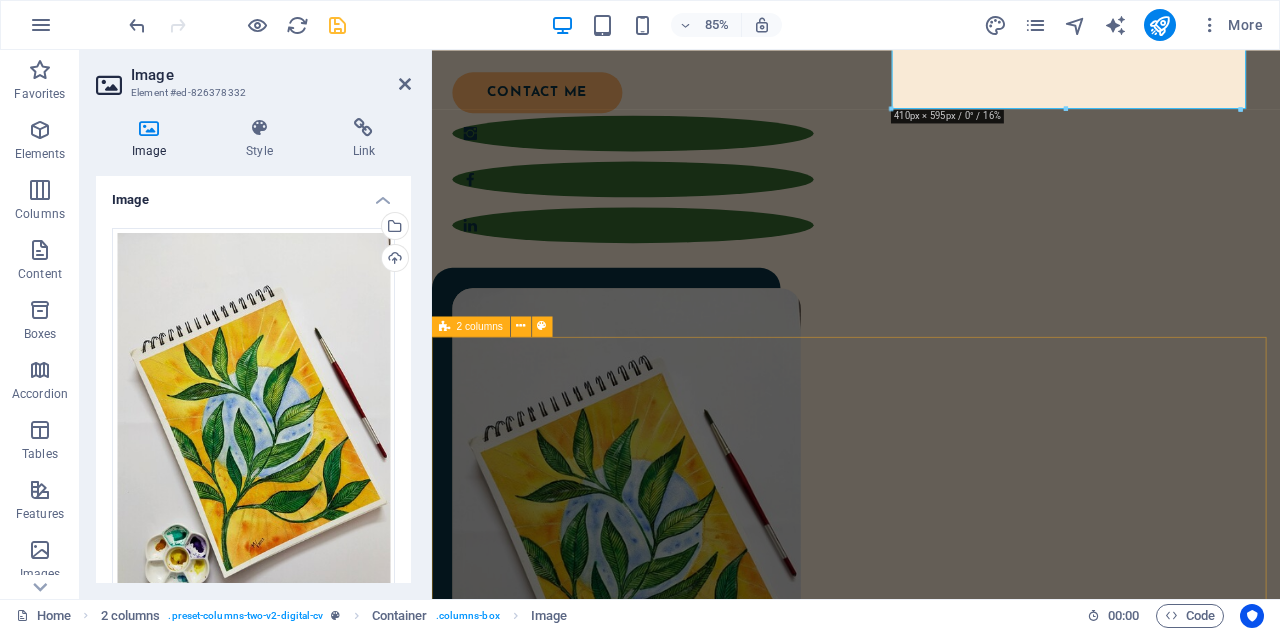 click on "“Nurture your body, mind, emotions and spirit through the Arts” Expressive Arts Therapy is a gentle, creative, and powerful approach to healing and self-discovery. It invites you to explore your inner world through art, movement, music, storytelling, play, and imagination—using whatever form feels most natural in the moment. You don’t need any artistic skill to begin—just a willingness to be curious. contact me" at bounding box center [931, 246] 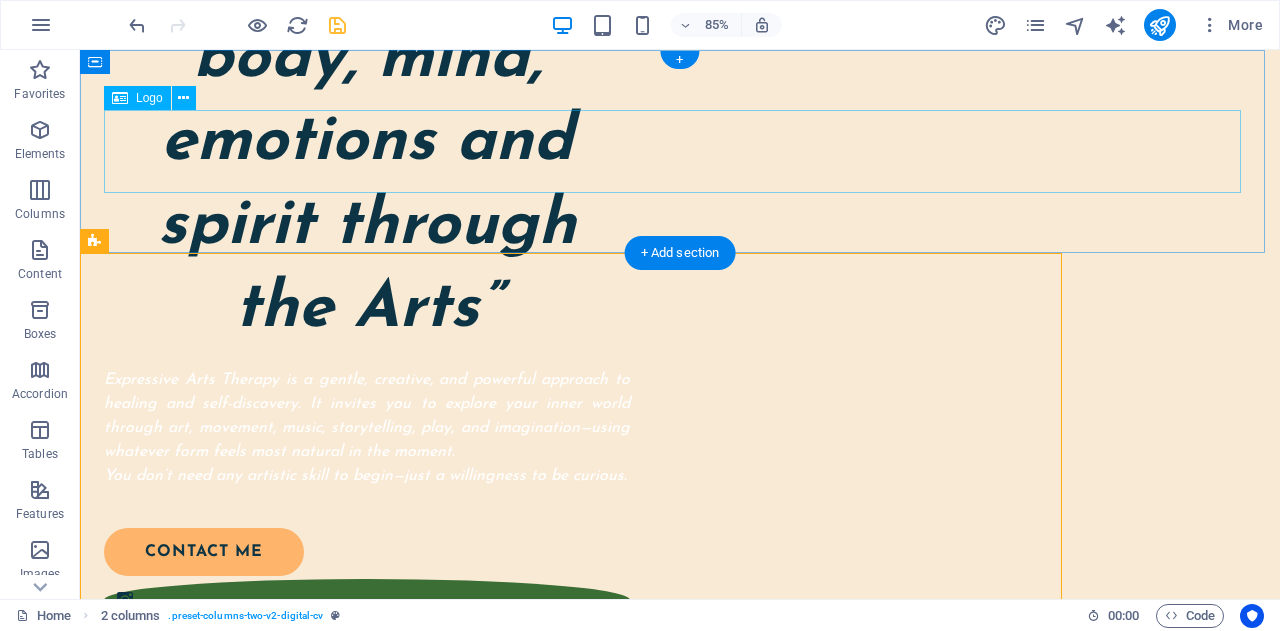 scroll, scrollTop: 0, scrollLeft: 0, axis: both 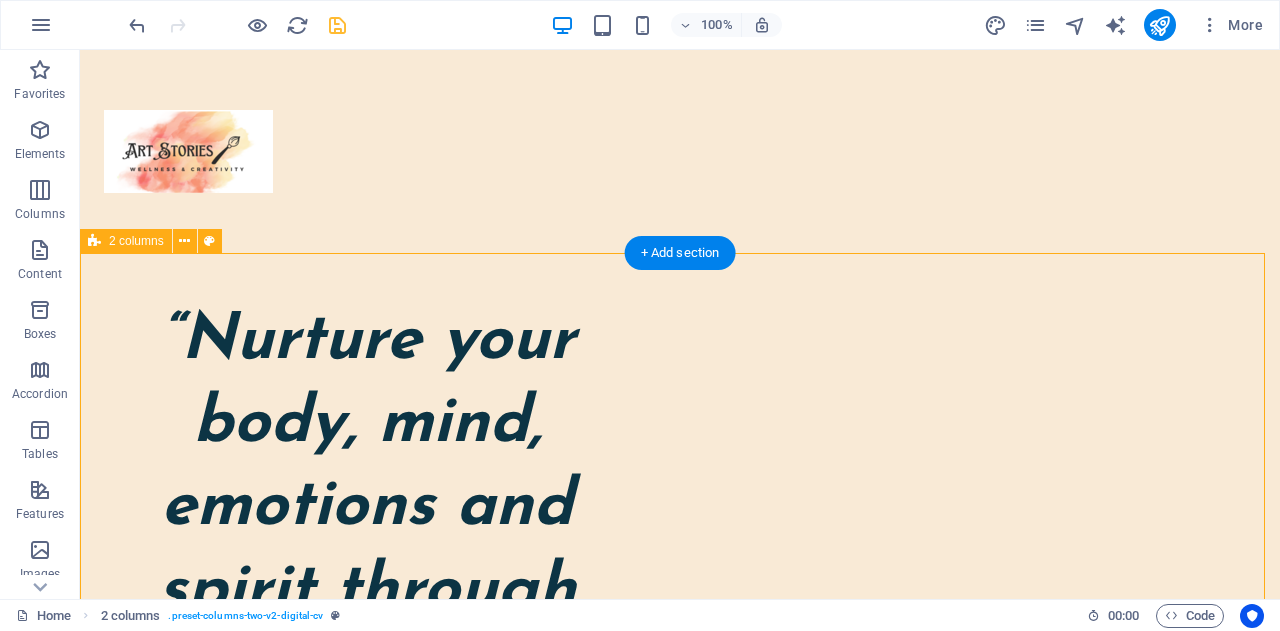 click on "“Nurture your body, mind, emotions and spirit through the Arts” Expressive Arts Therapy is a gentle, creative, and powerful approach to healing and self-discovery. It invites you to explore your inner world through art, movement, music, storytelling, play, and imagination—using whatever form feels most natural in the moment. You don’t need any artistic skill to begin—just a willingness to be curious. contact me" at bounding box center (680, 1087) 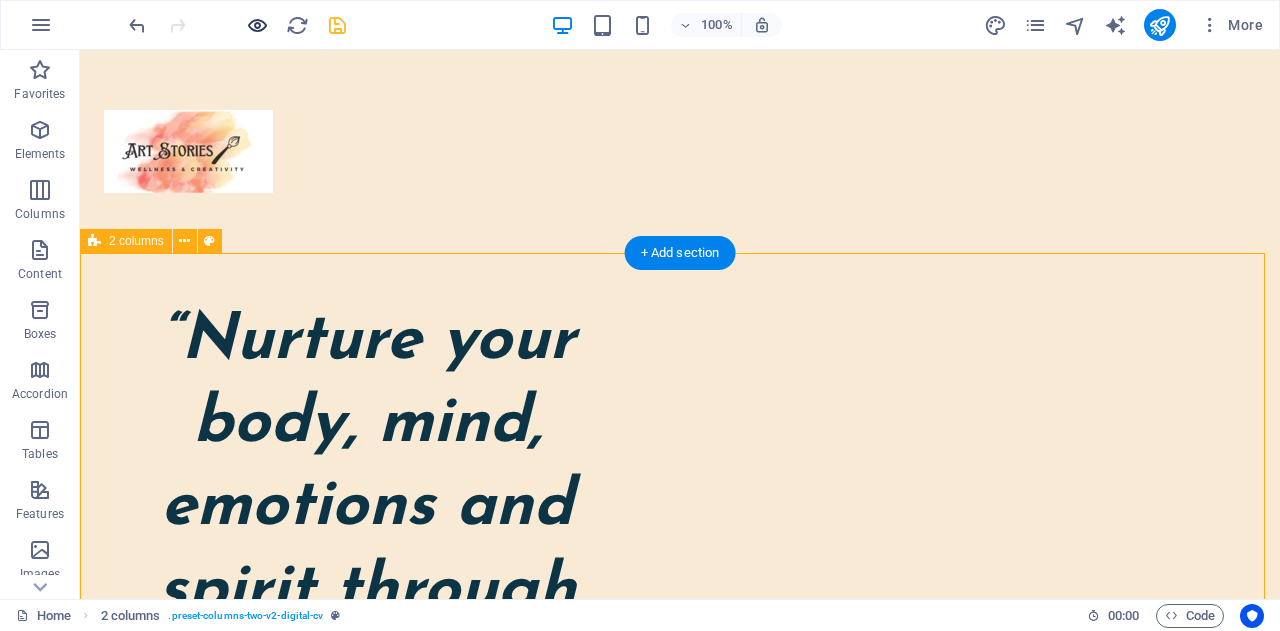 click at bounding box center [257, 25] 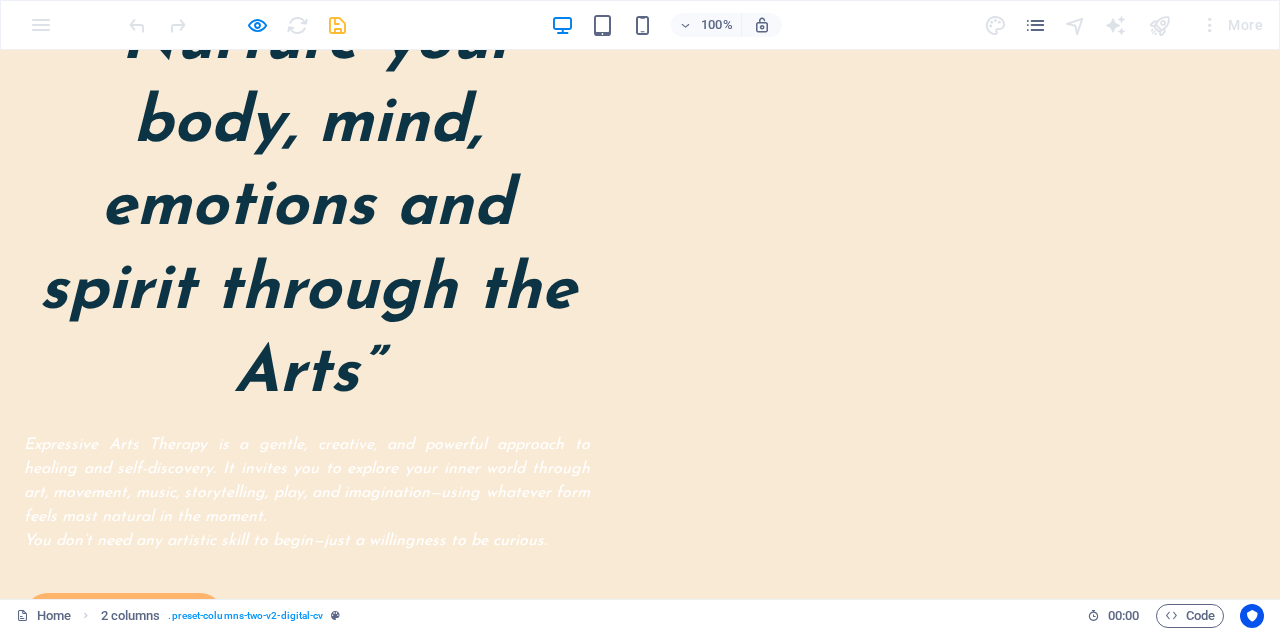 scroll, scrollTop: 400, scrollLeft: 0, axis: vertical 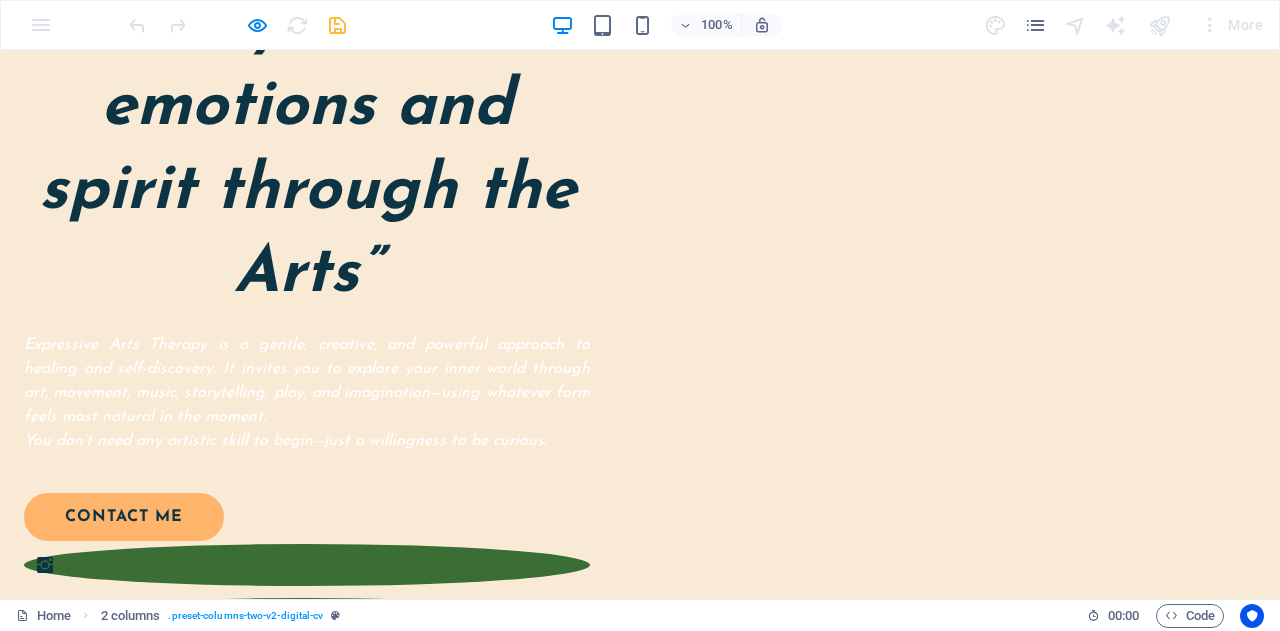 click on "You don’t need any artistic skill to begin—just a willingness to be curious." at bounding box center (285, 441) 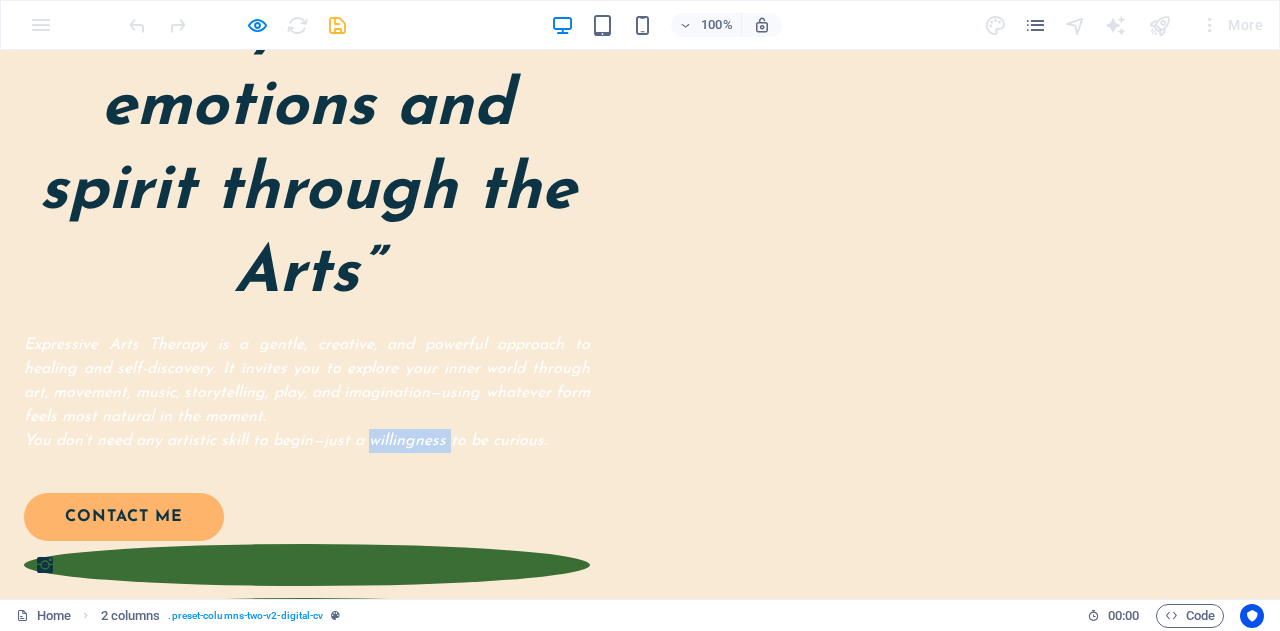 click on "You don’t need any artistic skill to begin—just a willingness to be curious." at bounding box center (285, 441) 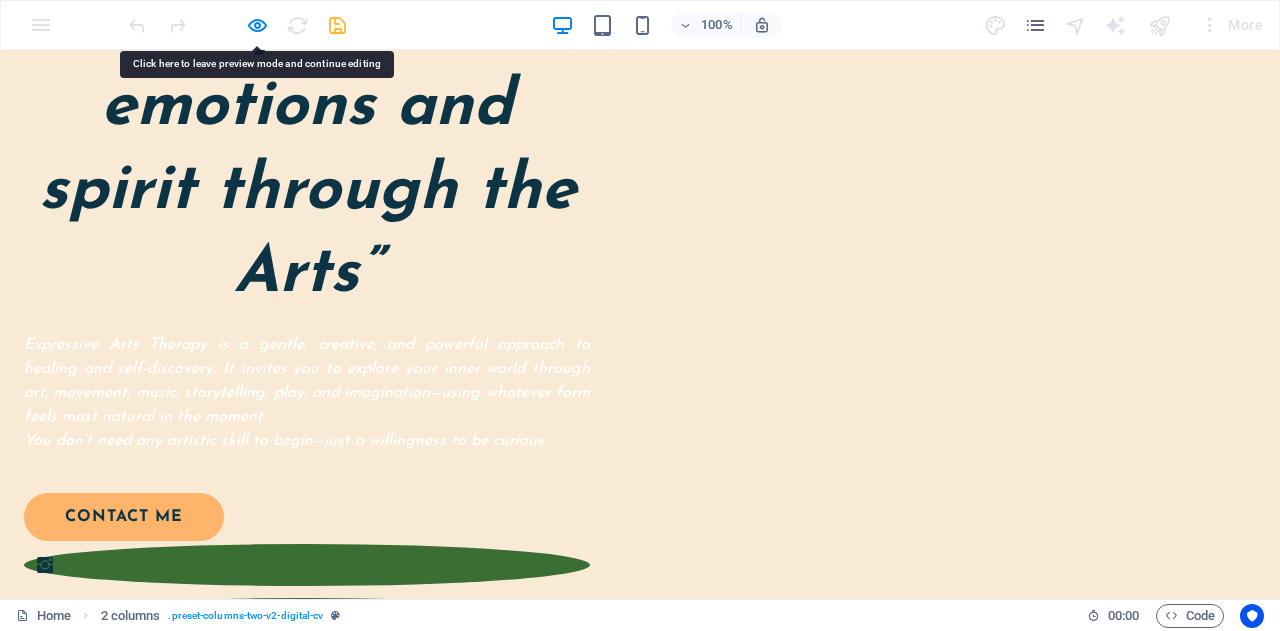click on "You don’t need any artistic skill to begin—just a willingness to be curious." at bounding box center [307, 441] 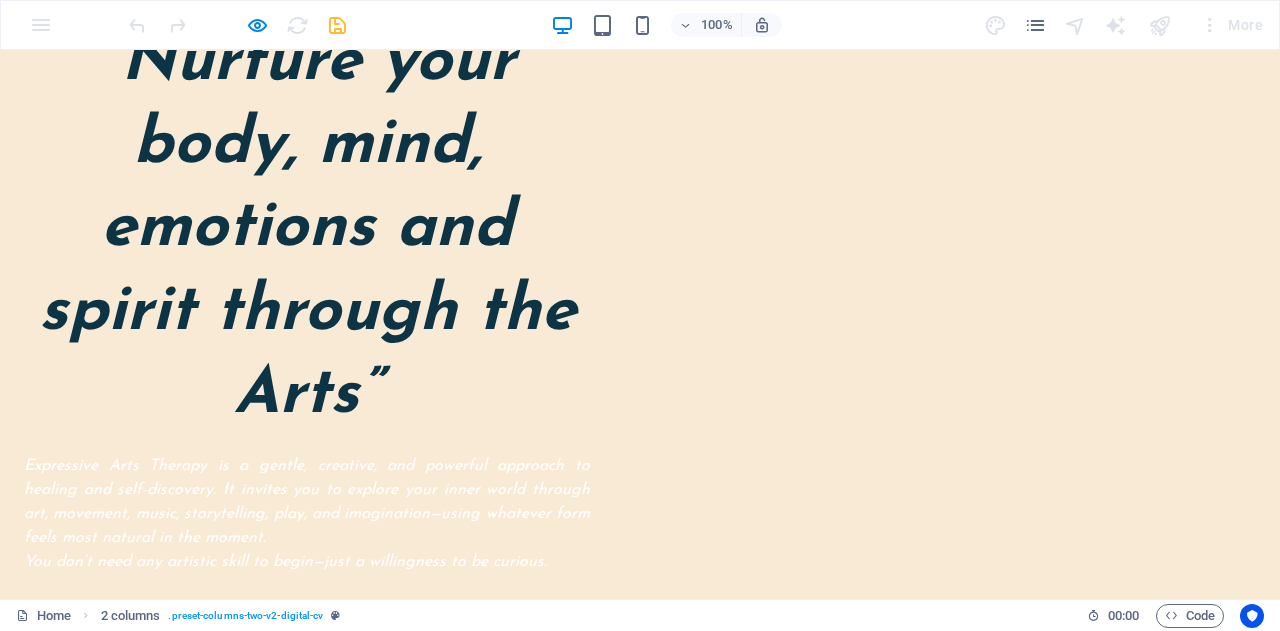 scroll, scrollTop: 300, scrollLeft: 0, axis: vertical 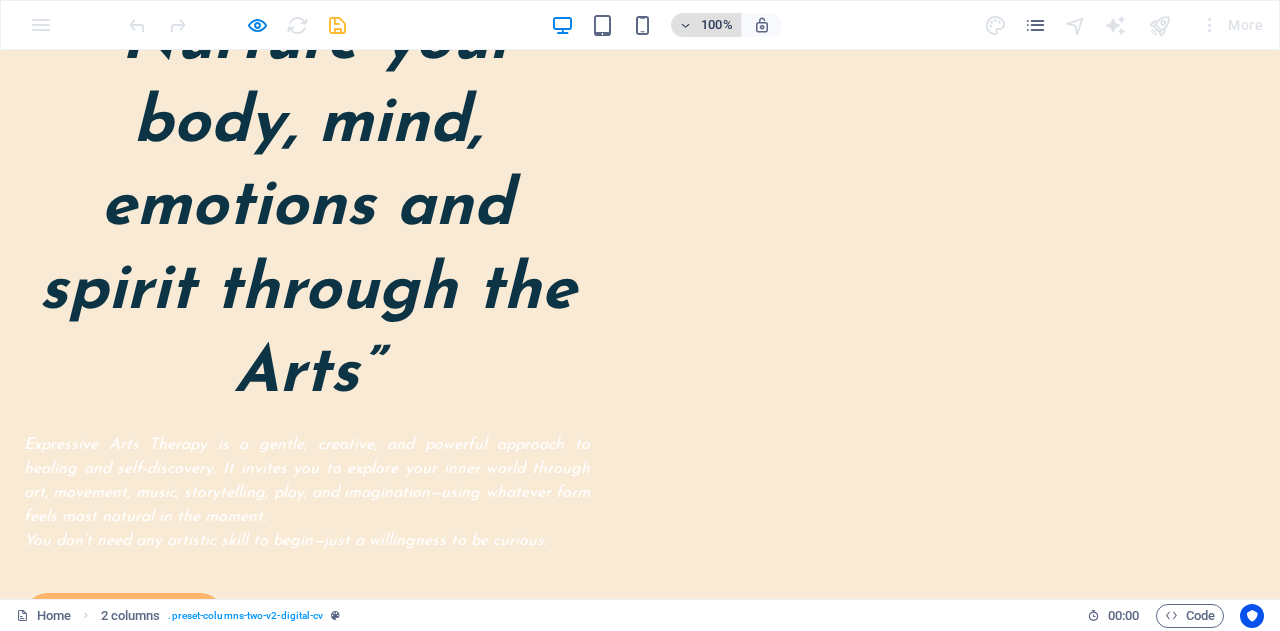 click at bounding box center (686, 25) 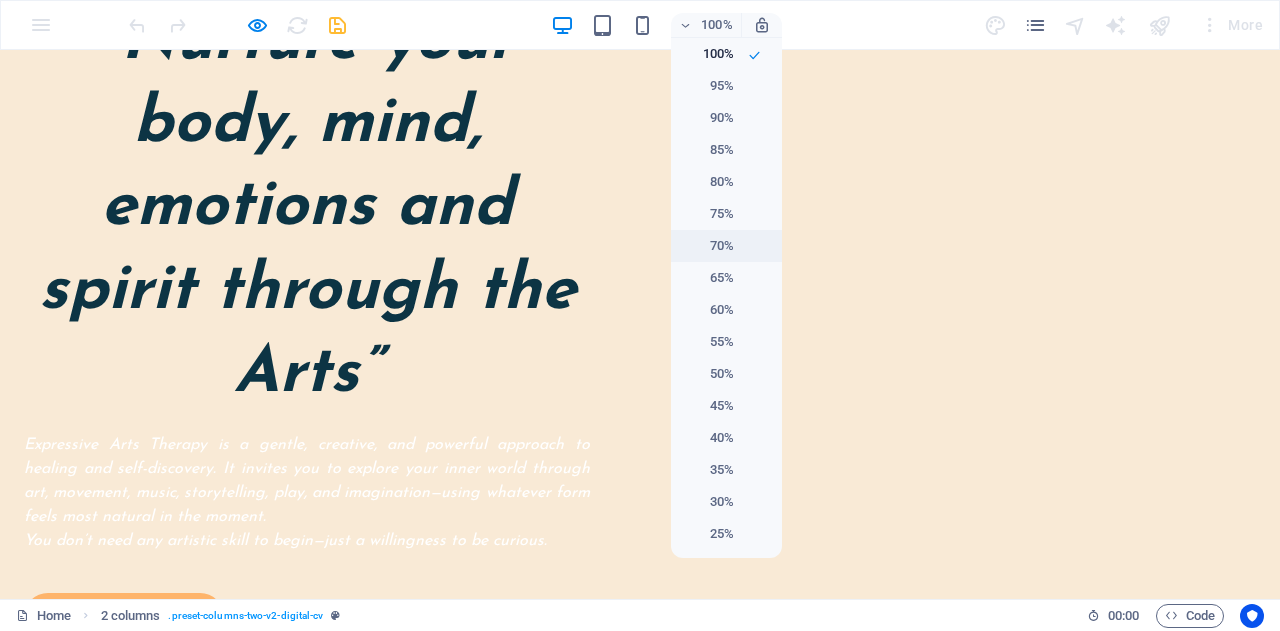 drag, startPoint x: 727, startPoint y: 247, endPoint x: 756, endPoint y: 232, distance: 32.649654 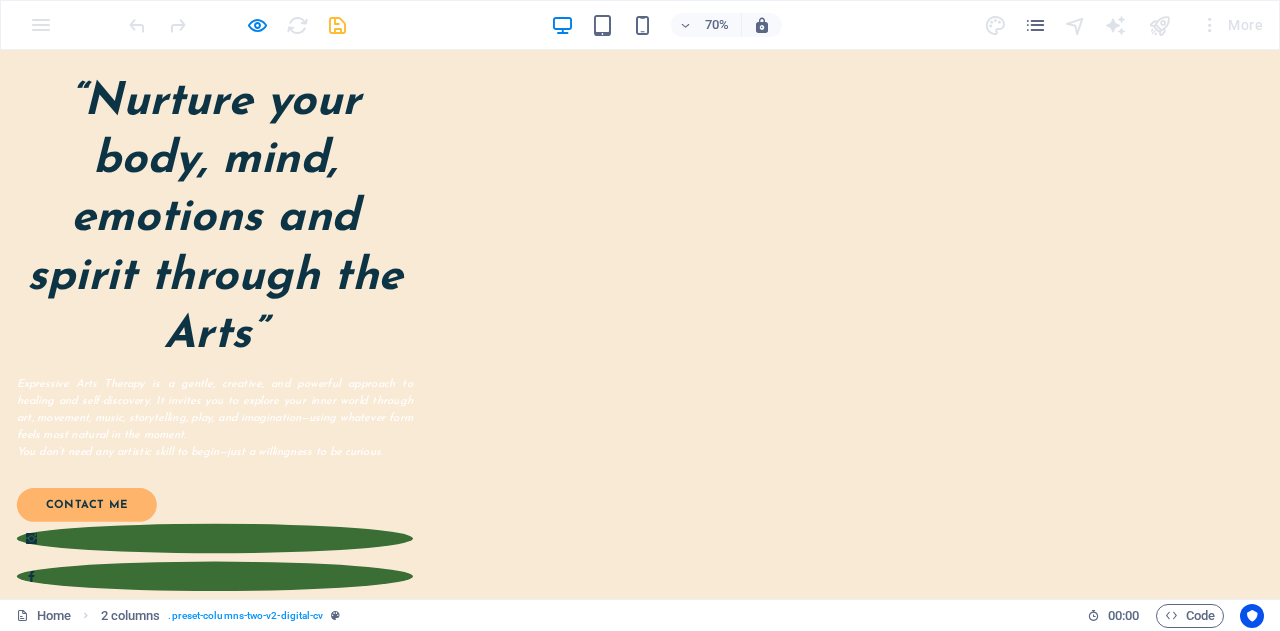 scroll, scrollTop: 200, scrollLeft: 0, axis: vertical 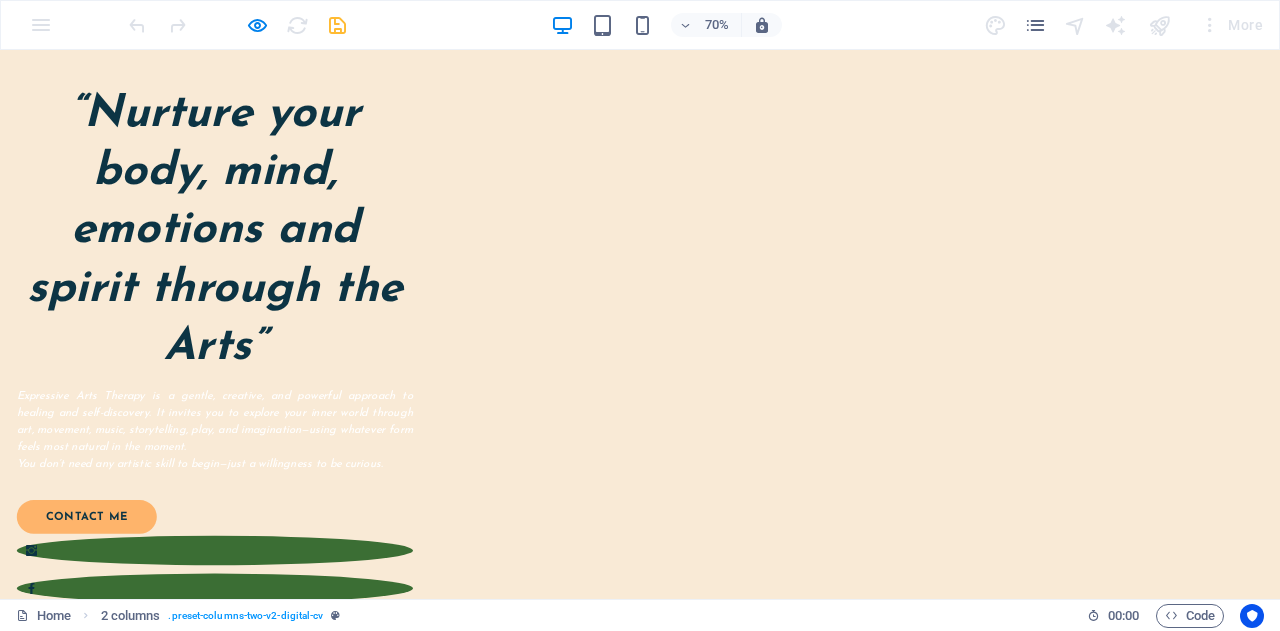 click on "Expressive Arts Therapy is a gentle, creative, and powerful approach to healing and self-discovery. It invites you to explore your inner world through art, movement, music, storytelling, play, and imagination—using whatever form feels most natural in the moment." at bounding box center [307, 581] 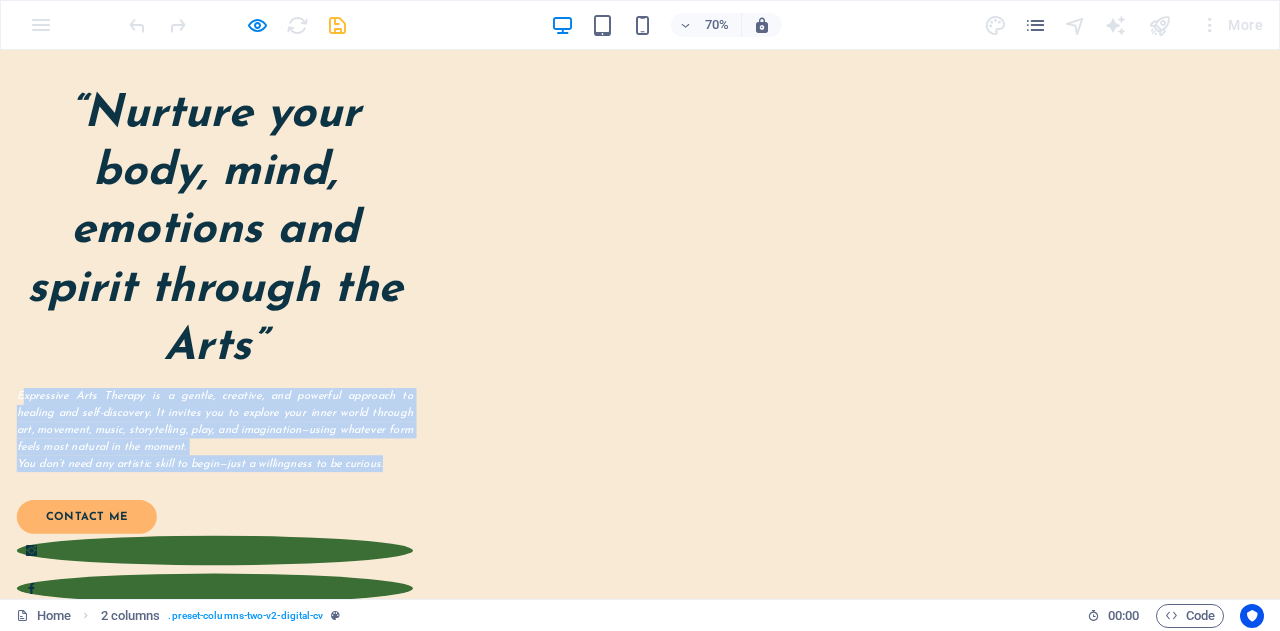 drag, startPoint x: 299, startPoint y: 538, endPoint x: 879, endPoint y: 653, distance: 591.29095 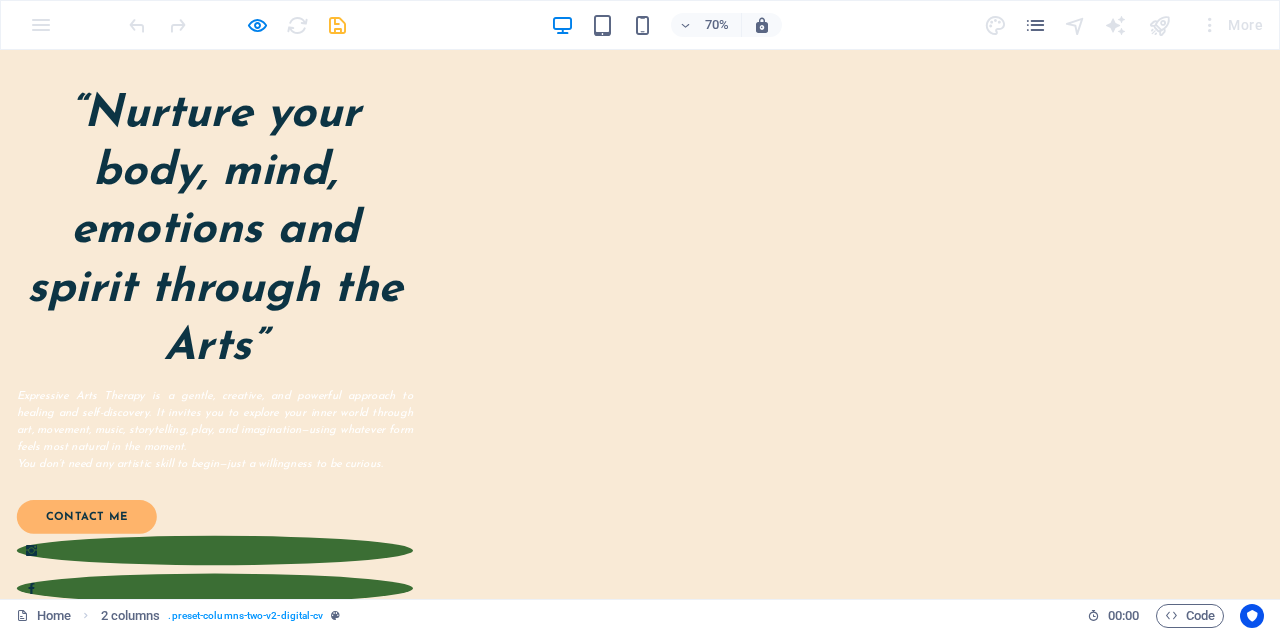 click on "“Nurture your body, mind, emotions and spirit through the Arts” Expressive Arts Therapy is a gentle, creative, and powerful approach to healing and self-discovery. It invites you to explore your inner world through art, movement, music, storytelling, play, and imagination—using whatever form feels most natural in the moment. You don’t need any artistic skill to begin—just a willingness to be curious. contact me" at bounding box center [914, 887] 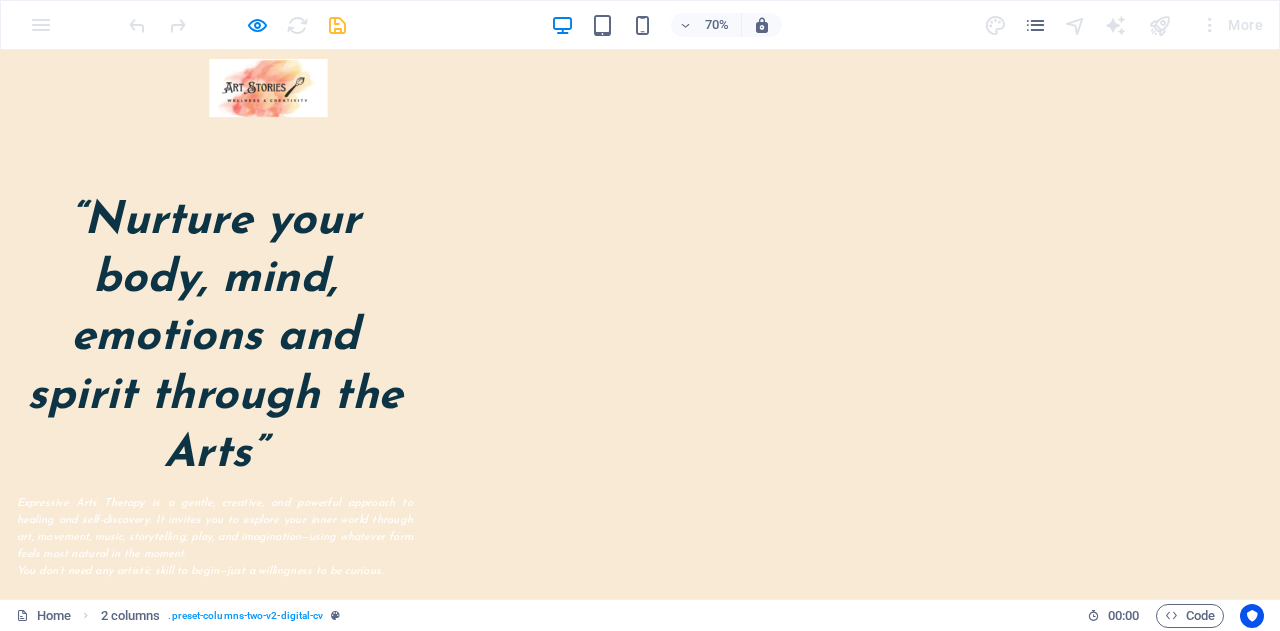 scroll, scrollTop: 0, scrollLeft: 0, axis: both 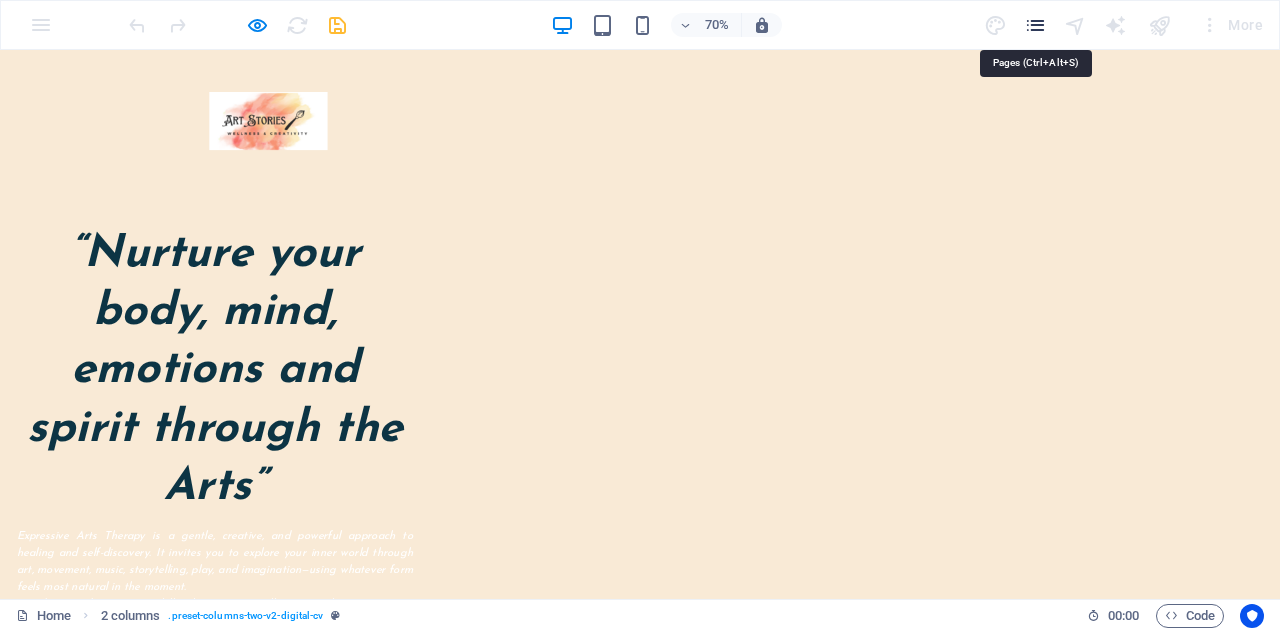 click at bounding box center [1035, 25] 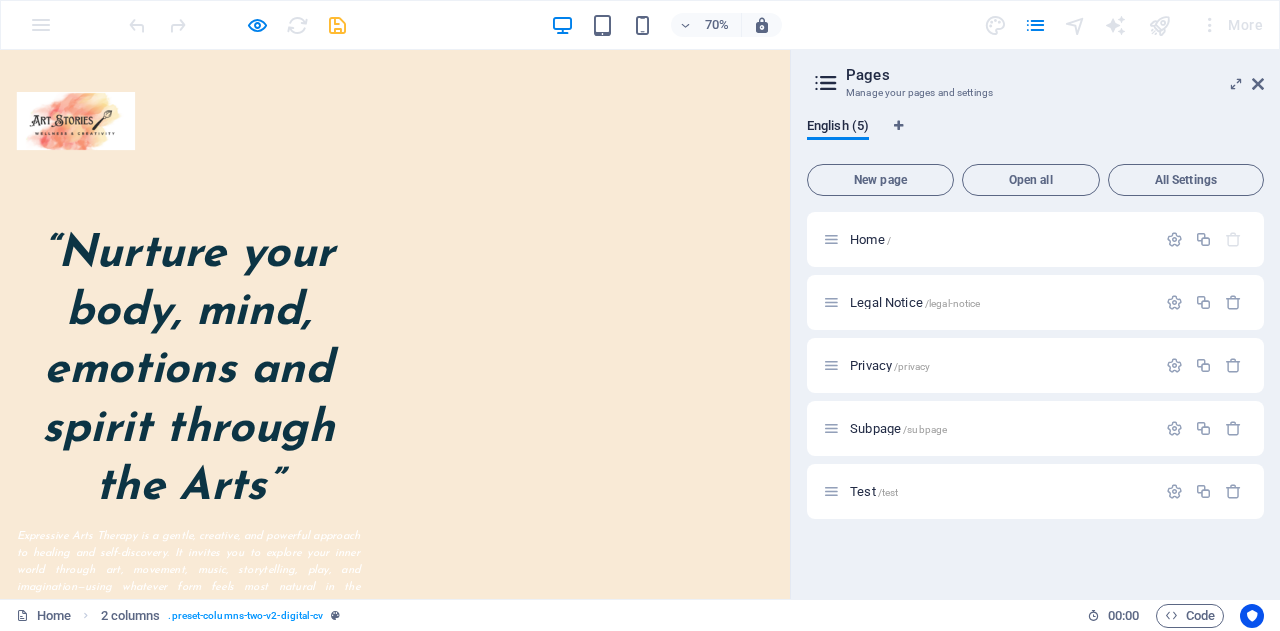 click at bounding box center [564, 151] 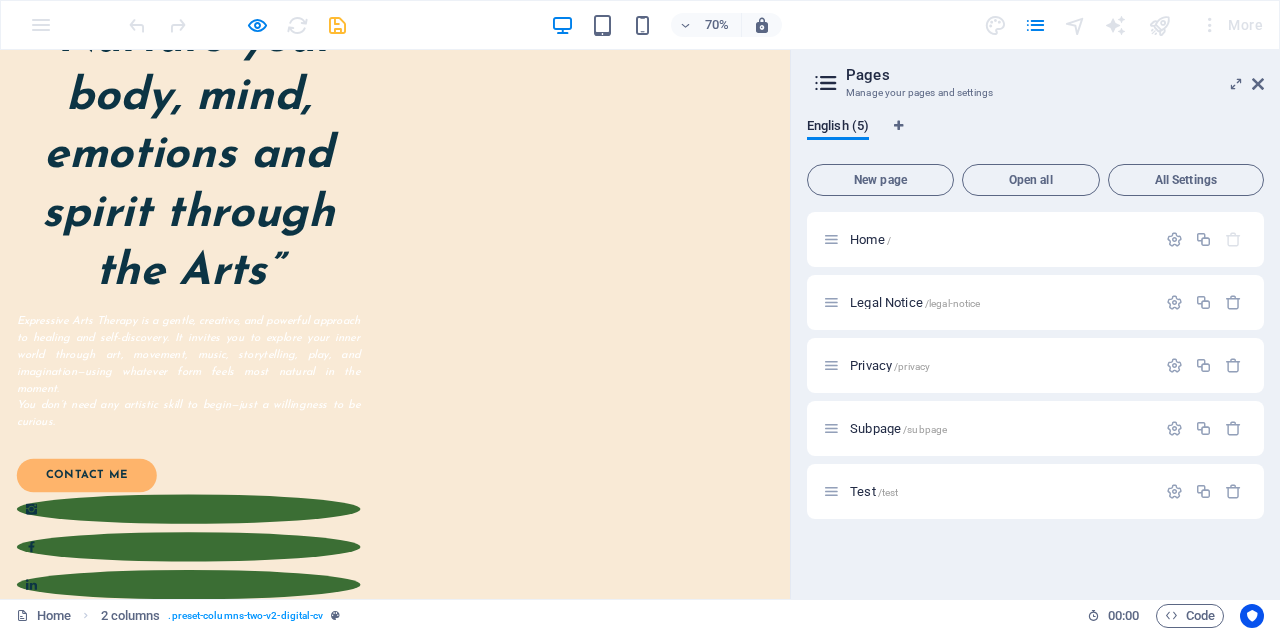scroll, scrollTop: 400, scrollLeft: 0, axis: vertical 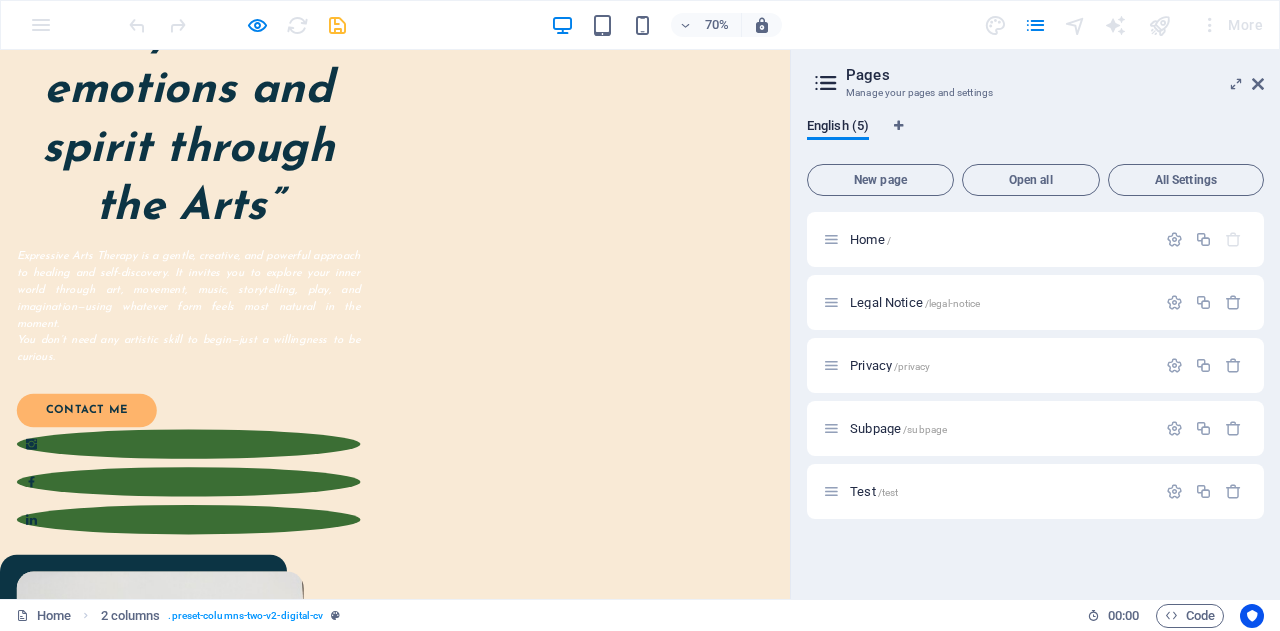 click on "Expressive Arts Therapy is a gentle, creative, and powerful approach to healing and self-discovery. It invites you to explore your inner world through art, movement, music, storytelling, play, and imagination—using whatever form feels most natural in the moment." at bounding box center [269, 393] 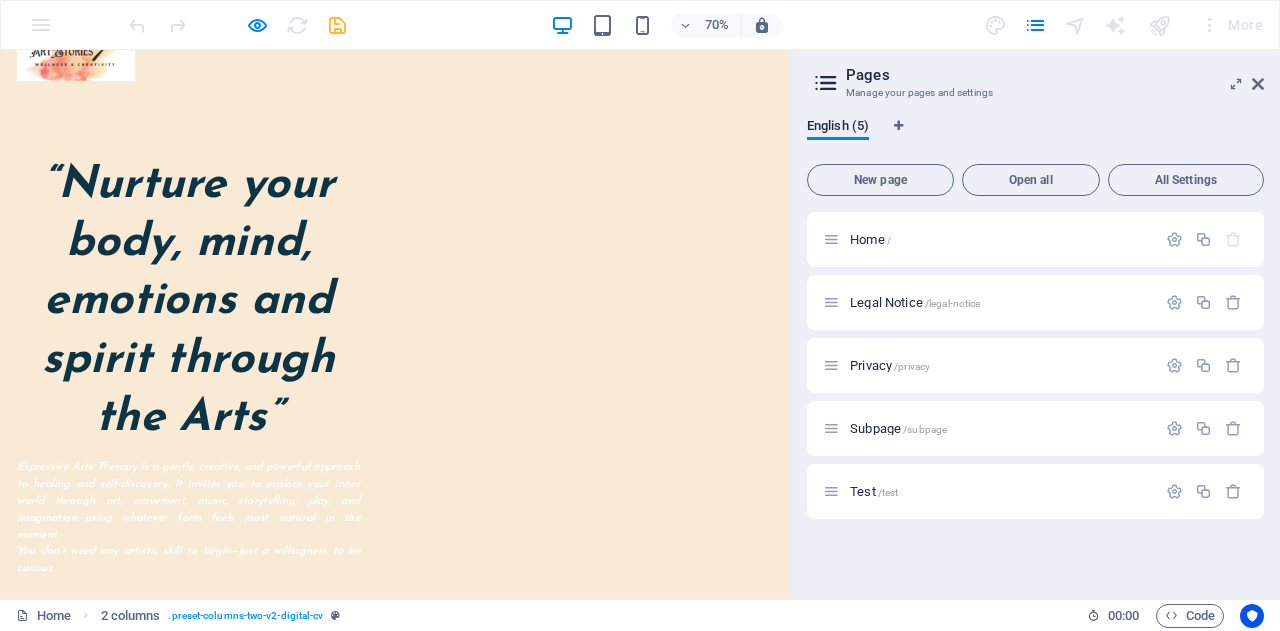 scroll, scrollTop: 0, scrollLeft: 0, axis: both 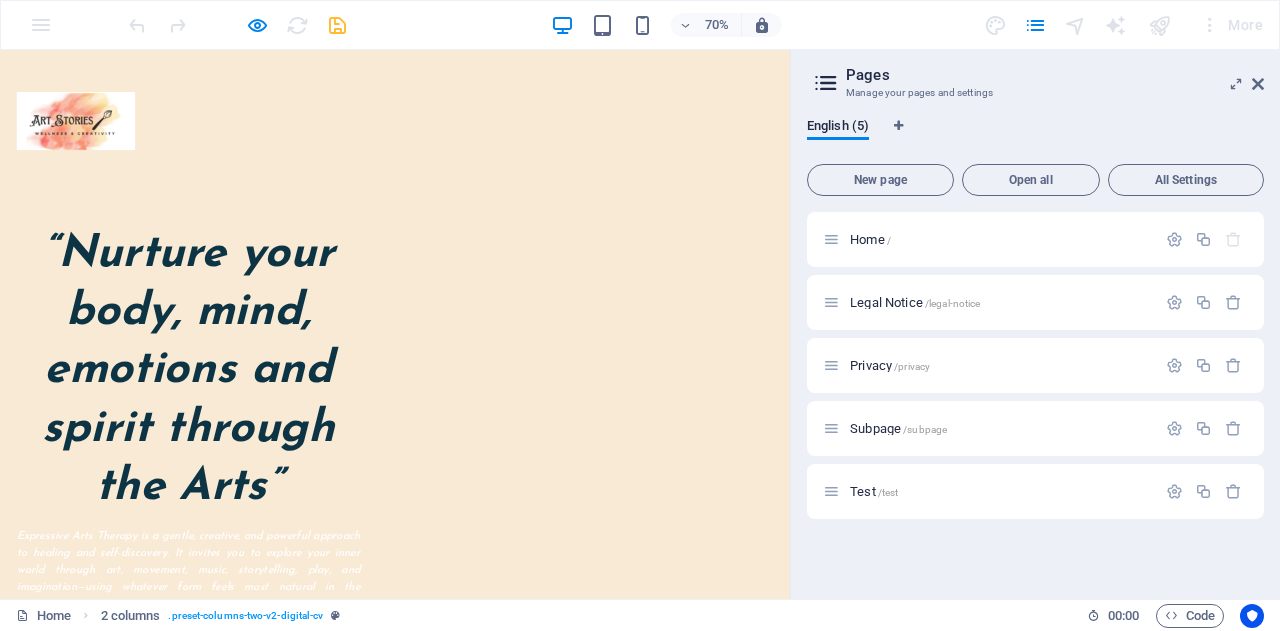 click on "“Nurture your body, mind, emotions and spirit through the Arts”" at bounding box center [269, 508] 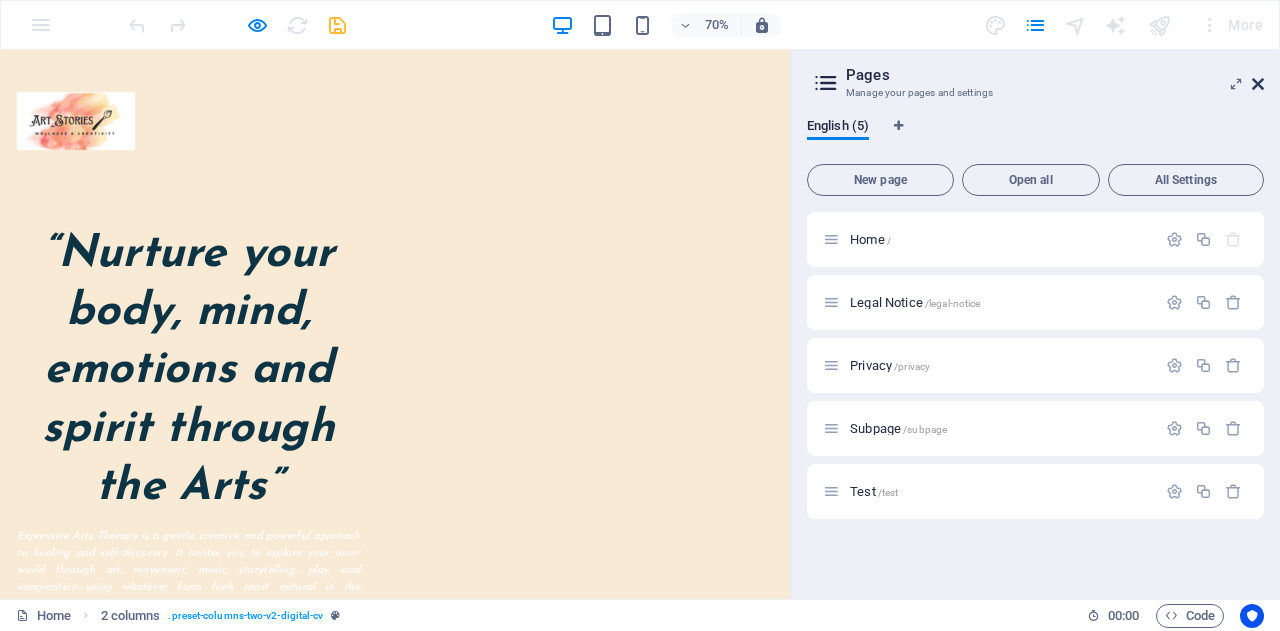 drag, startPoint x: 1286, startPoint y: 183, endPoint x: 1260, endPoint y: 82, distance: 104.292854 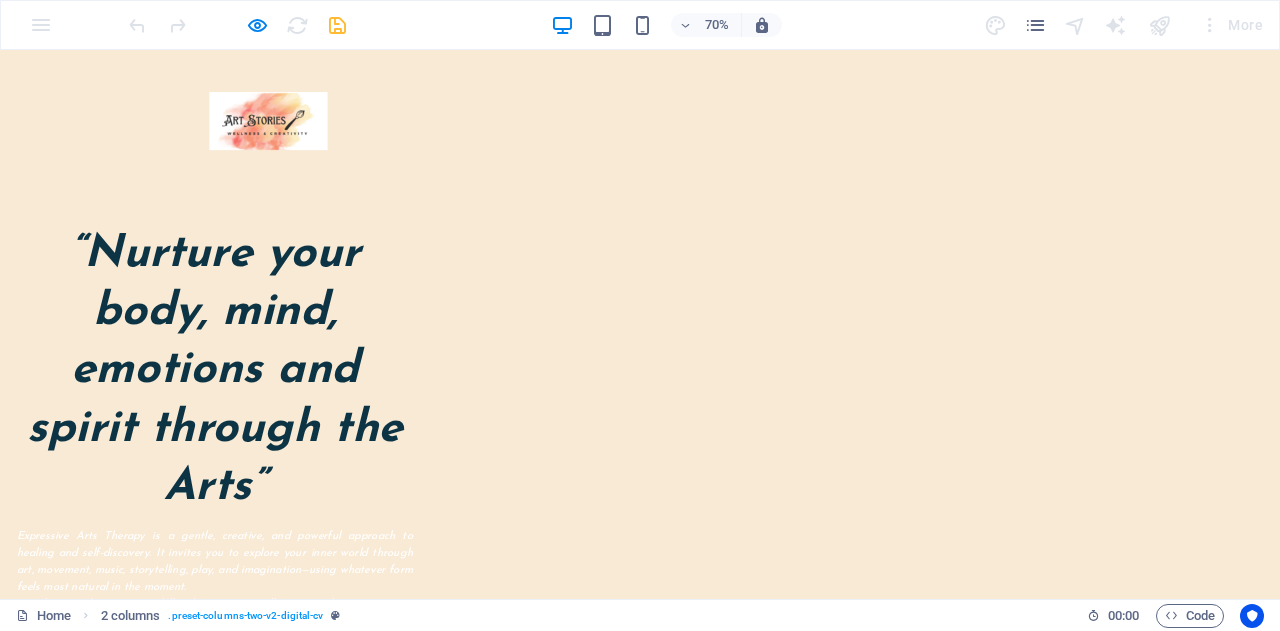 click on "Expressive Arts Therapy is a gentle, creative, and powerful approach to healing and self-discovery. It invites you to explore your inner world through art, movement, music, storytelling, play, and imagination—using whatever form feels most natural in the moment." at bounding box center [307, 781] 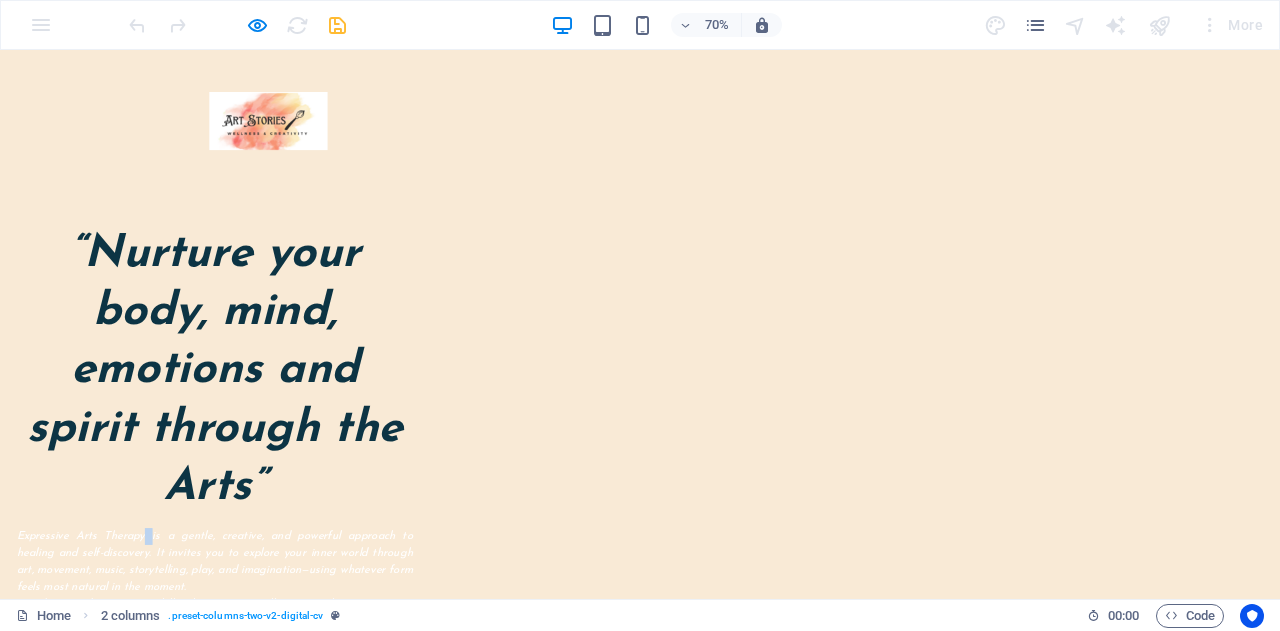 click on "Expressive Arts Therapy is a gentle, creative, and powerful approach to healing and self-discovery. It invites you to explore your inner world through art, movement, music, storytelling, play, and imagination—using whatever form feels most natural in the moment." at bounding box center (307, 781) 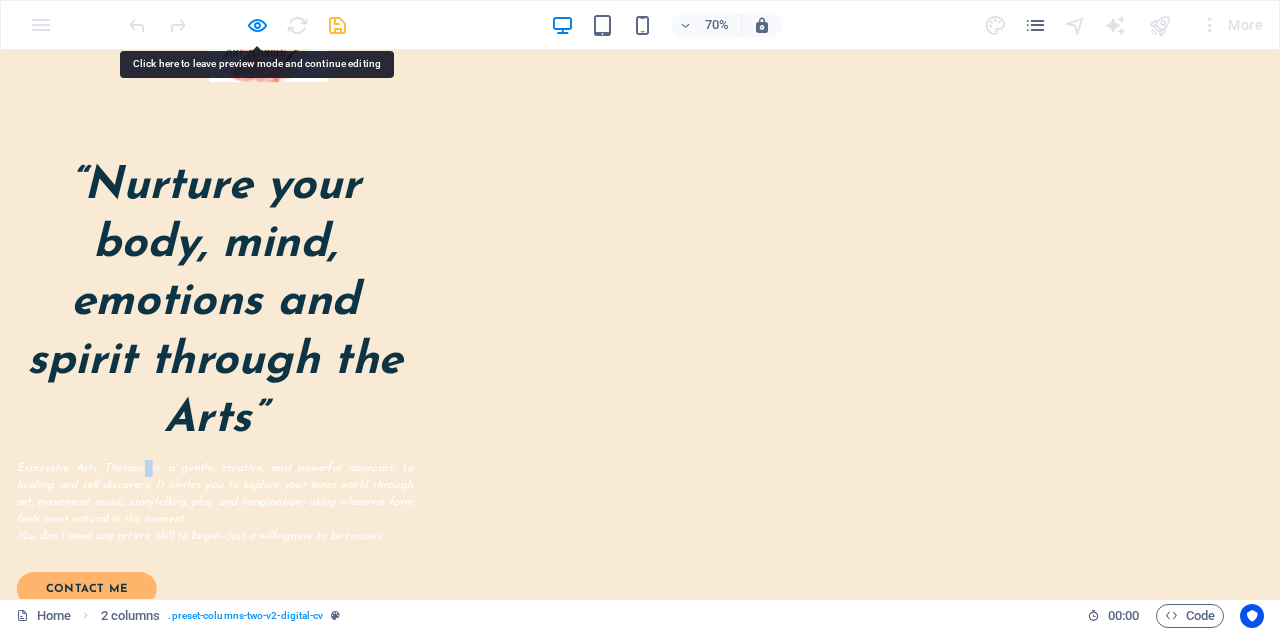 scroll, scrollTop: 300, scrollLeft: 0, axis: vertical 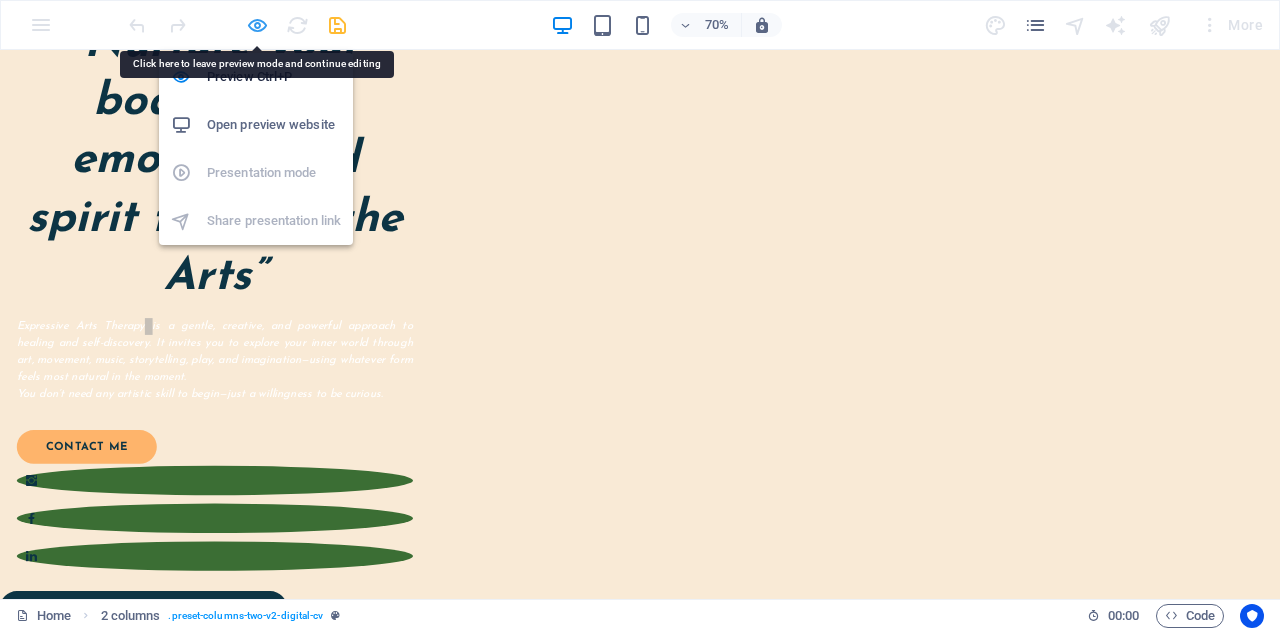 click at bounding box center (257, 25) 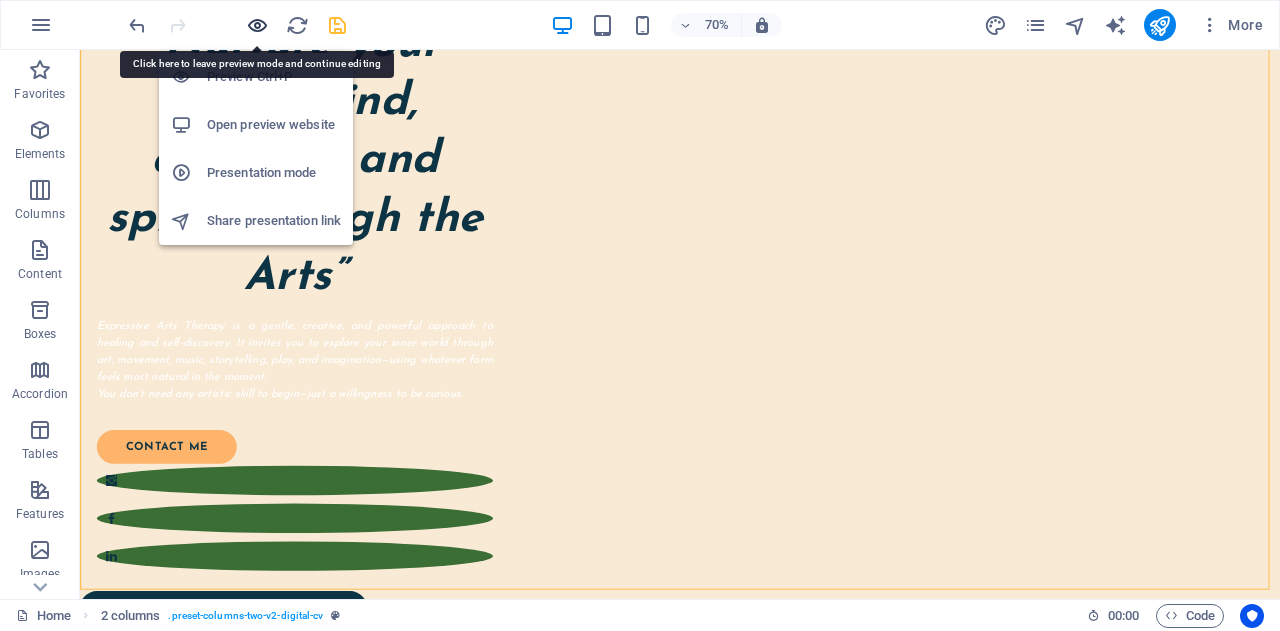 drag, startPoint x: 250, startPoint y: 18, endPoint x: 519, endPoint y: 445, distance: 504.6682 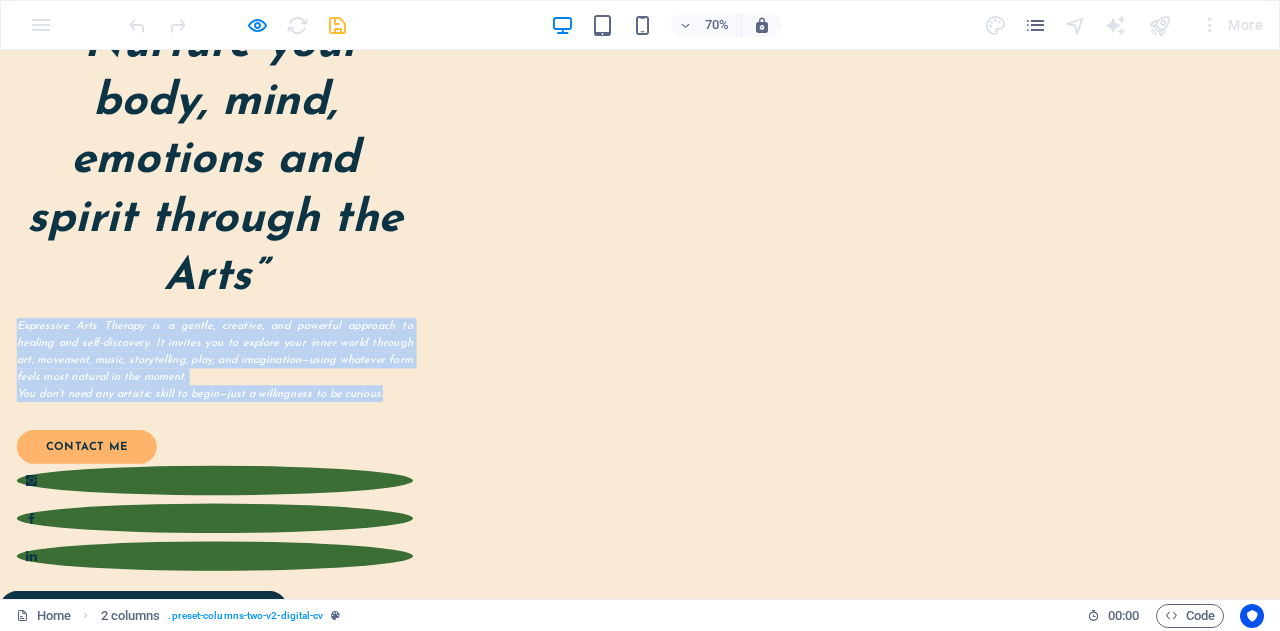 drag, startPoint x: 295, startPoint y: 440, endPoint x: 788, endPoint y: 537, distance: 502.452 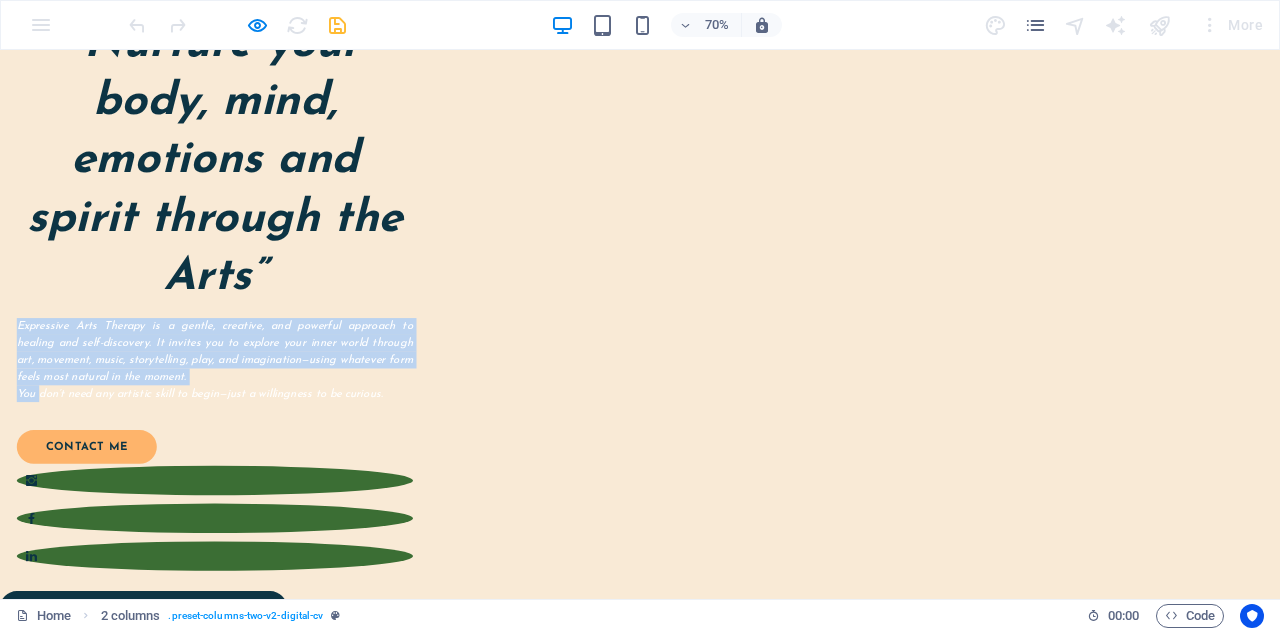 drag, startPoint x: 321, startPoint y: 544, endPoint x: 300, endPoint y: 501, distance: 47.853943 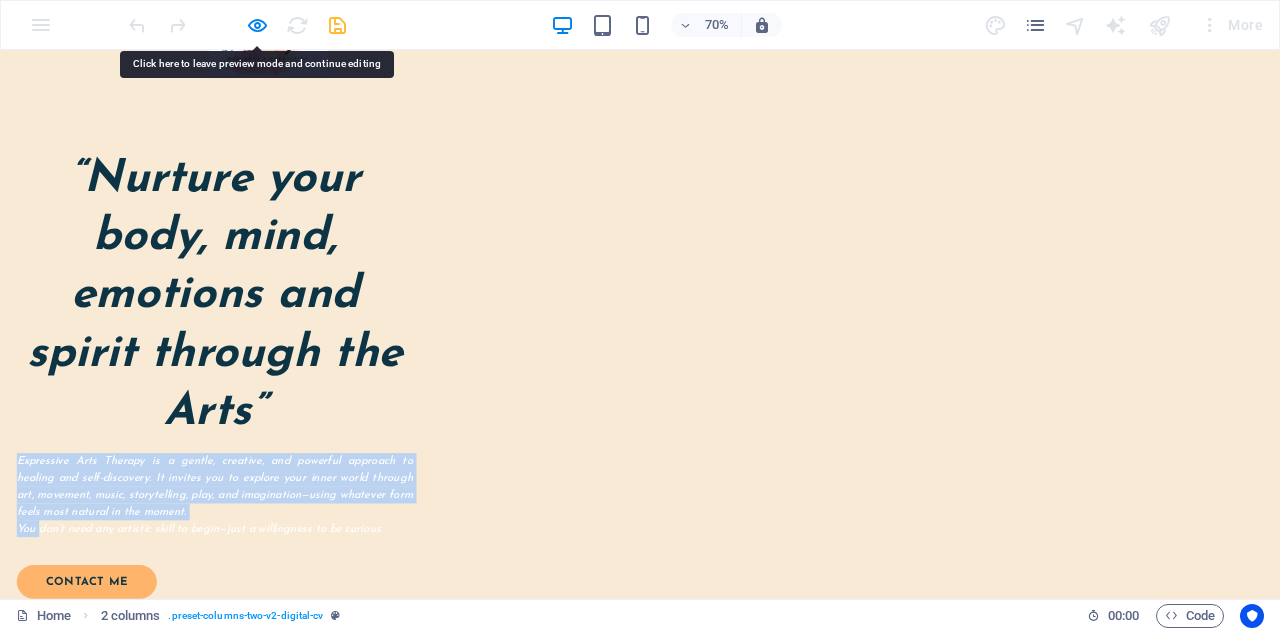 scroll, scrollTop: 0, scrollLeft: 0, axis: both 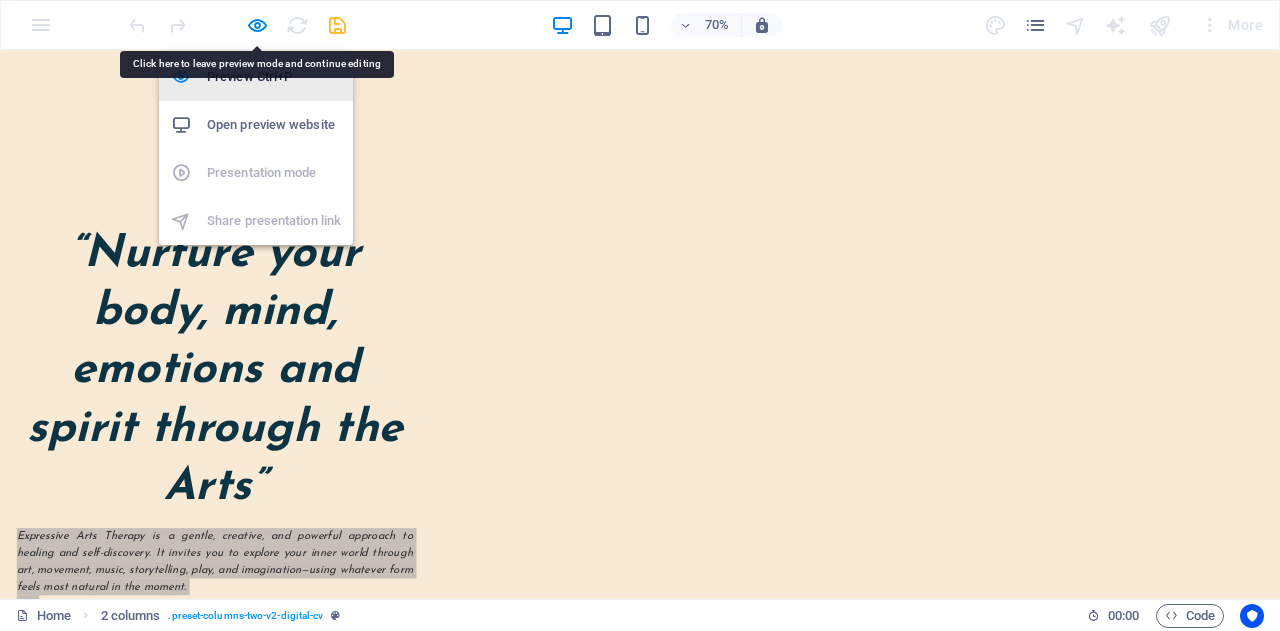 click on "Preview Ctrl+P" at bounding box center [256, 77] 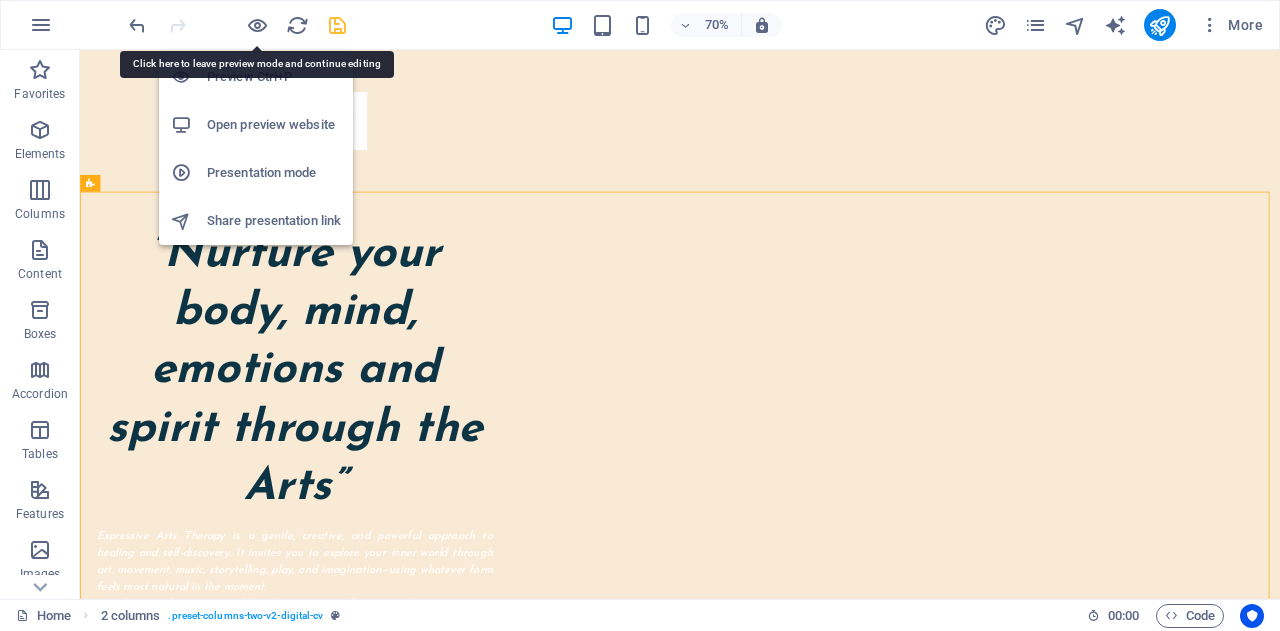 click on "Expressive Arts Therapy is a gentle, creative, and powerful approach to healing and self-discovery. It invites you to explore your inner world through art, movement, music, storytelling, play, and imagination—using whatever form feels most natural in the moment. You don’t need any artistic skill to begin—just a willingness to be curious." at bounding box center [387, 793] 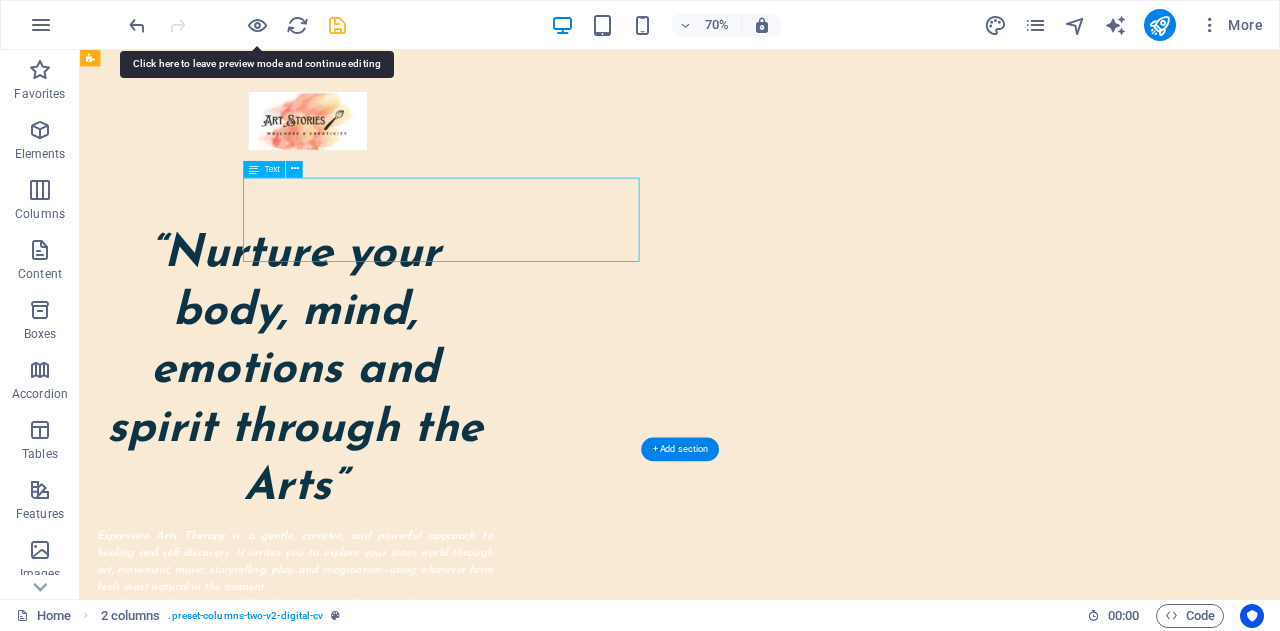 scroll, scrollTop: 500, scrollLeft: 0, axis: vertical 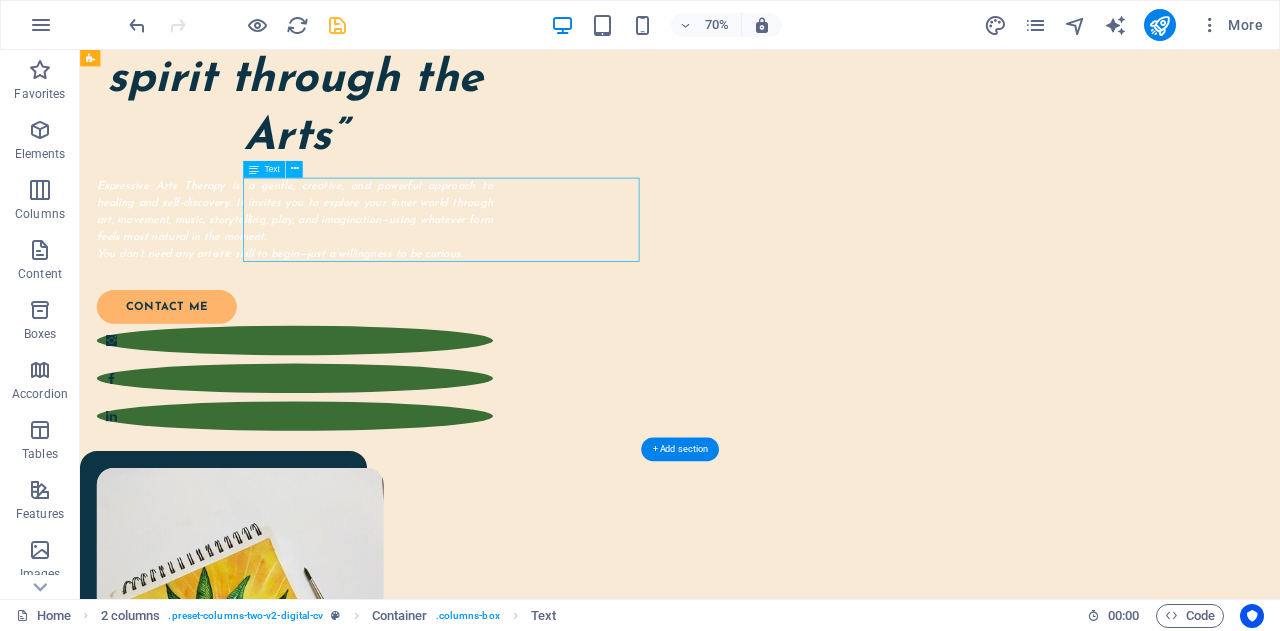 click on "Expressive Arts Therapy is a gentle, creative, and powerful approach to healing and self-discovery. It invites you to explore your inner world through art, movement, music, storytelling, play, and imagination—using whatever form feels most natural in the moment. You don’t need any artistic skill to begin—just a willingness to be curious." at bounding box center [387, 293] 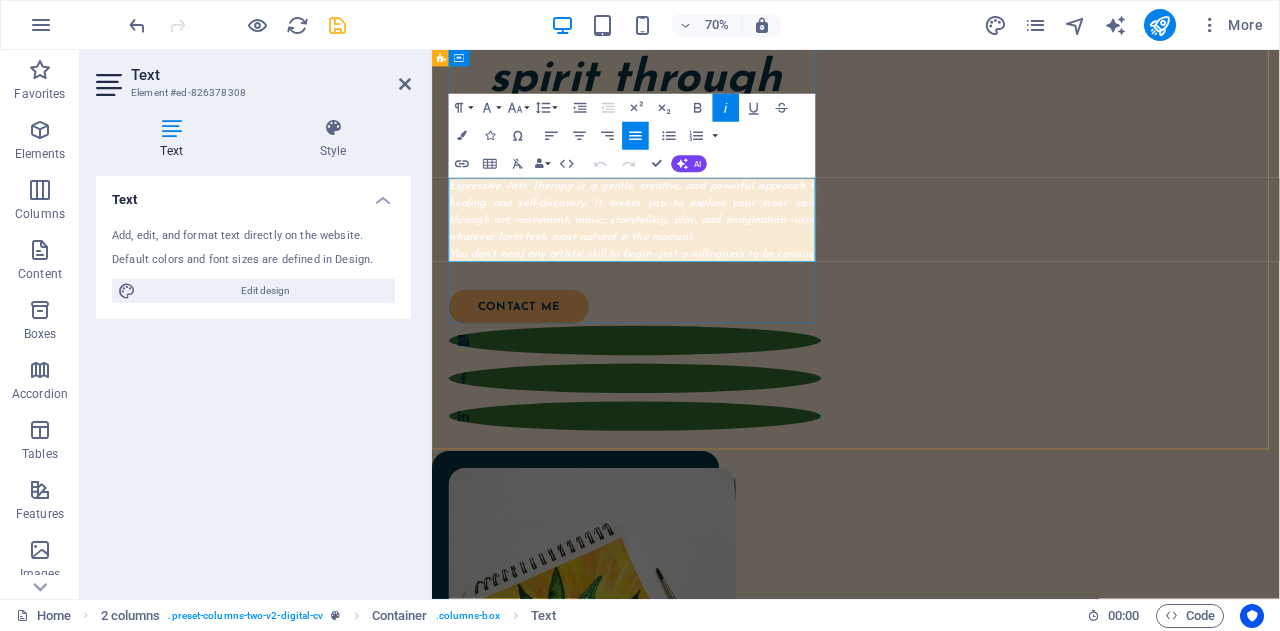 click on "Expressive Arts Therapy is a gentle, creative, and powerful approach to healing and self-discovery. It invites you to explore your inner world through art, movement, music, storytelling, play, and imagination—using whatever form feels most natural in the moment." at bounding box center (722, 281) 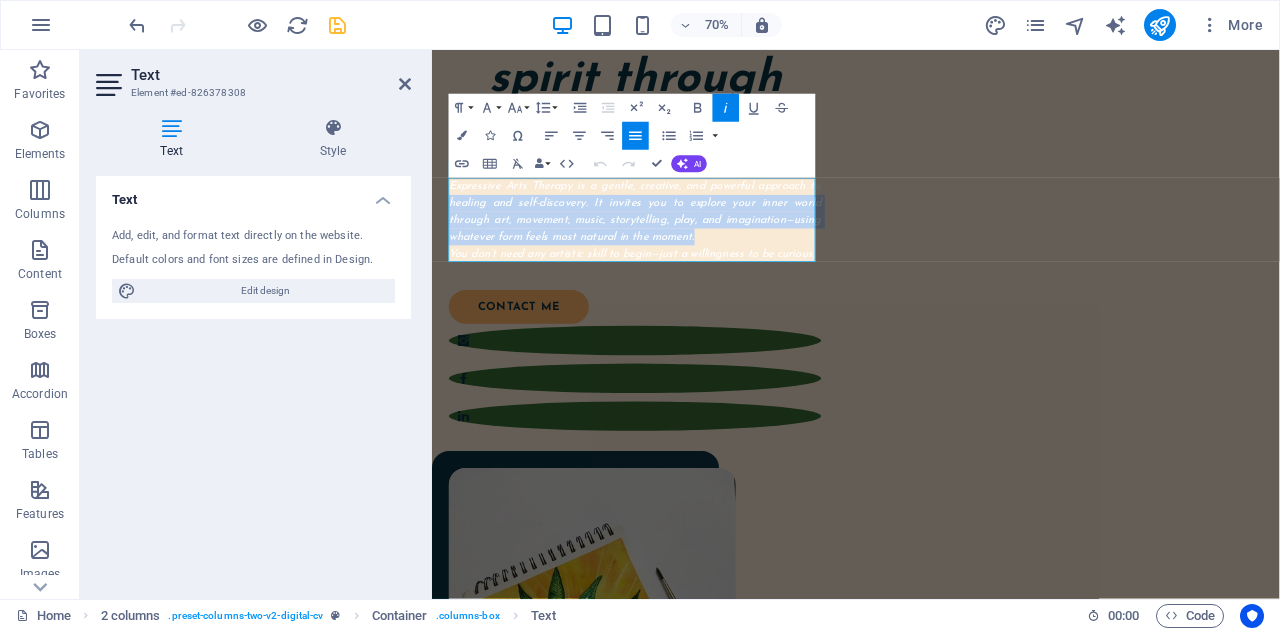 drag, startPoint x: 854, startPoint y: 324, endPoint x: 402, endPoint y: 259, distance: 456.64975 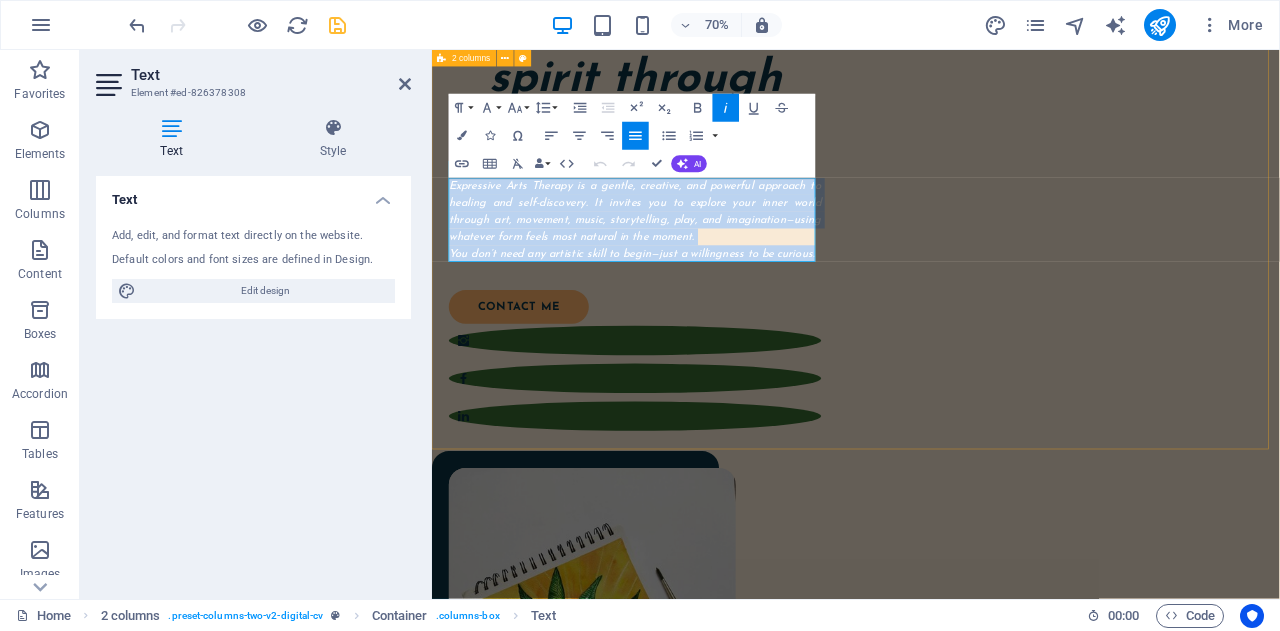 drag, startPoint x: 459, startPoint y: 239, endPoint x: 1024, endPoint y: 361, distance: 578.0216 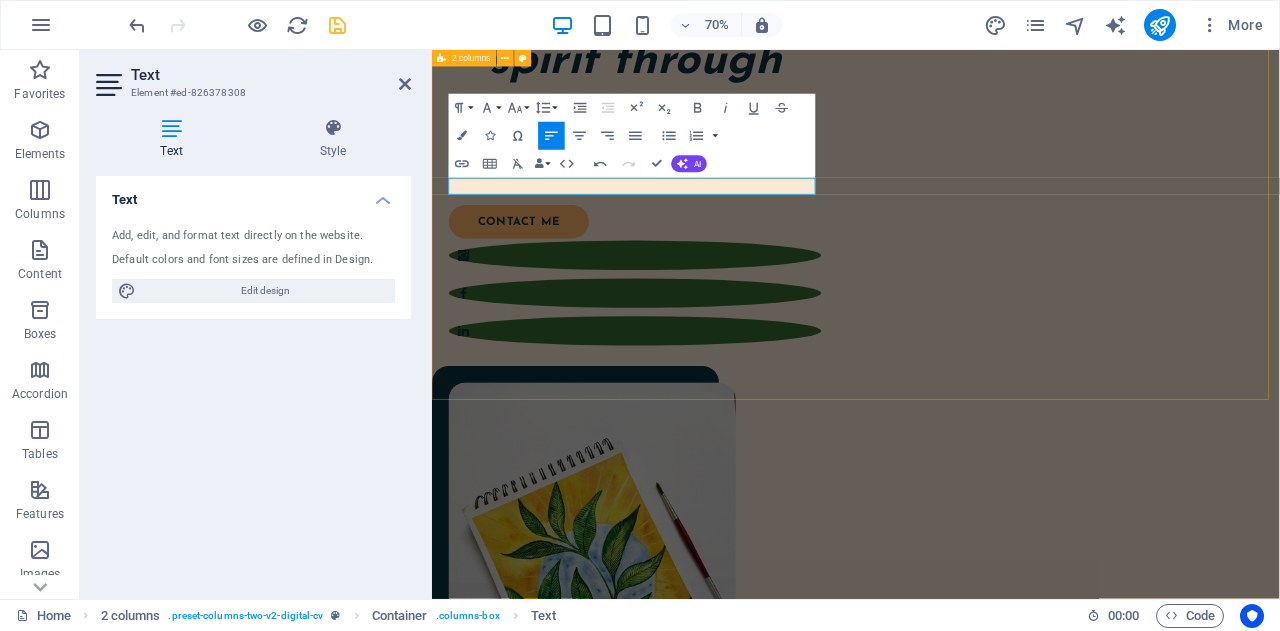 scroll, scrollTop: 501, scrollLeft: 0, axis: vertical 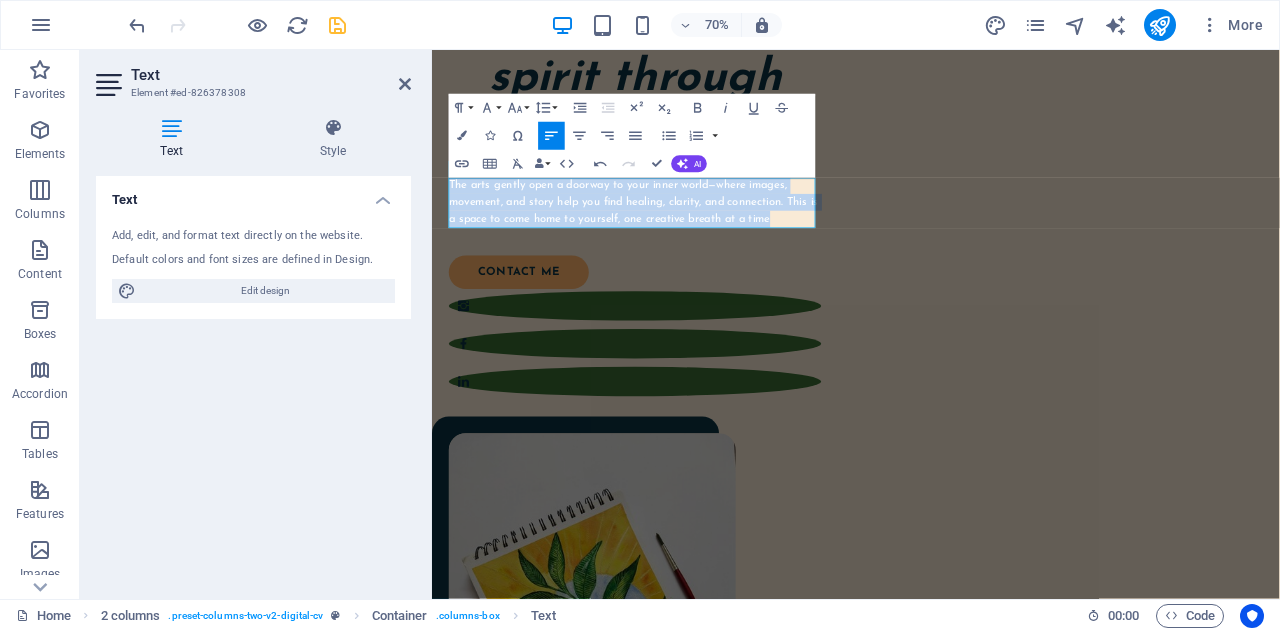 drag, startPoint x: 965, startPoint y: 298, endPoint x: 383, endPoint y: 198, distance: 590.52856 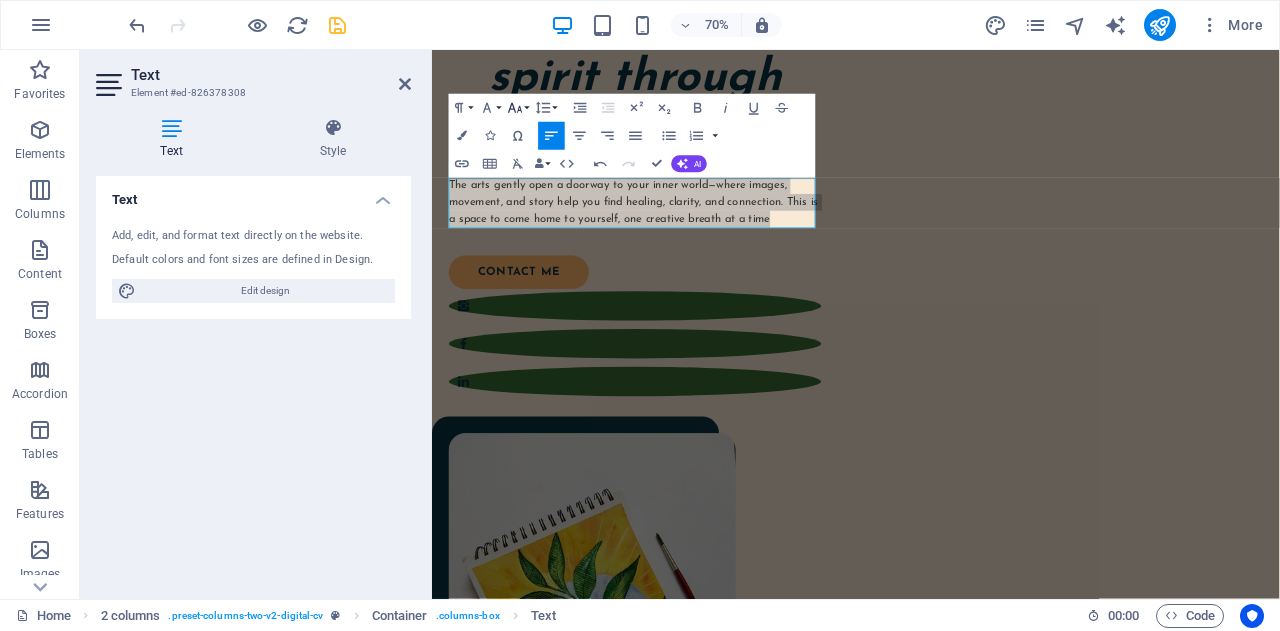 click 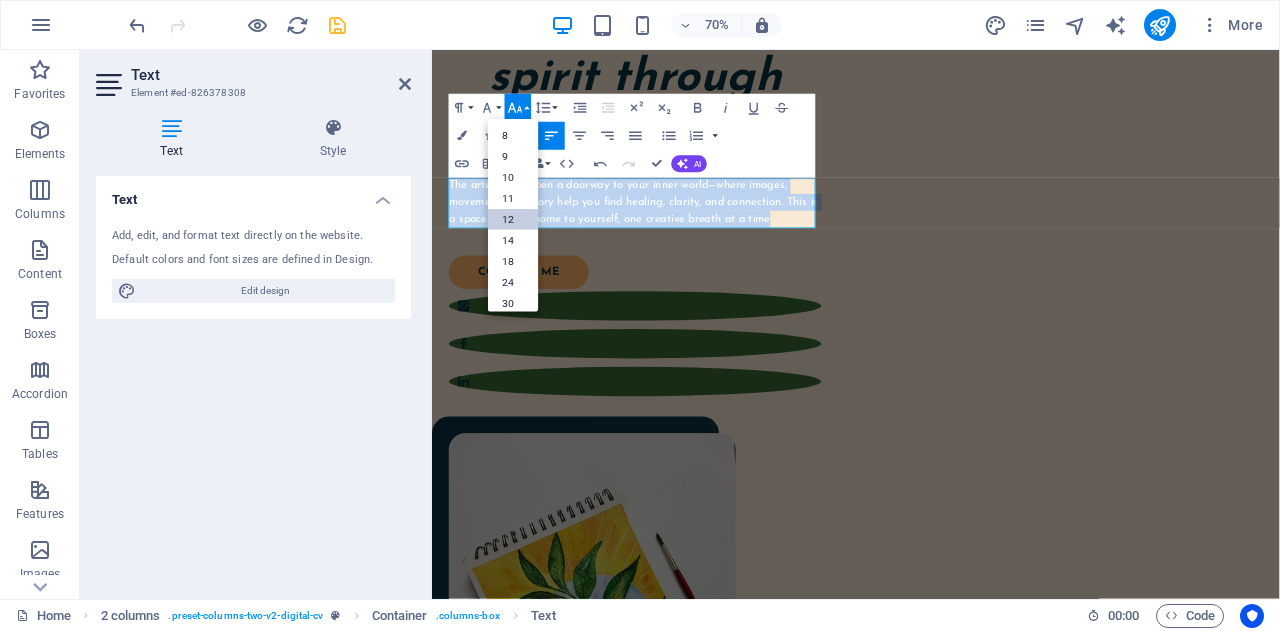click on "12" at bounding box center (513, 219) 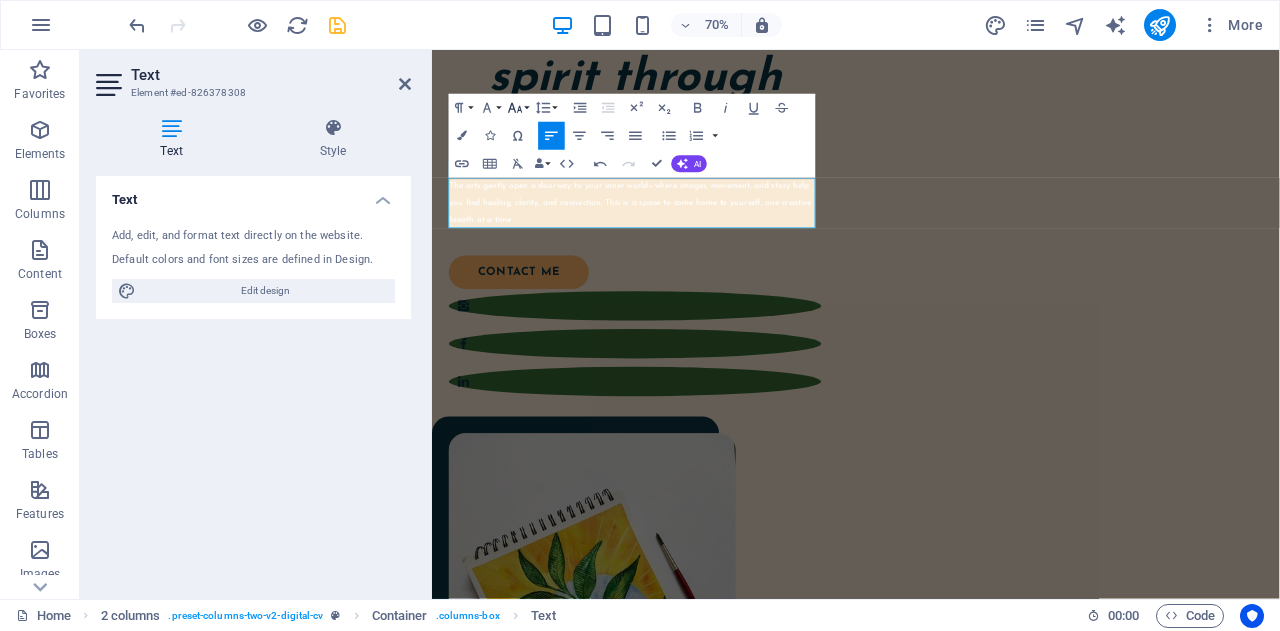 click 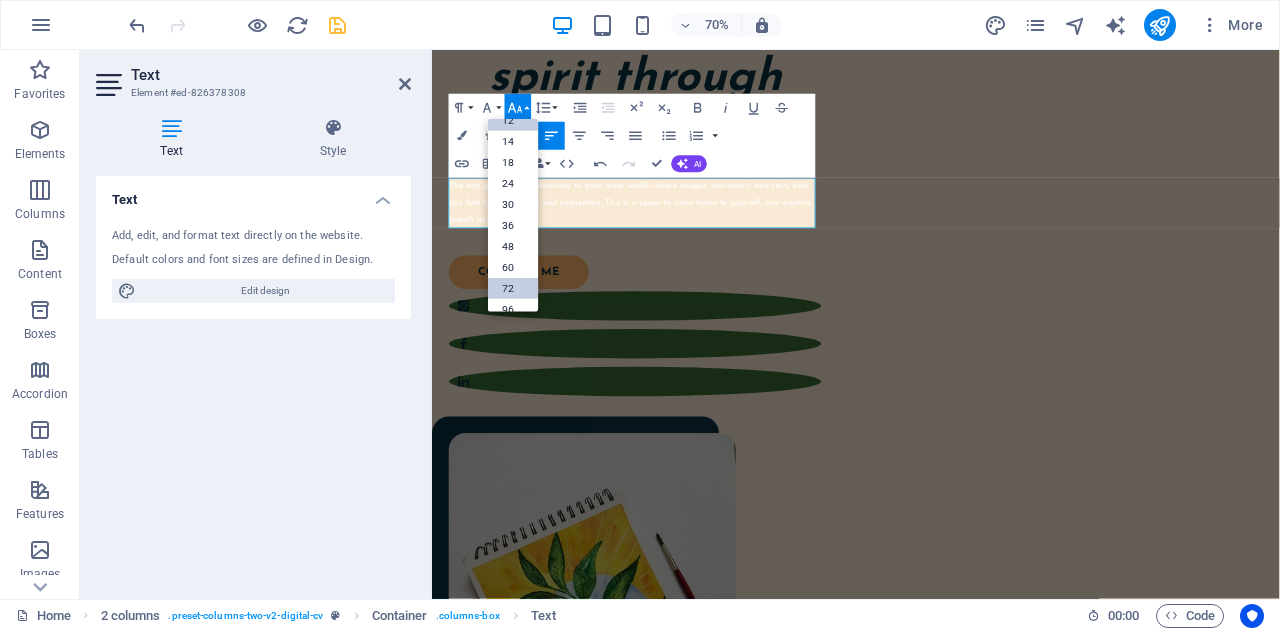 drag, startPoint x: 513, startPoint y: 277, endPoint x: 117, endPoint y: 325, distance: 398.8985 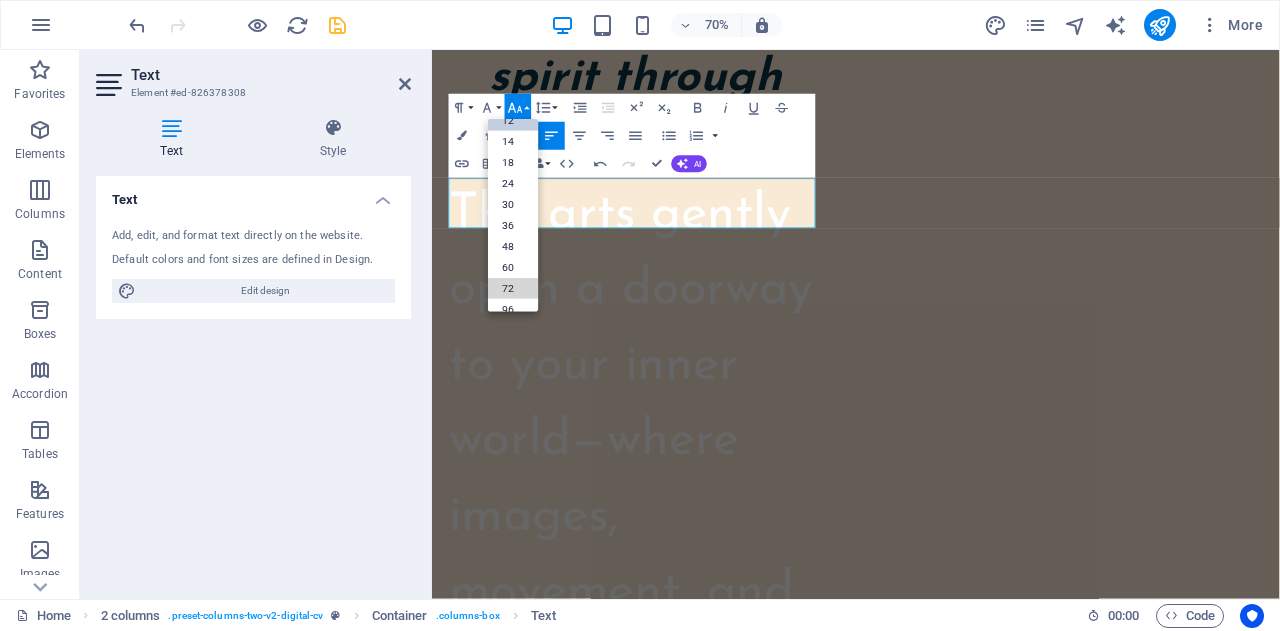scroll, scrollTop: 500, scrollLeft: 0, axis: vertical 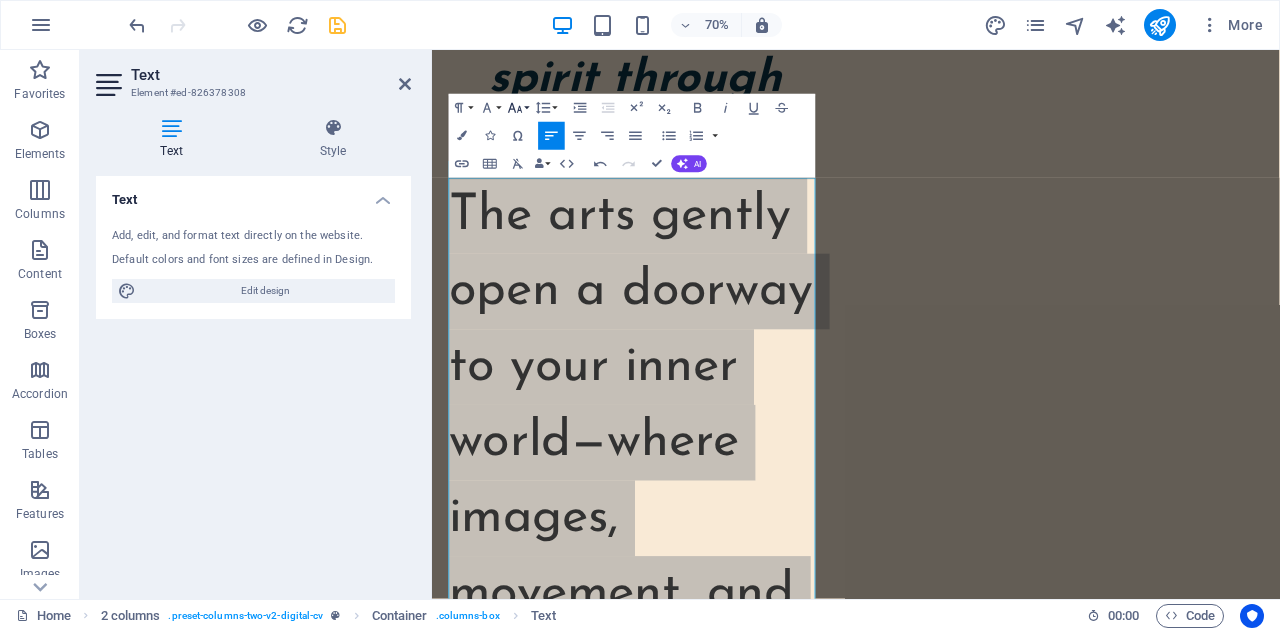 click on "Font Size" at bounding box center [518, 108] 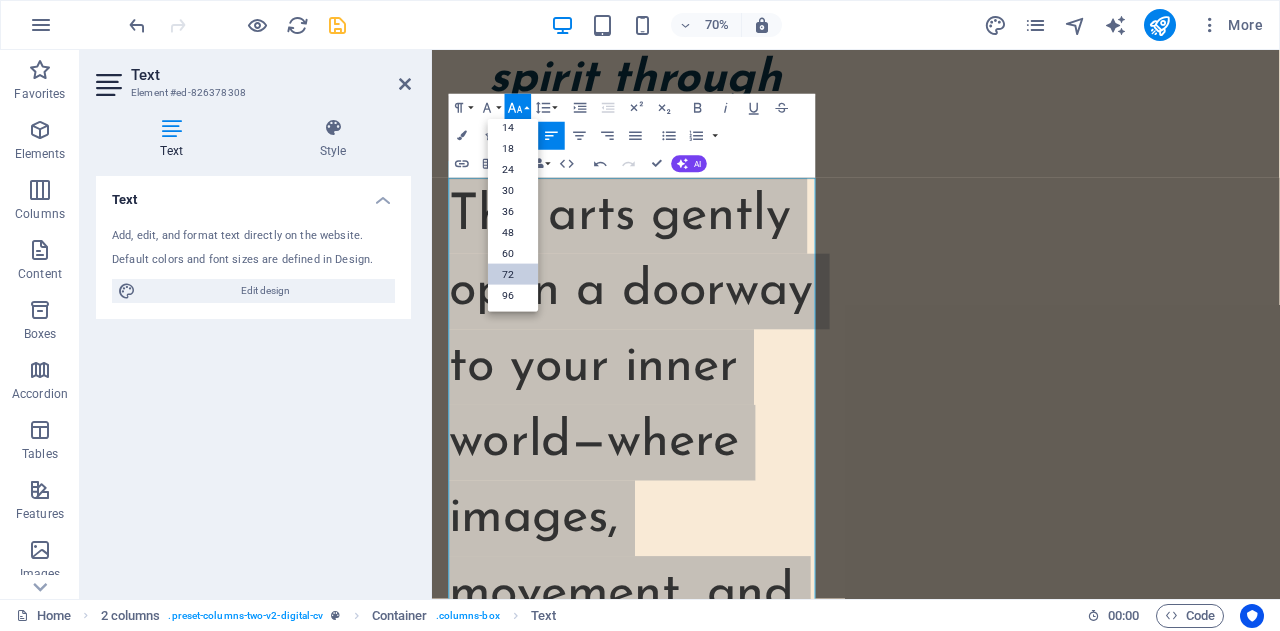 scroll, scrollTop: 160, scrollLeft: 0, axis: vertical 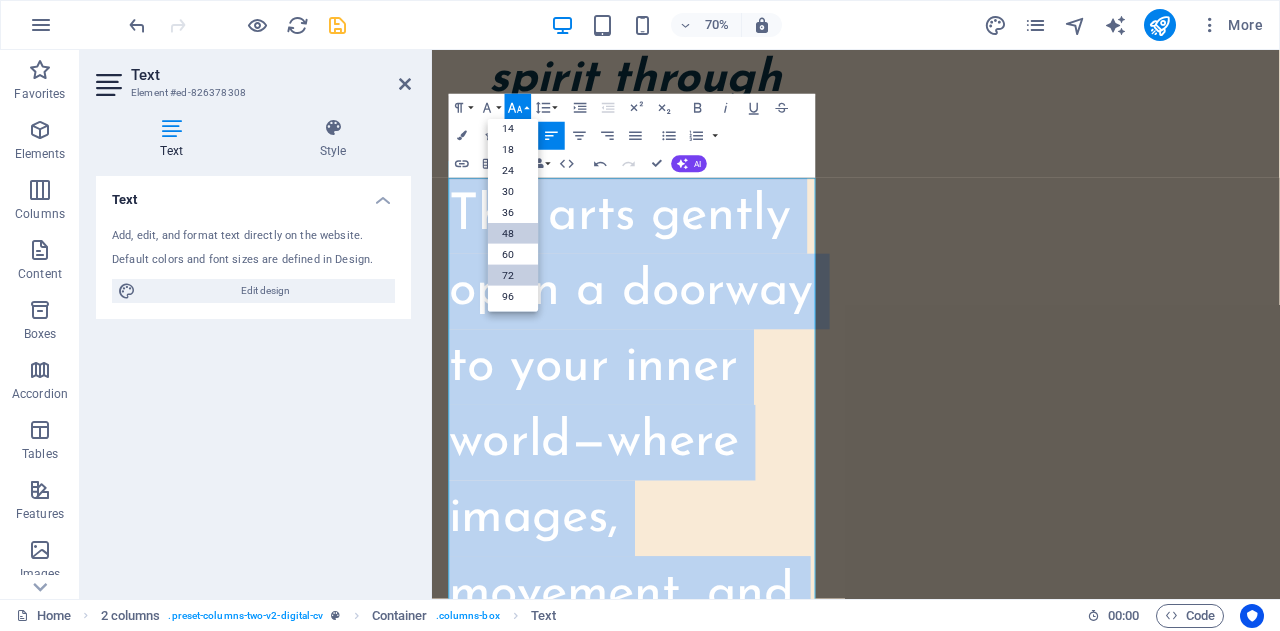 click on "48" at bounding box center [513, 233] 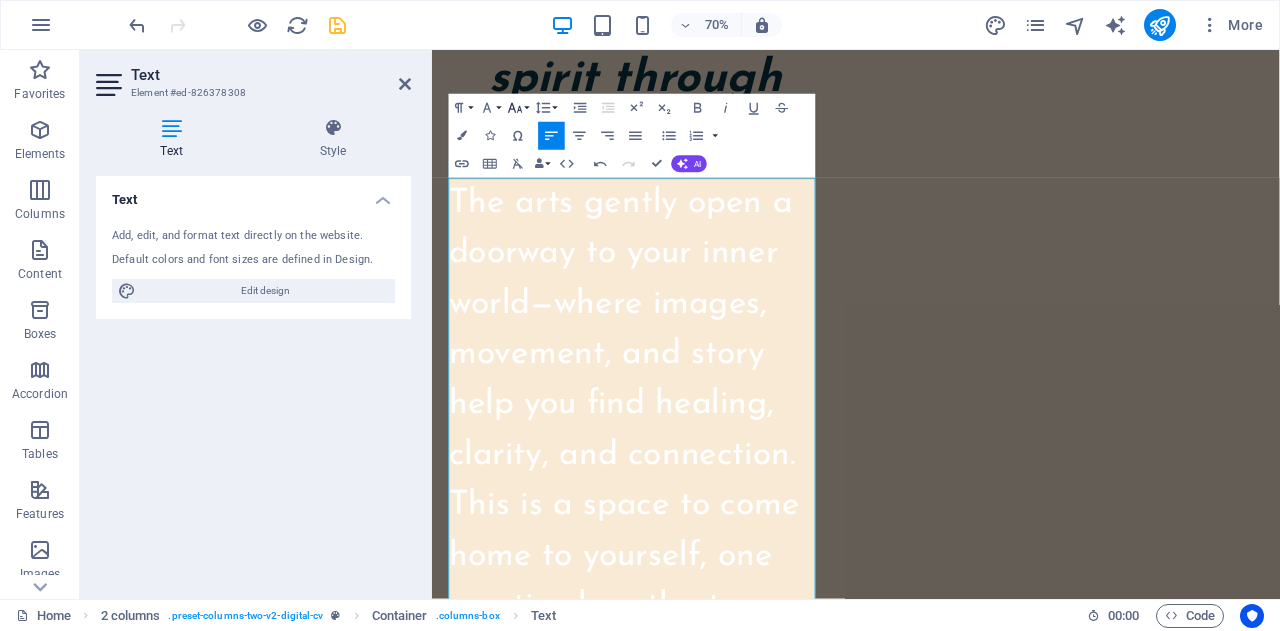 click on "Font Size" at bounding box center (518, 108) 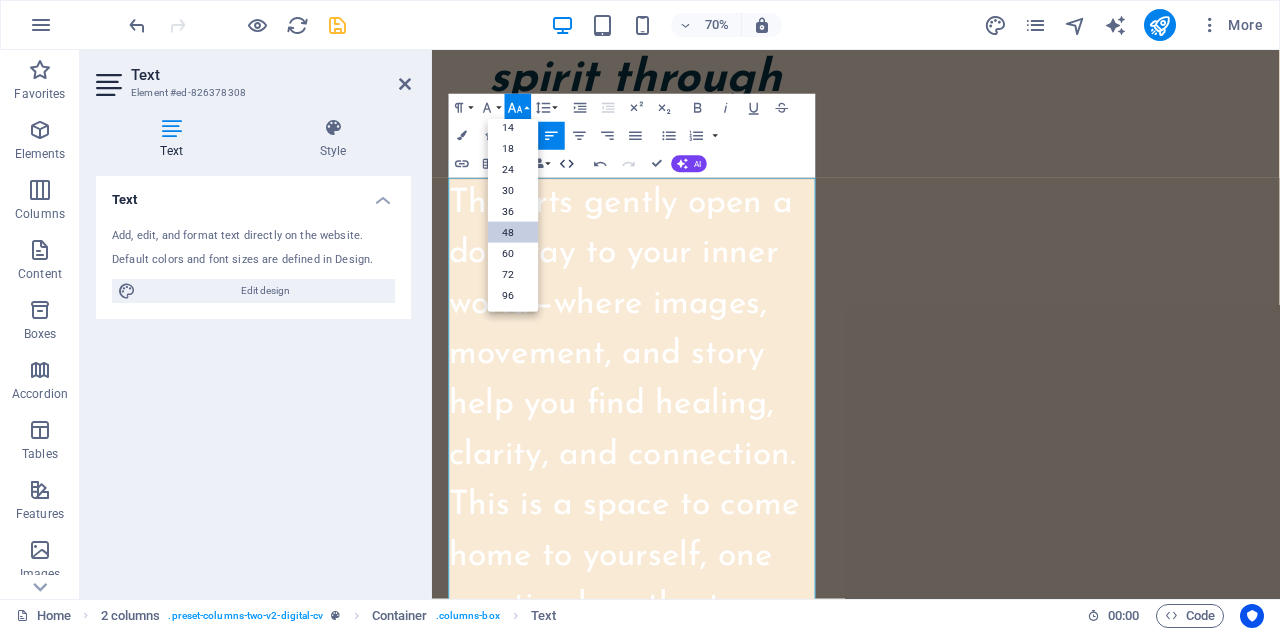 scroll, scrollTop: 160, scrollLeft: 0, axis: vertical 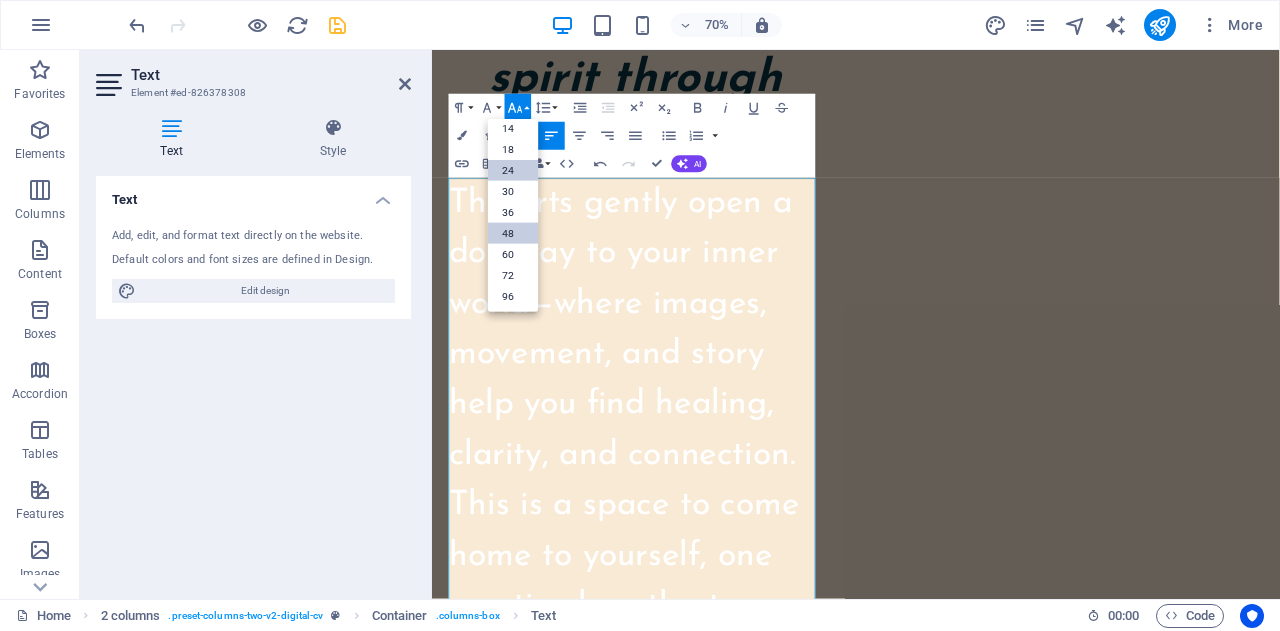 click on "24" at bounding box center [513, 170] 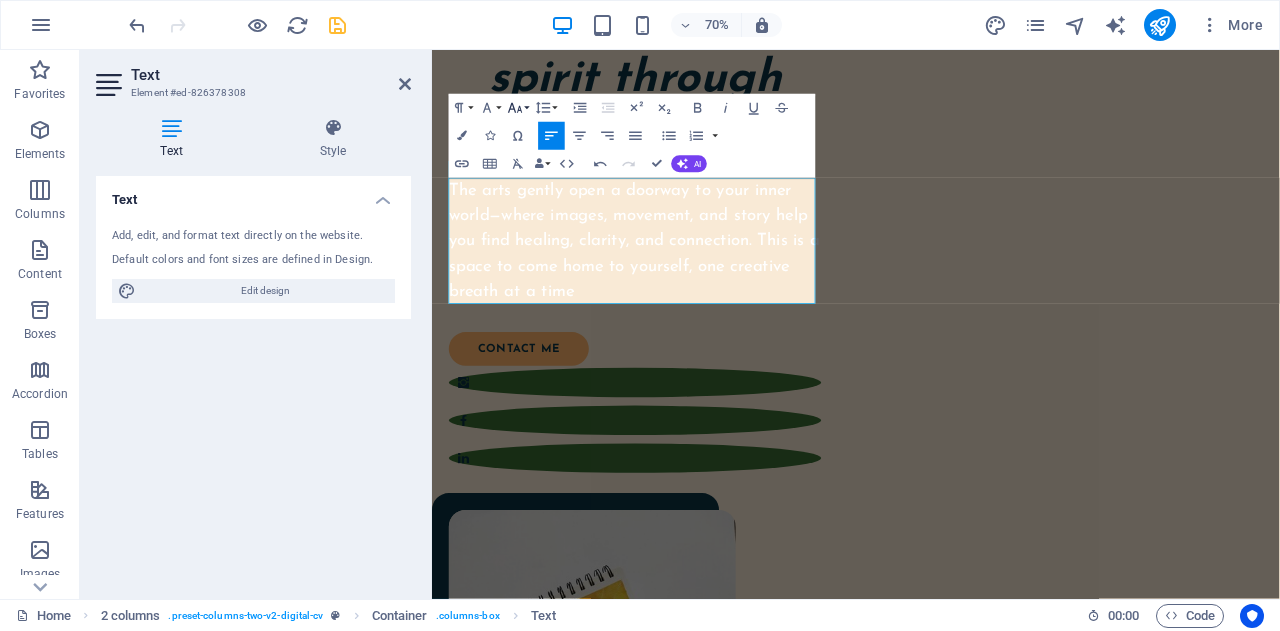 click on "Font Size" at bounding box center (518, 108) 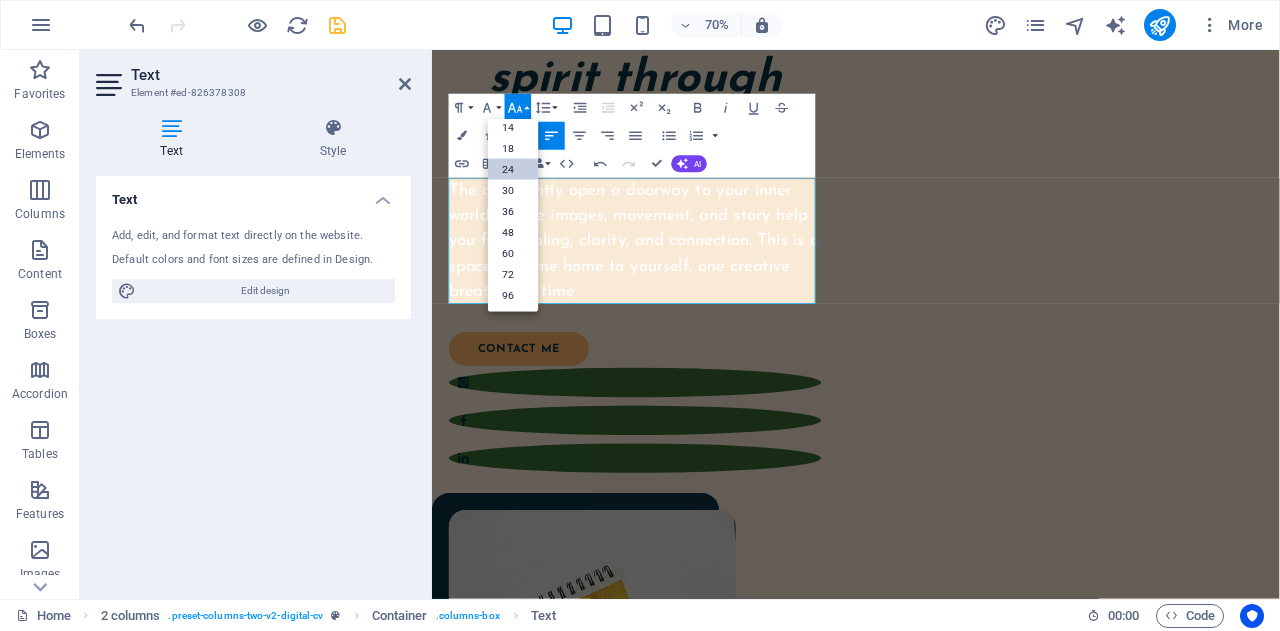scroll, scrollTop: 160, scrollLeft: 0, axis: vertical 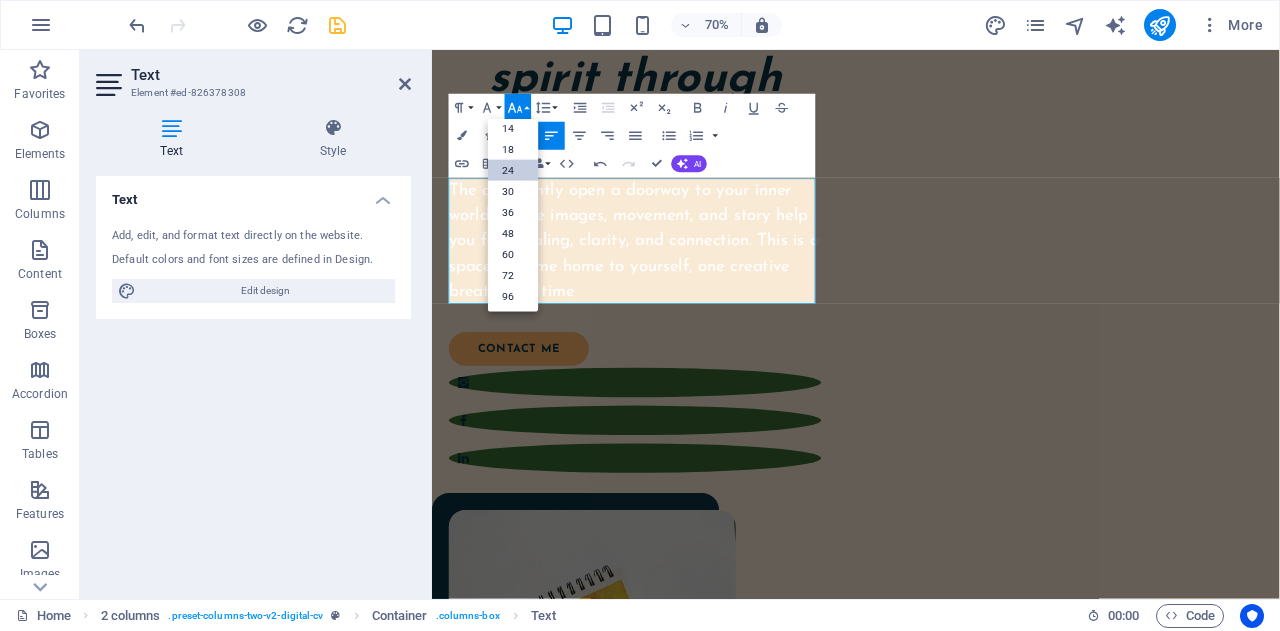 click on "24" at bounding box center (513, 170) 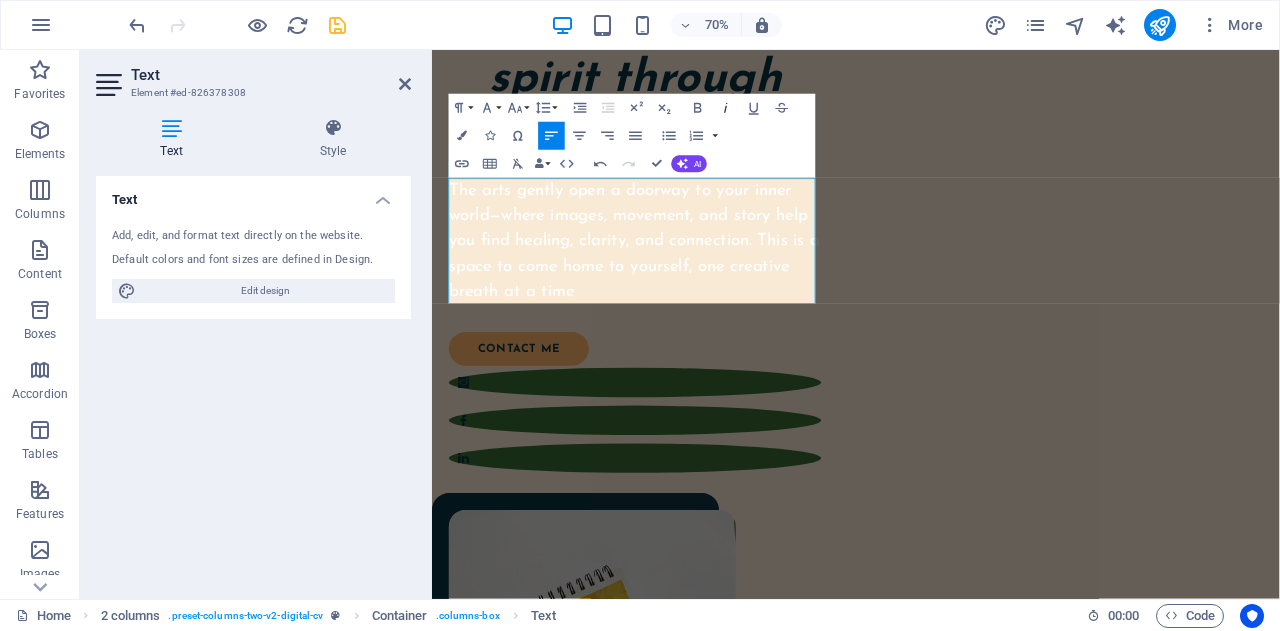 click 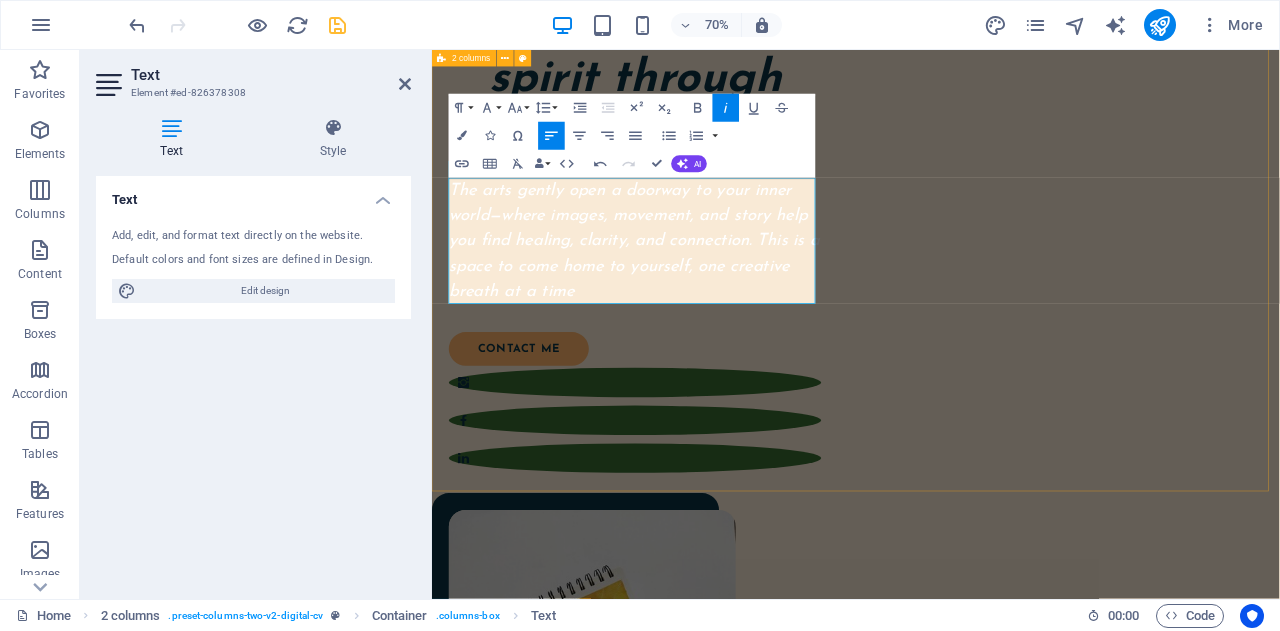 click on "“Nurture your body, mind, emotions and spirit through the Arts” The arts gently open a doorway to your inner world—where images, movement, and story help you find healing, clarity, and connection. This is a space to come home to yourself, one creative breath at a time contact me" at bounding box center [1037, 617] 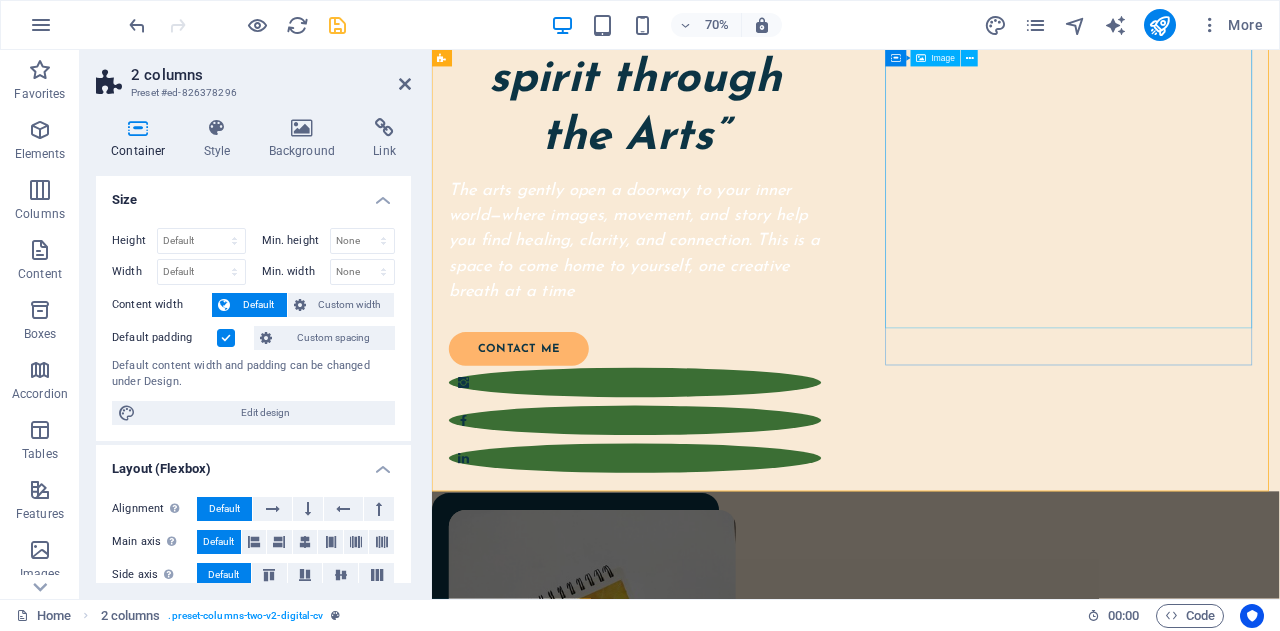 click on "The arts gently open a doorway to your inner world—where images, movement, and story help you find healing, clarity, and connection. This is a space to come home to yourself, one creative breath at a time" at bounding box center [722, 323] 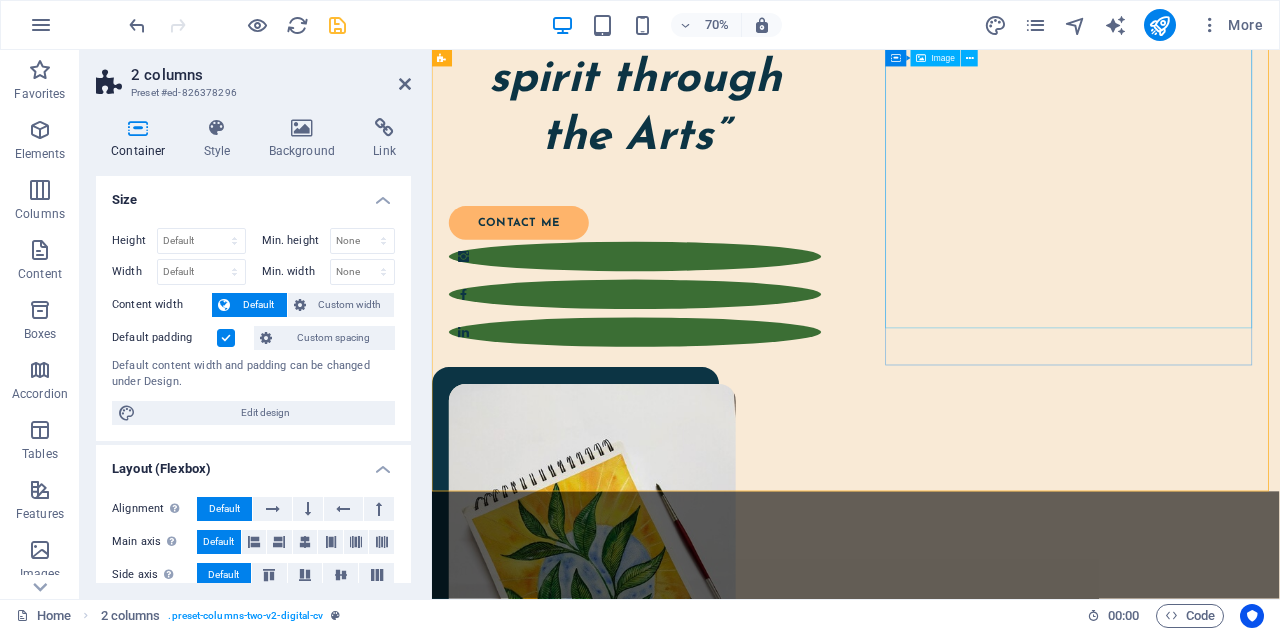 click on "“Nurture your body, mind, emotions and spirit through the Arts” contact me" at bounding box center (1037, 527) 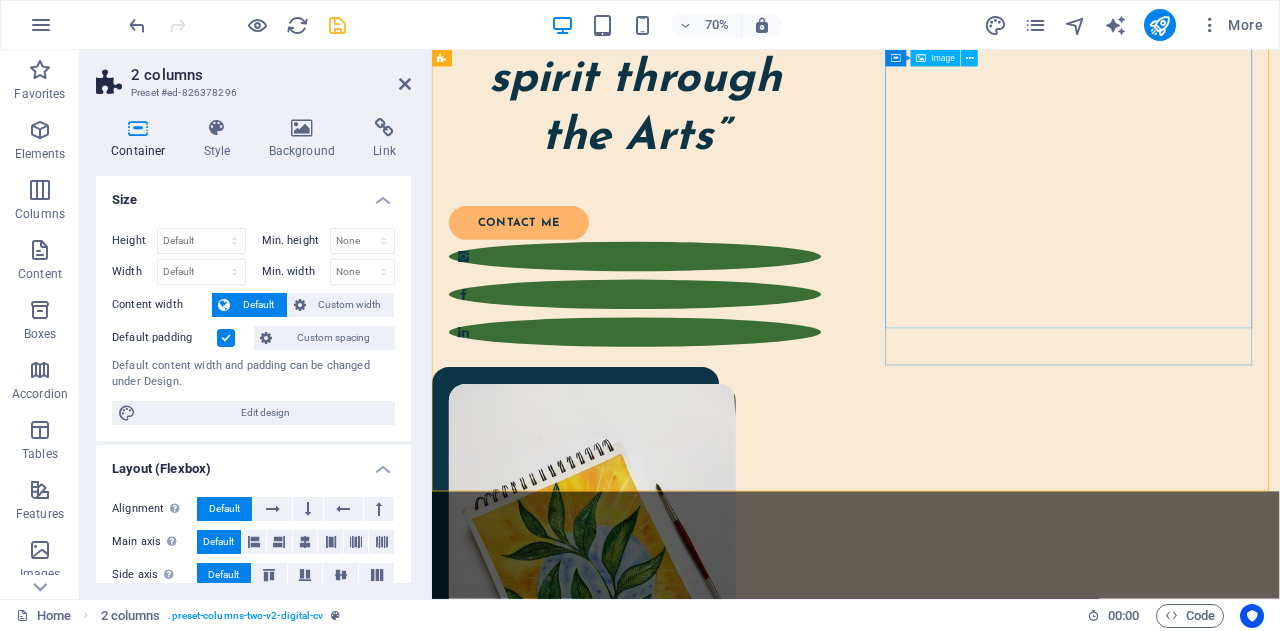 click on "“Nurture your body, mind, emotions and spirit through the Arts” contact me" at bounding box center (1037, 527) 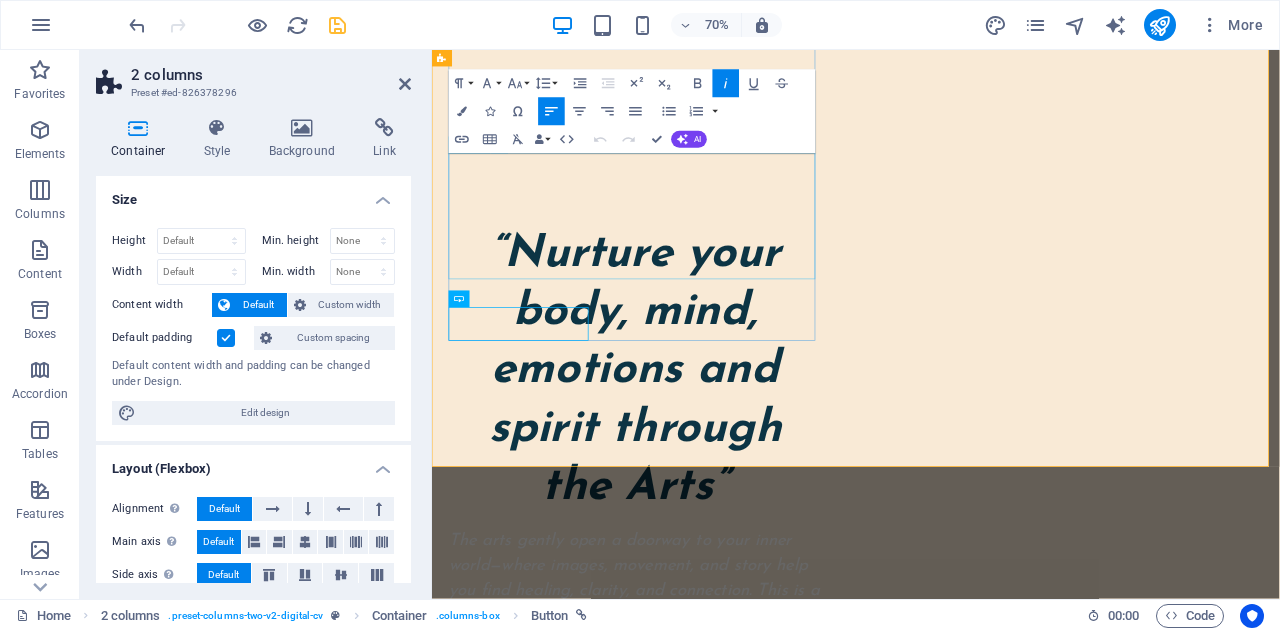scroll, scrollTop: 534, scrollLeft: 0, axis: vertical 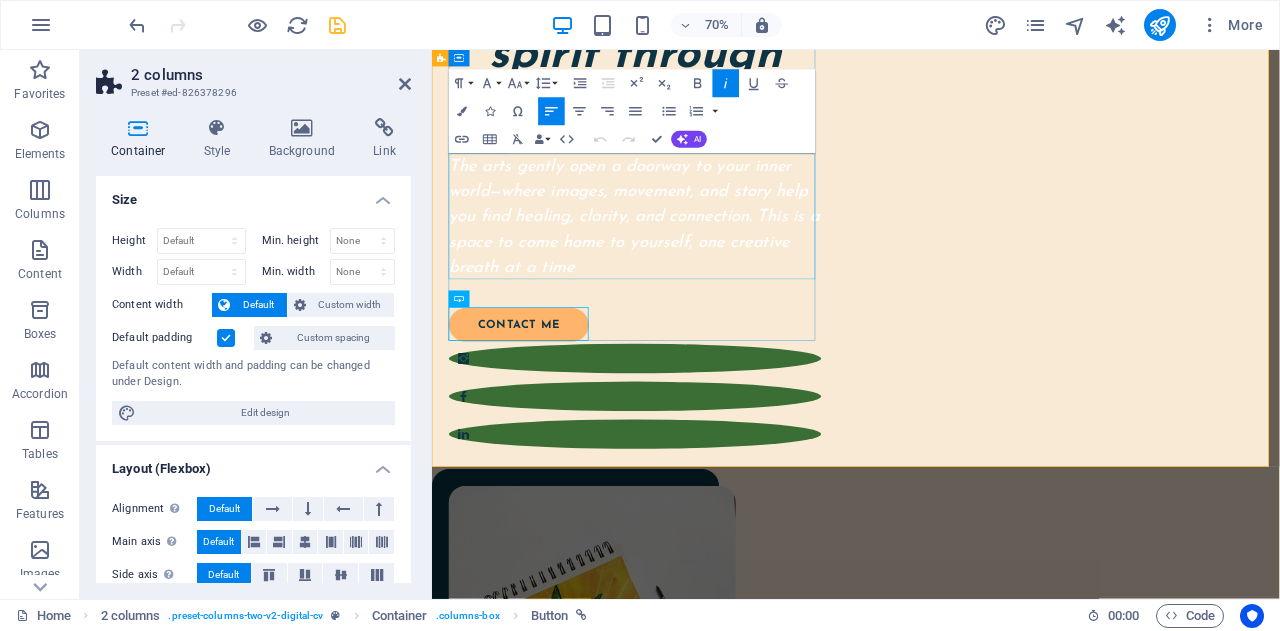 click on "The arts gently open a doorway to your inner world—where images, movement, and story help you find healing, clarity, and connection. This is a space to come home to yourself, one creative breath at a time" at bounding box center [721, 289] 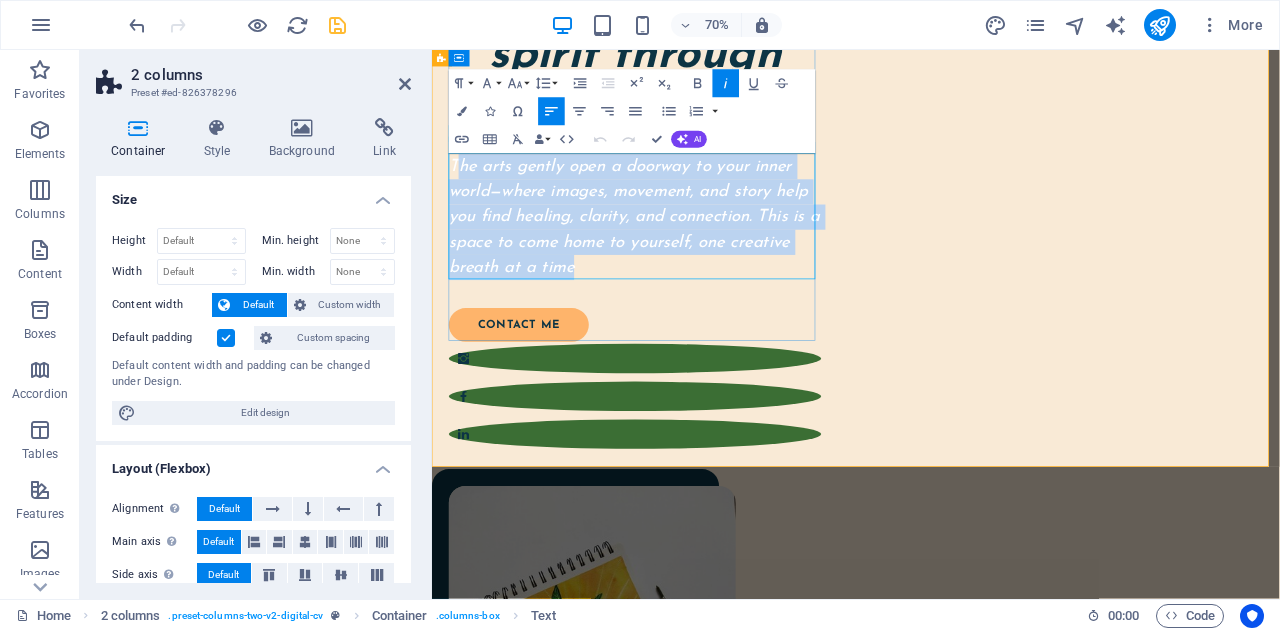drag, startPoint x: 646, startPoint y: 356, endPoint x: 463, endPoint y: 194, distance: 244.40335 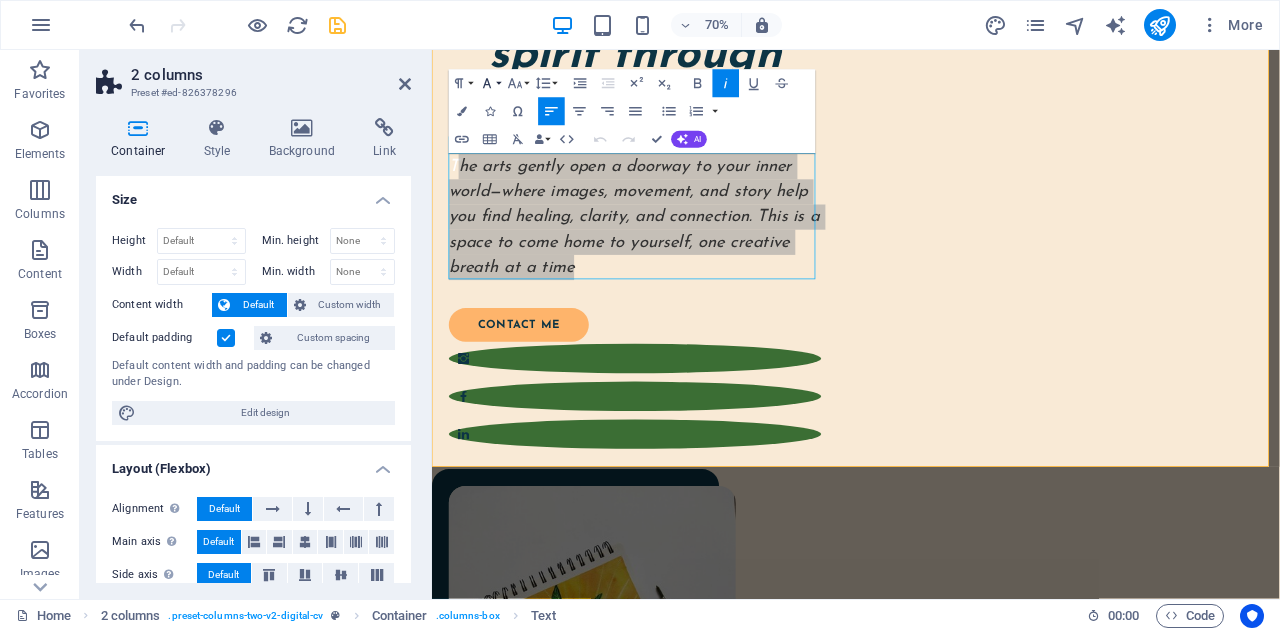 click on "Font Family" at bounding box center (490, 84) 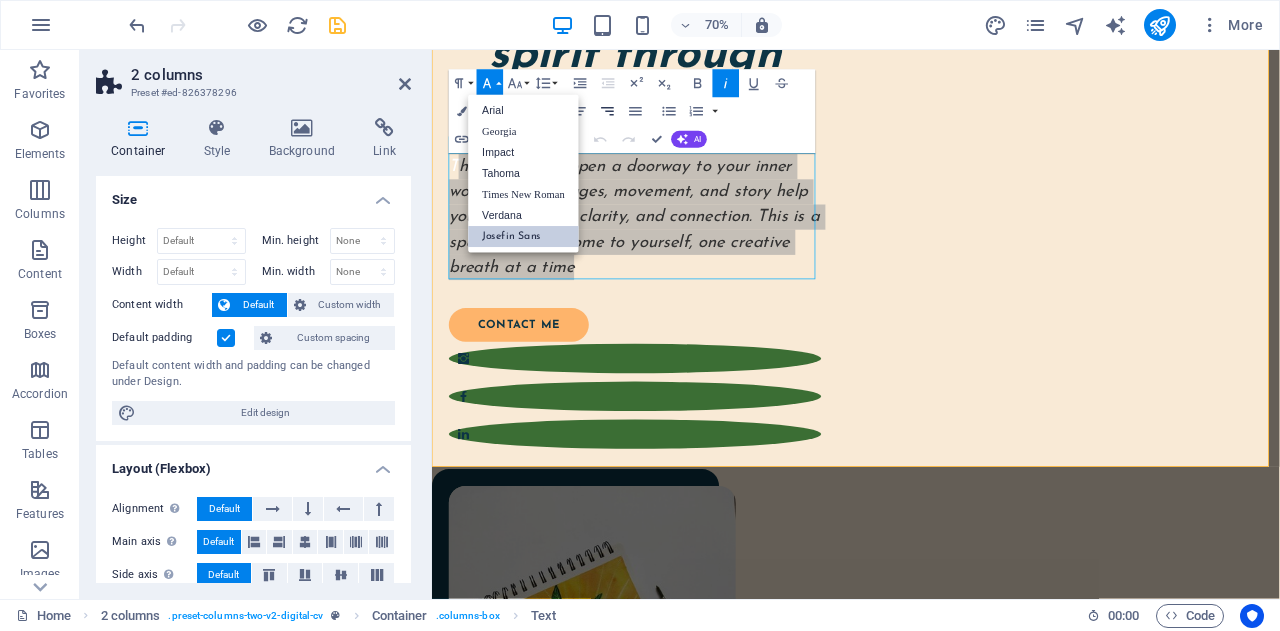 scroll, scrollTop: 0, scrollLeft: 0, axis: both 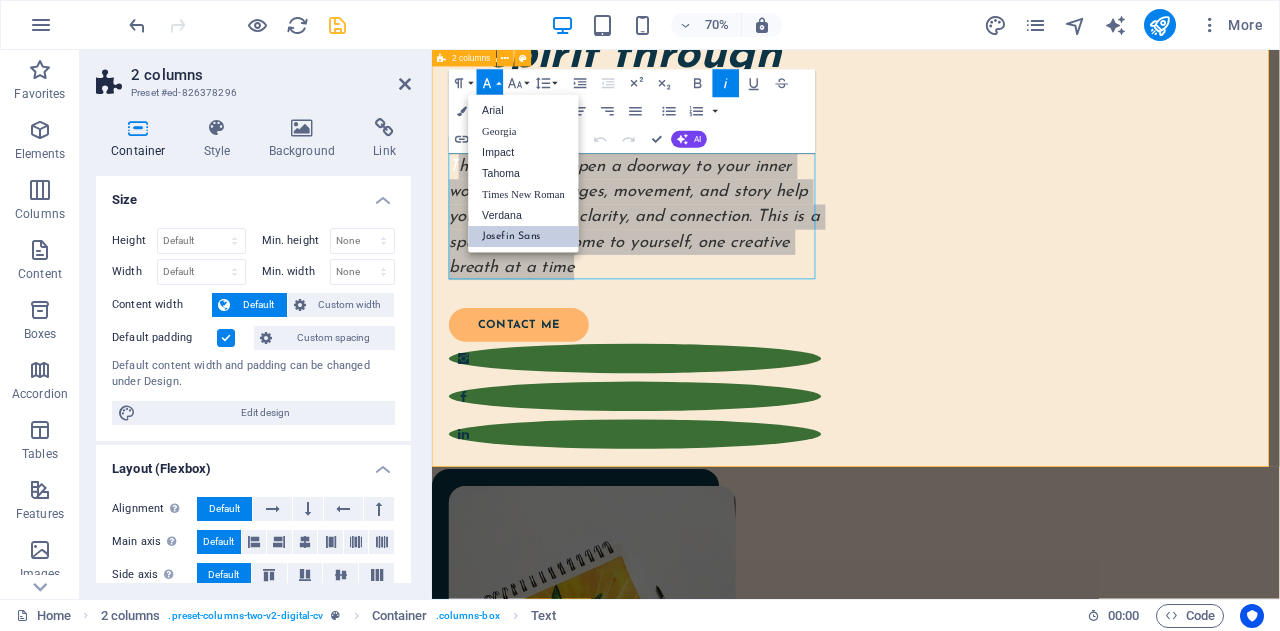 click on "“Nurture your body, mind, emotions and spirit through the Arts” The arts gently open a doorway to your inner world—where images, movement, and story help you find healing, clarity, and connection. This is a space to come home to yourself, one creative breath at a time contact me" at bounding box center (1037, 583) 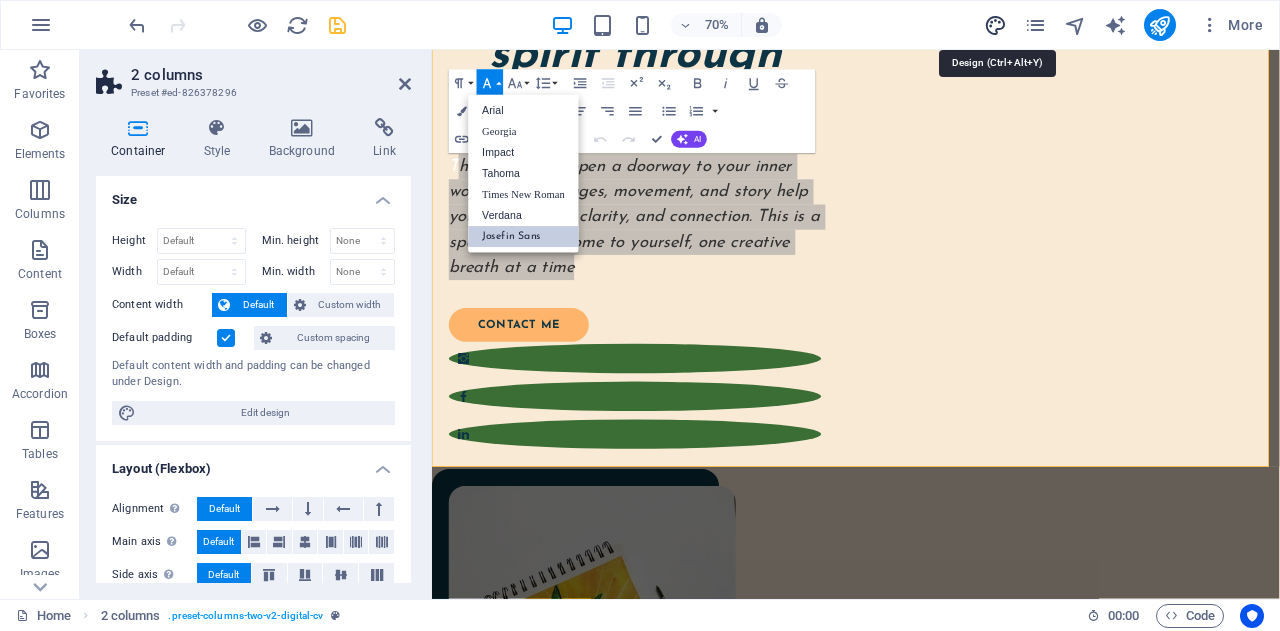 click at bounding box center [995, 25] 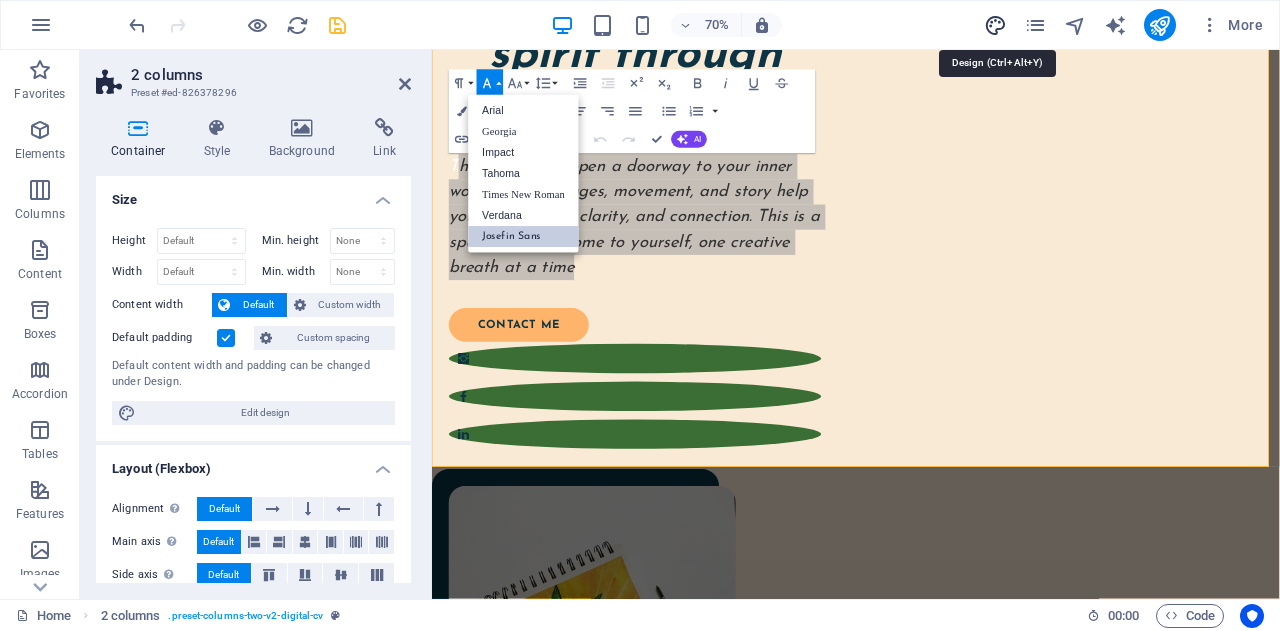 select on "rem" 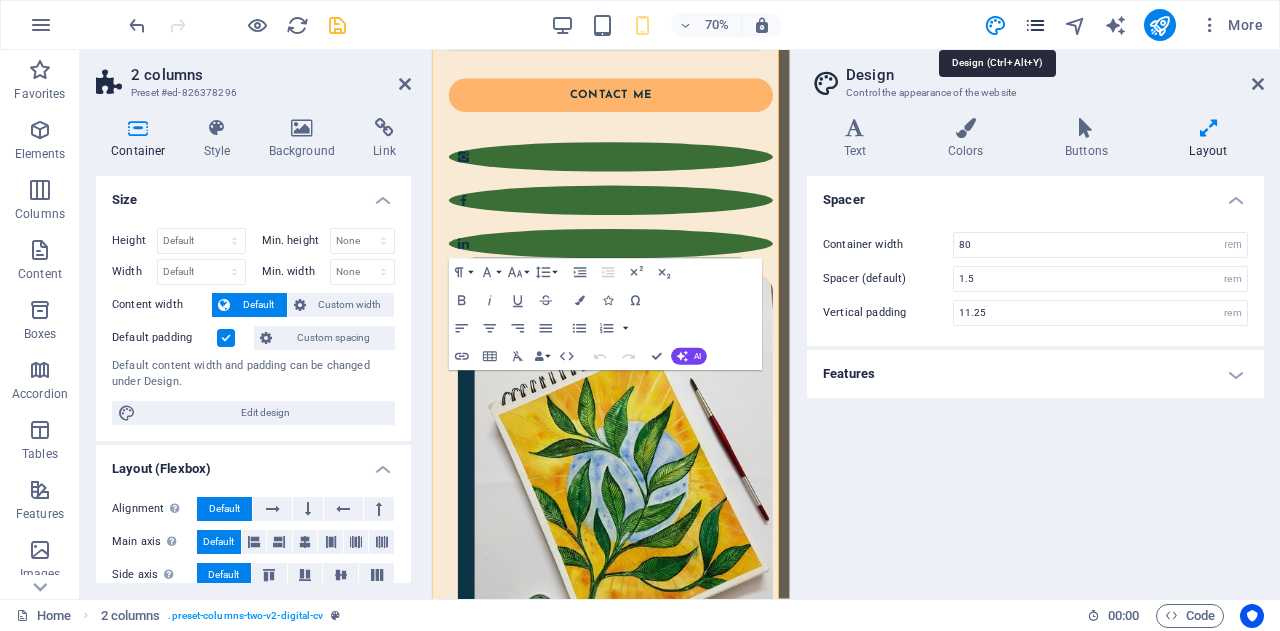 type on "5" 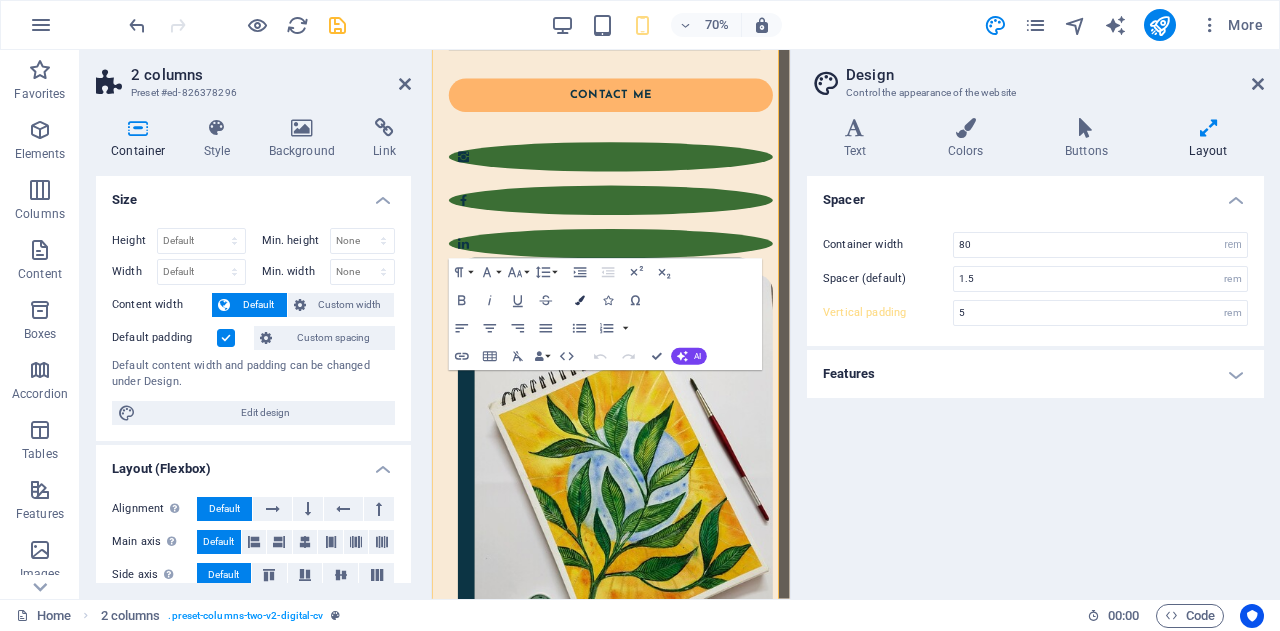 click on "Colors" at bounding box center (579, 301) 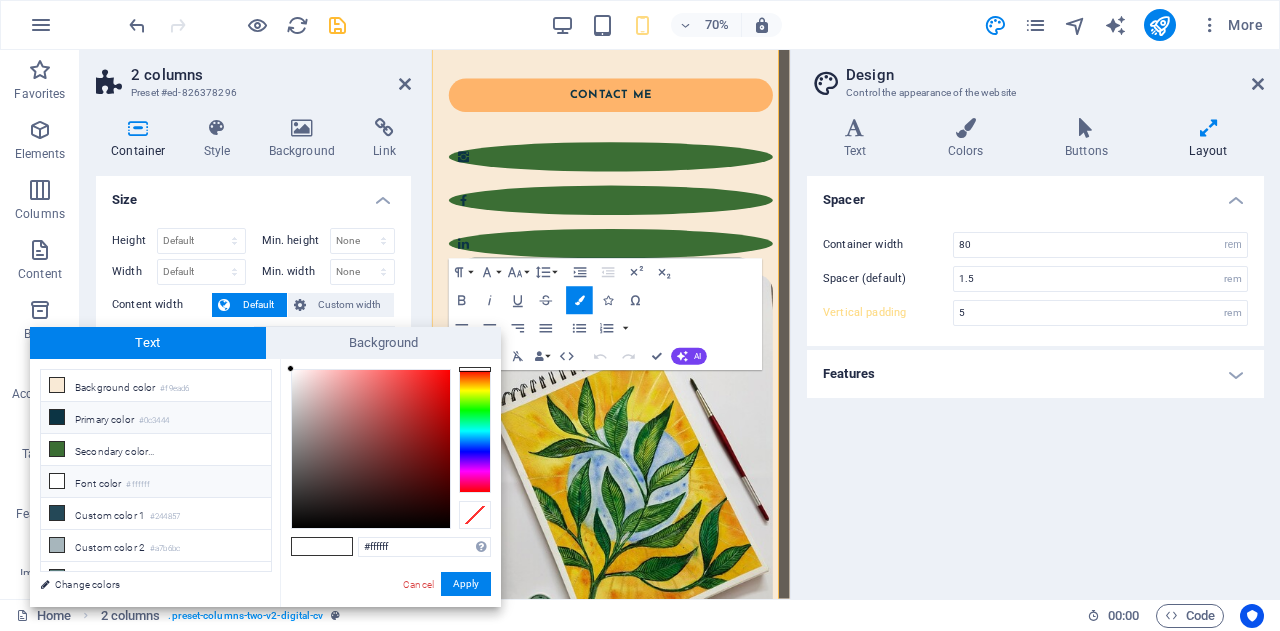 click at bounding box center (57, 417) 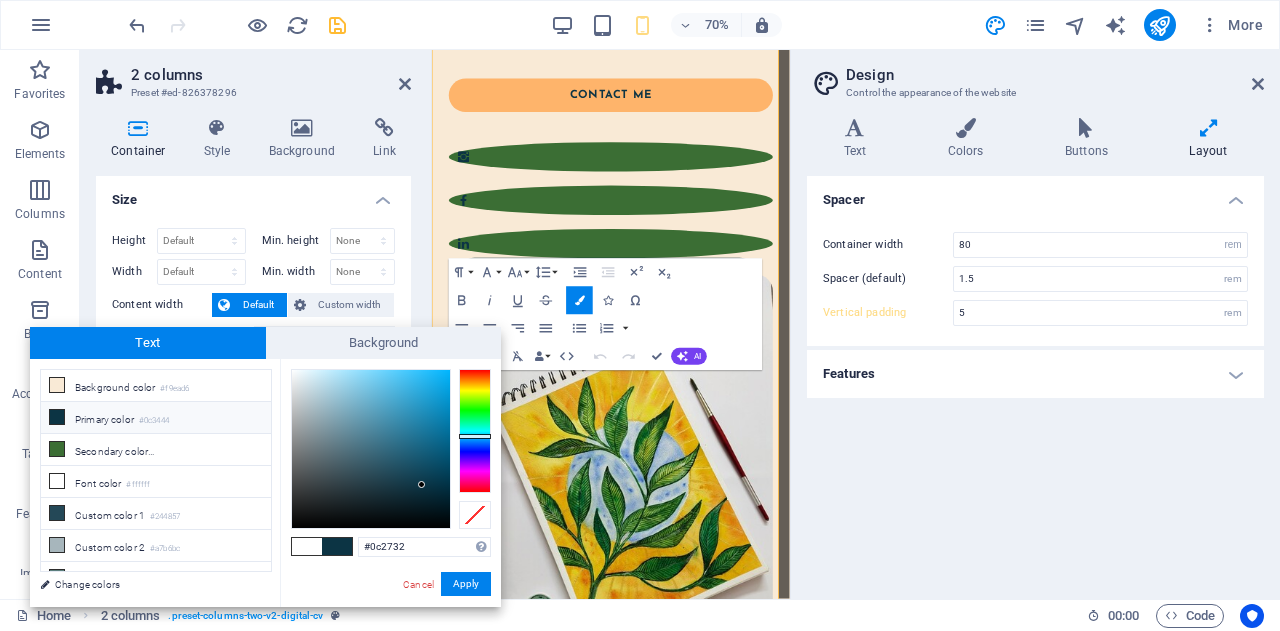 click at bounding box center (371, 449) 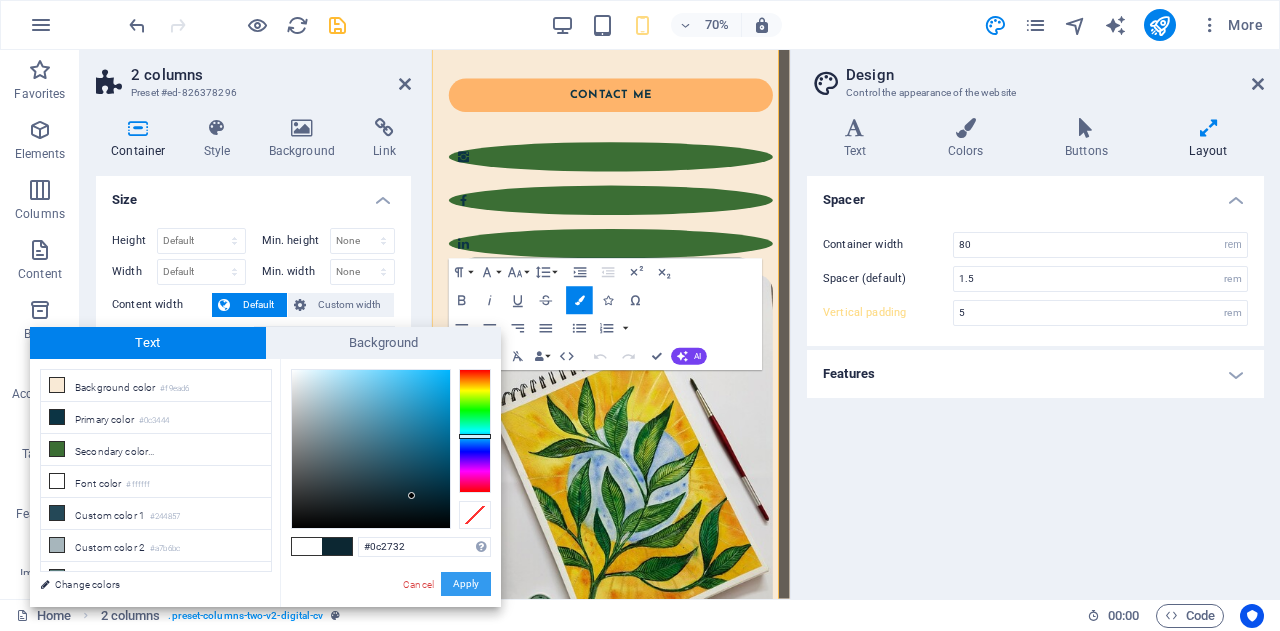 click on "Apply" at bounding box center [466, 584] 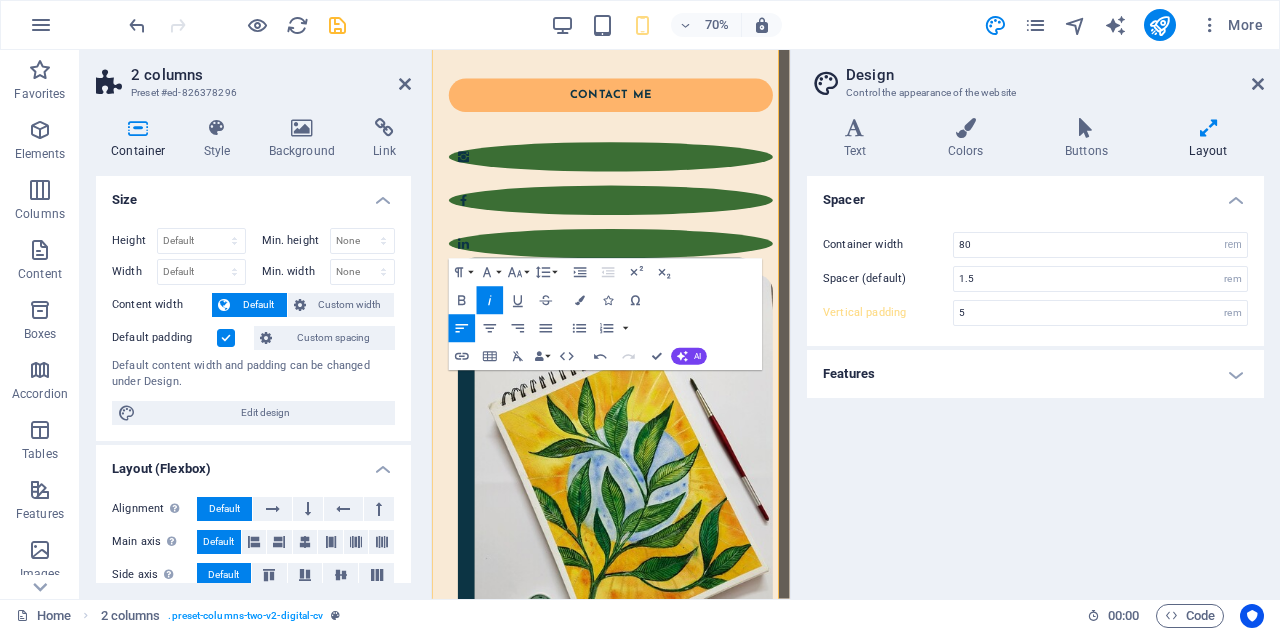 click on "Spacer Container width 80 rem px Spacer (default) 1.5 rem Vertical padding 5 rem Features Transition duration 0.3 s Transition function Ease Ease In Ease Out Ease In/Ease Out Linear" at bounding box center [1035, 379] 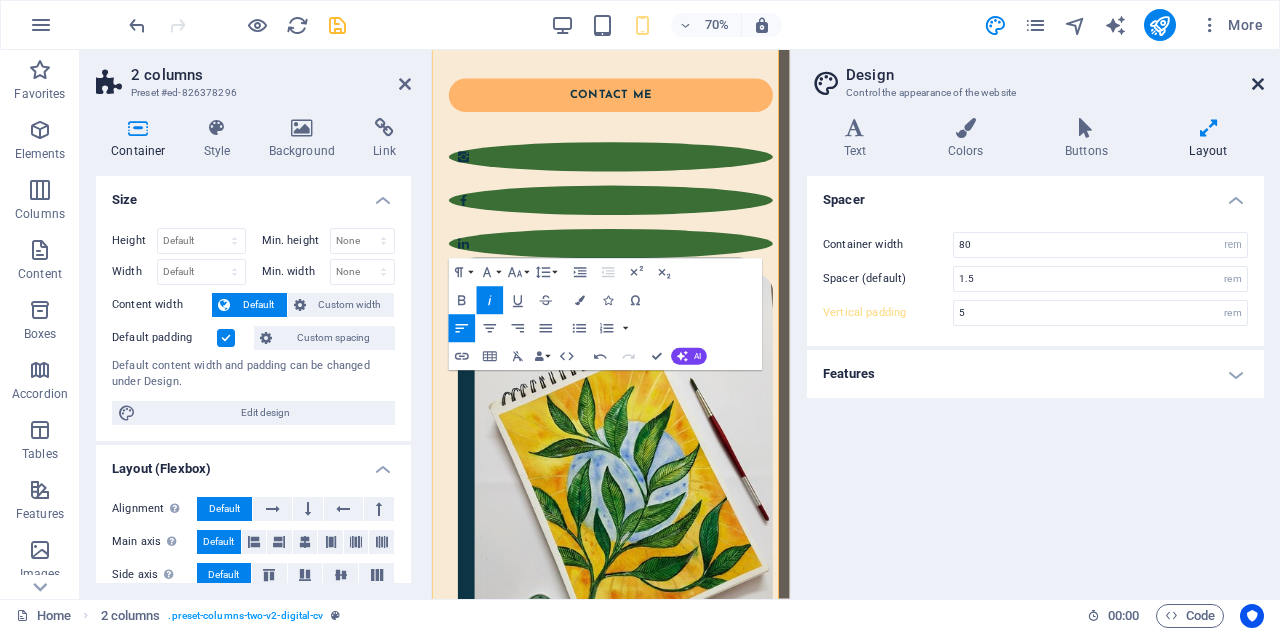 click at bounding box center [1258, 84] 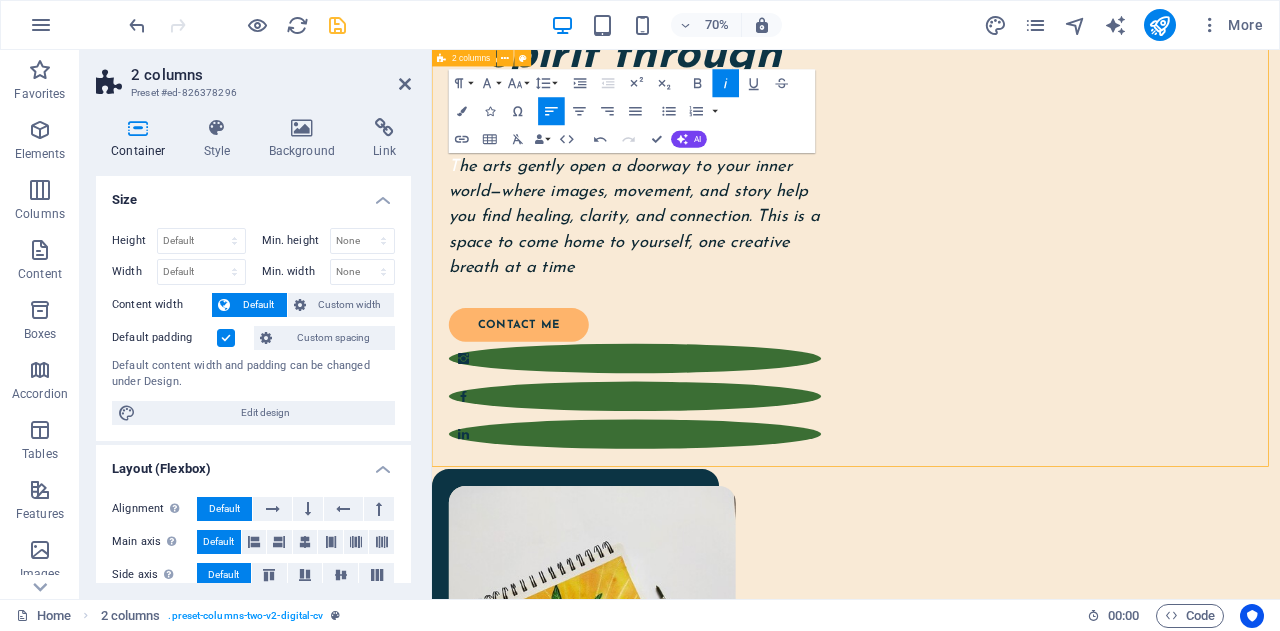 click on "“Nurture your body, mind, emotions and spirit through the Arts” T he arts gently open a doorway to your inner world—where images, movement, and story help you find healing, clarity, and connection. This is a space to come home to yourself, one creative breath at a time contact me" at bounding box center [1037, 583] 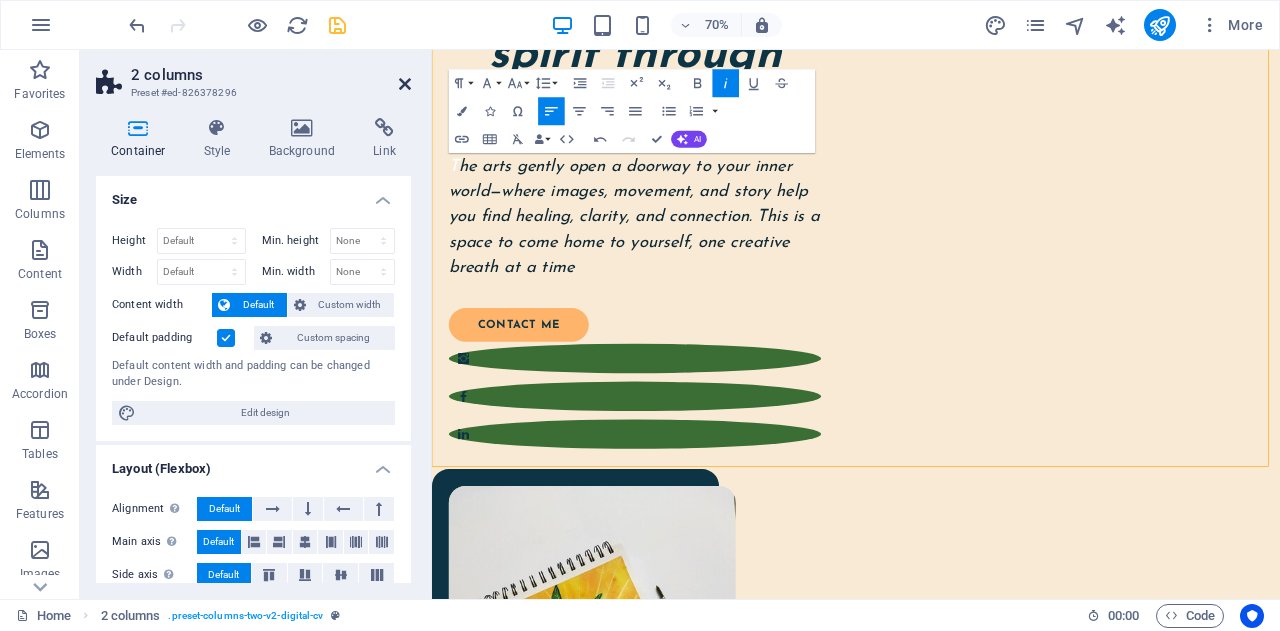click at bounding box center (405, 84) 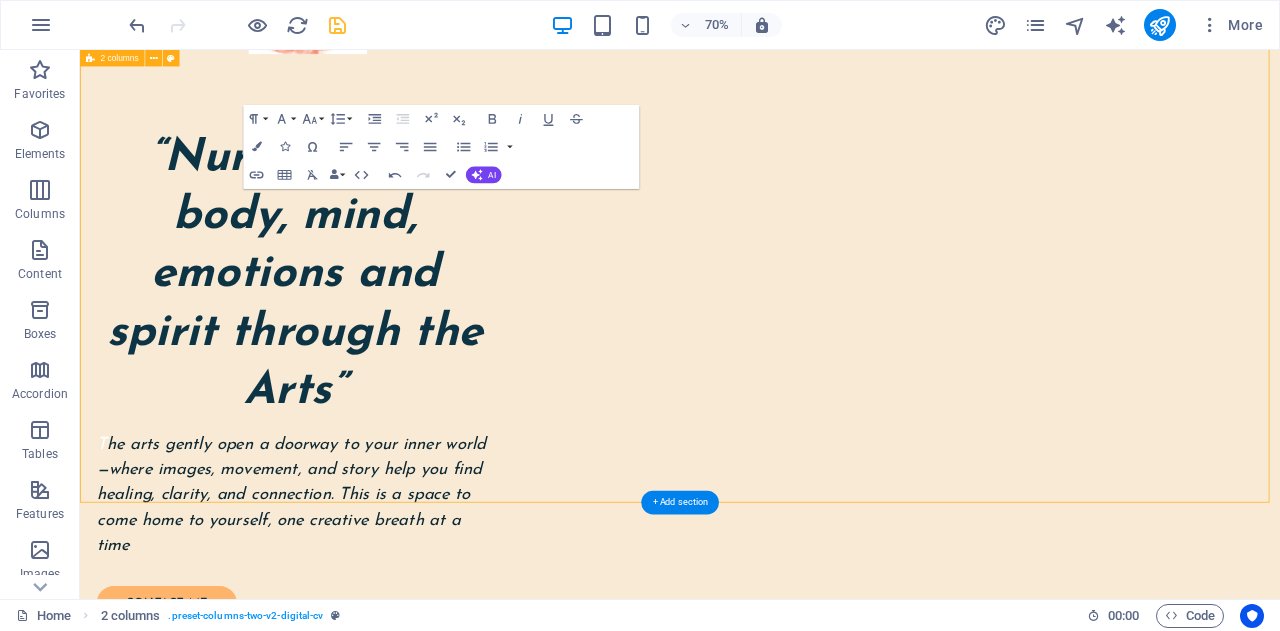 scroll, scrollTop: 134, scrollLeft: 0, axis: vertical 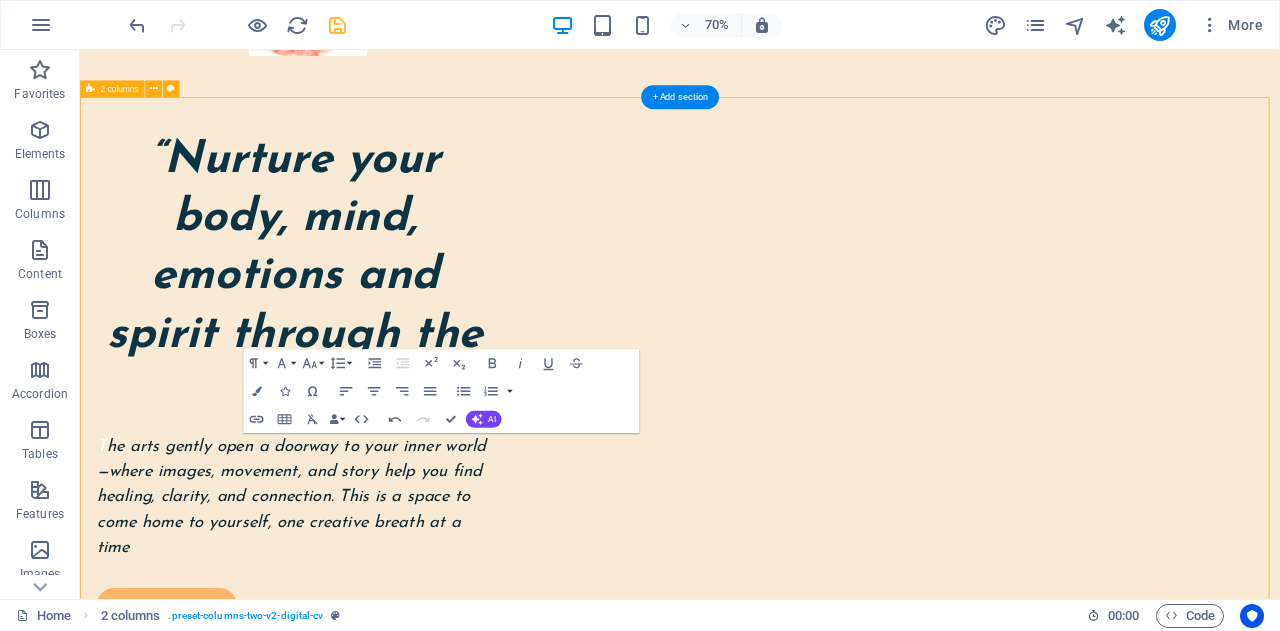 click on "“Nurture your body, mind, emotions and spirit through the Arts” T he arts gently open a doorway to your inner world—where images, movement, and story help you find healing, clarity, and connection. This is a space to come home to yourself, one creative breath at a time contact me" at bounding box center (937, 983) 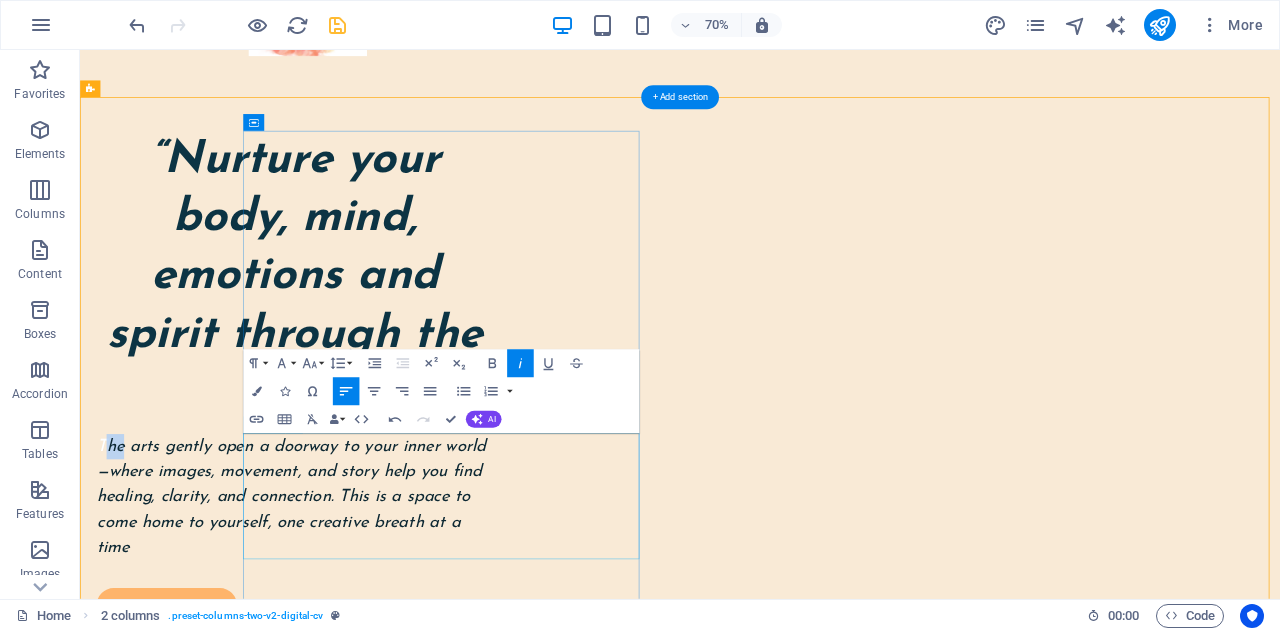 drag, startPoint x: 326, startPoint y: 610, endPoint x: 359, endPoint y: 680, distance: 77.388626 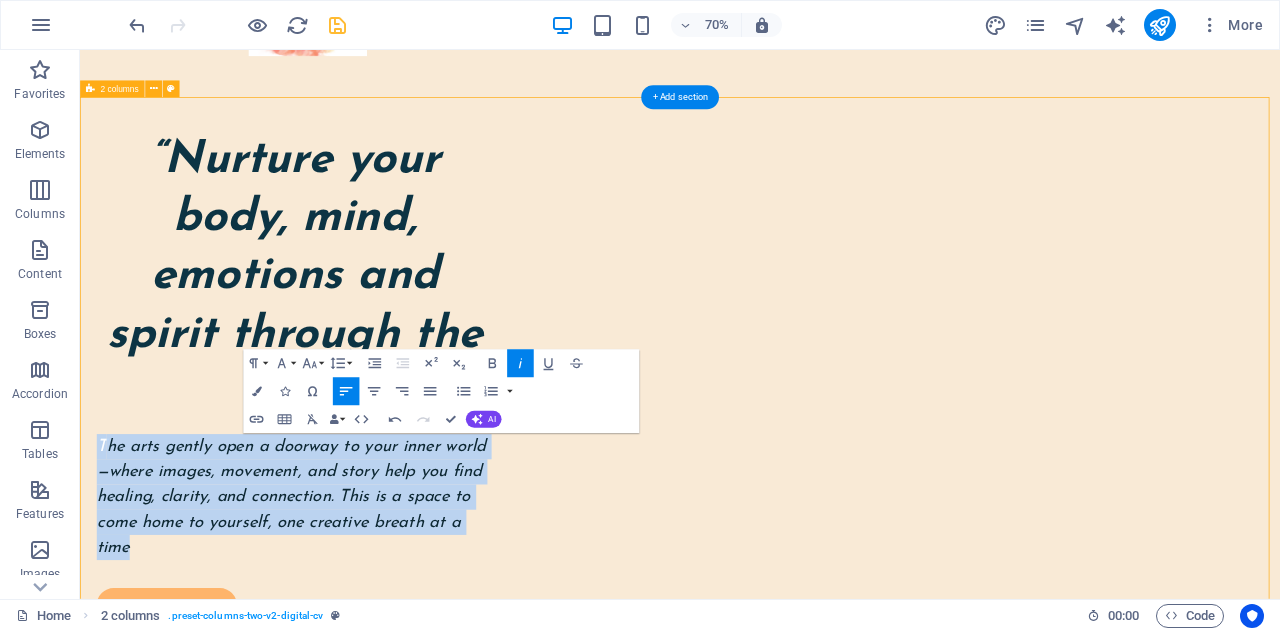 drag, startPoint x: 374, startPoint y: 762, endPoint x: 301, endPoint y: 609, distance: 169.52286 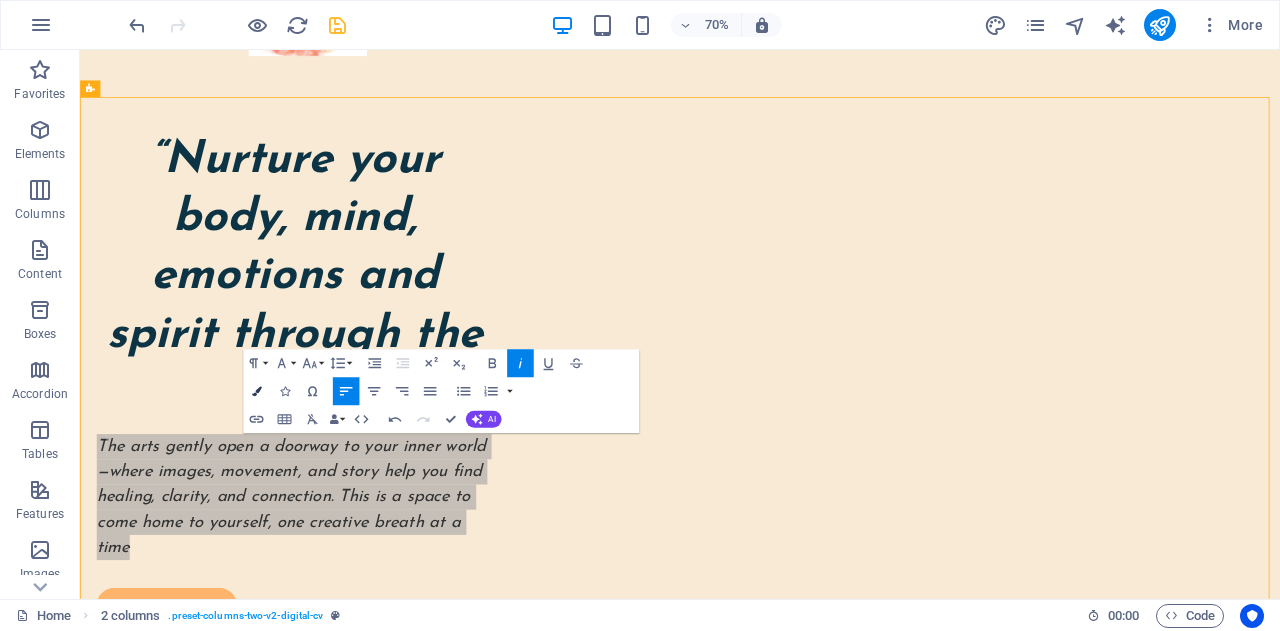 click on "Colors" at bounding box center [256, 392] 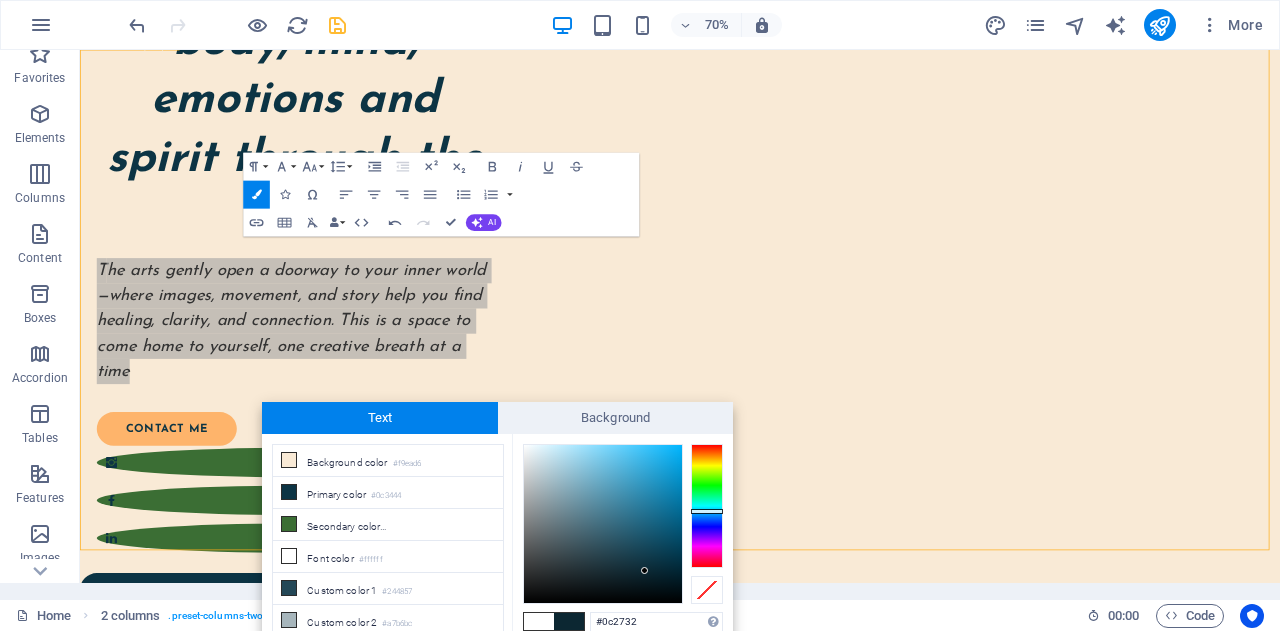 scroll, scrollTop: 434, scrollLeft: 0, axis: vertical 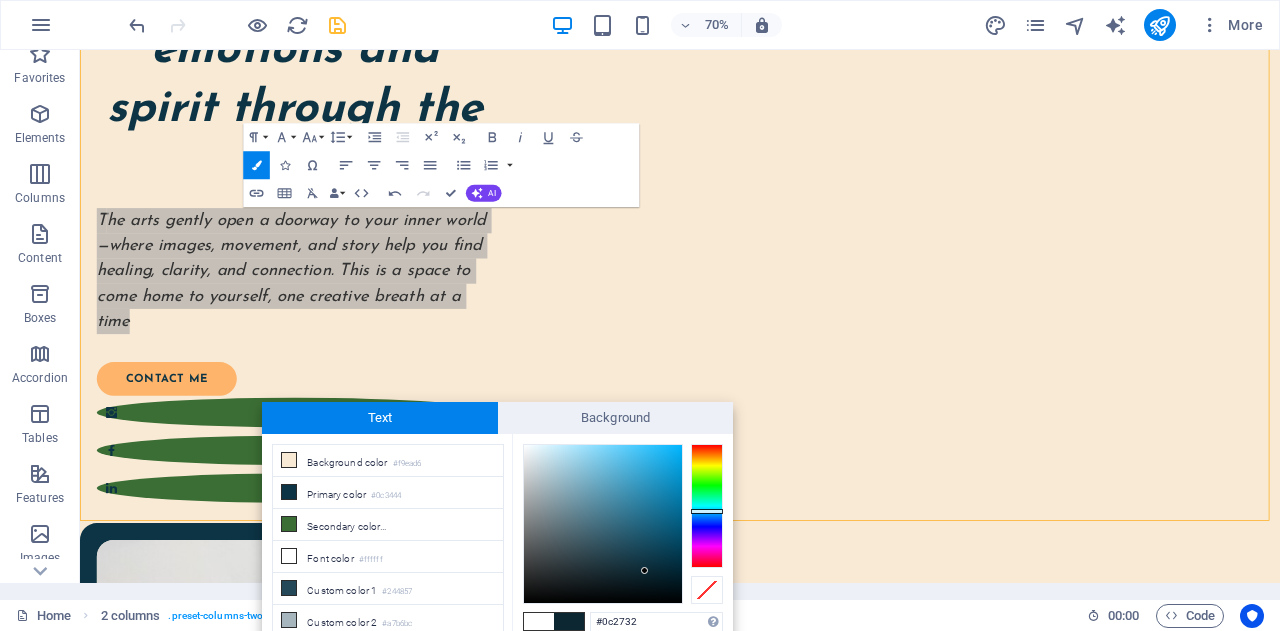 type on "#0f2e3b" 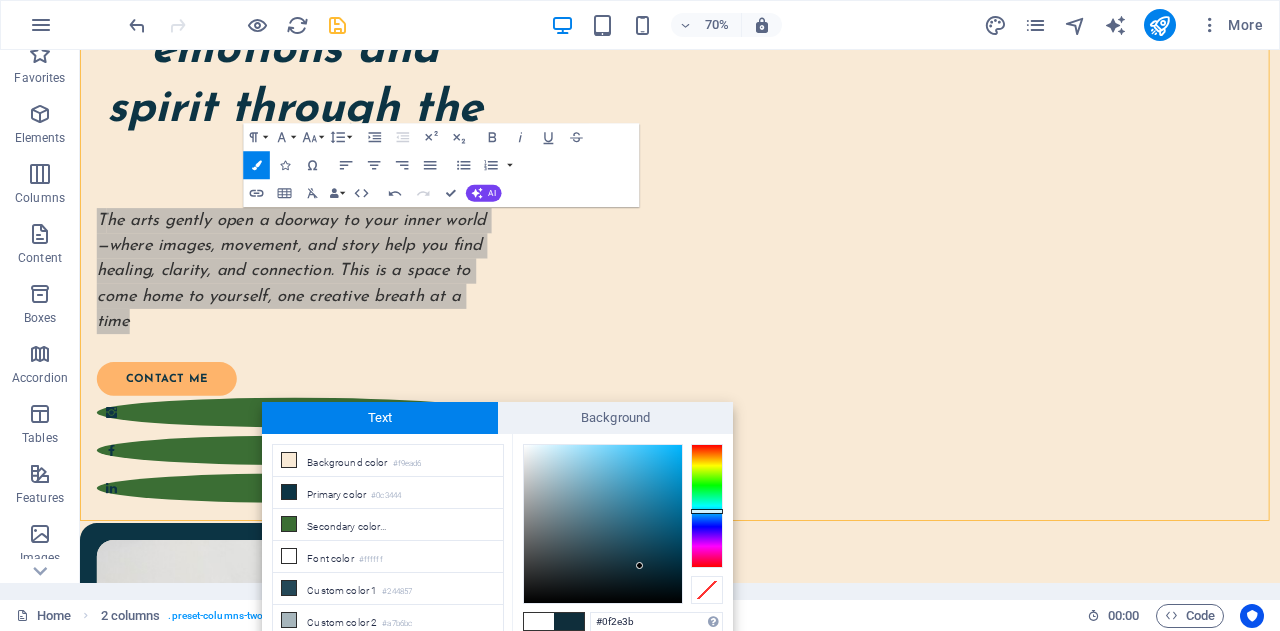 click at bounding box center (603, 524) 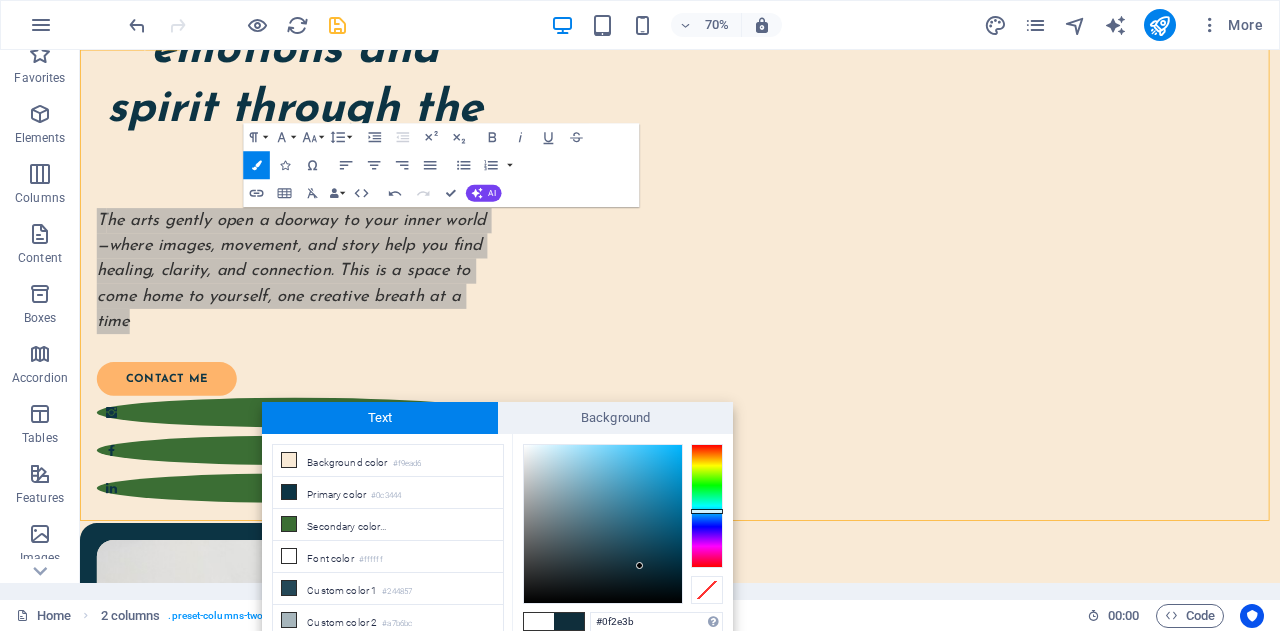 drag, startPoint x: 1148, startPoint y: 650, endPoint x: 1150, endPoint y: 626, distance: 24.083189 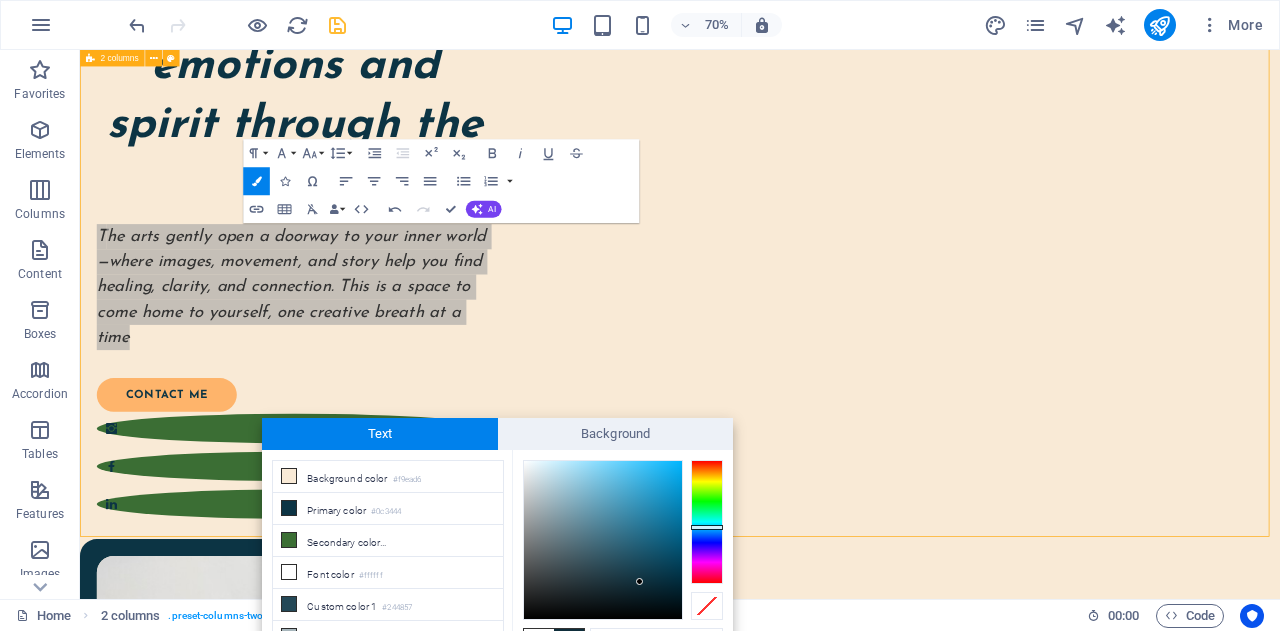 click on "“Nurture your body, mind, emotions and spirit through the Arts” T he arts gently open a doorway to your inner world—where images, movement, and story help you find healing, clarity, and connection. This is a space to come home to yourself, one creative breath at a time contact me" at bounding box center (937, 683) 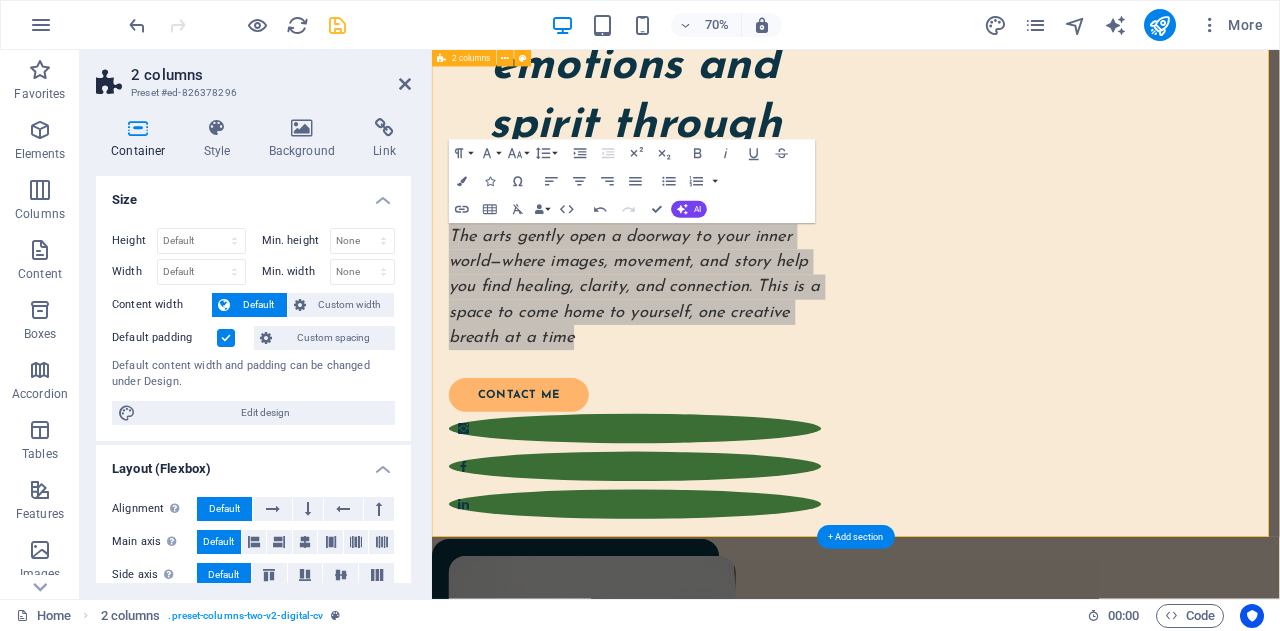 click on "“Nurture your body, mind, emotions and spirit through the Arts” T he arts gently open a doorway to your inner world—where images, movement, and story help you find healing, clarity, and connection. This is a space to come home to yourself, one creative breath at a time contact me" at bounding box center [1037, 683] 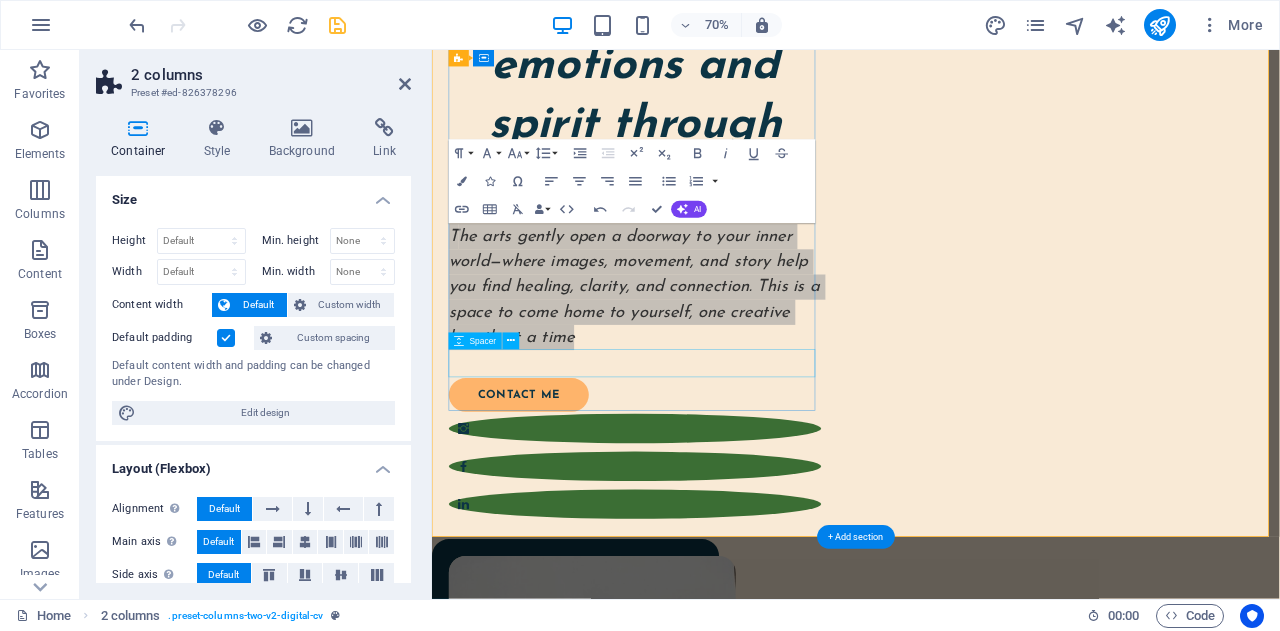 click at bounding box center [722, 499] 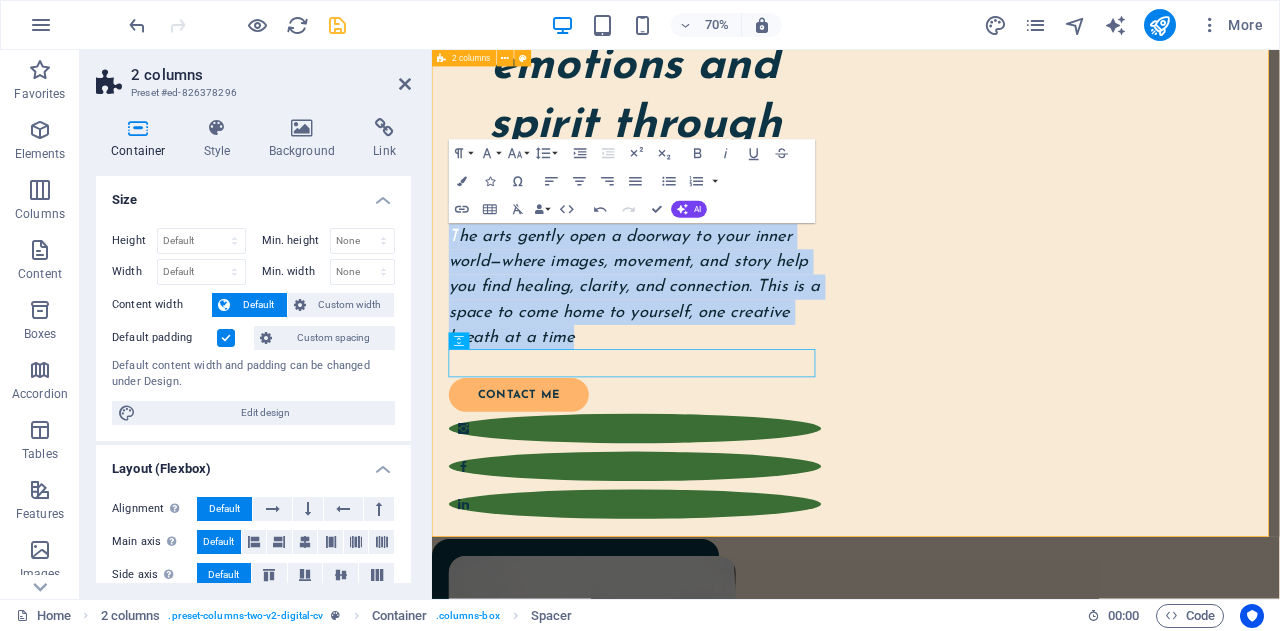 click on "“Nurture your body, mind, emotions and spirit through the Arts” T he arts gently open a doorway to your inner world—where images, movement, and story help you find healing, clarity, and connection. This is a space to come home to yourself, one creative breath at a time contact me" at bounding box center [1037, 683] 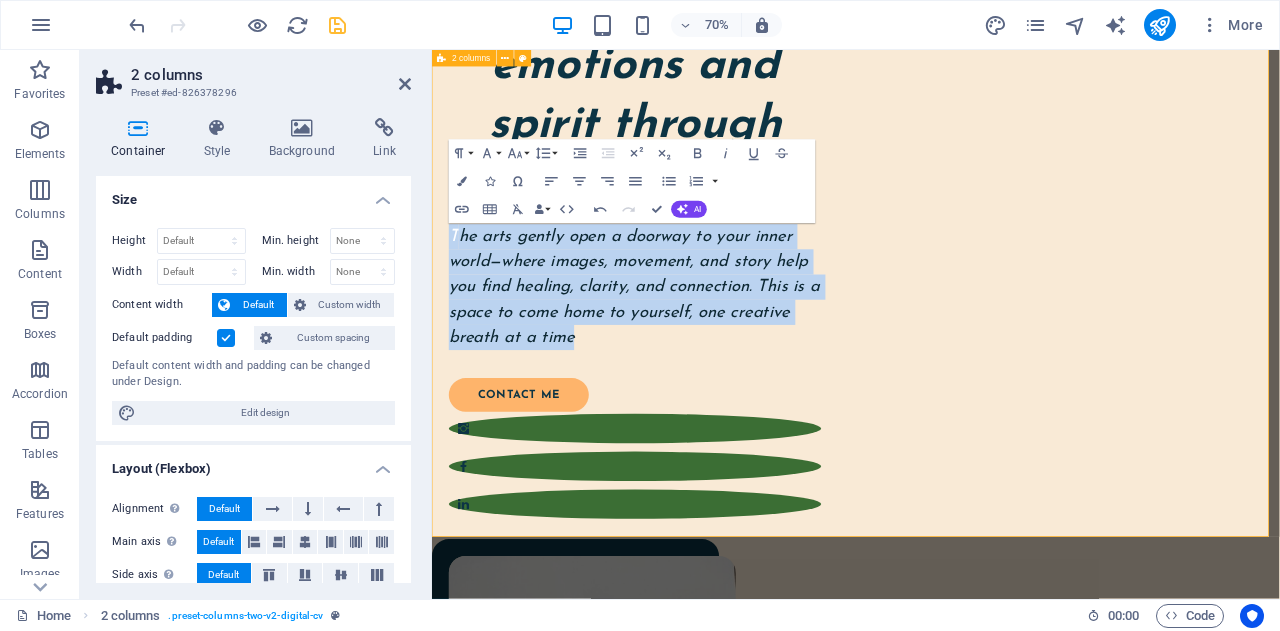 click on "“Nurture your body, mind, emotions and spirit through the Arts” T he arts gently open a doorway to your inner world—where images, movement, and story help you find healing, clarity, and connection. This is a space to come home to yourself, one creative breath at a time contact me" at bounding box center [1037, 683] 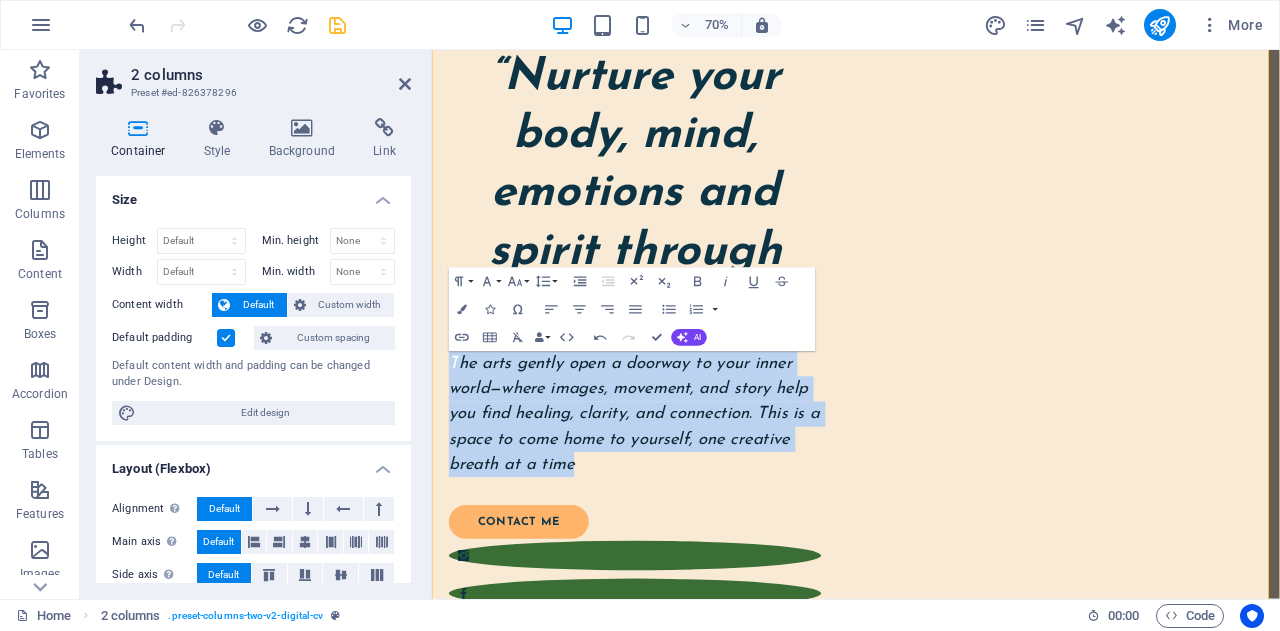 scroll, scrollTop: 334, scrollLeft: 0, axis: vertical 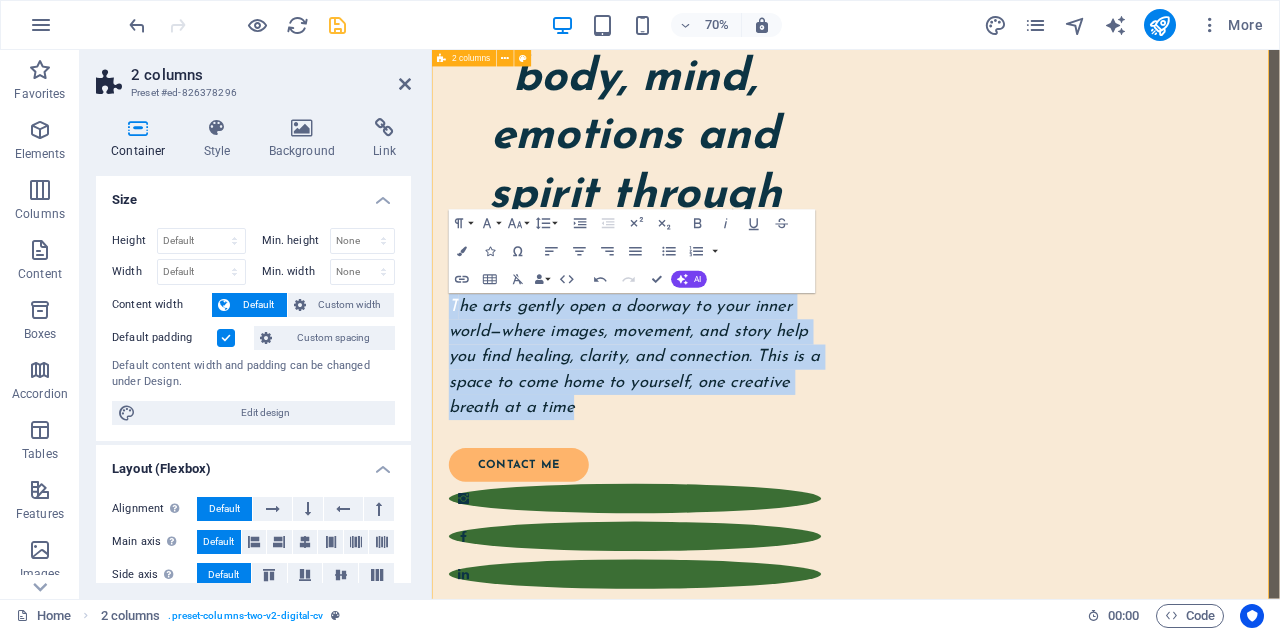 click on "“Nurture your body, mind, emotions and spirit through the Arts” T he arts gently open a doorway to your inner world—where images, movement, and story help you find healing, clarity, and connection. This is a space to come home to yourself, one creative breath at a time contact me" at bounding box center (1037, 783) 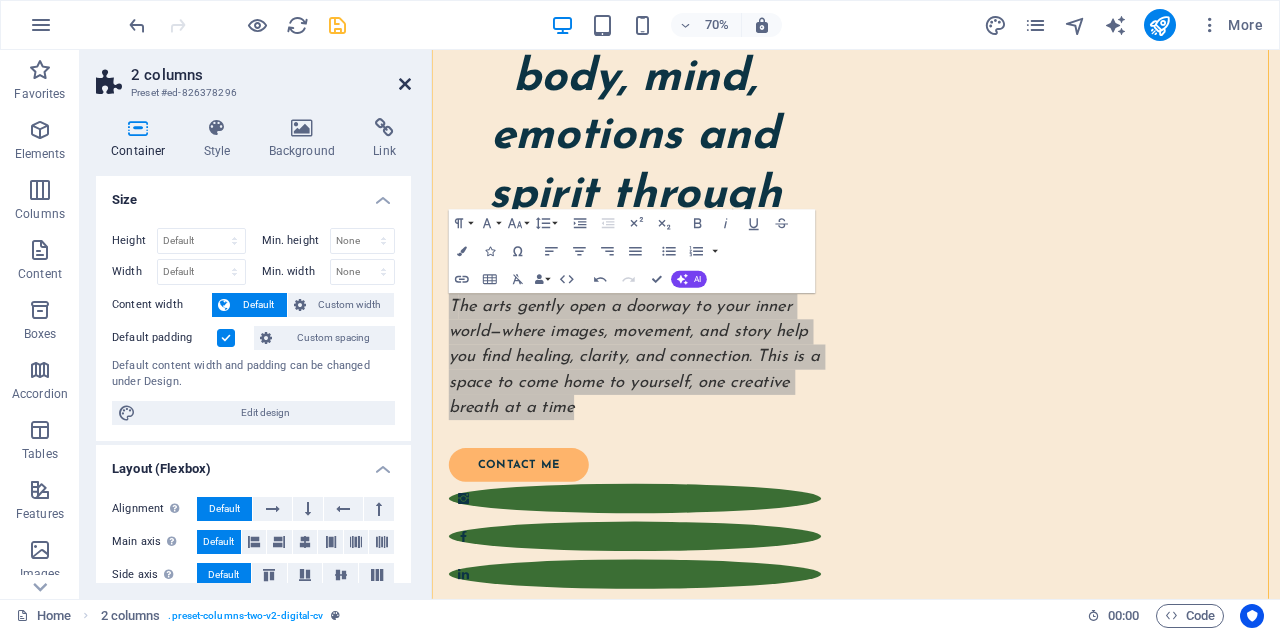 click at bounding box center (405, 84) 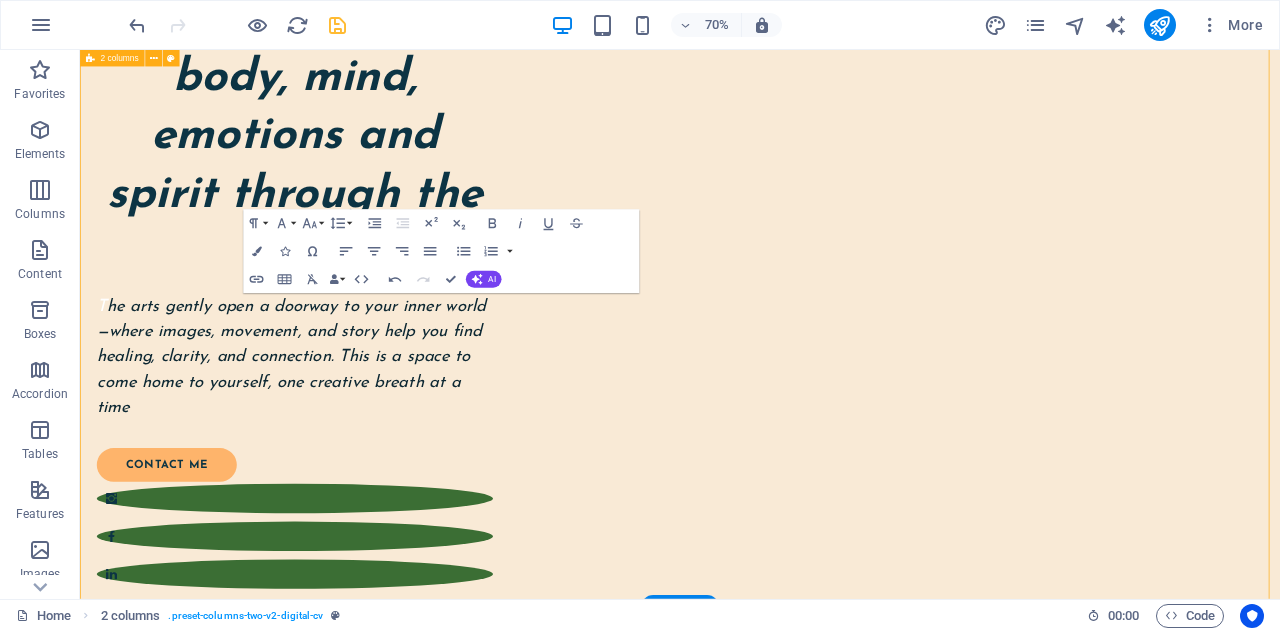 click on "“Nurture your body, mind, emotions and spirit through the Arts” T he arts gently open a doorway to your inner world—where images, movement, and story help you find healing, clarity, and connection. This is a space to come home to yourself, one creative breath at a time contact me" at bounding box center (937, 783) 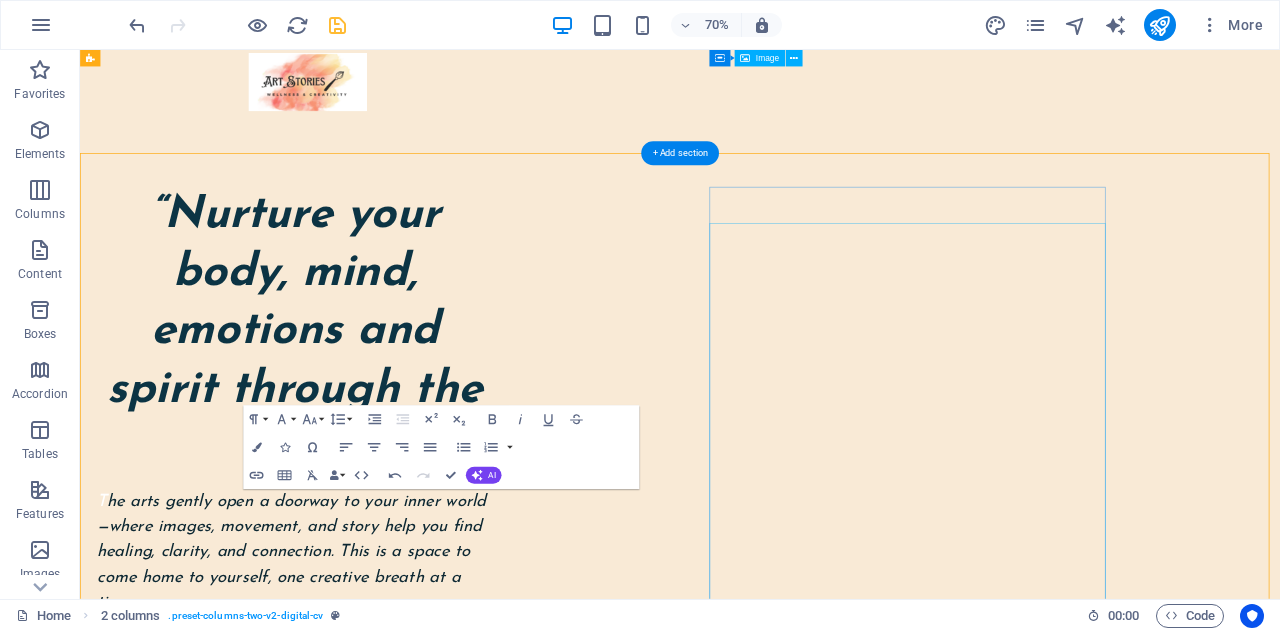 scroll, scrollTop: 0, scrollLeft: 0, axis: both 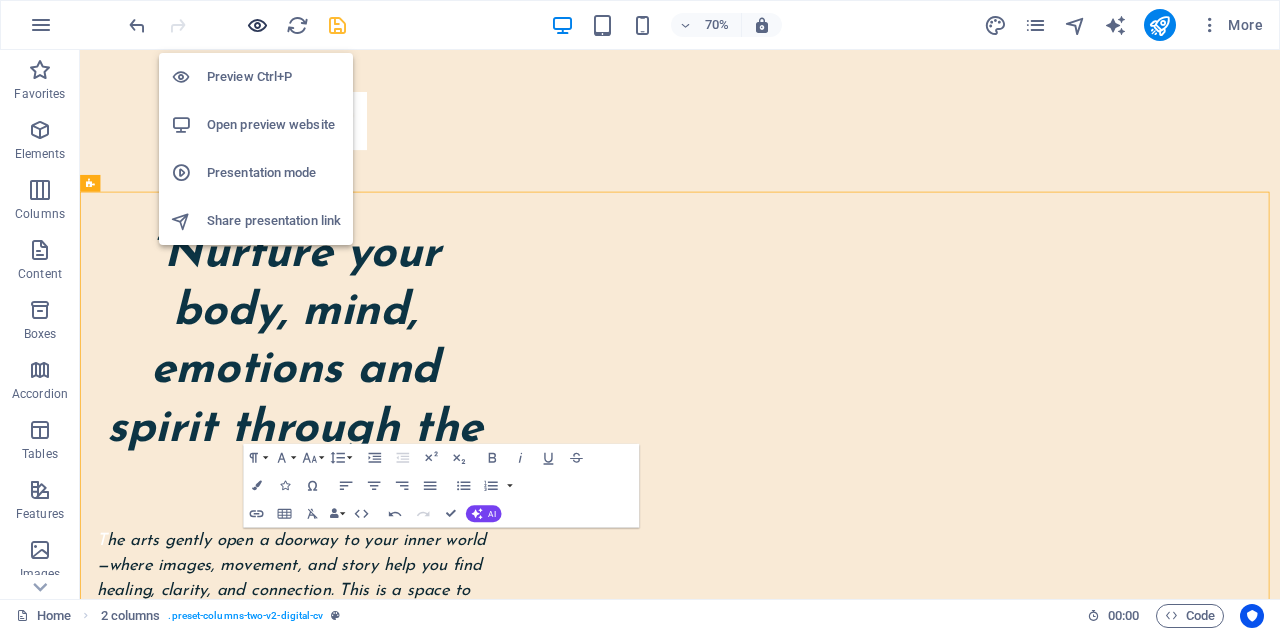 click at bounding box center [257, 25] 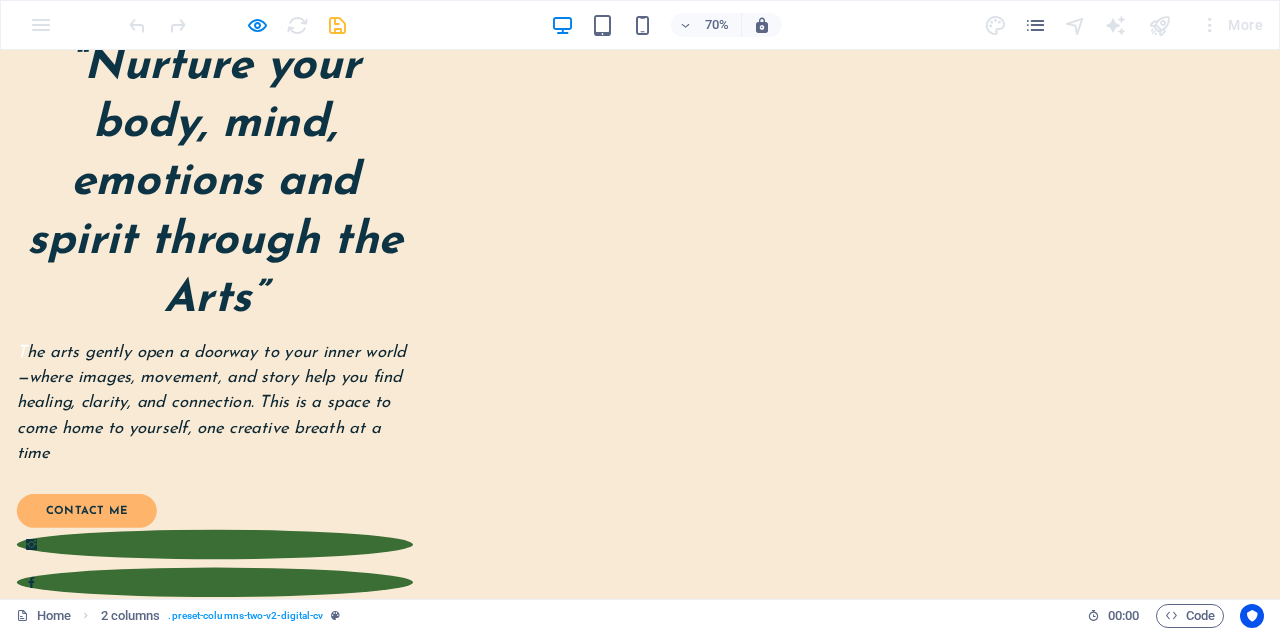 scroll, scrollTop: 200, scrollLeft: 0, axis: vertical 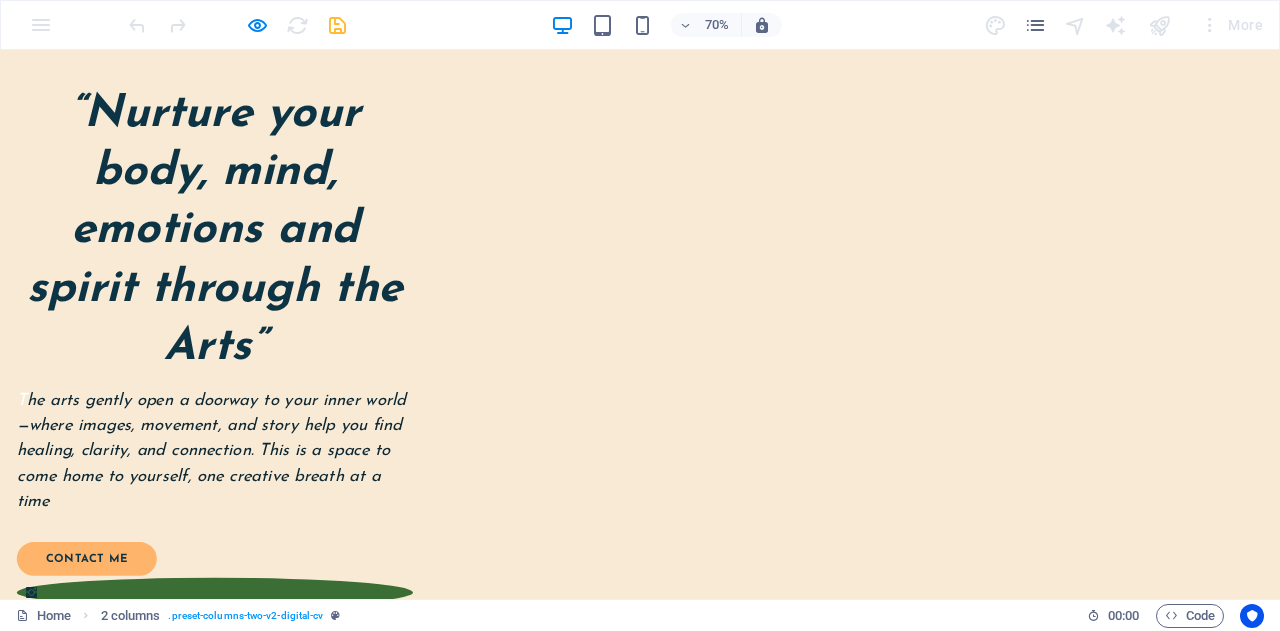 click at bounding box center (229, 1304) 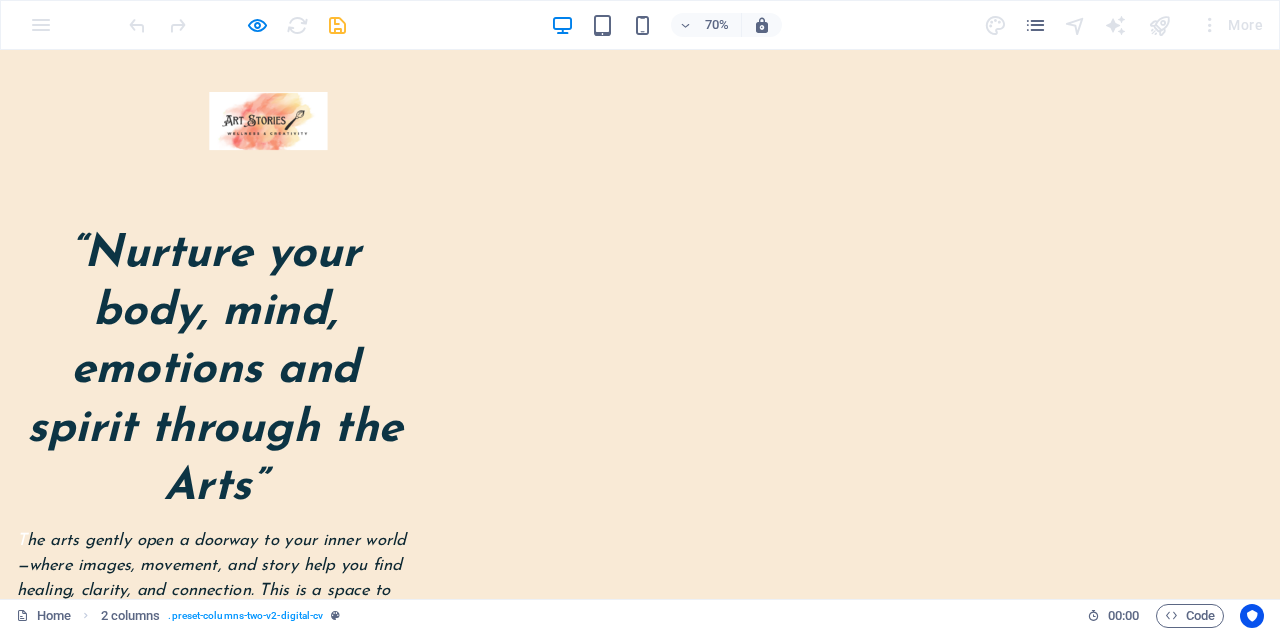 scroll, scrollTop: 200, scrollLeft: 0, axis: vertical 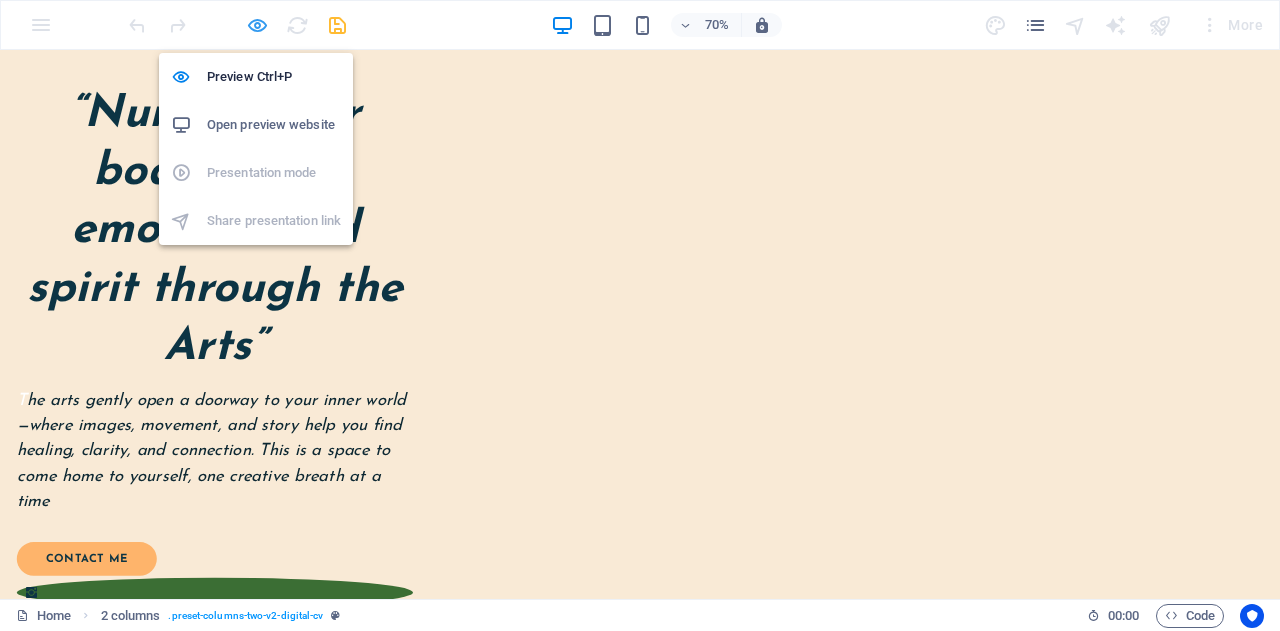 click at bounding box center (257, 25) 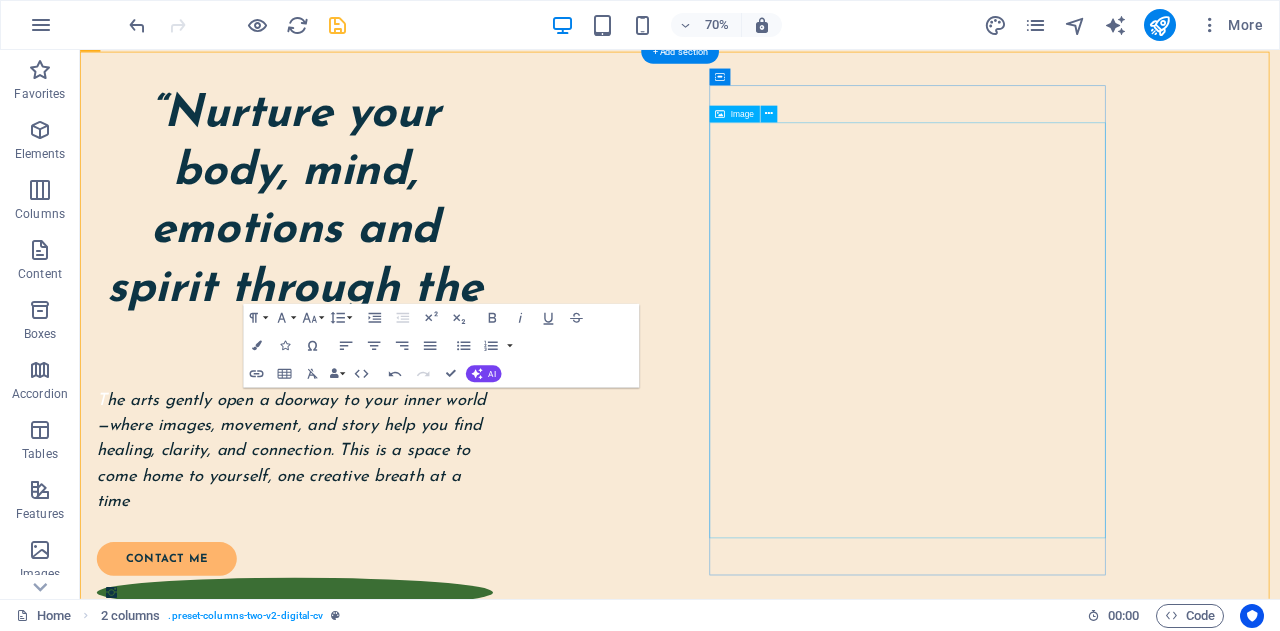 click at bounding box center (387, 1304) 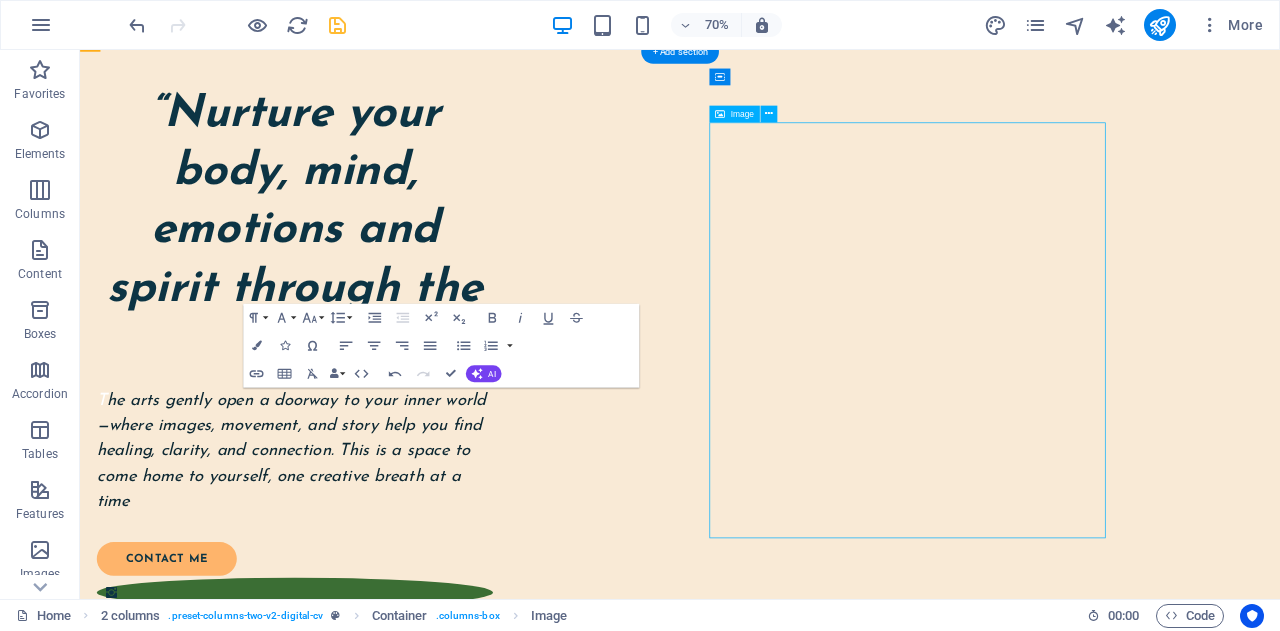 click at bounding box center [387, 1304] 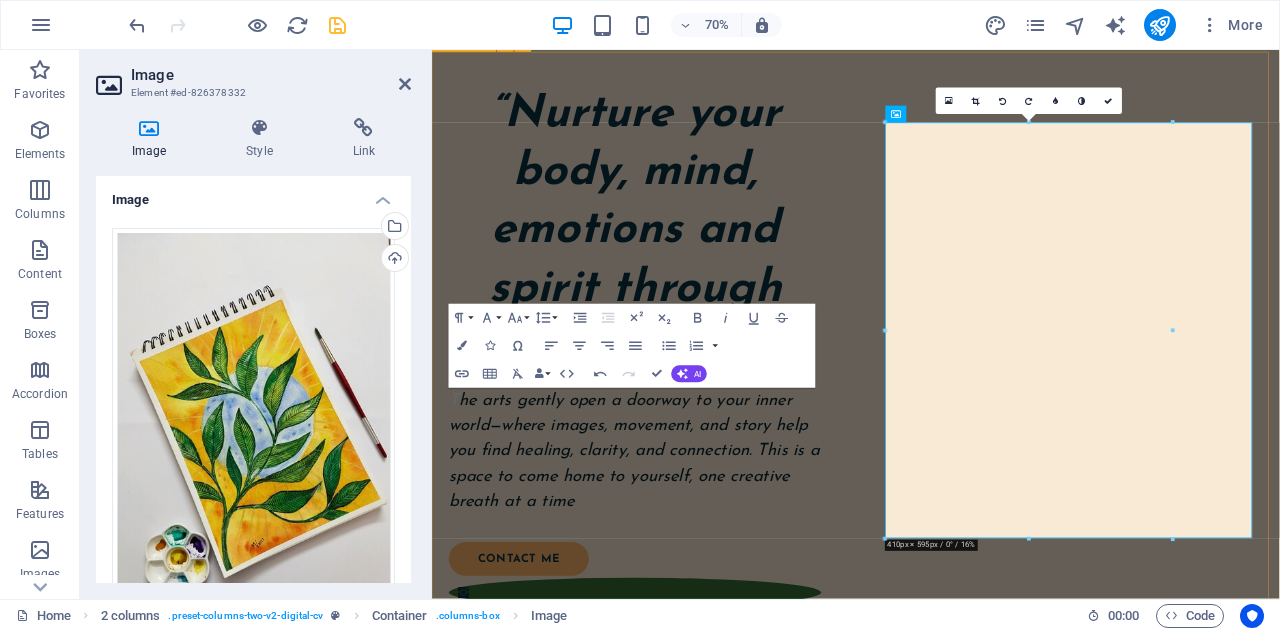 click on "“Nurture your body, mind, emotions and spirit through the Arts” T he arts gently open a doorway to your inner world—where images, movement, and story help you find healing, clarity, and connection. This is a space to come home to yourself, one creative breath at a time contact me" at bounding box center [1037, 917] 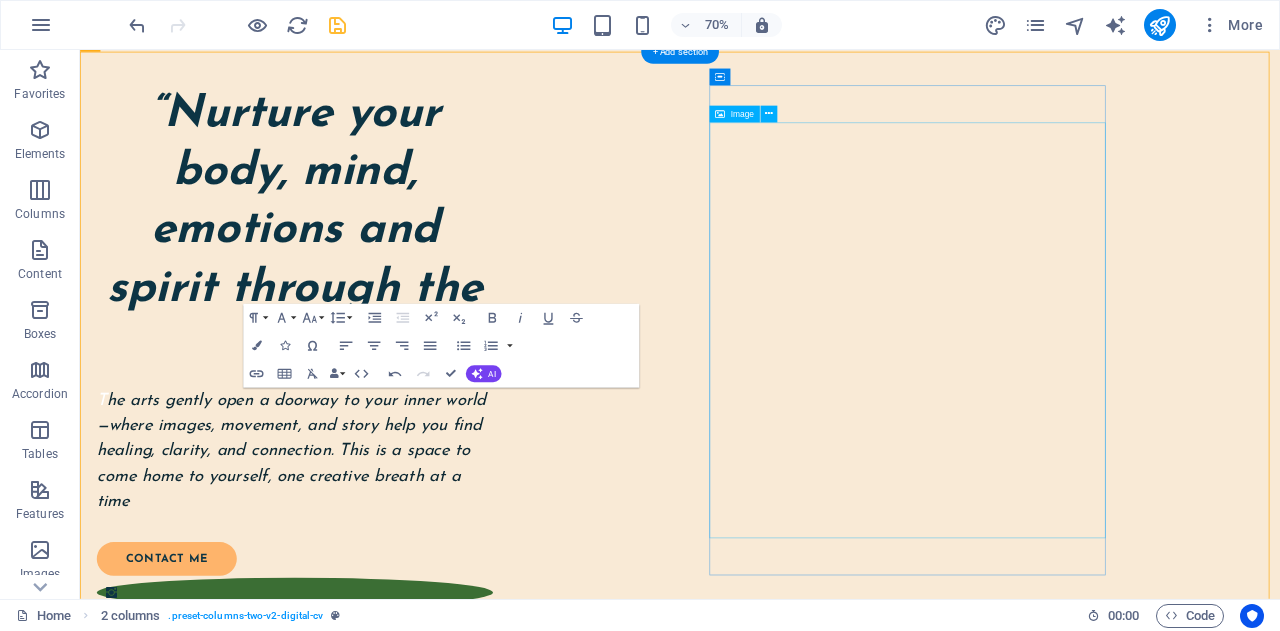 click at bounding box center [387, 1304] 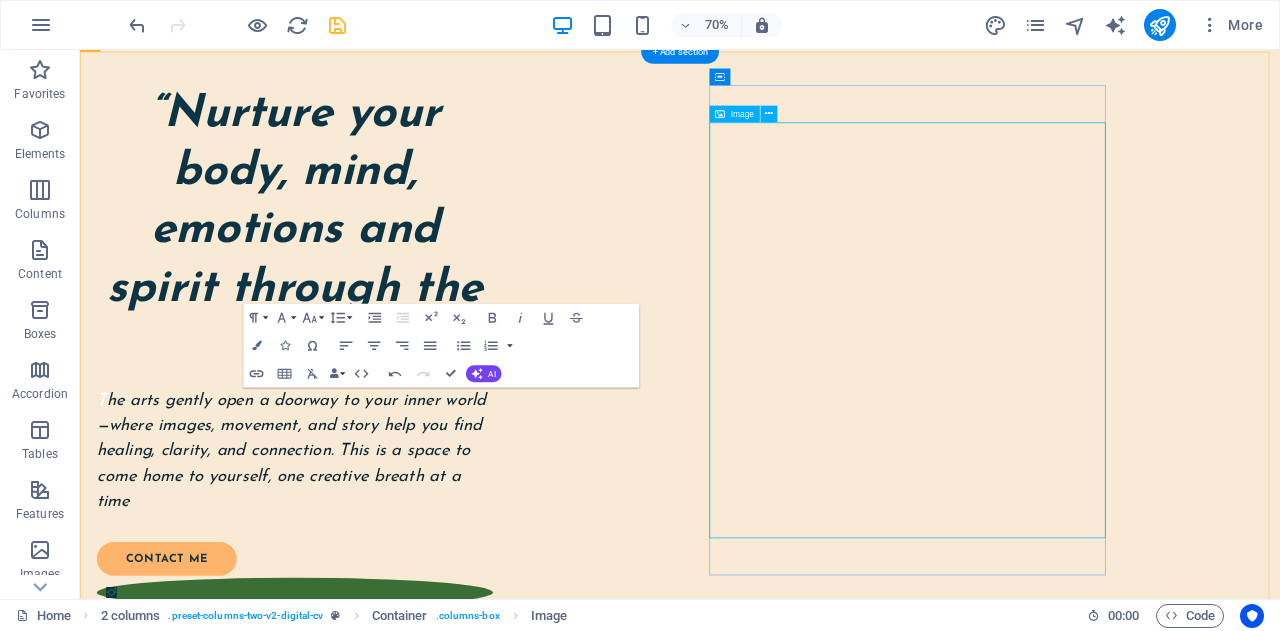 drag, startPoint x: 1494, startPoint y: 736, endPoint x: 1423, endPoint y: 712, distance: 74.94665 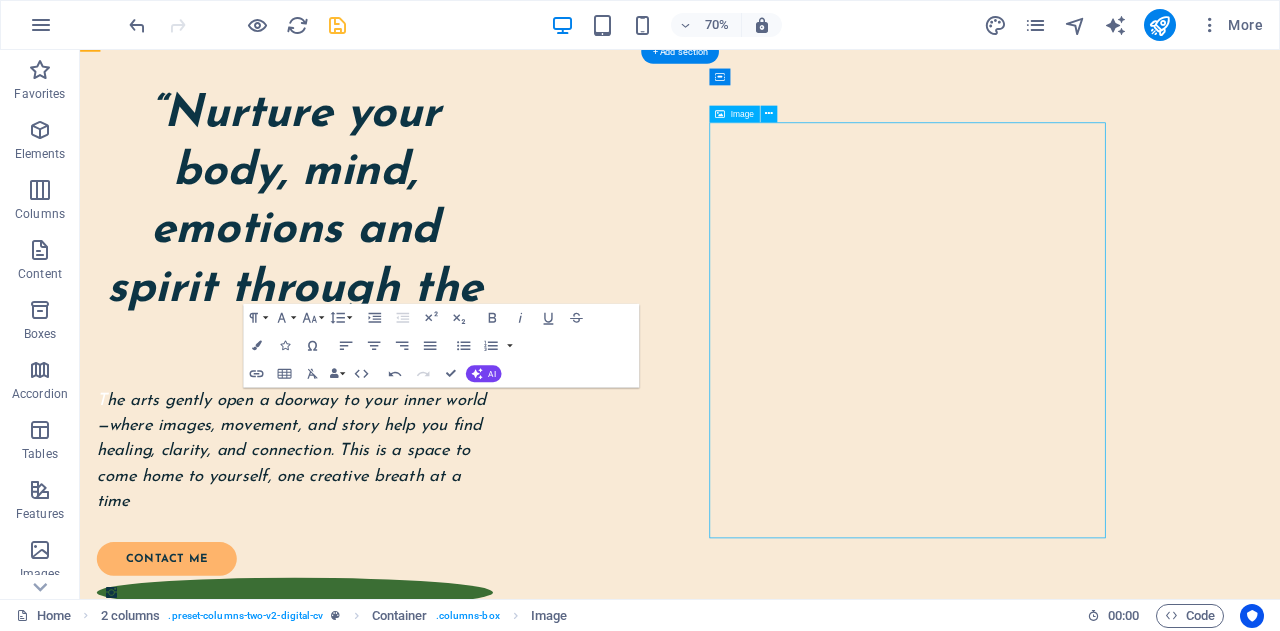click at bounding box center (387, 1304) 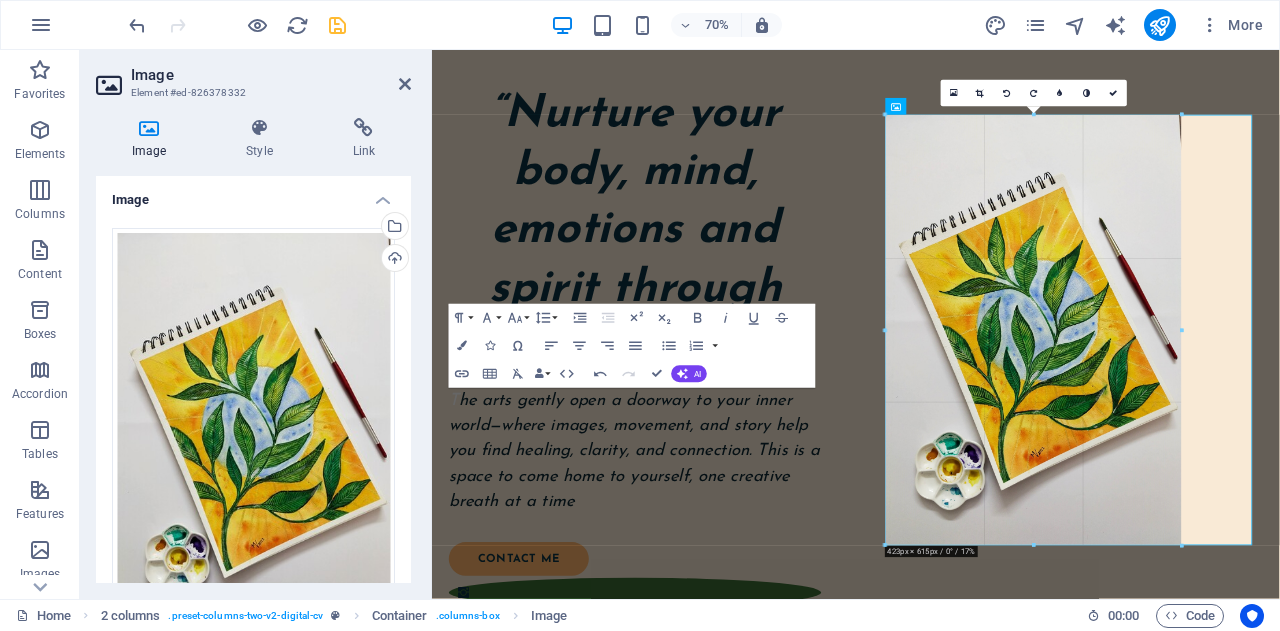 drag, startPoint x: 1171, startPoint y: 129, endPoint x: 1184, endPoint y: 128, distance: 13.038404 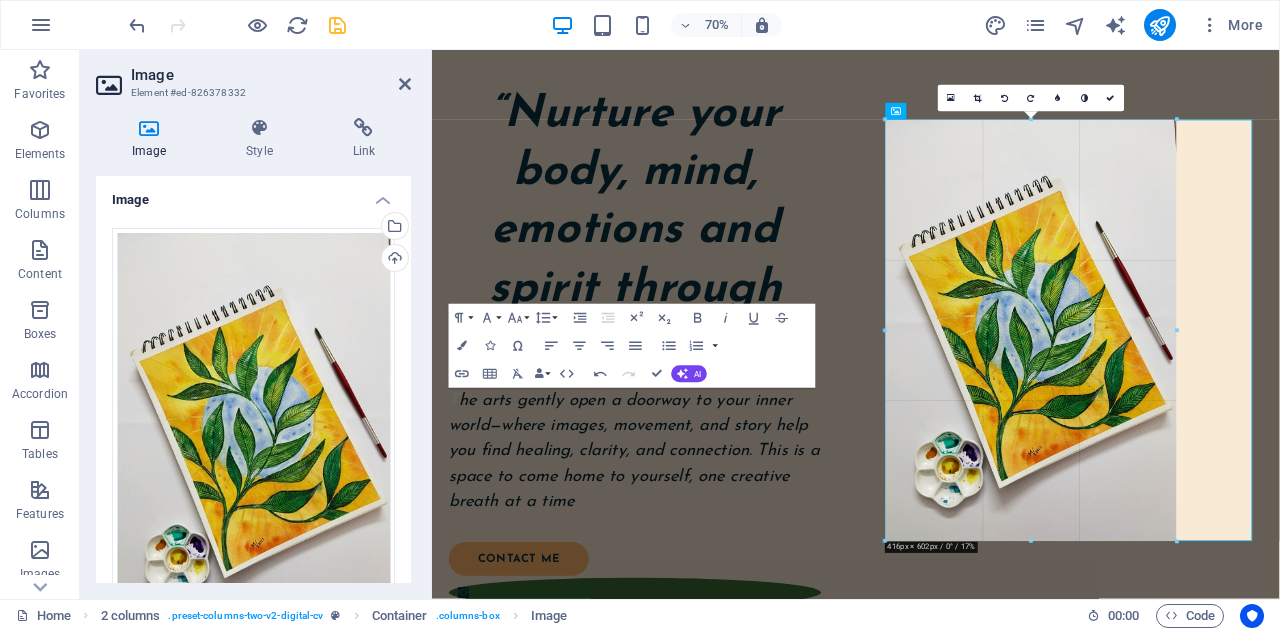 type on "416" 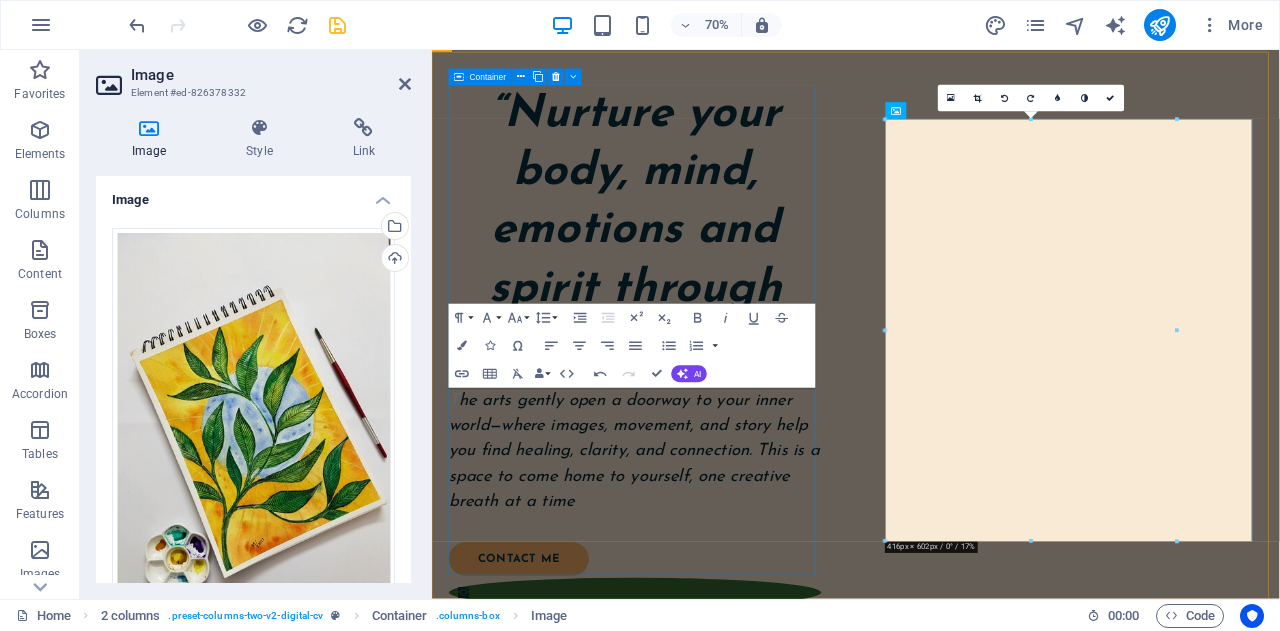 click on "“Nurture your body, mind, emotions and spirit through the Arts” T he arts gently open a doorway to your inner world—where images, movement, and story help you find healing, clarity, and connection. This is a space to come home to yourself, one creative breath at a time contact me" at bounding box center [722, 529] 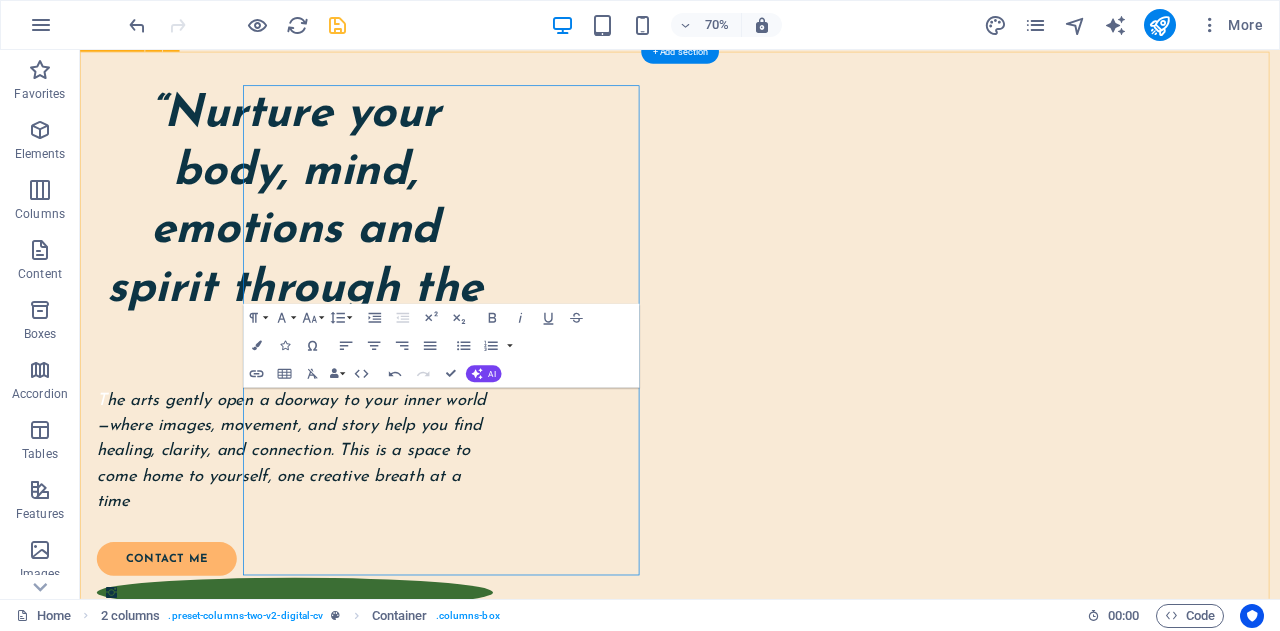 click on "“Nurture your body, mind, emotions and spirit through the Arts” T he arts gently open a doorway to your inner world—where images, movement, and story help you find healing, clarity, and connection. This is a space to come home to yourself, one creative breath at a time contact me" at bounding box center (937, 921) 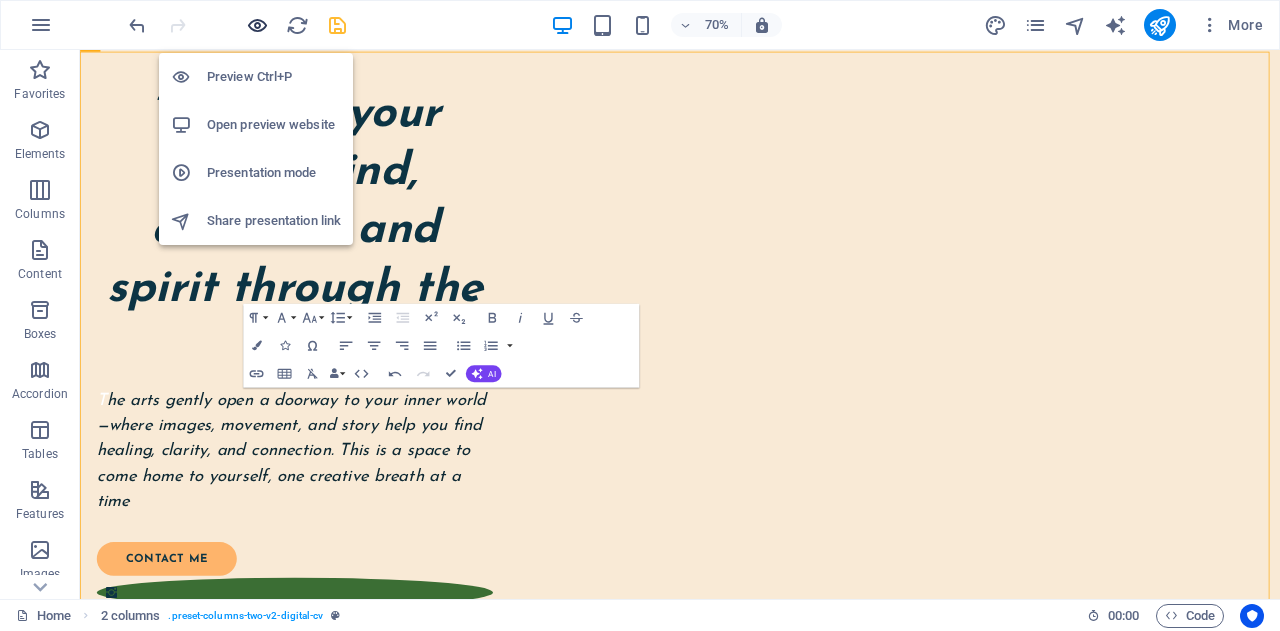 click at bounding box center (257, 25) 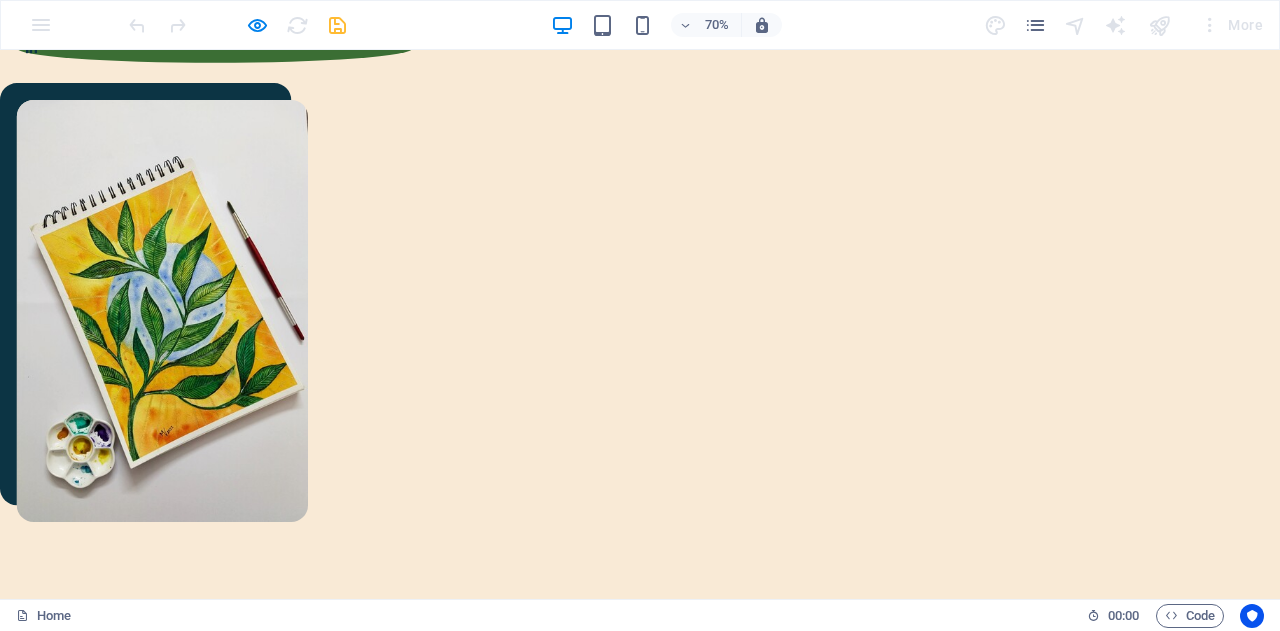 scroll, scrollTop: 1200, scrollLeft: 0, axis: vertical 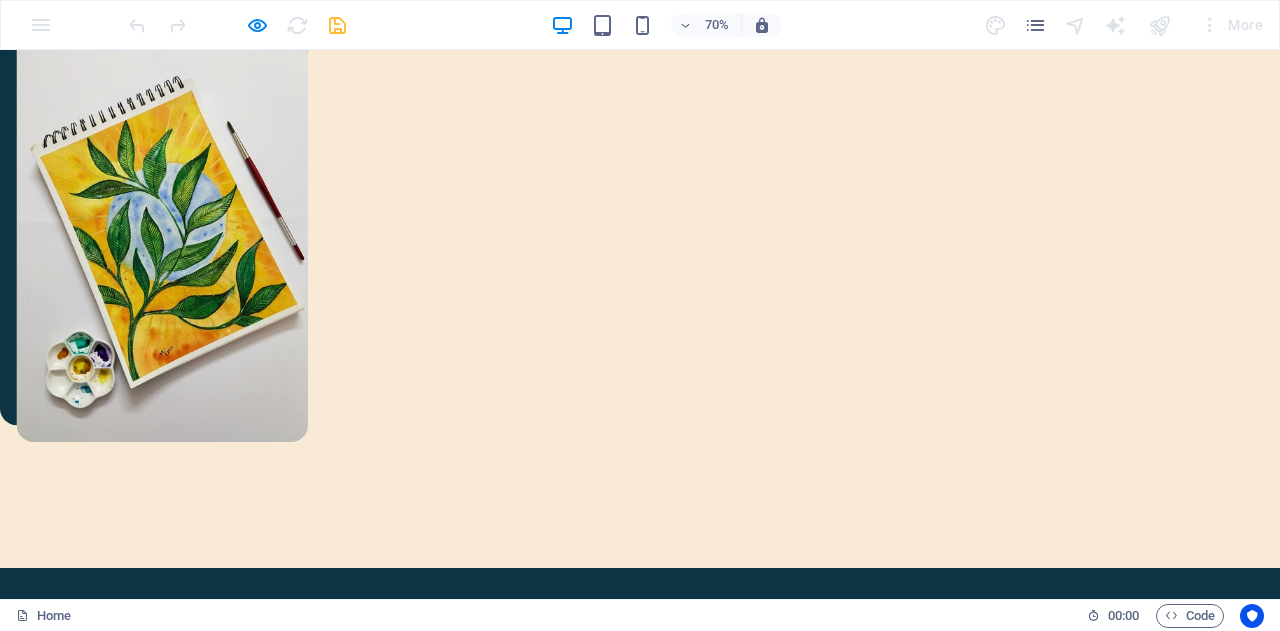 drag, startPoint x: 1449, startPoint y: 184, endPoint x: 978, endPoint y: 178, distance: 471.0382 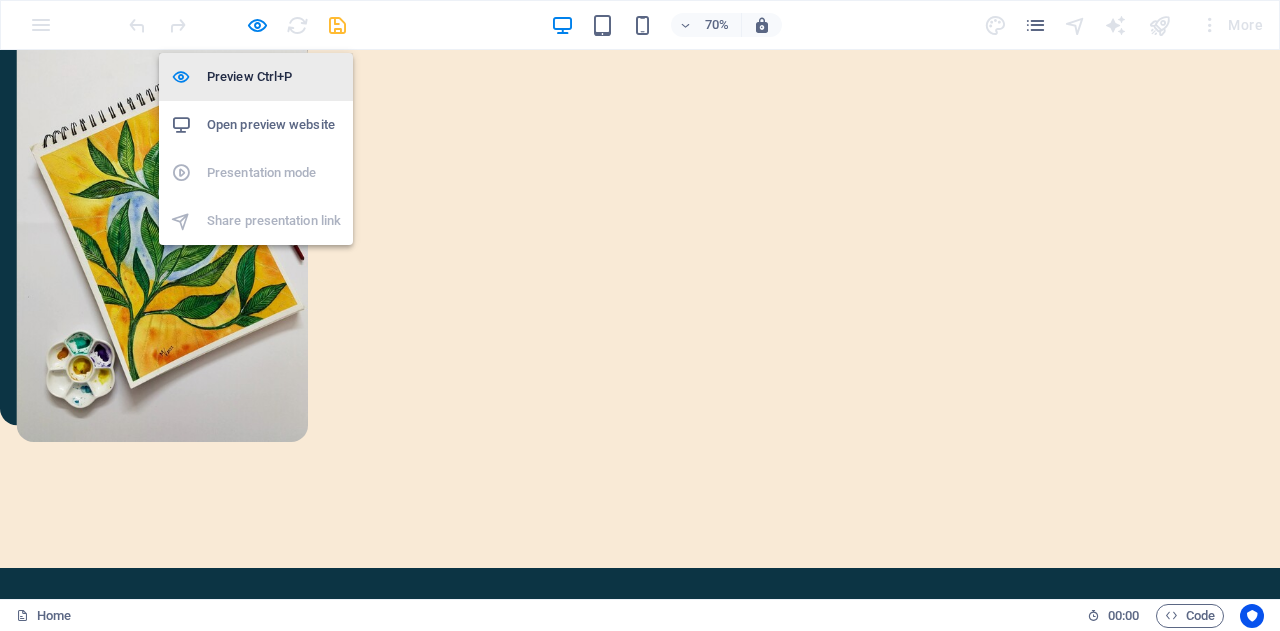 click on "Preview Ctrl+P" at bounding box center [274, 77] 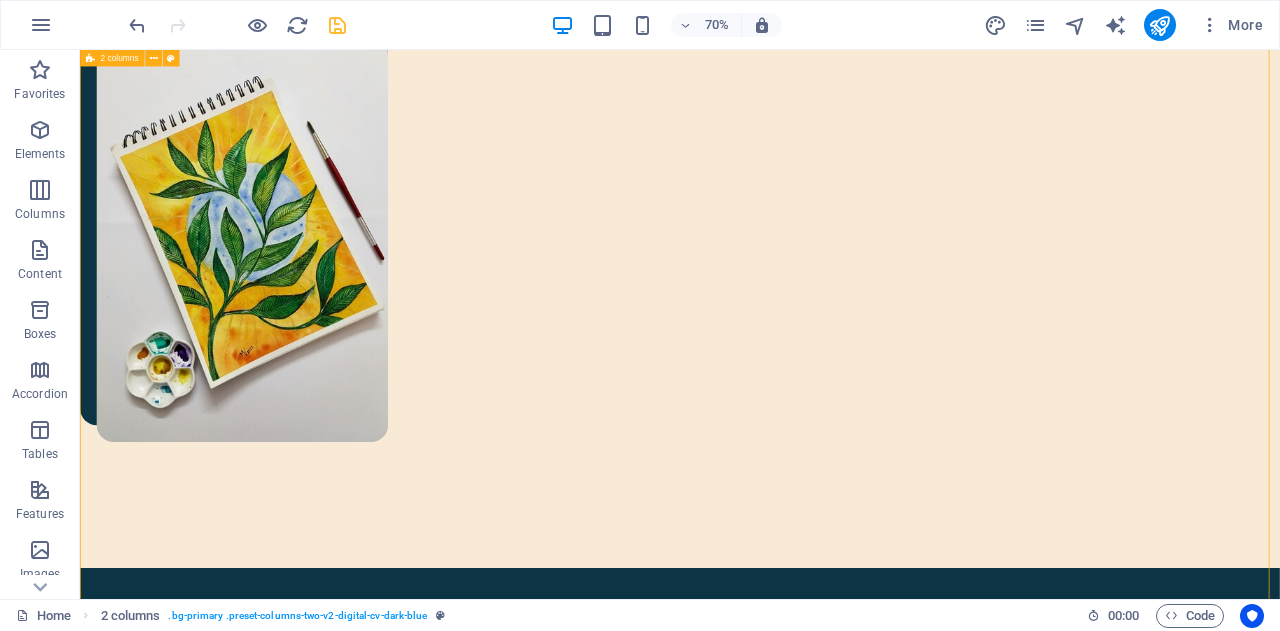 drag, startPoint x: 1669, startPoint y: 449, endPoint x: 1631, endPoint y: 421, distance: 47.201694 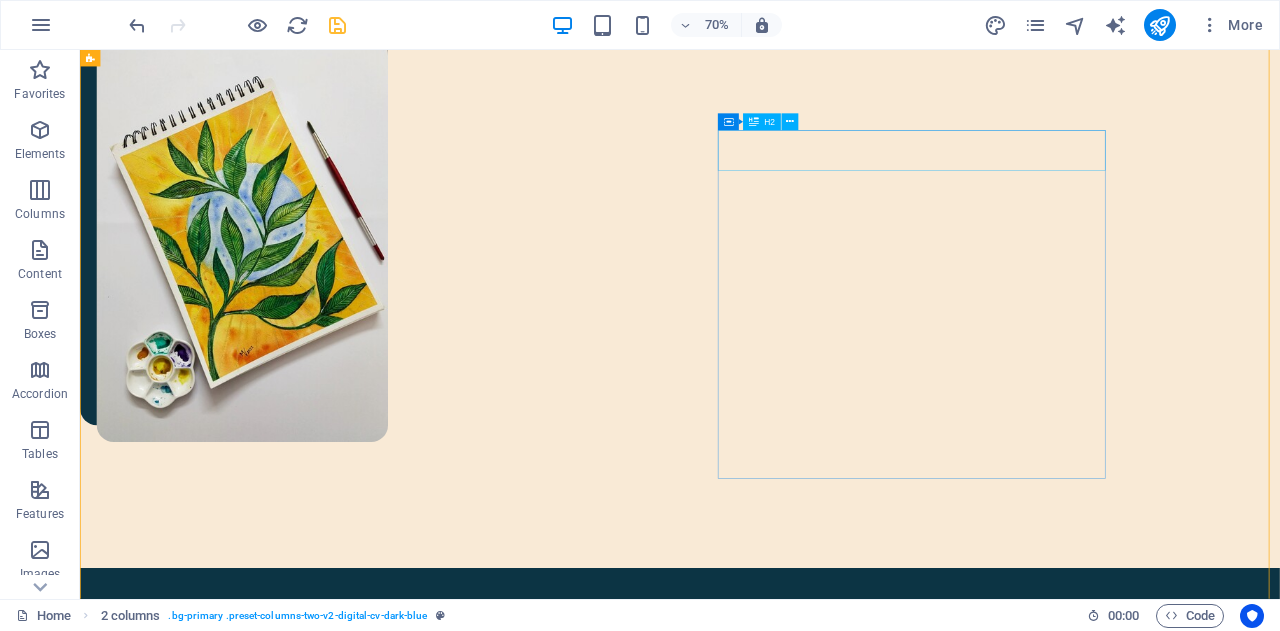 click on "About me & my work" at bounding box center [405, 1579] 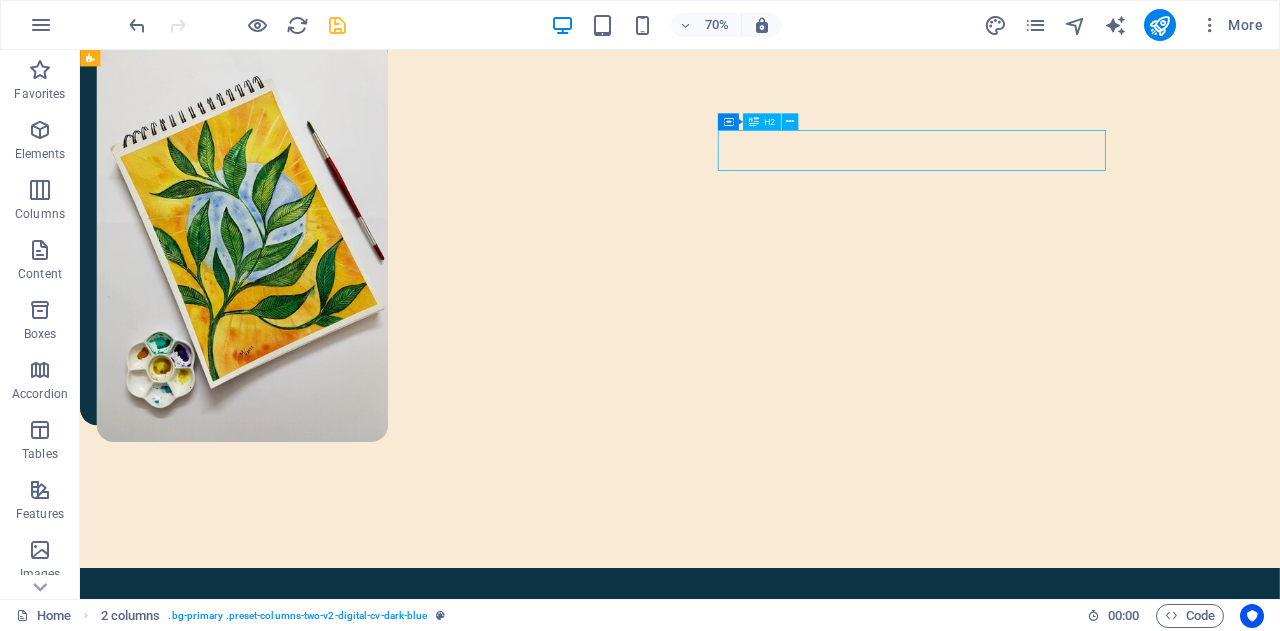 click on "About me & my work" at bounding box center (405, 1579) 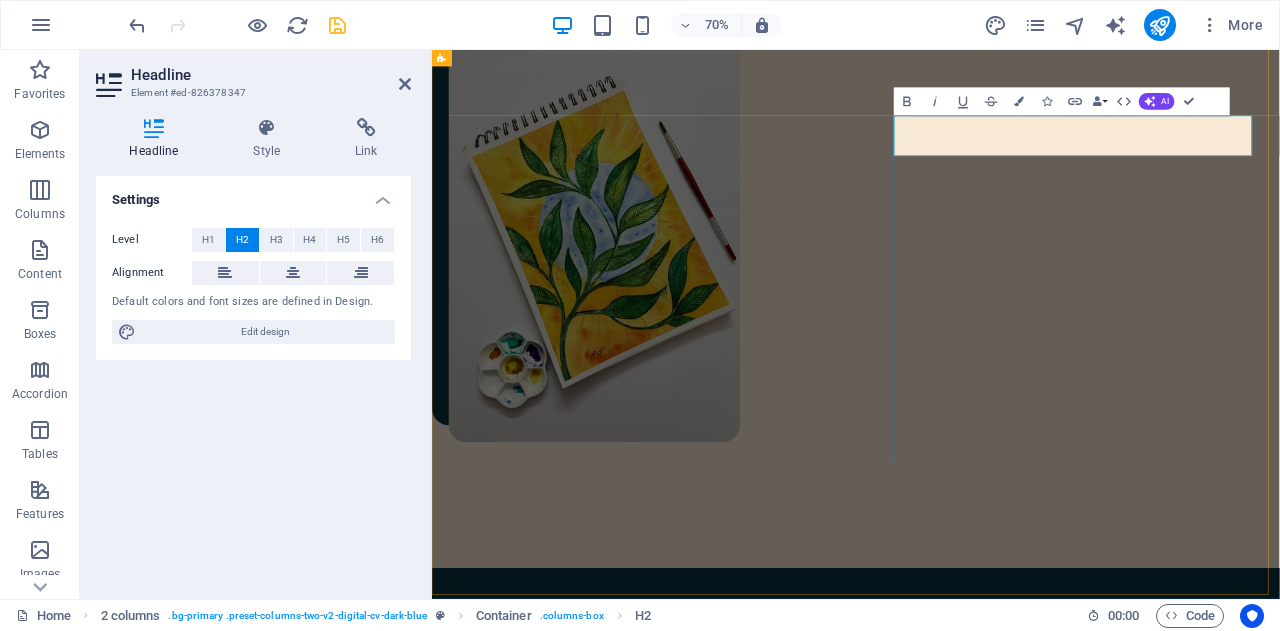 type 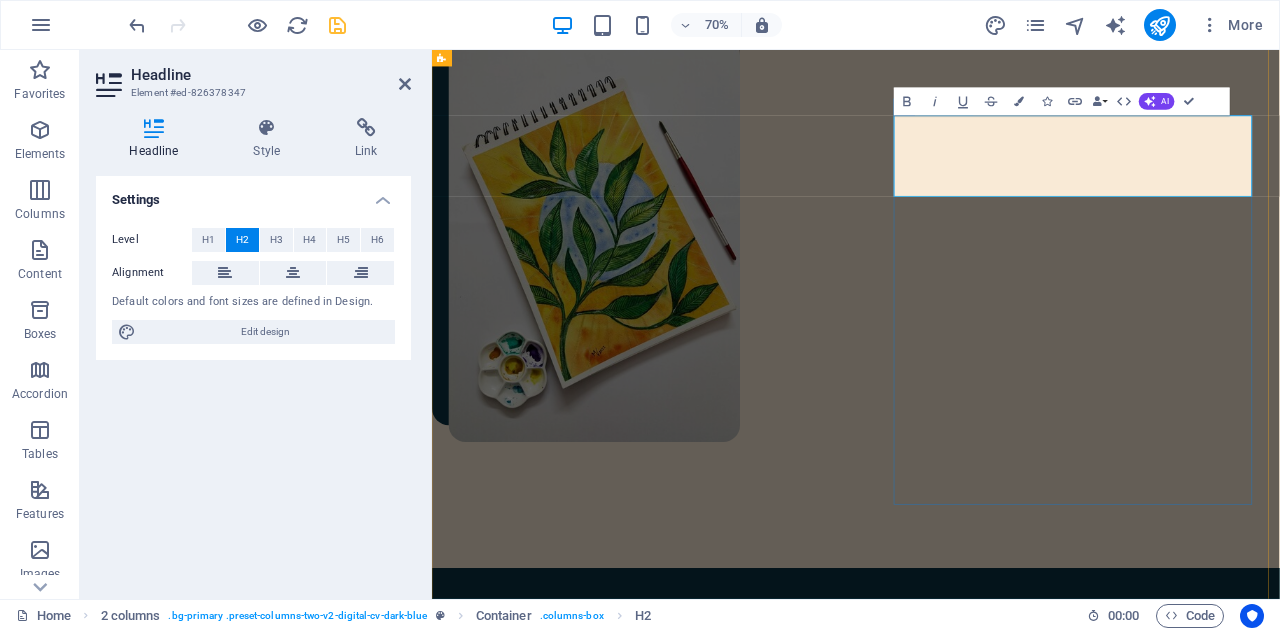 scroll, scrollTop: 1192, scrollLeft: 0, axis: vertical 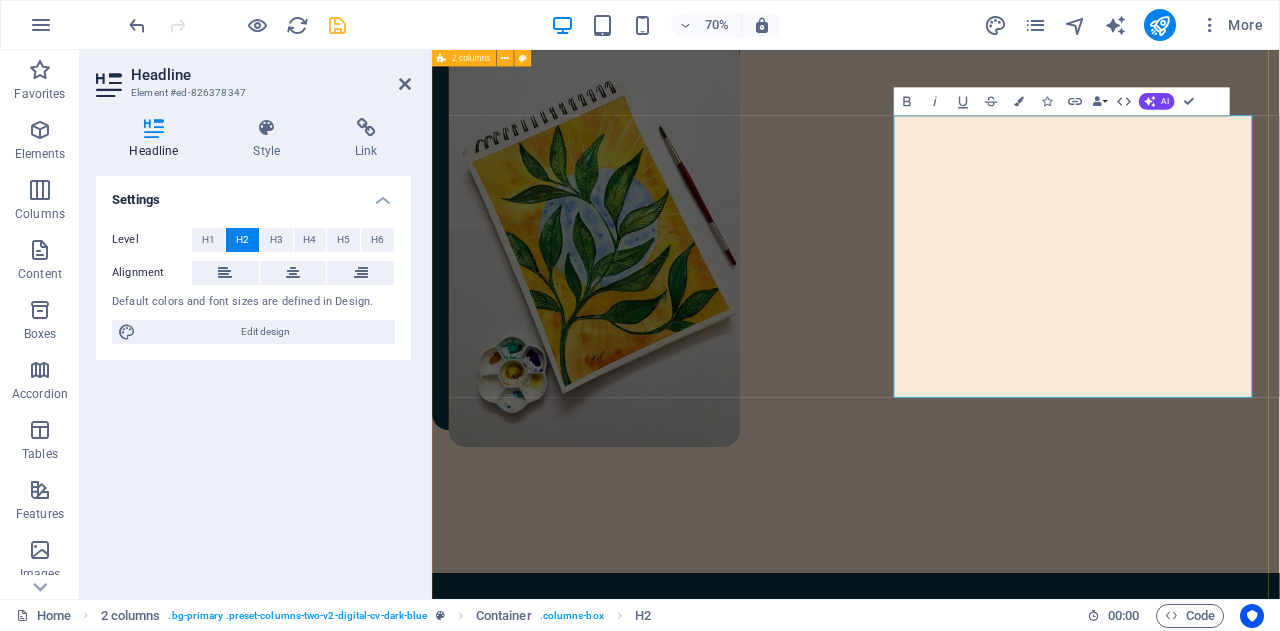 drag, startPoint x: 1508, startPoint y: 468, endPoint x: 1054, endPoint y: 200, distance: 527.20013 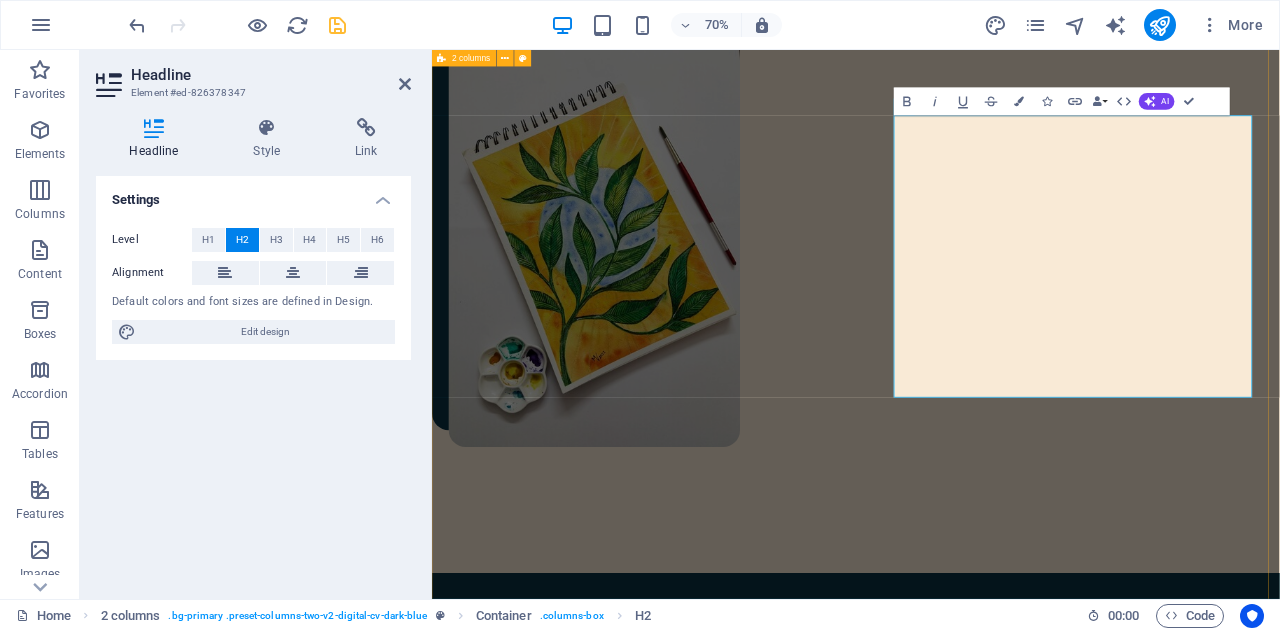 click on "[FIRST] [LAST] ( She/Her) E‌xpressive Arts Therapist / Arts Based Faciliator ‌ Lorem ipsum dolor sit amet, consectetur adipiscing elit, sed do eiusmod tempor incididunt ut labore et dolore magna aliqua. Ut enim ad minim veniam, quis nostrud exercitation ullamco laboris nisi ut aliquip ex ea commodo consequat. Lorem ipsum dolor sit amet, consectetur adipiscing elit, sed do eiusmod tempor incididunt ut labore et dolore magna aliqua. Ut enim ad minim veniam, quis nostrud exercitation ullamco laboris nisi ut aliquip ex ea commodo consequat. Lorem ipsum dolor sit amet, consectetur adipiscing elit, sed do eiusmod tempor incididunt ut labore et dolore magna aliqua. Ut enim ad minim veniam, quis nostrud exercitation ullamco laboris nisi ut aliquip ex ea commodo consequat. Download CV" at bounding box center (1037, 1643) 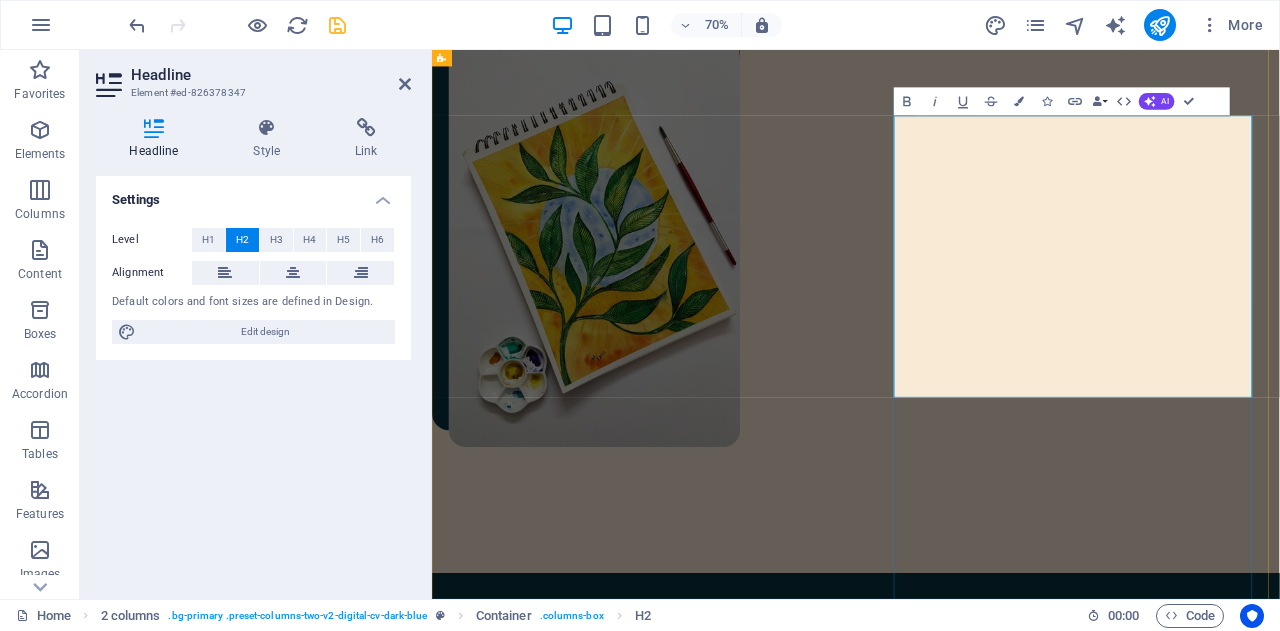 click on "[FIRST] [LAST] ( She/Her) E‌xpressive Arts Therapist / Arts Based Faciliator ‌" at bounding box center [740, 1696] 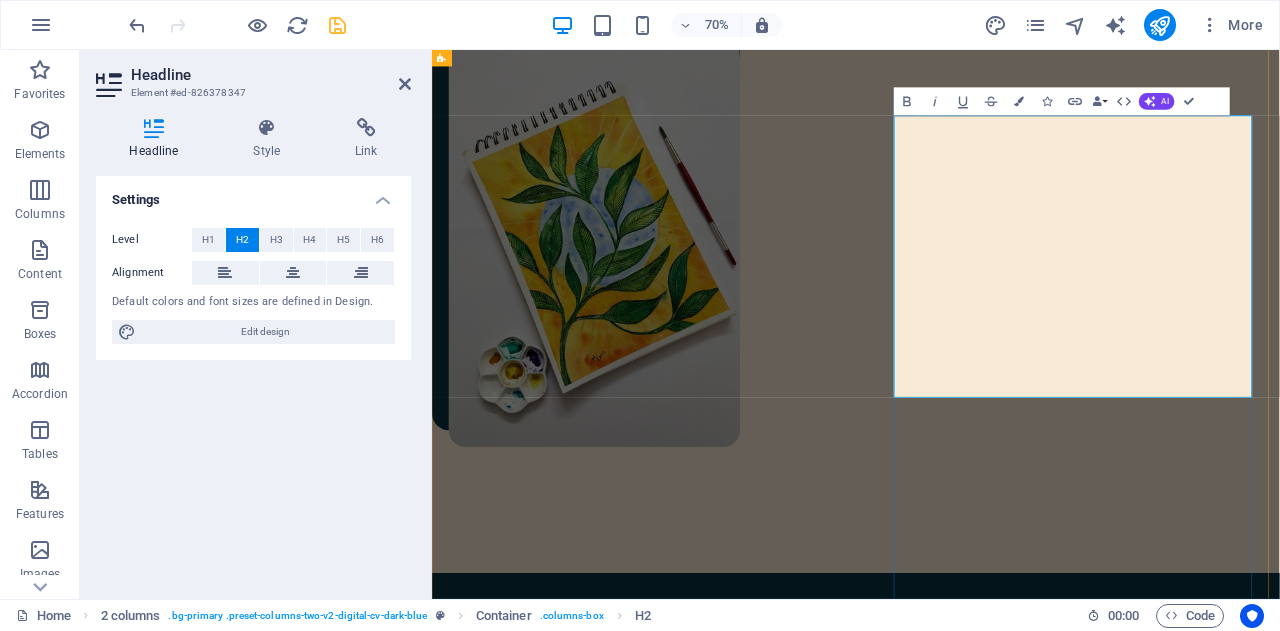 drag, startPoint x: 1507, startPoint y: 464, endPoint x: 1110, endPoint y: 152, distance: 504.9287 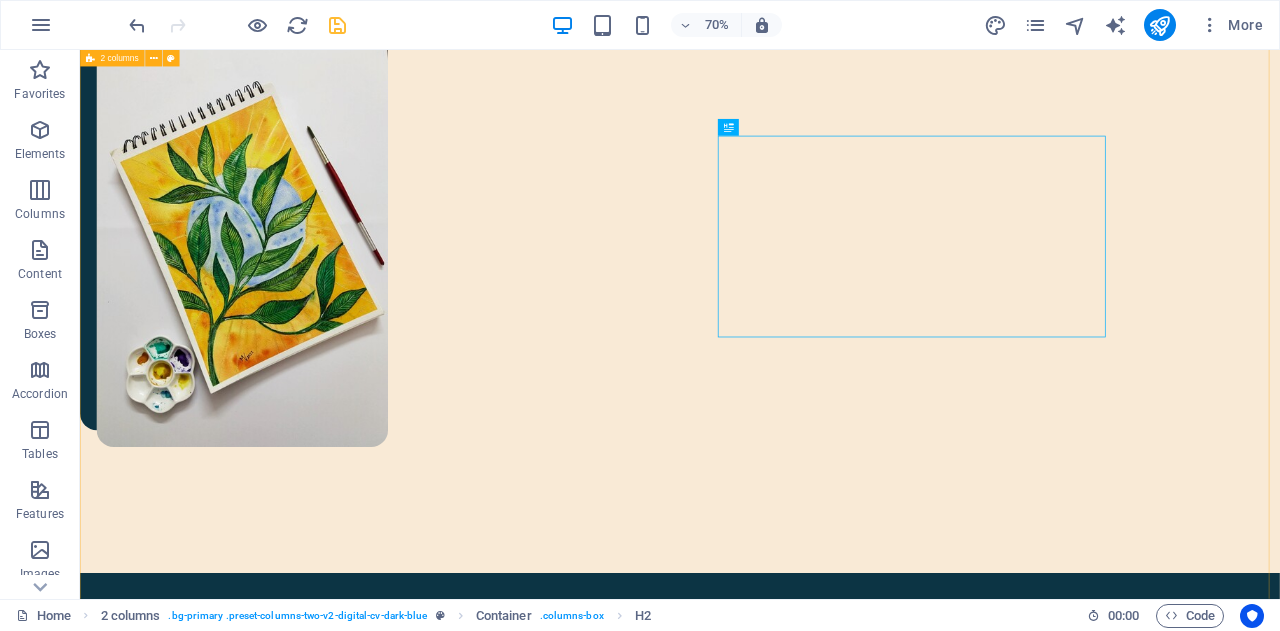 scroll, scrollTop: 1164, scrollLeft: 0, axis: vertical 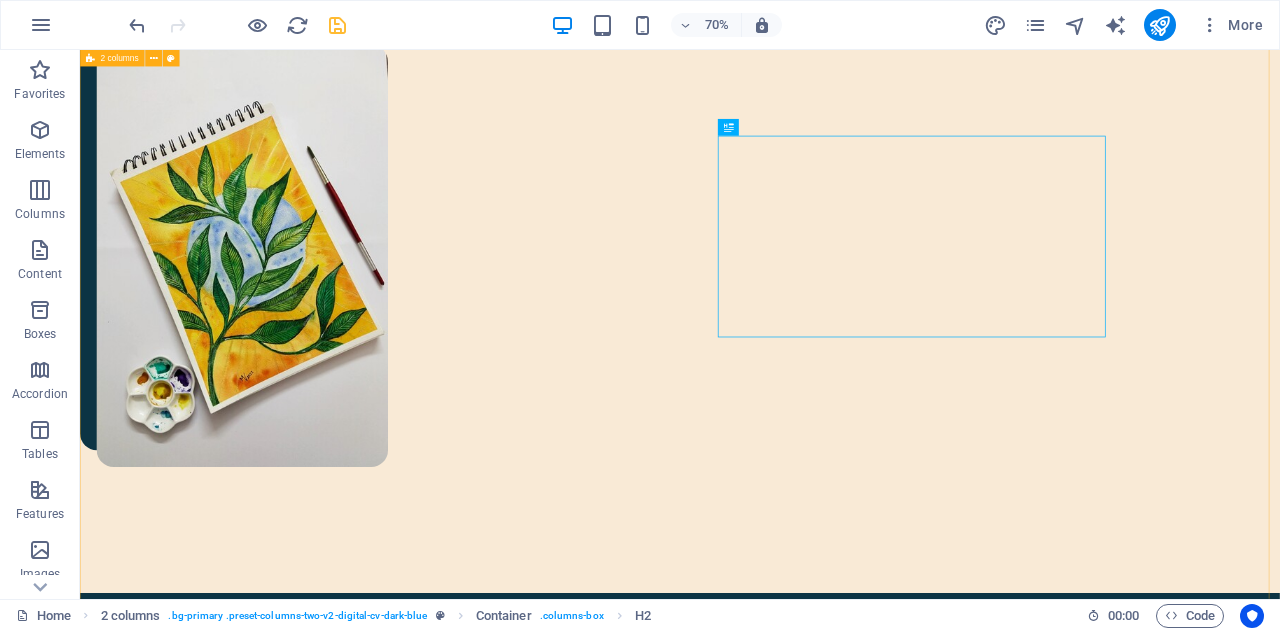 click on "[FIRST] [LAST] ( She/Her) Expressive Arts Therapist / Arts Based Facilitator Lorem ipsum dolor sit amet, consectetur adipiscing elit, sed do eiusmod tempor incididunt ut labore et dolore magna aliqua. Ut enim ad minim veniam, quis nostrud exercitation ullamco laboris nisi ut aliquip ex ea commodo consequat. Lorem ipsum dolor sit amet, consectetur adipiscing elit, sed do eiusmod tempor incididunt ut labore et dolore magna aliqua. Ut enim ad minim veniam, quis nostrud exercitation ullamco laboris nisi ut aliquip ex ea commodo consequat. Lorem ipsum dolor sit amet, consectetur adipiscing elit, sed do eiusmod tempor incididunt ut labore et dolore magna aliqua. Ut enim ad minim veniam, quis nostrud exercitation ullamco laboris nisi ut aliquip ex ea commodo consequat. Download CV" at bounding box center [937, 1660] 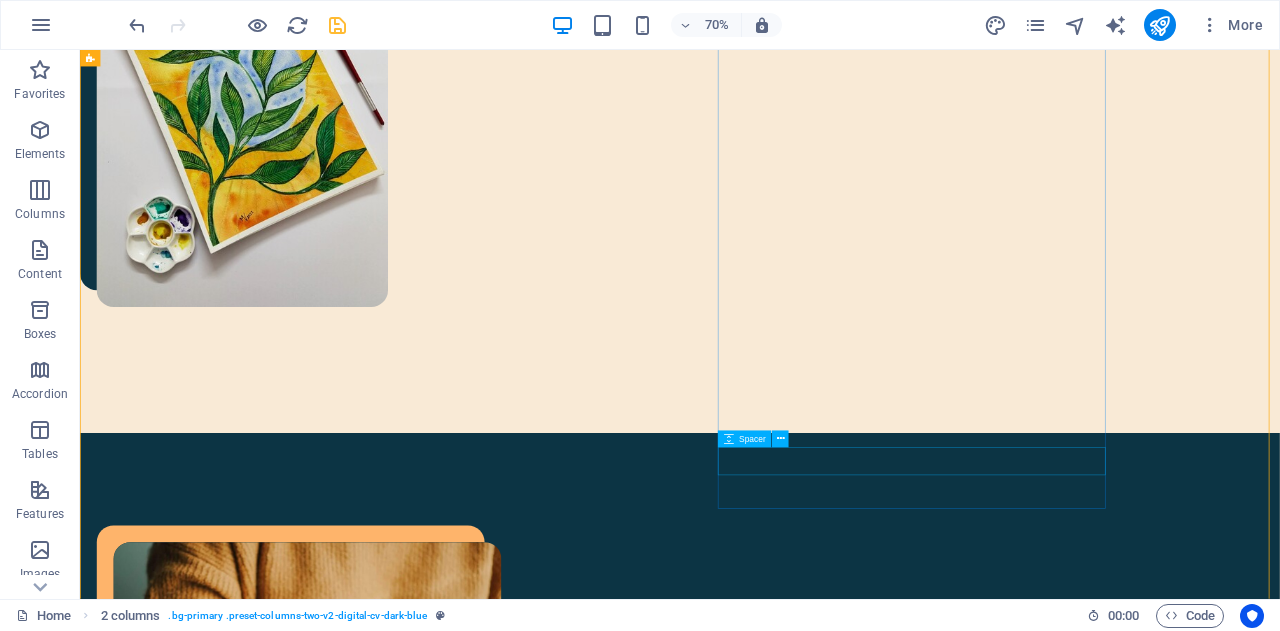 scroll, scrollTop: 1464, scrollLeft: 0, axis: vertical 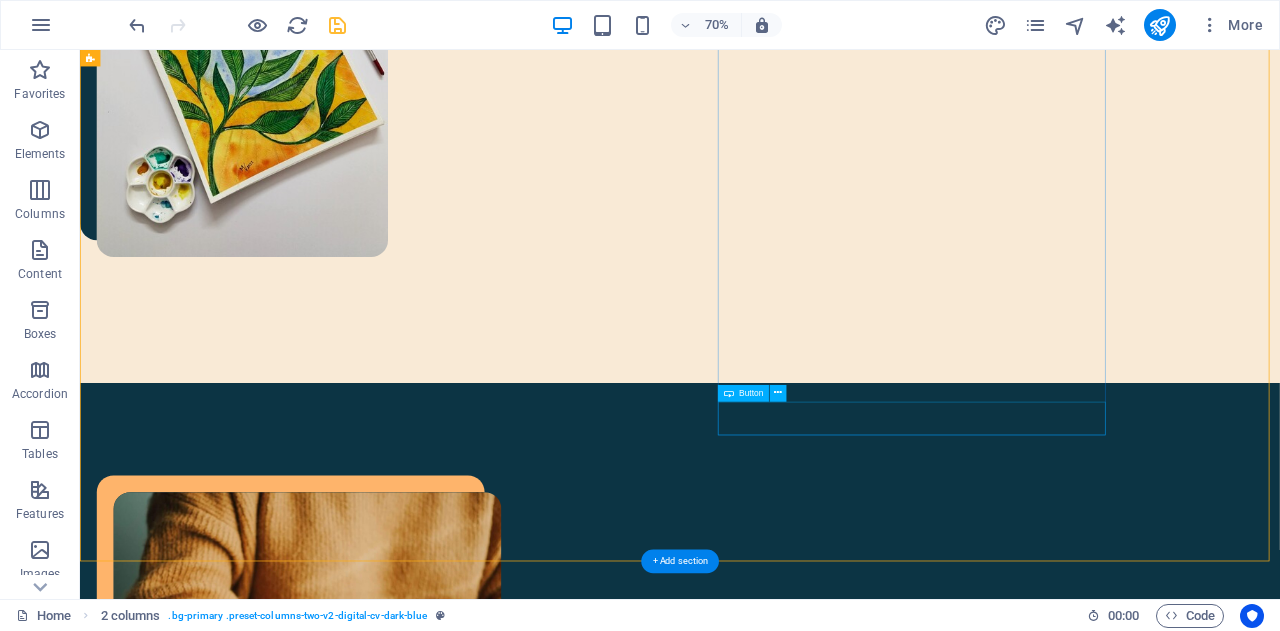 click on "Download CV" at bounding box center (405, 1990) 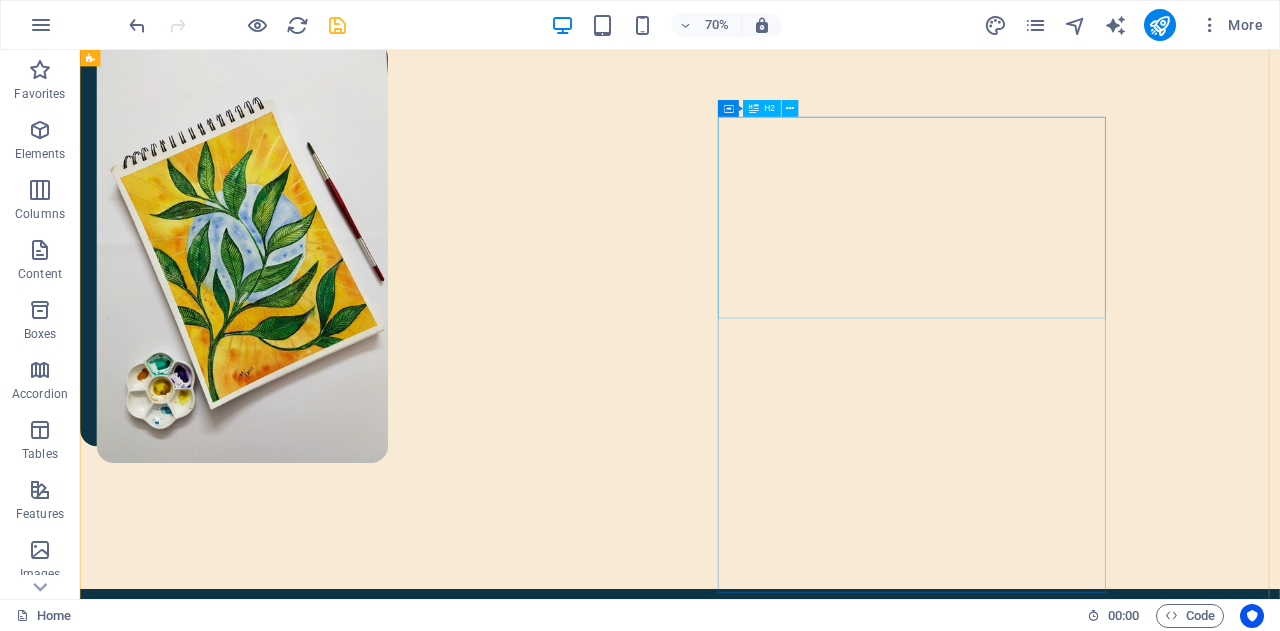 scroll, scrollTop: 1140, scrollLeft: 0, axis: vertical 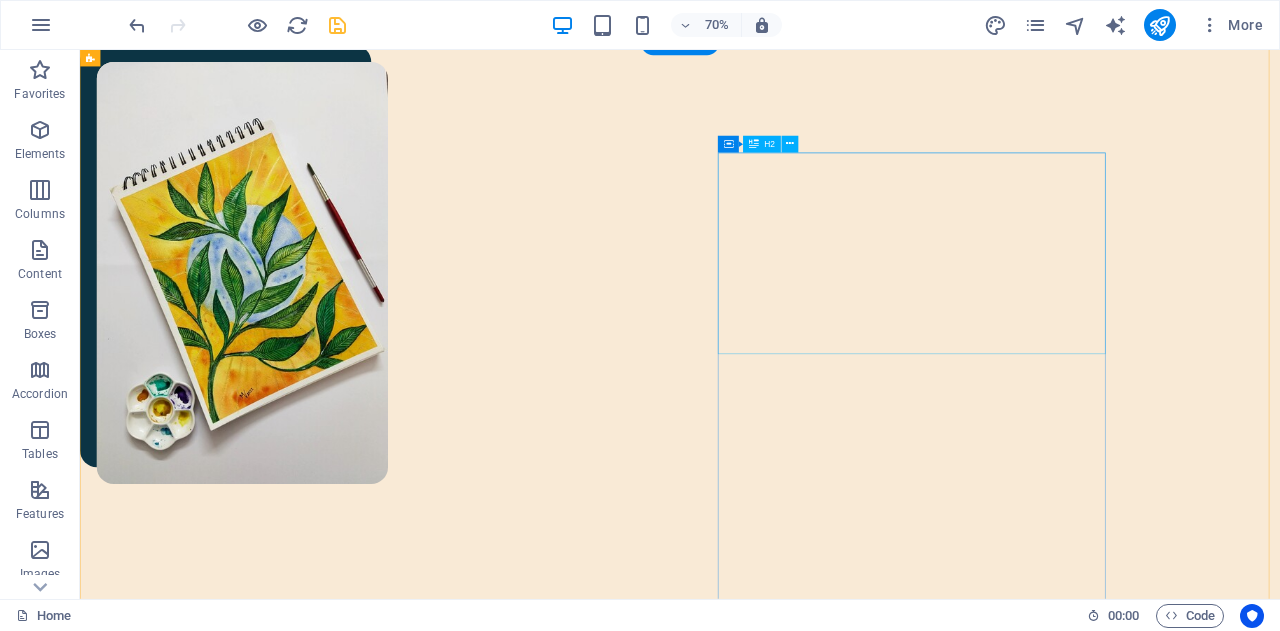 click on "[FIRST] [LAST] ( She/Her) Expressive Arts Therapist / Arts Based Facilitator" at bounding box center [405, 1754] 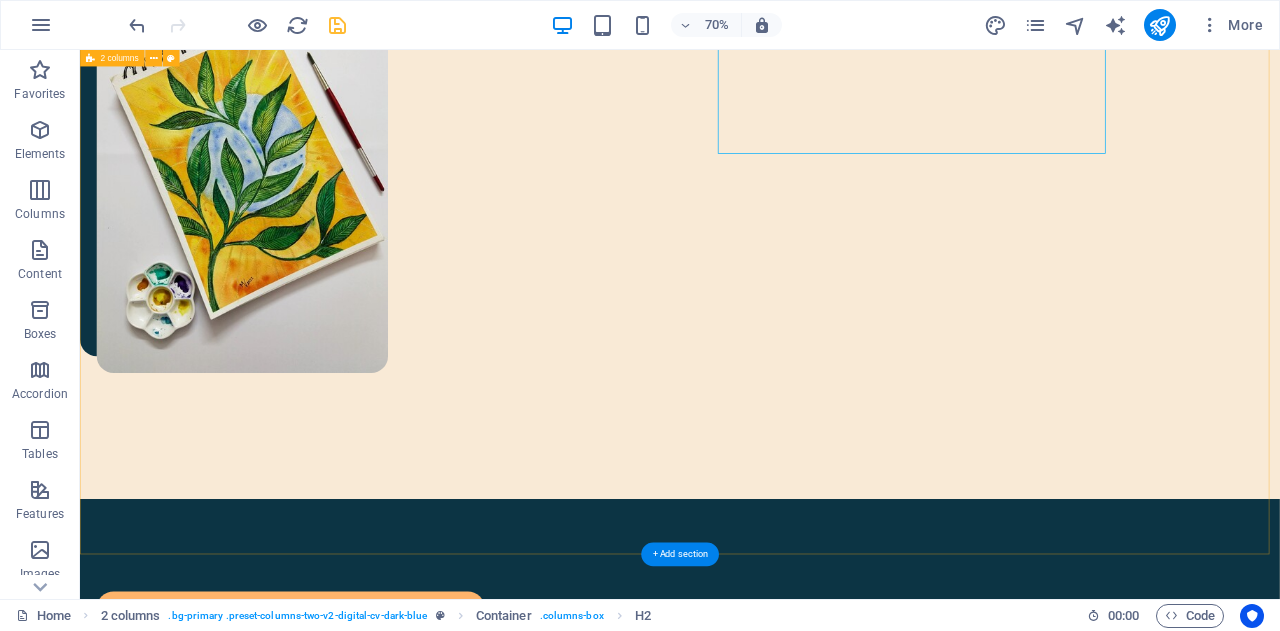 scroll, scrollTop: 1440, scrollLeft: 0, axis: vertical 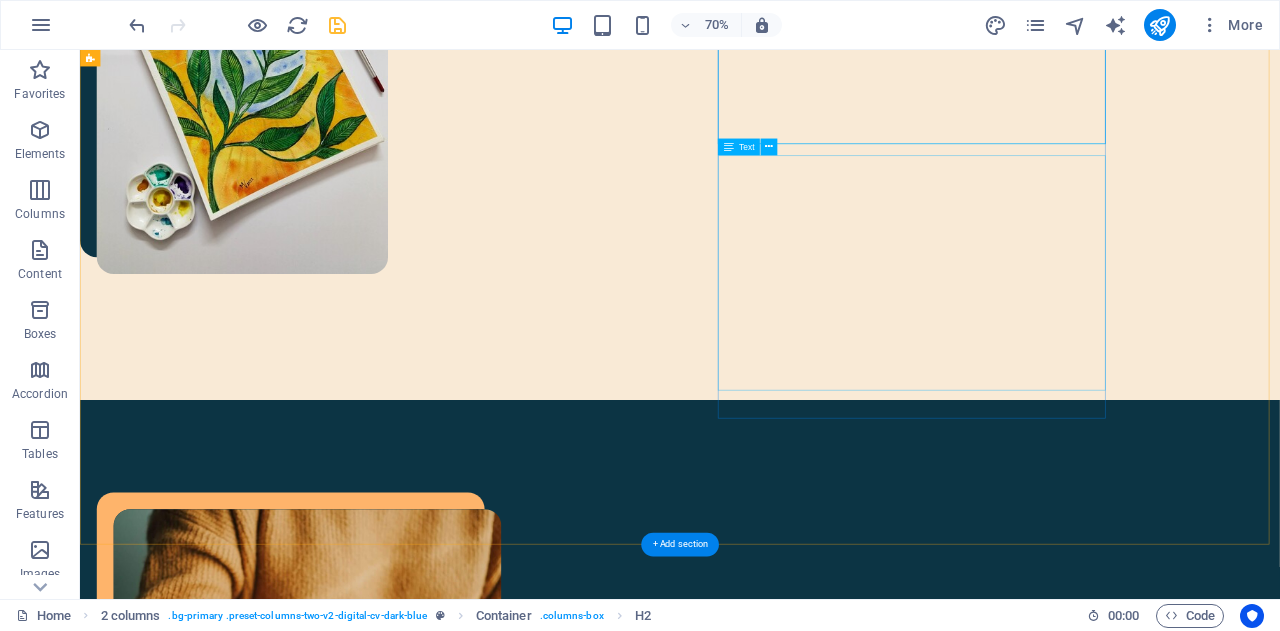 click on "Lorem ipsum dolor sit amet, consectetur adipiscing elit, sed do eiusmod tempor incididunt ut labore et dolore magna aliqua. Ut enim ad minim veniam, quis nostrud exercitation ullamco laboris nisi ut aliquip ex ea commodo consequat. Lorem ipsum dolor sit amet, consectetur adipiscing elit, sed do eiusmod tempor incididunt ut labore et dolore magna aliqua. Ut enim ad minim veniam, quis nostrud exercitation ullamco laboris nisi ut aliquip ex ea commodo consequat. Lorem ipsum dolor sit amet, consectetur adipiscing elit, sed do eiusmod tempor incididunt ut labore et dolore magna aliqua. Ut enim ad minim veniam, quis nostrud exercitation ullamco laboris nisi ut aliquip ex ea commodo consequat." at bounding box center (405, 1782) 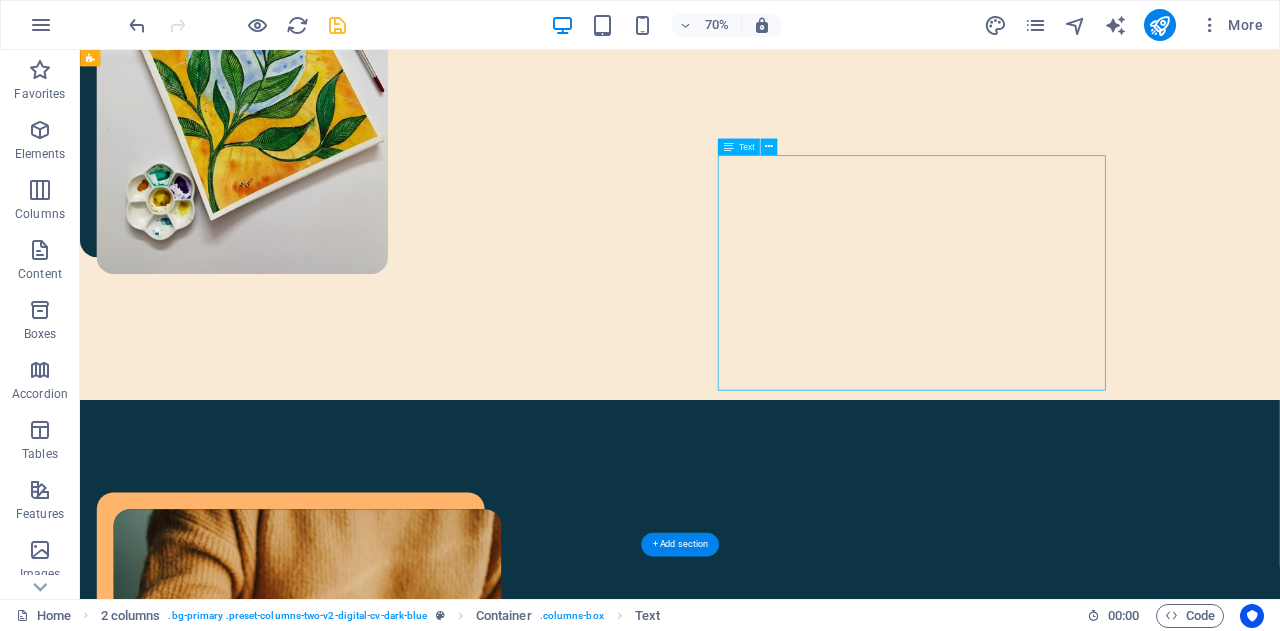 click on "Lorem ipsum dolor sit amet, consectetur adipiscing elit, sed do eiusmod tempor incididunt ut labore et dolore magna aliqua. Ut enim ad minim veniam, quis nostrud exercitation ullamco laboris nisi ut aliquip ex ea commodo consequat. Lorem ipsum dolor sit amet, consectetur adipiscing elit, sed do eiusmod tempor incididunt ut labore et dolore magna aliqua. Ut enim ad minim veniam, quis nostrud exercitation ullamco laboris nisi ut aliquip ex ea commodo consequat. Lorem ipsum dolor sit amet, consectetur adipiscing elit, sed do eiusmod tempor incididunt ut labore et dolore magna aliqua. Ut enim ad minim veniam, quis nostrud exercitation ullamco laboris nisi ut aliquip ex ea commodo consequat." at bounding box center (405, 1782) 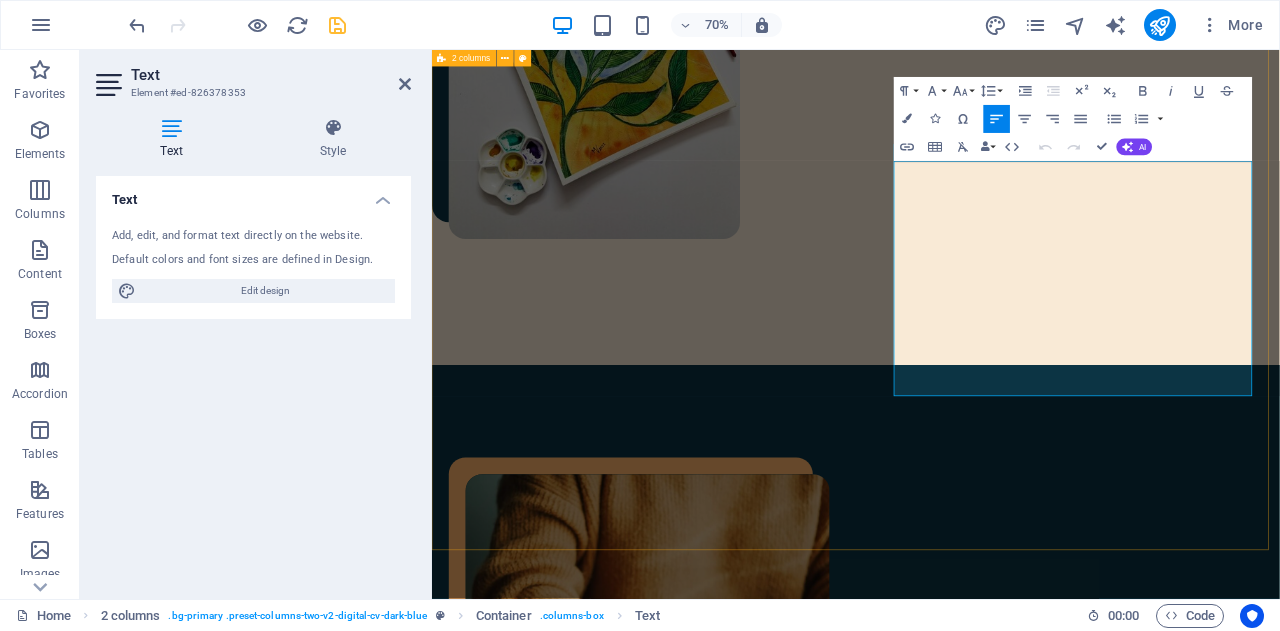 drag, startPoint x: 1354, startPoint y: 528, endPoint x: 1015, endPoint y: 187, distance: 480.8347 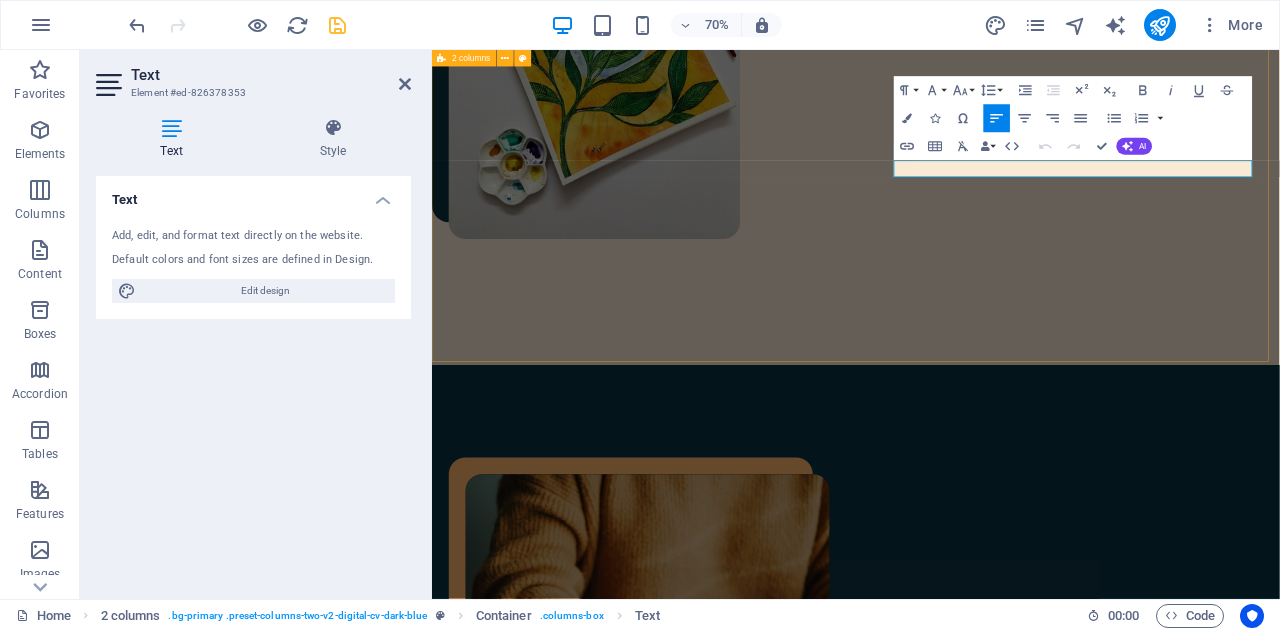 scroll, scrollTop: 1533, scrollLeft: 0, axis: vertical 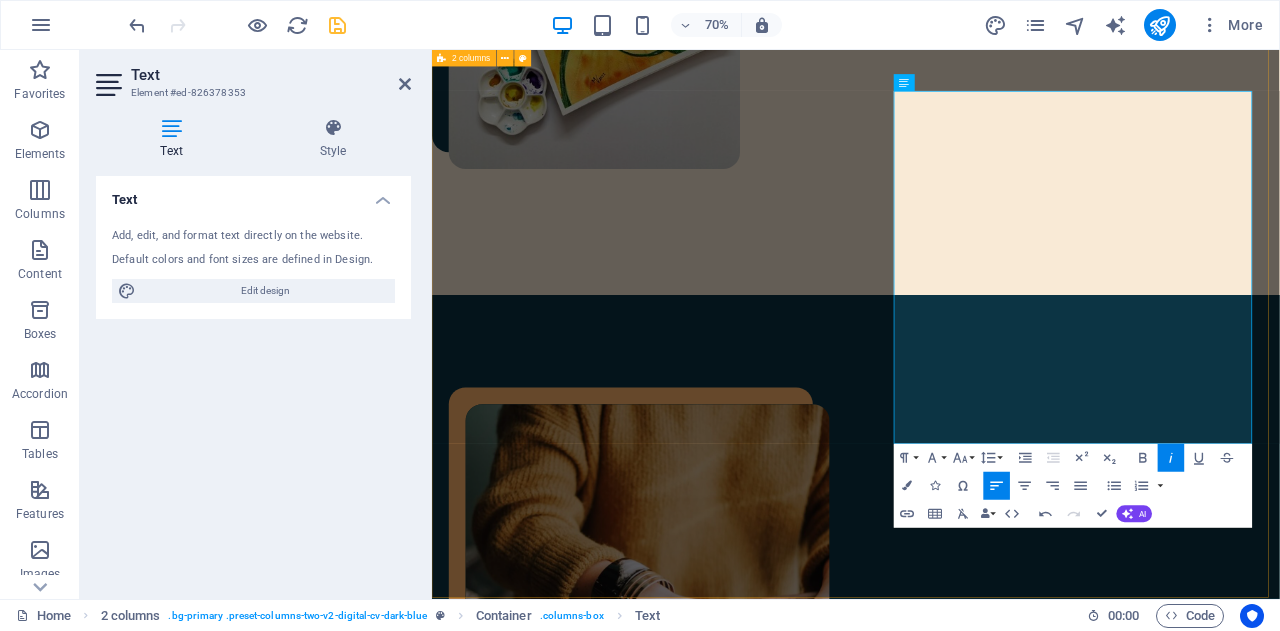 click on "[FIRST] [LAST] (She/Her) Expressive Arts Therapist / Arts based Facilitator Hello! Welcome to Art Stories. ​ I practice Expressive Arts Therapy with individual clients and groups of all ages, backgrounds and identities. My work with clients is focused on understanding and strengthening the self-using the inter-modal approach and though the lens of self-compassion. I aim to create a space where creative exploration can lead to meaningful transformation and personal growth. I am committed to building an inclusive and mindful practice—one that honors intersectionality and is rooted in both the creative arts and trauma-informed body-based work. My own journey of self-discovery led me to pivot from a corporate career in Human Resources to fully embrace the healing potential of the arts. This path continues to deepen my belief in the creative process as a powerful way to connect, heal, and grow." at bounding box center [1037, 1276] 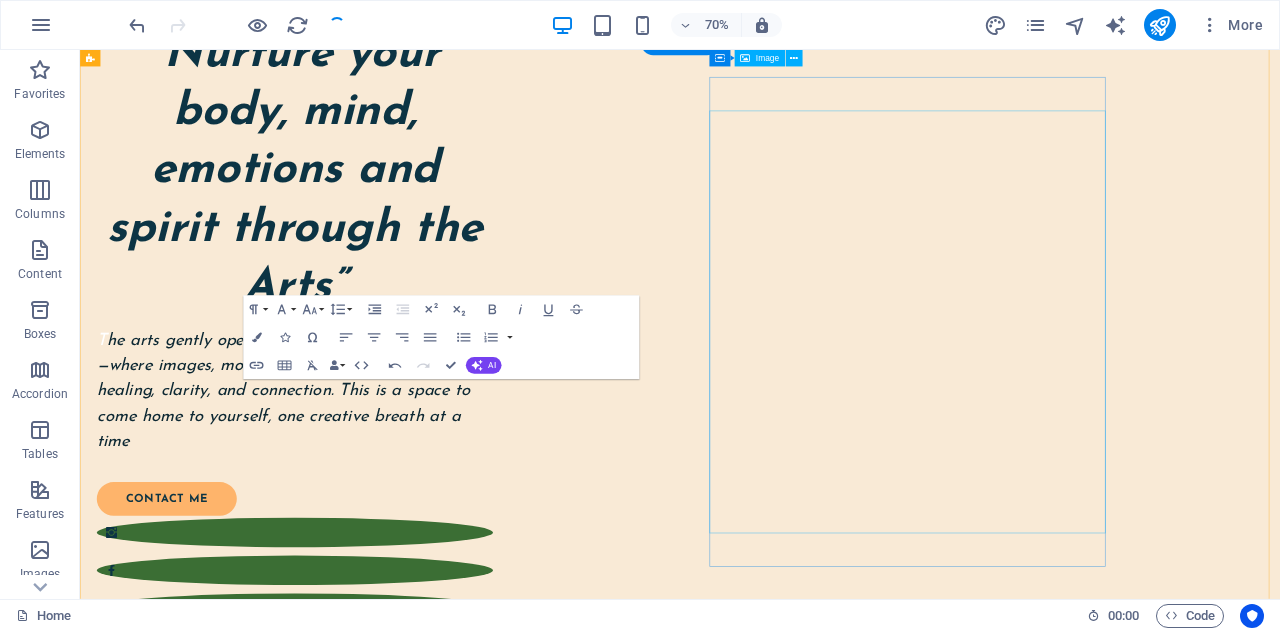 scroll, scrollTop: 0, scrollLeft: 0, axis: both 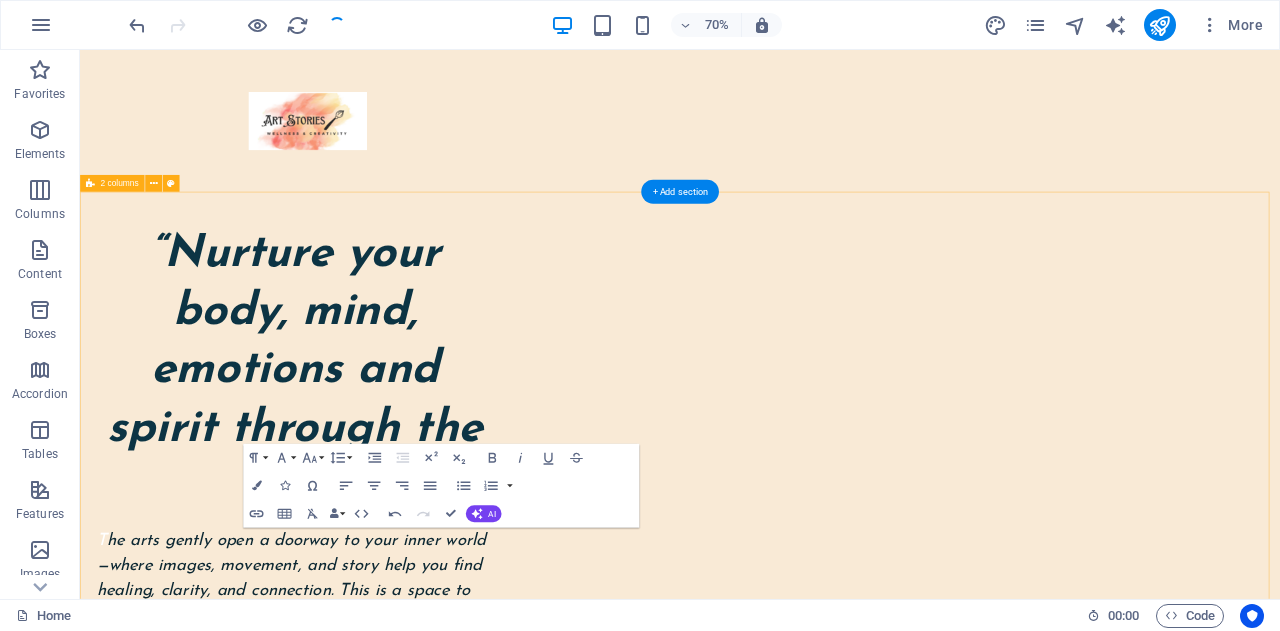 click on "“Nurture your body, mind, emotions and spirit through the Arts” T he arts gently open a doorway to your inner world—where images, movement, and story help you find healing, clarity, and connection. This is a space to come home to yourself, one creative breath at a time contact me" at bounding box center (937, 1121) 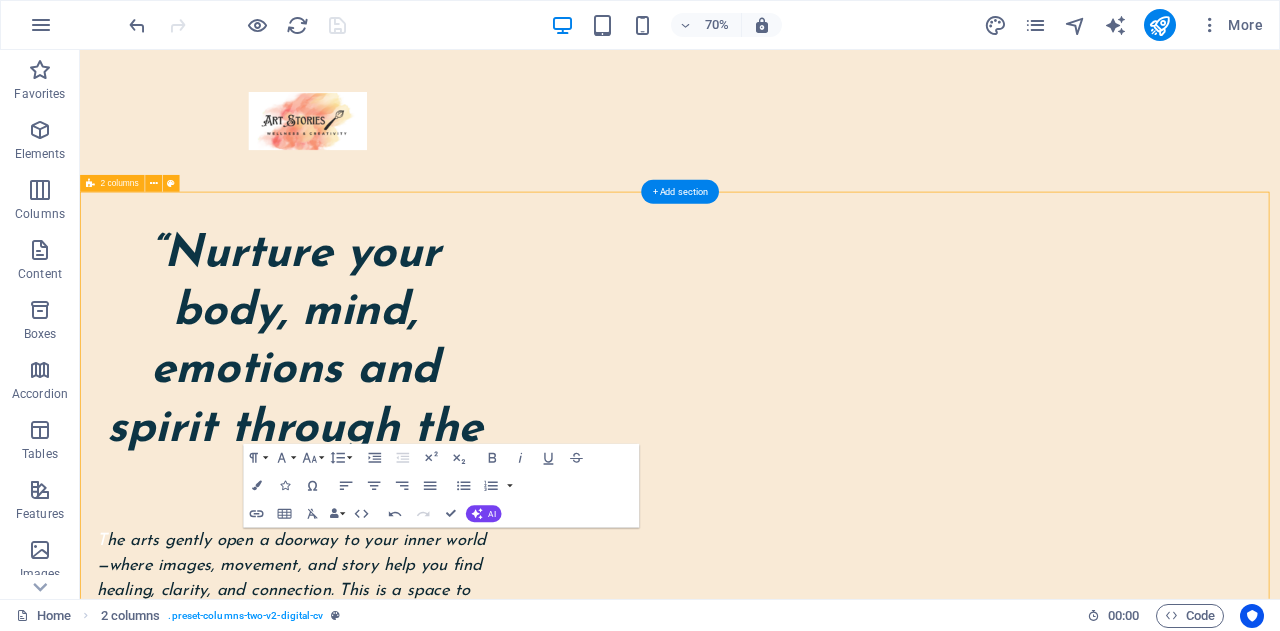 drag, startPoint x: 186, startPoint y: 650, endPoint x: 286, endPoint y: 709, distance: 116.10771 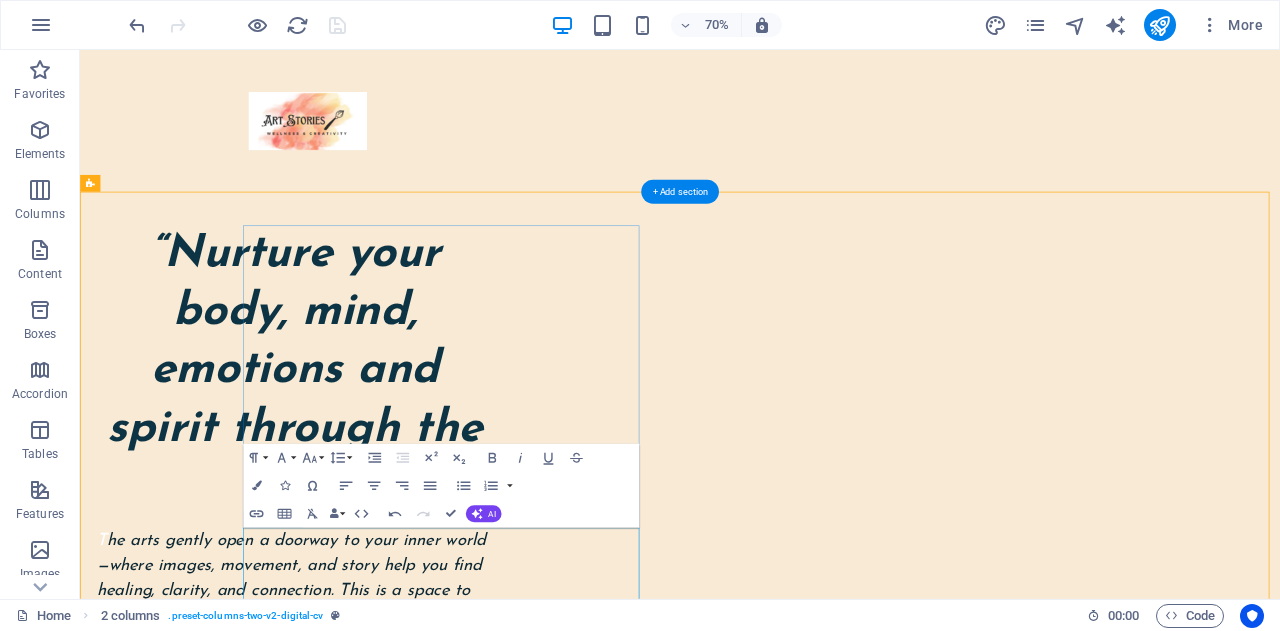click on "T he arts gently open a doorway to your inner world—where images, movement, and story help you find healing, clarity, and connection. This is a space to come home to yourself, one creative breath at a time" at bounding box center [387, 823] 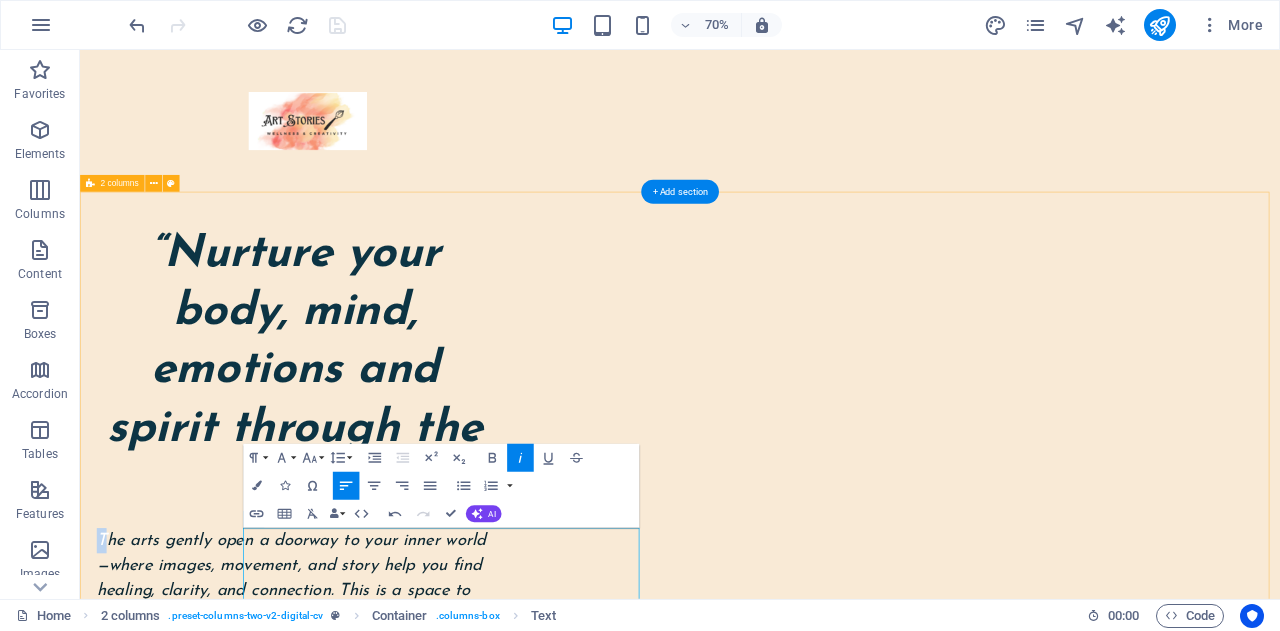 drag, startPoint x: 332, startPoint y: 753, endPoint x: 310, endPoint y: 751, distance: 22.090721 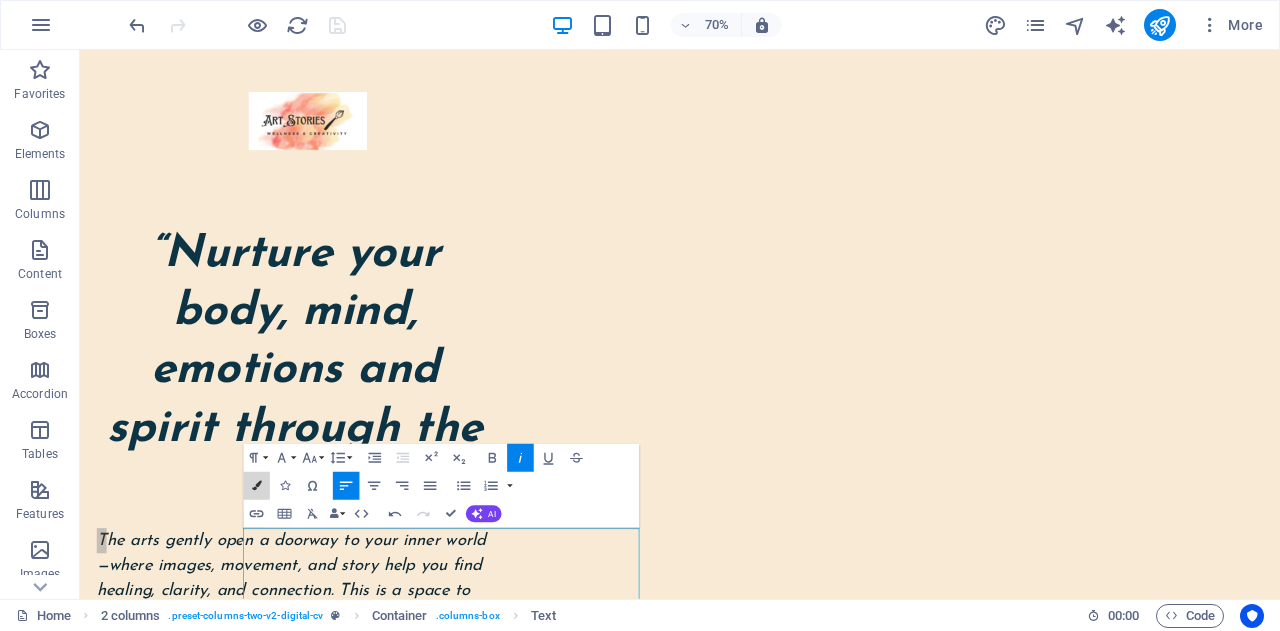 click on "Colors" at bounding box center (256, 486) 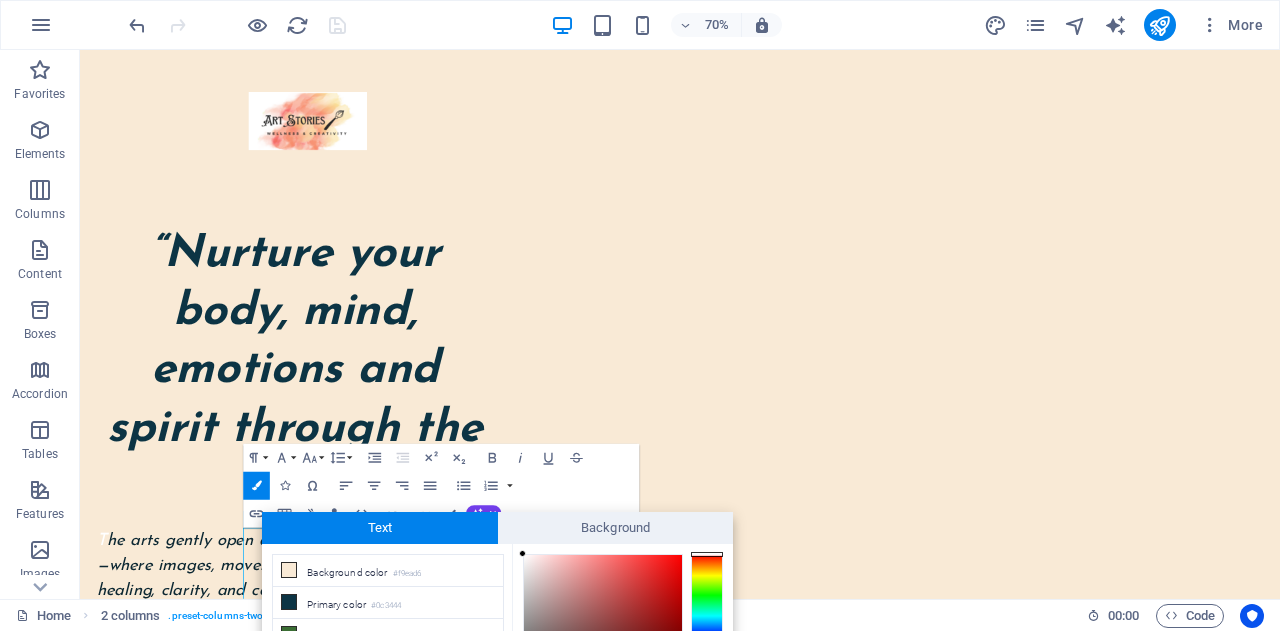 scroll, scrollTop: 161, scrollLeft: 0, axis: vertical 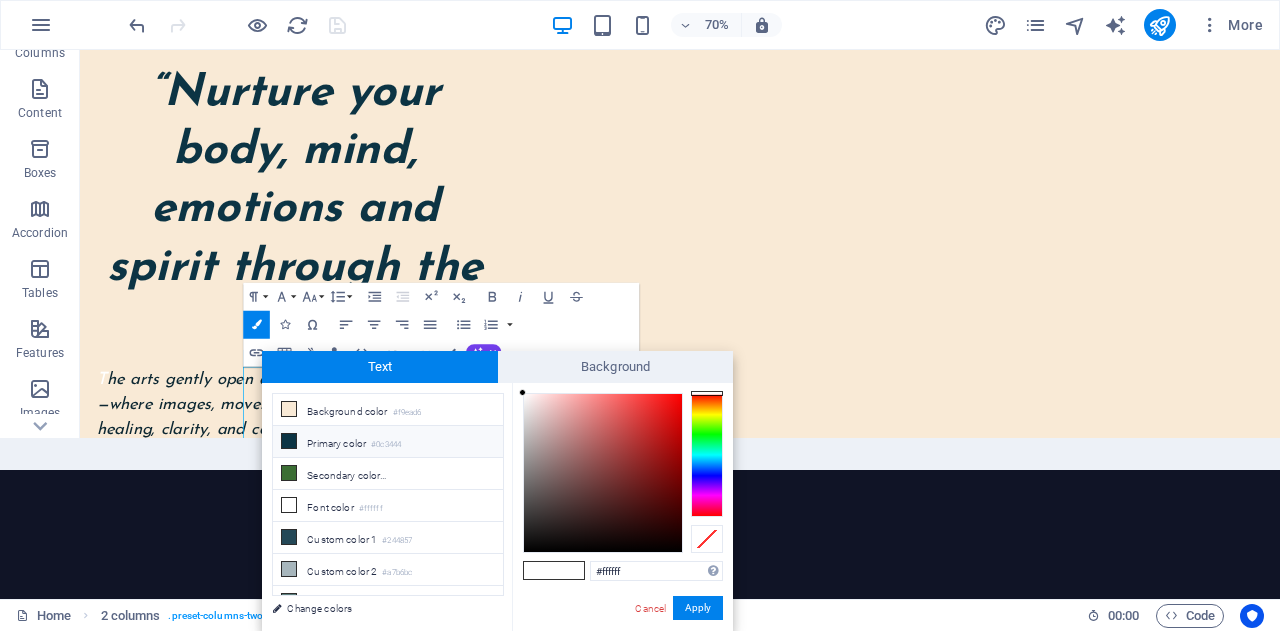click on "Primary color
#0c3444" at bounding box center (388, 442) 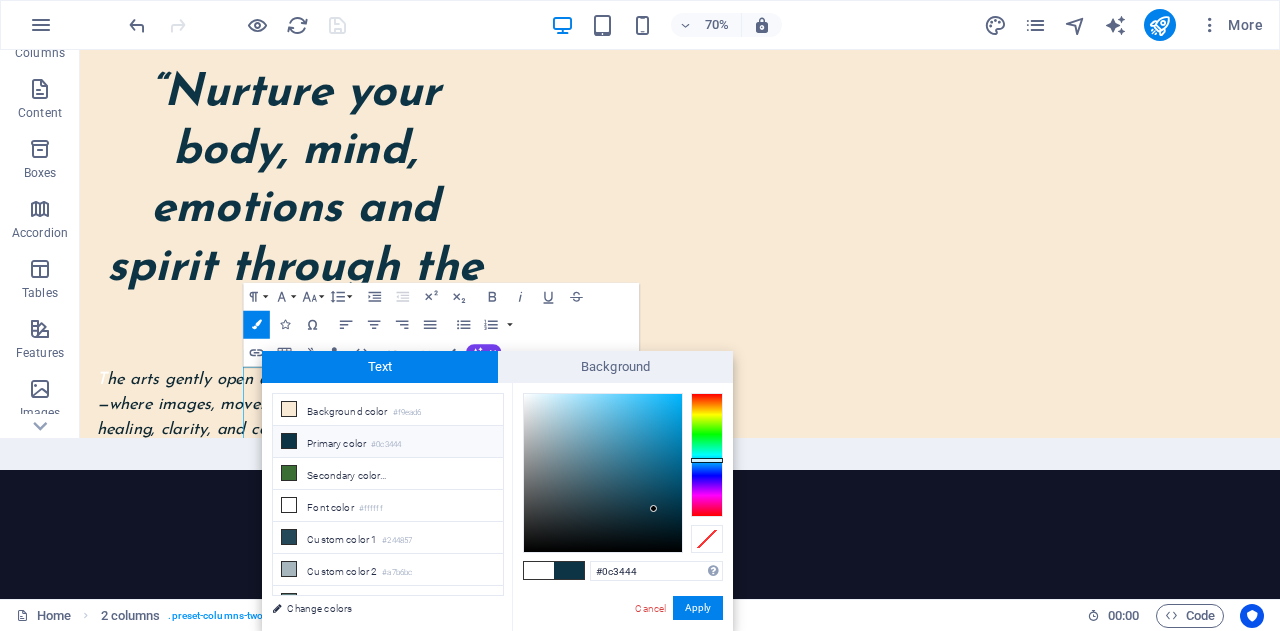 type on "#112c36" 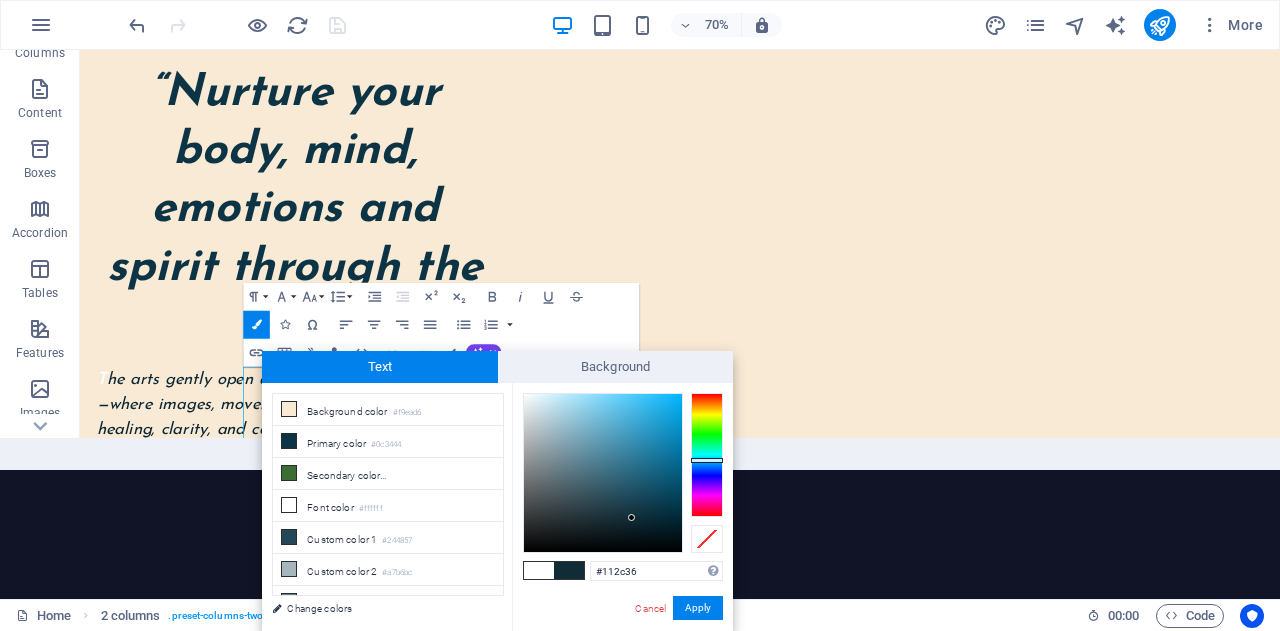 click at bounding box center (603, 473) 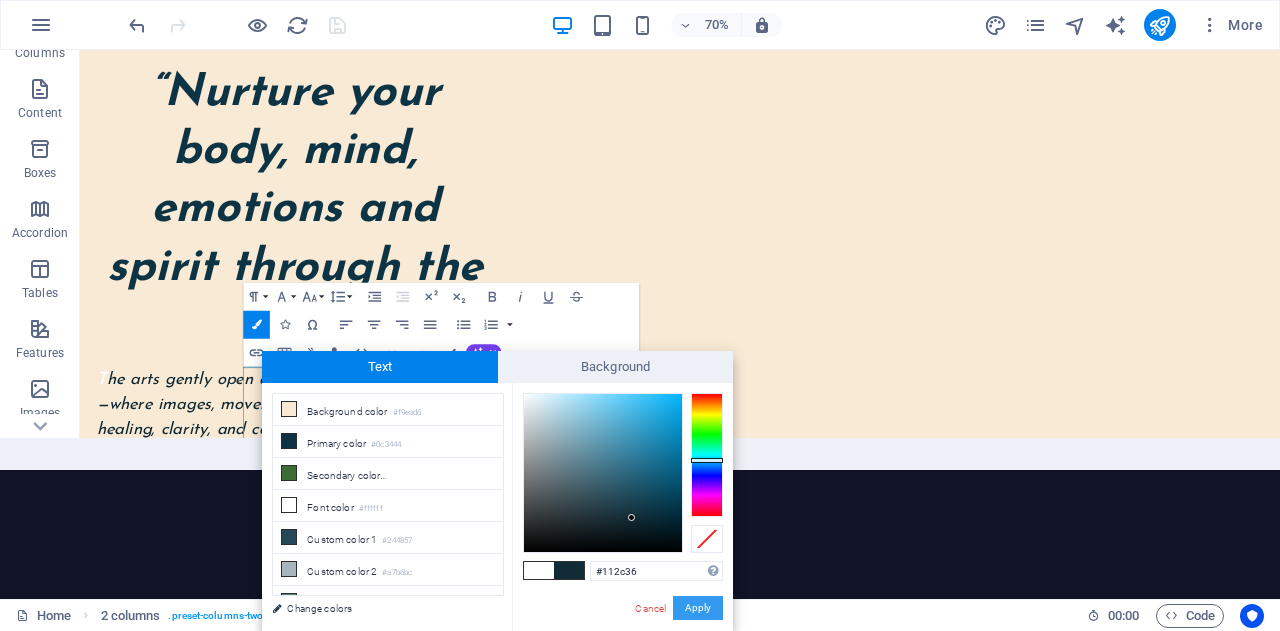 click on "Apply" at bounding box center [698, 608] 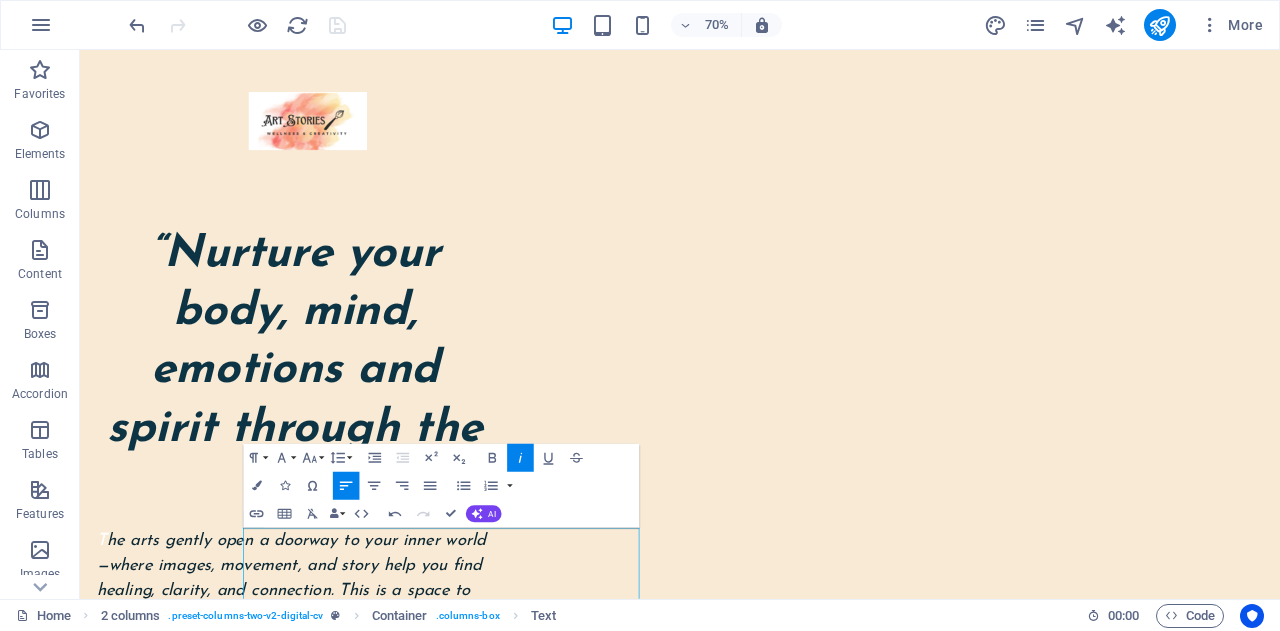 scroll, scrollTop: 0, scrollLeft: 0, axis: both 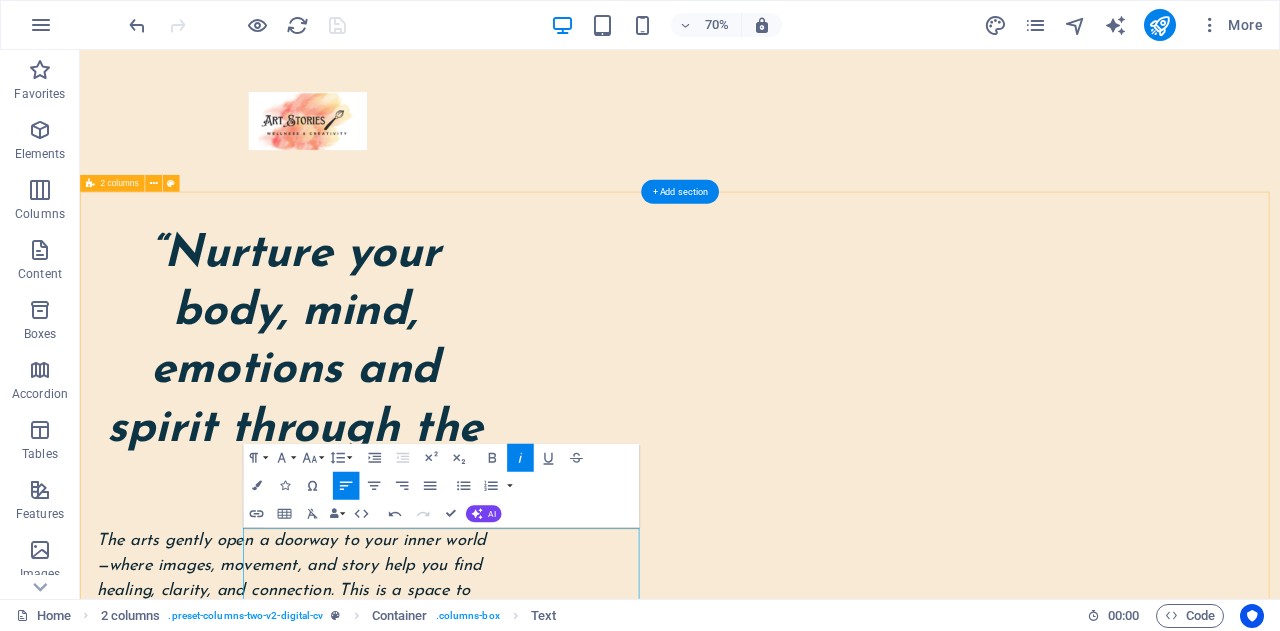 click on "“Nurture your body, mind, emotions and spirit through the Arts” T he arts gently open a doorway to your inner world—where images, movement, and story help you find healing, clarity, and connection. This is a space to come home to yourself, one creative breath at a time contact me" at bounding box center [937, 1121] 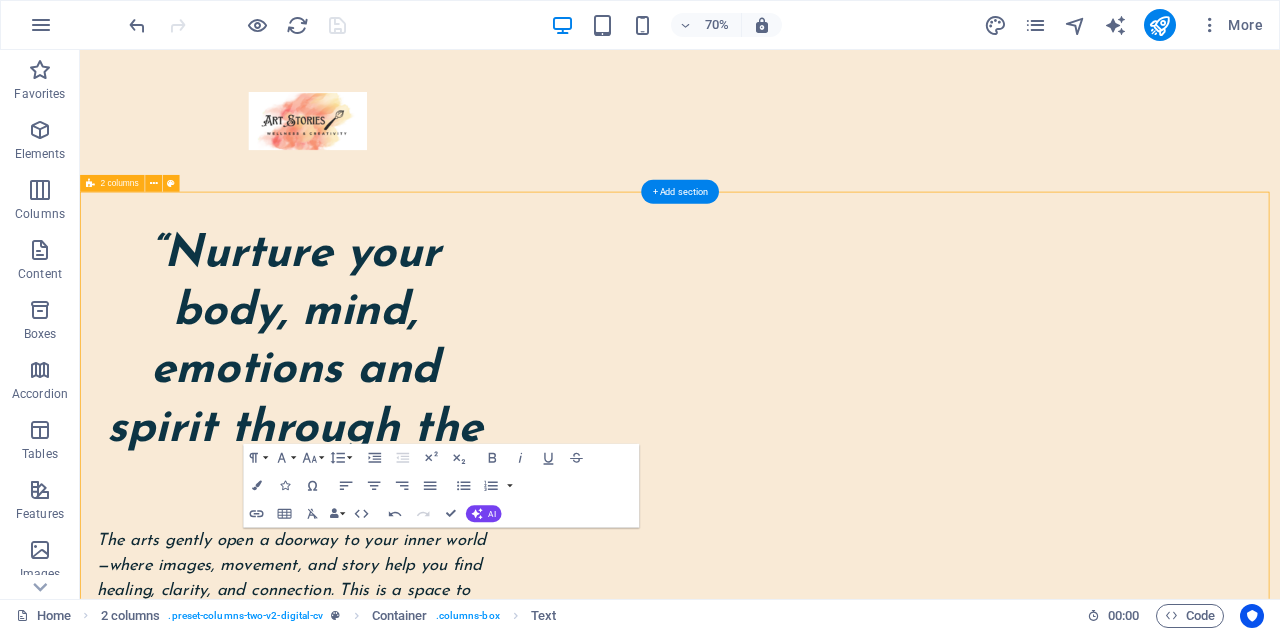 click on "“Nurture your body, mind, emotions and spirit through the Arts” T he arts gently open a doorway to your inner world—where images, movement, and story help you find healing, clarity, and connection. This is a space to come home to yourself, one creative breath at a time contact me" at bounding box center (937, 1121) 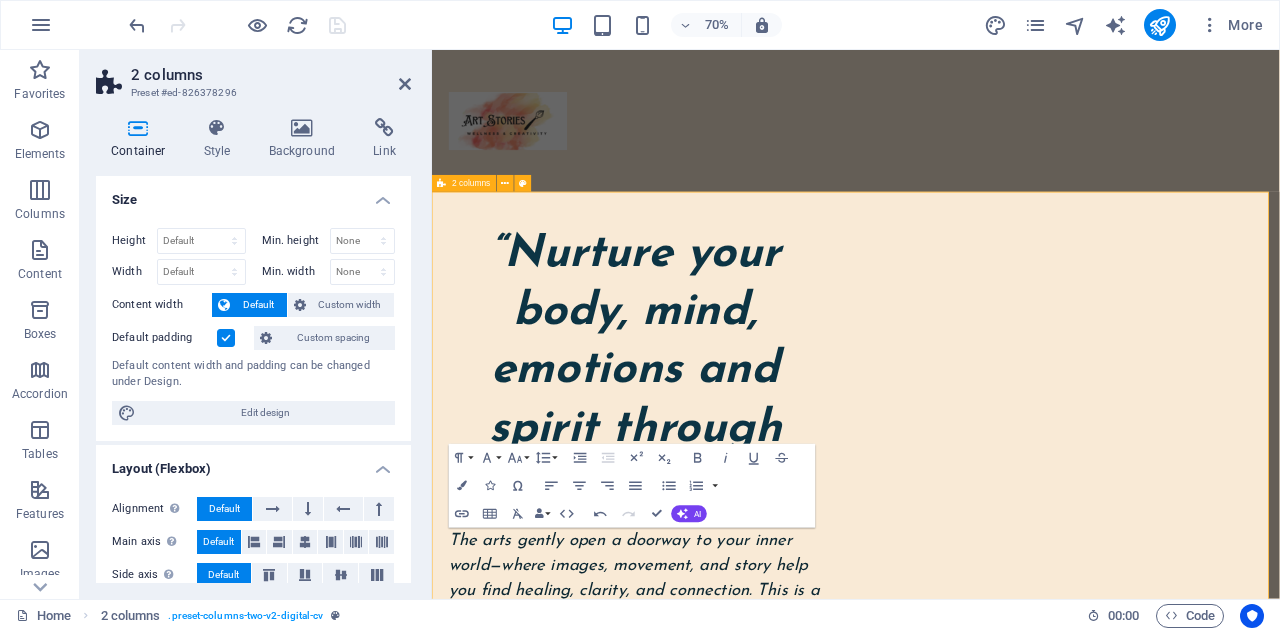 click on "“Nurture your body, mind, emotions and spirit through the Arts” T he arts gently open a doorway to your inner world—where images, movement, and story help you find healing, clarity, and connection. This is a space to come home to yourself, one creative breath at a time contact me" at bounding box center [1037, 1121] 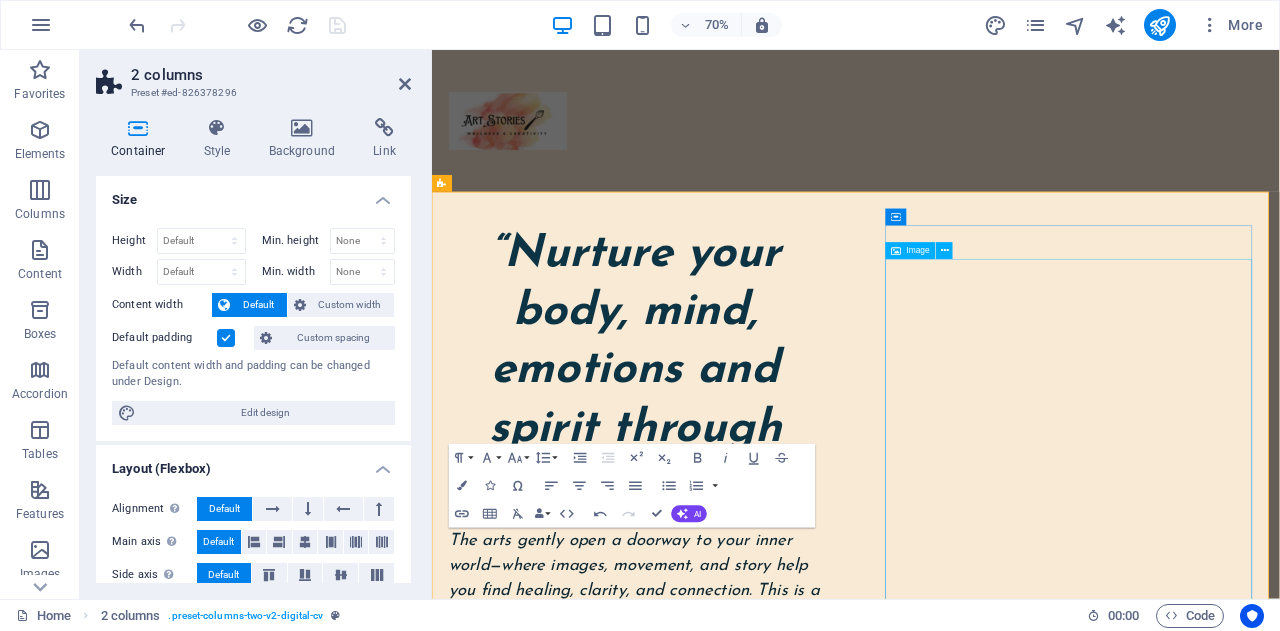 click at bounding box center (722, 1508) 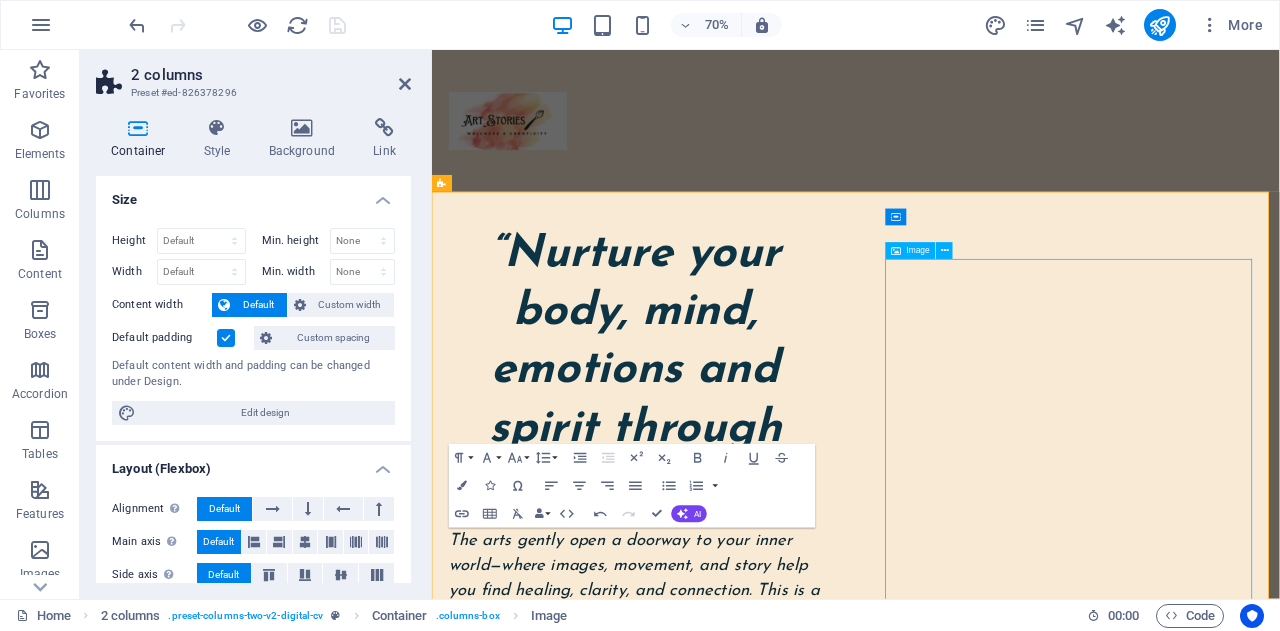 click at bounding box center (722, 1508) 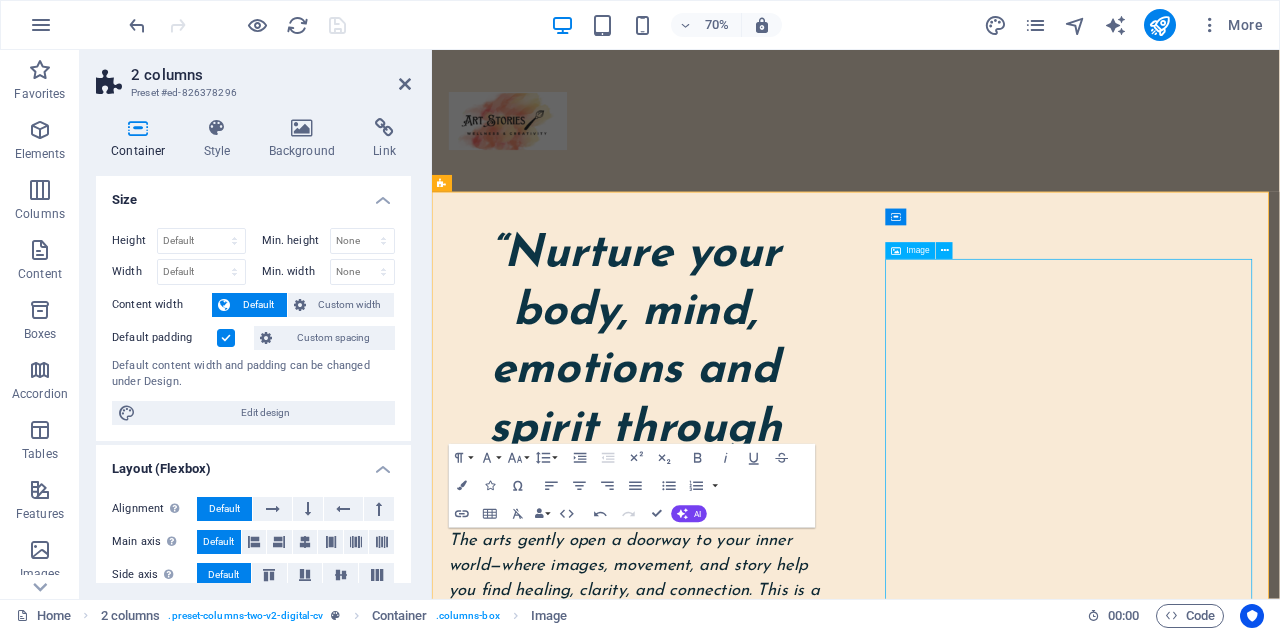 select on "px" 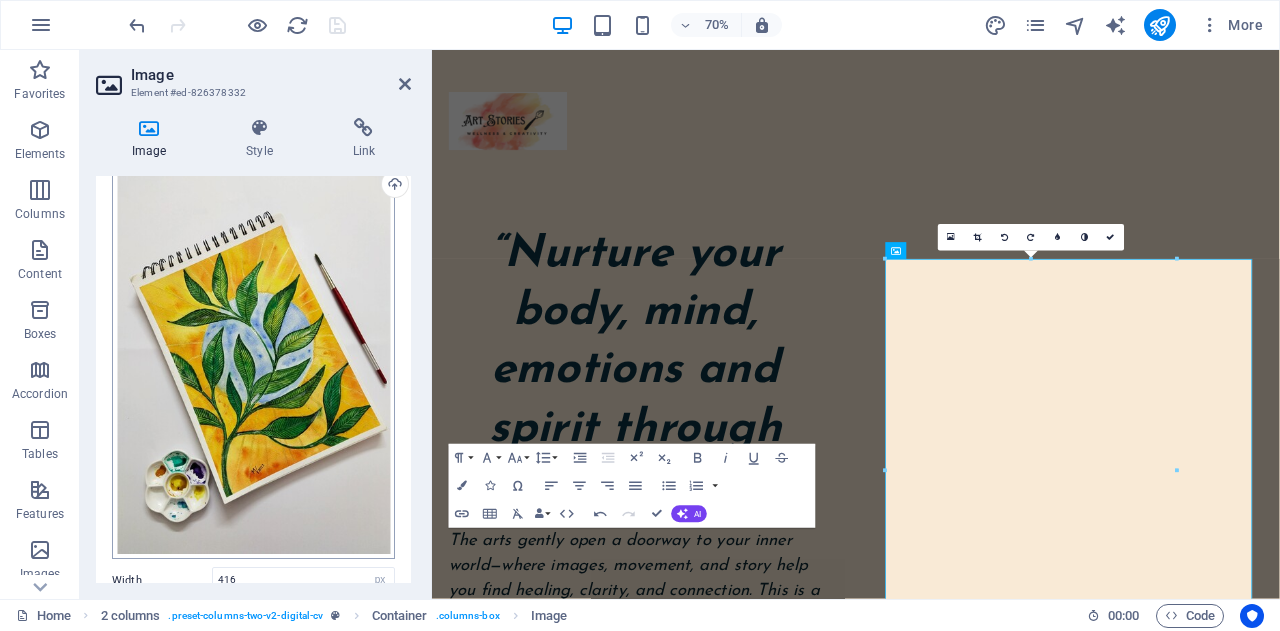 scroll, scrollTop: 100, scrollLeft: 0, axis: vertical 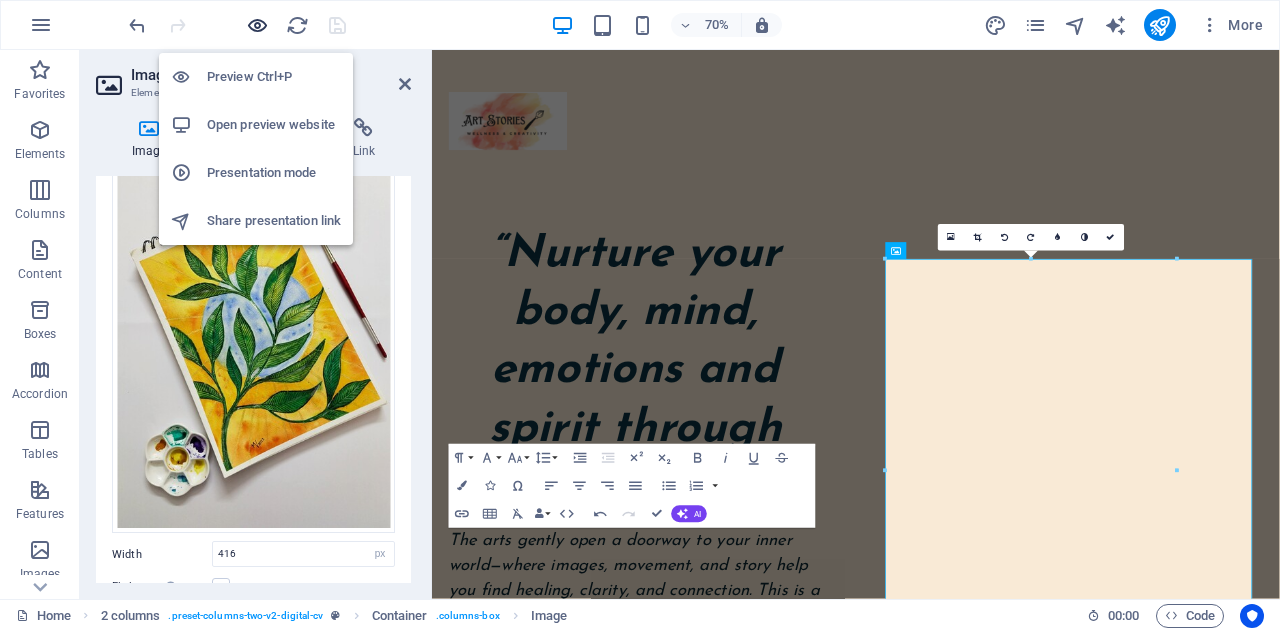 click at bounding box center [257, 25] 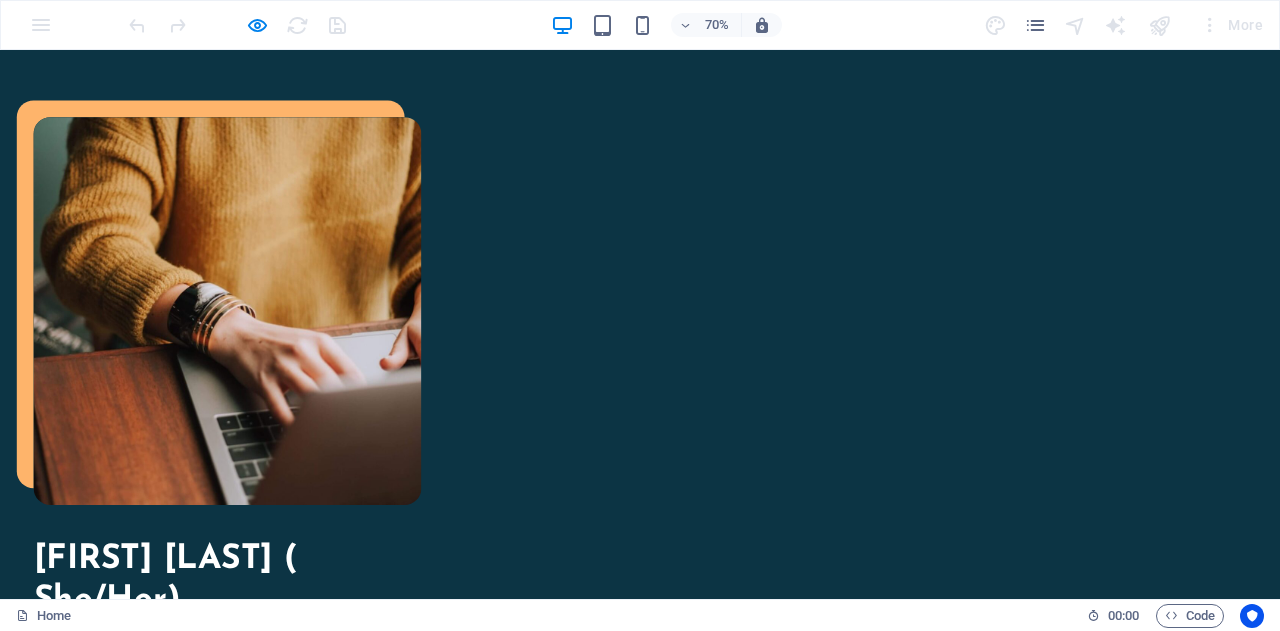 scroll, scrollTop: 2300, scrollLeft: 0, axis: vertical 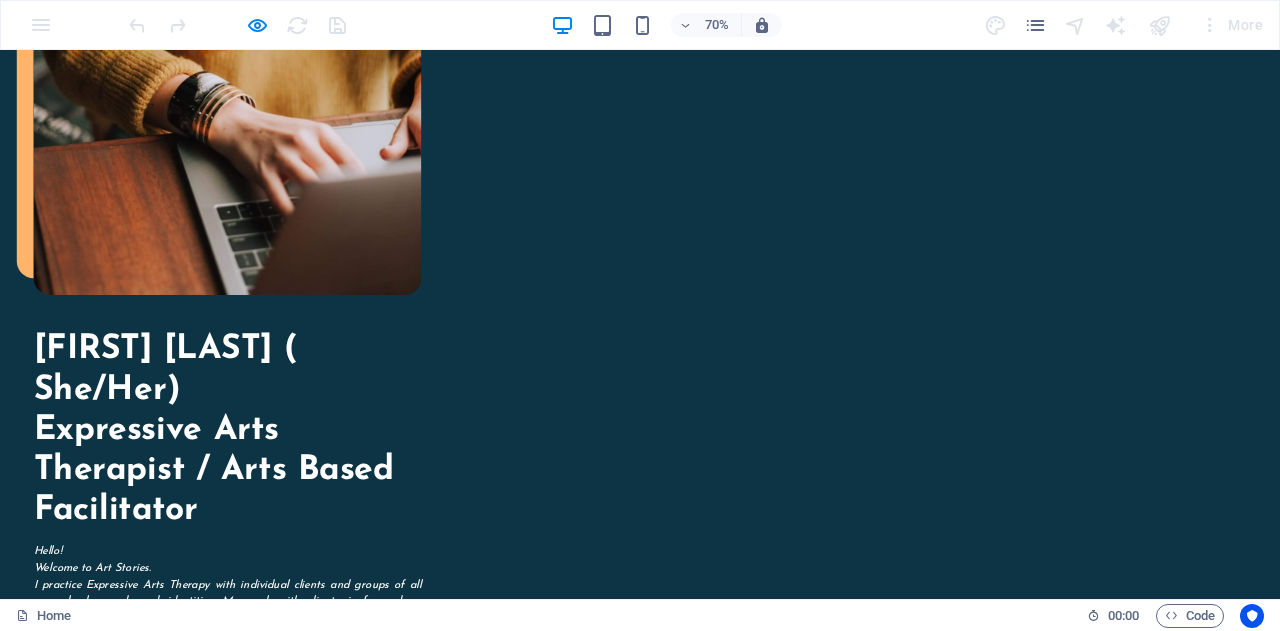 click at bounding box center (457, 2451) 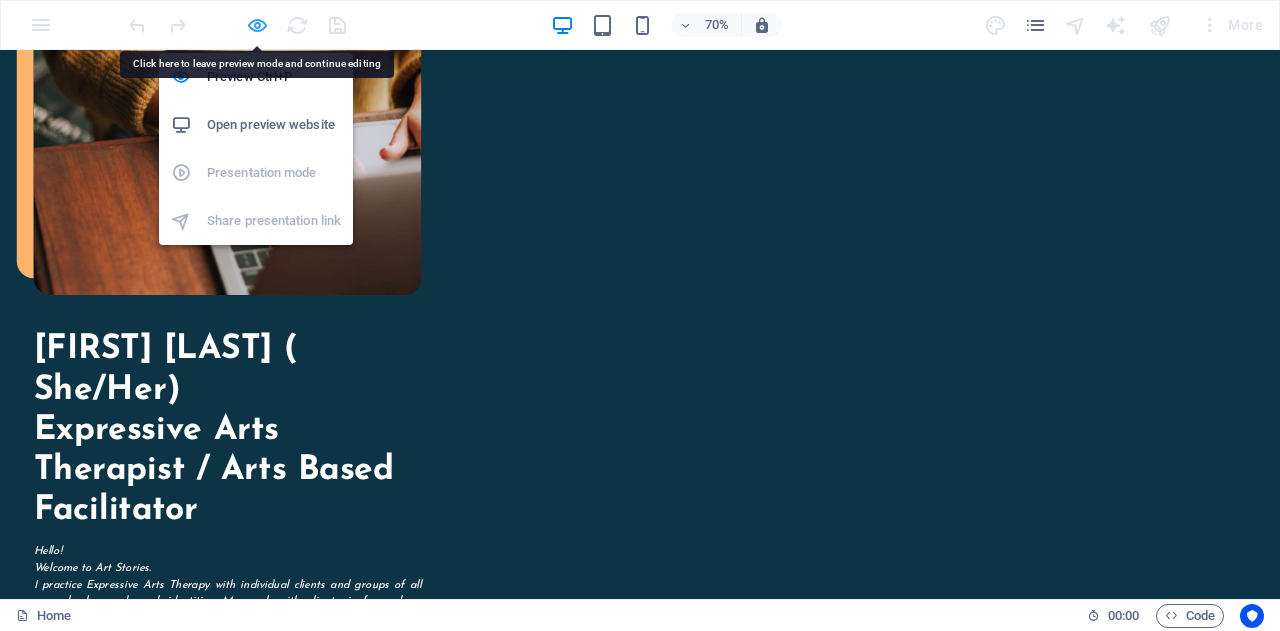 click at bounding box center (257, 25) 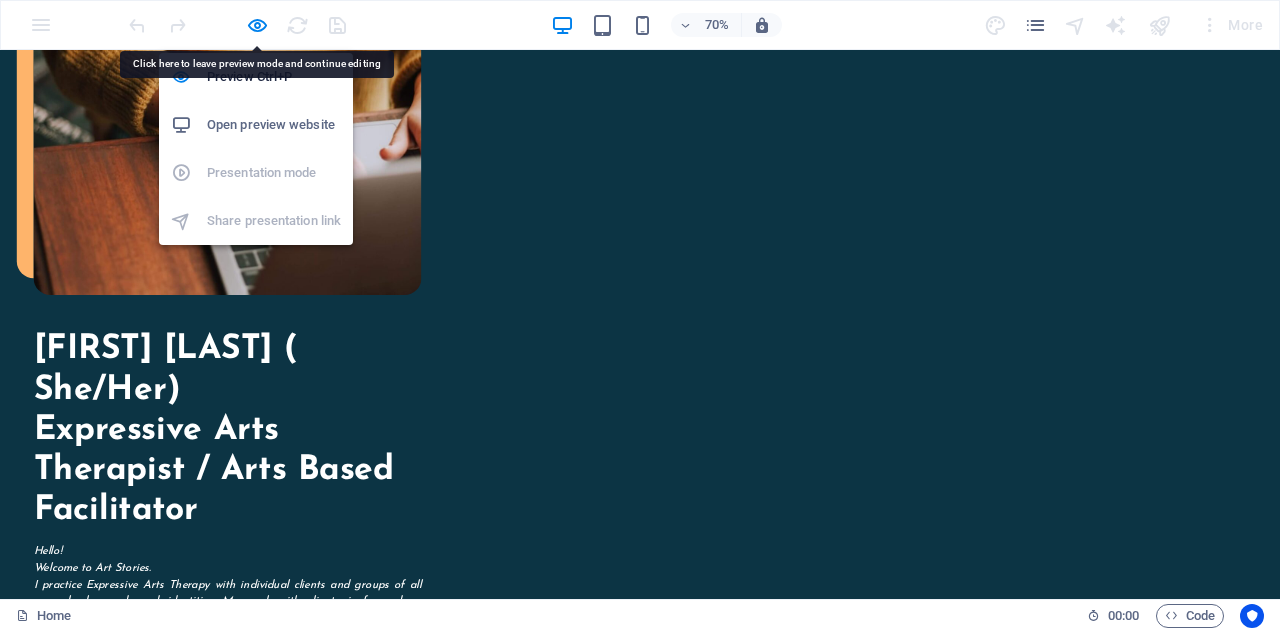 scroll, scrollTop: 208, scrollLeft: 0, axis: vertical 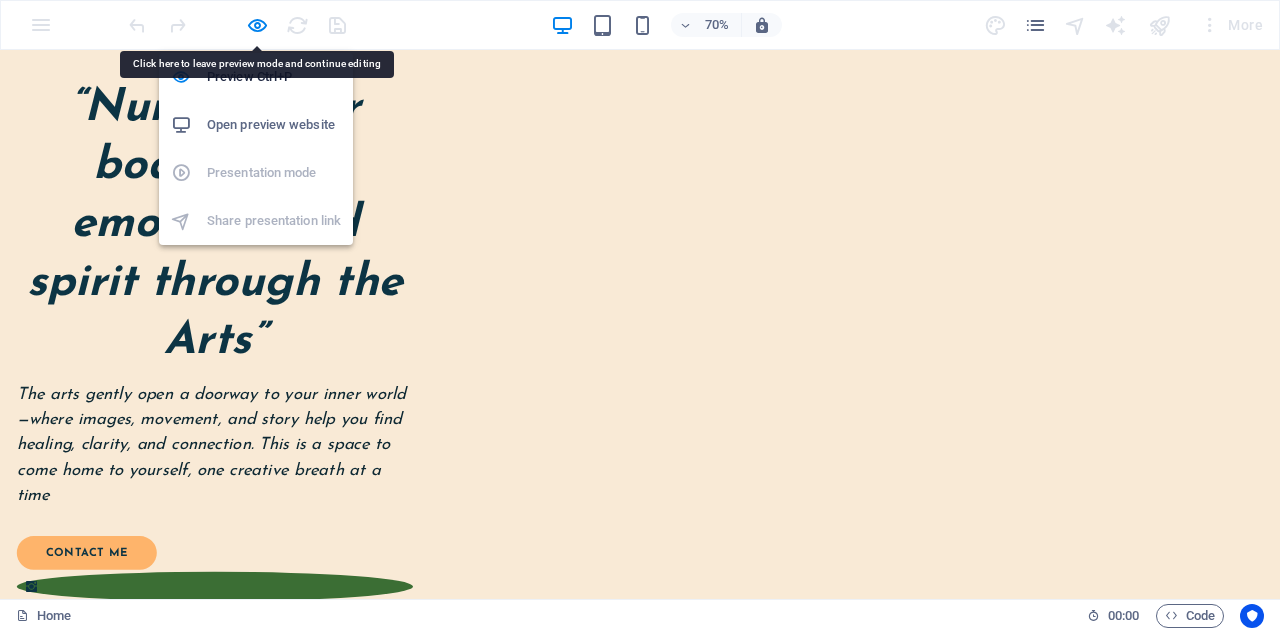select on "px" 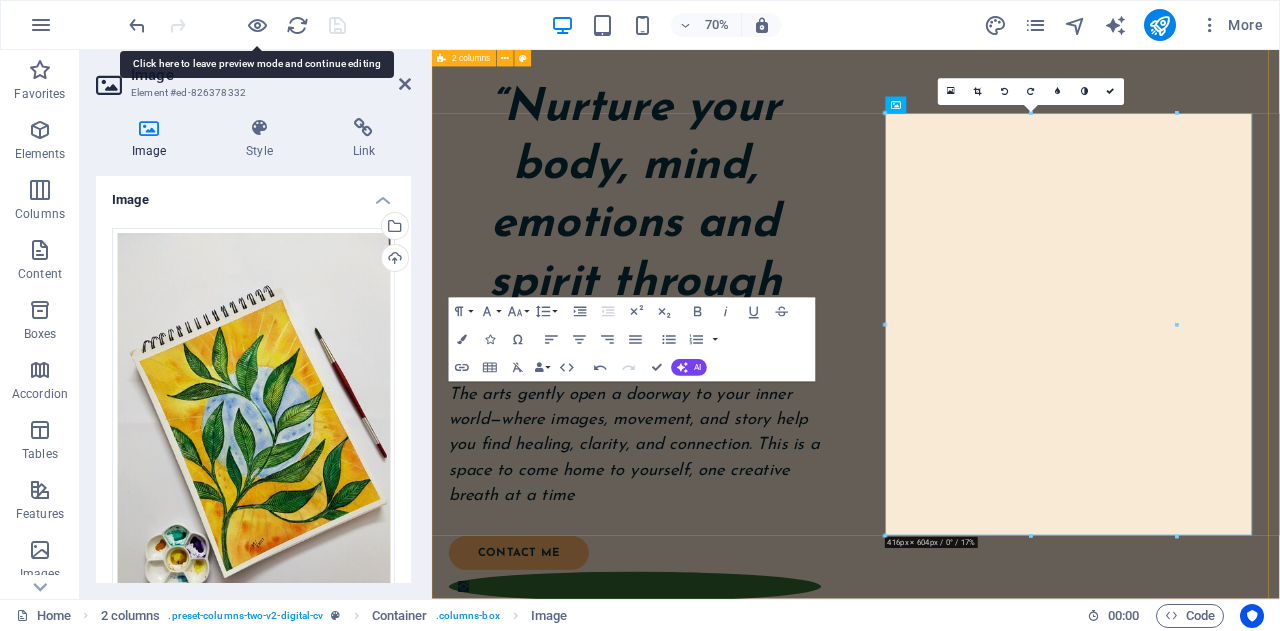 click on "“Nurture your body, mind, emotions and spirit through the Arts” T he arts gently open a doorway to your inner world—where images, movement, and story help you find healing, clarity, and connection. This is a space to come home to yourself, one creative breath at a time contact me" at bounding box center (1037, 913) 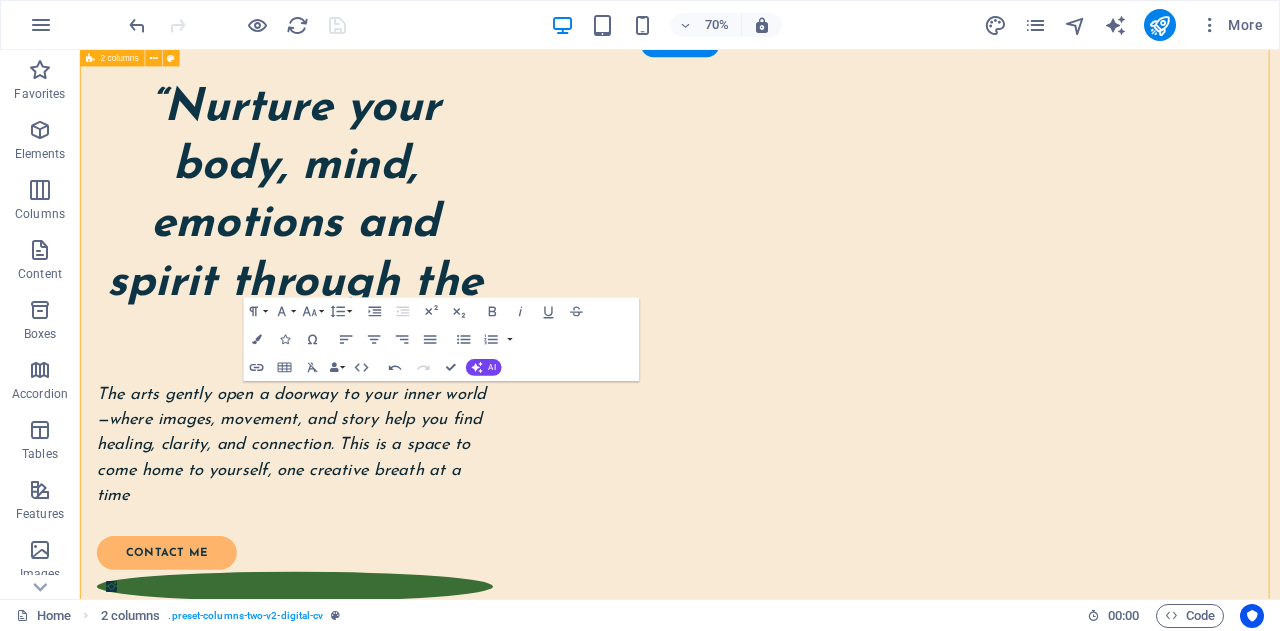 click on "“Nurture your body, mind, emotions and spirit through the Arts” T he arts gently open a doorway to your inner world—where images, movement, and story help you find healing, clarity, and connection. This is a space to come home to yourself, one creative breath at a time contact me" at bounding box center [937, 913] 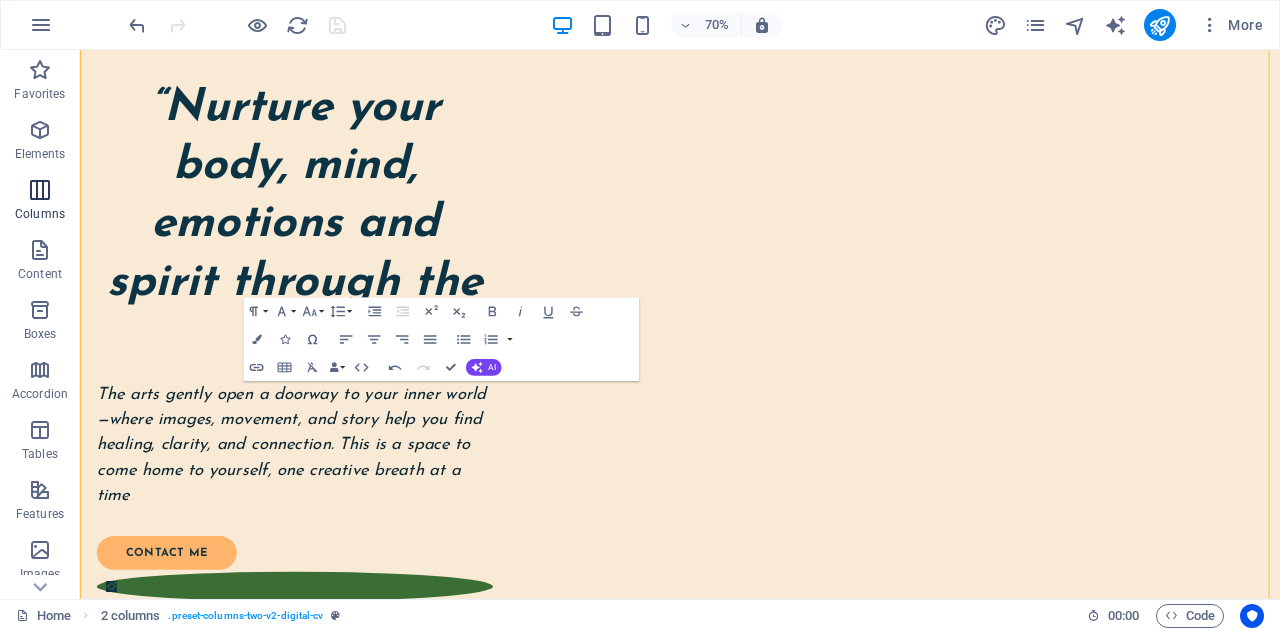 click at bounding box center (40, 190) 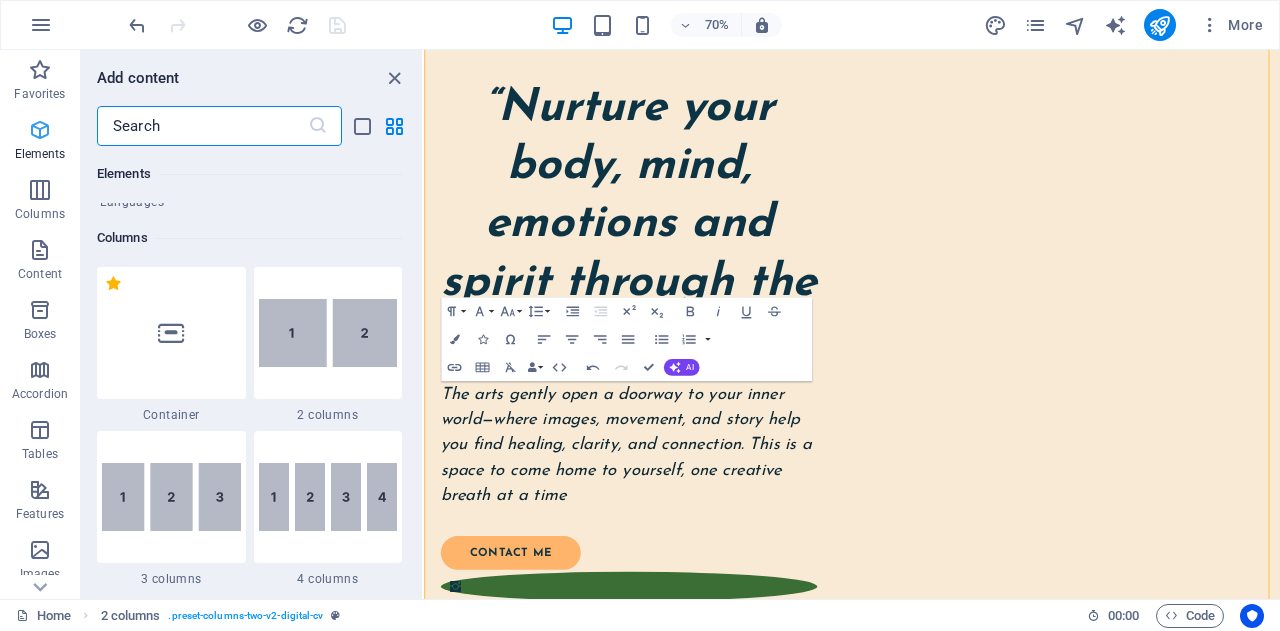 scroll, scrollTop: 990, scrollLeft: 0, axis: vertical 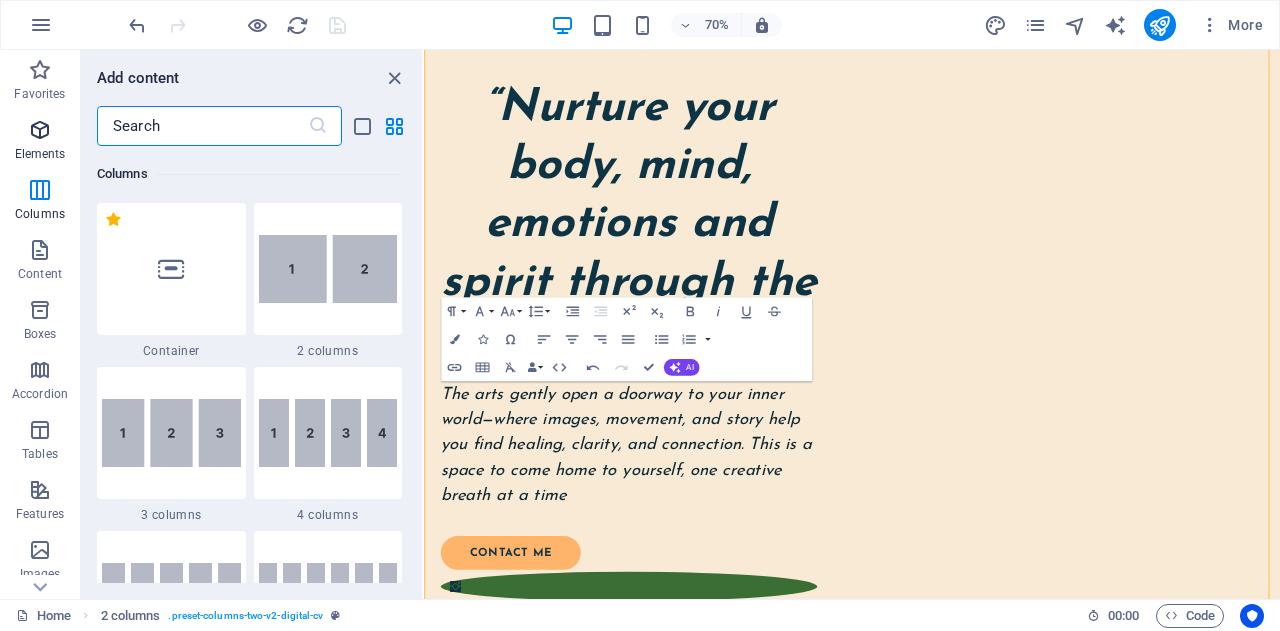 click at bounding box center [40, 130] 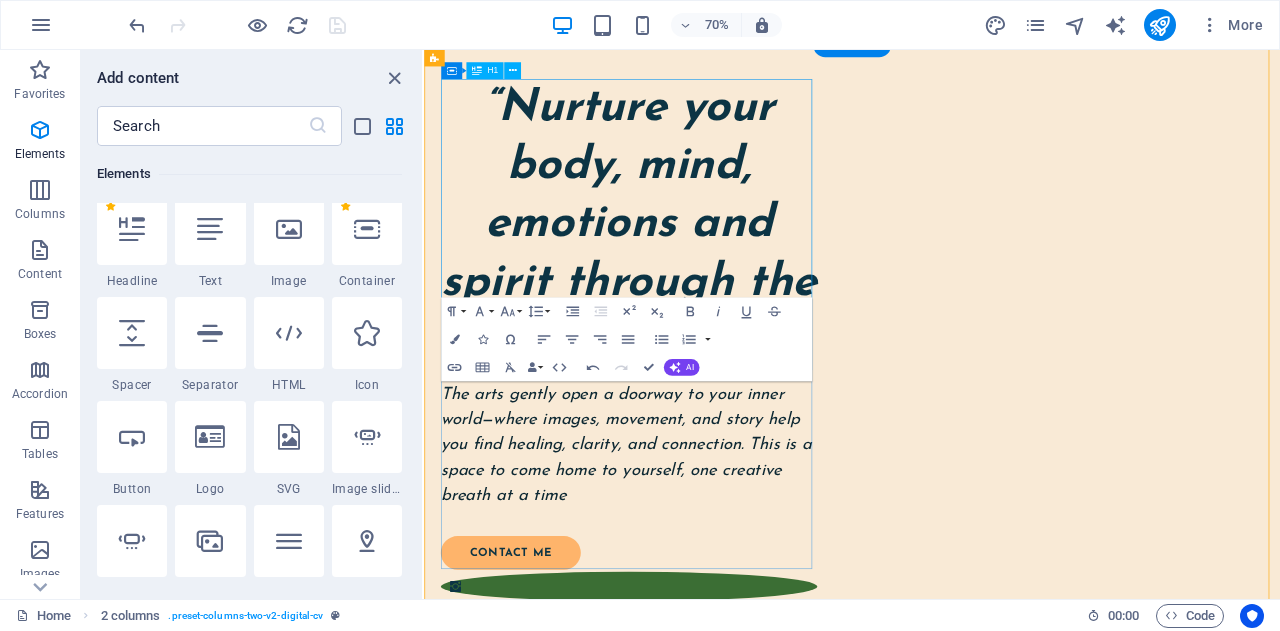 scroll, scrollTop: 213, scrollLeft: 0, axis: vertical 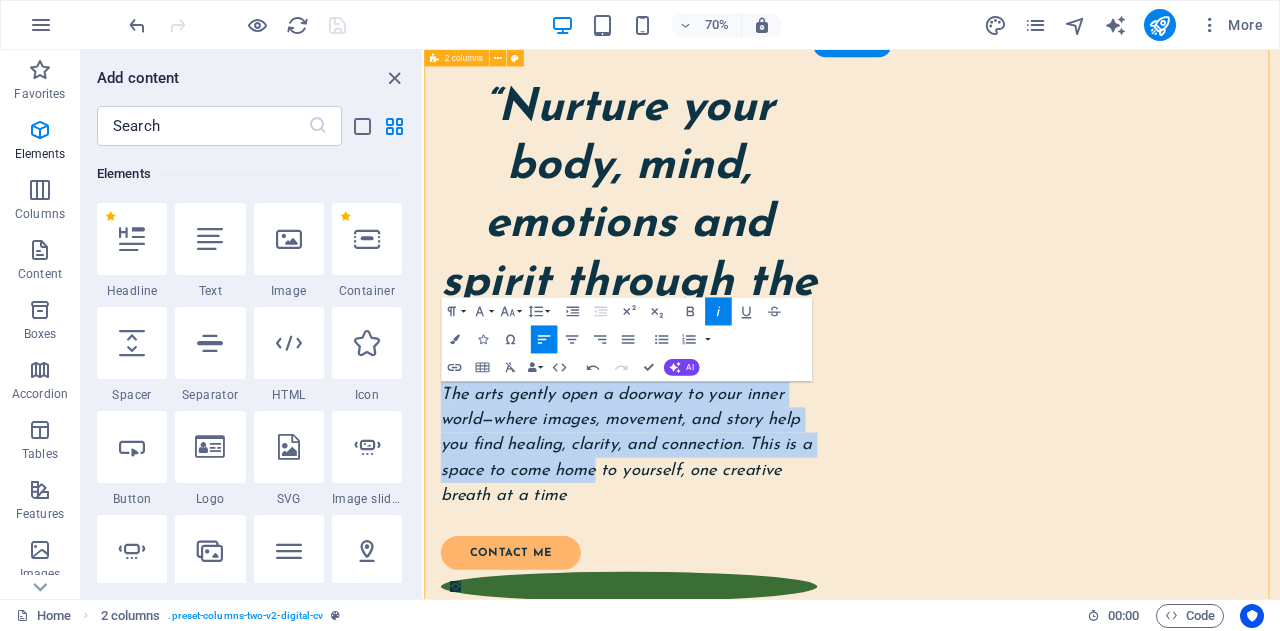 click on "“Nurture your body, mind, emotions and spirit through the Arts” T he arts gently open a doorway to your inner world—where images, movement, and story help you find healing, clarity, and connection. This is a space to come home to yourself, one creative breath at a time contact me" at bounding box center [1035, 913] 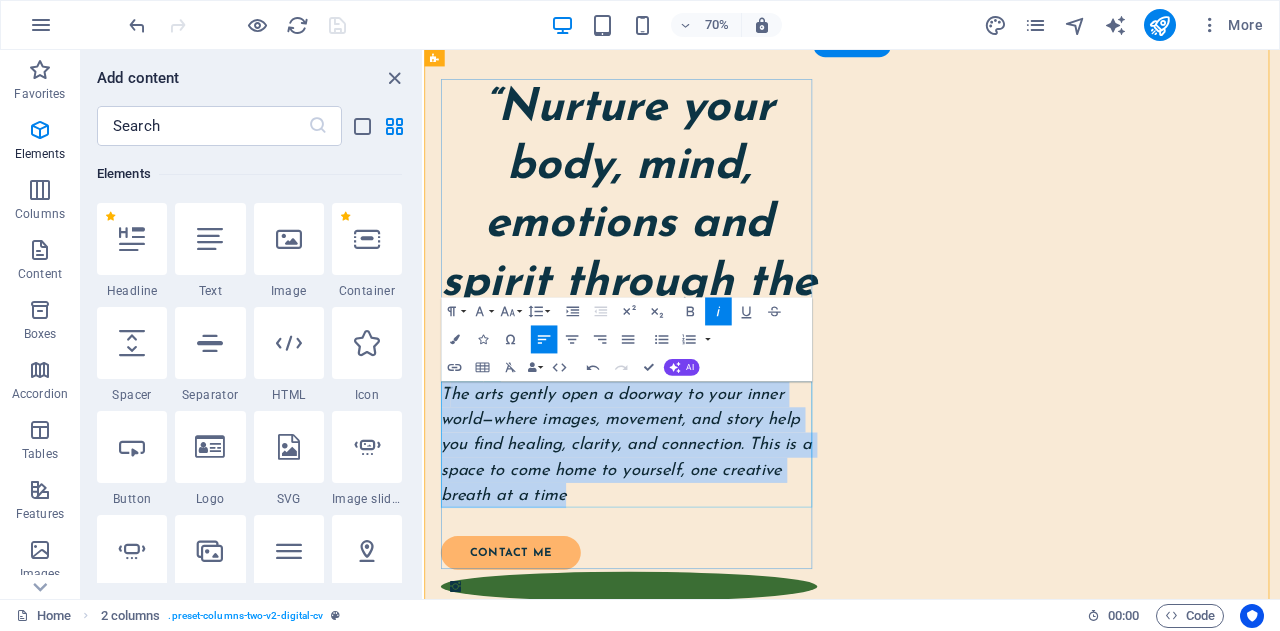 drag, startPoint x: 637, startPoint y: 689, endPoint x: 447, endPoint y: 546, distance: 237.80034 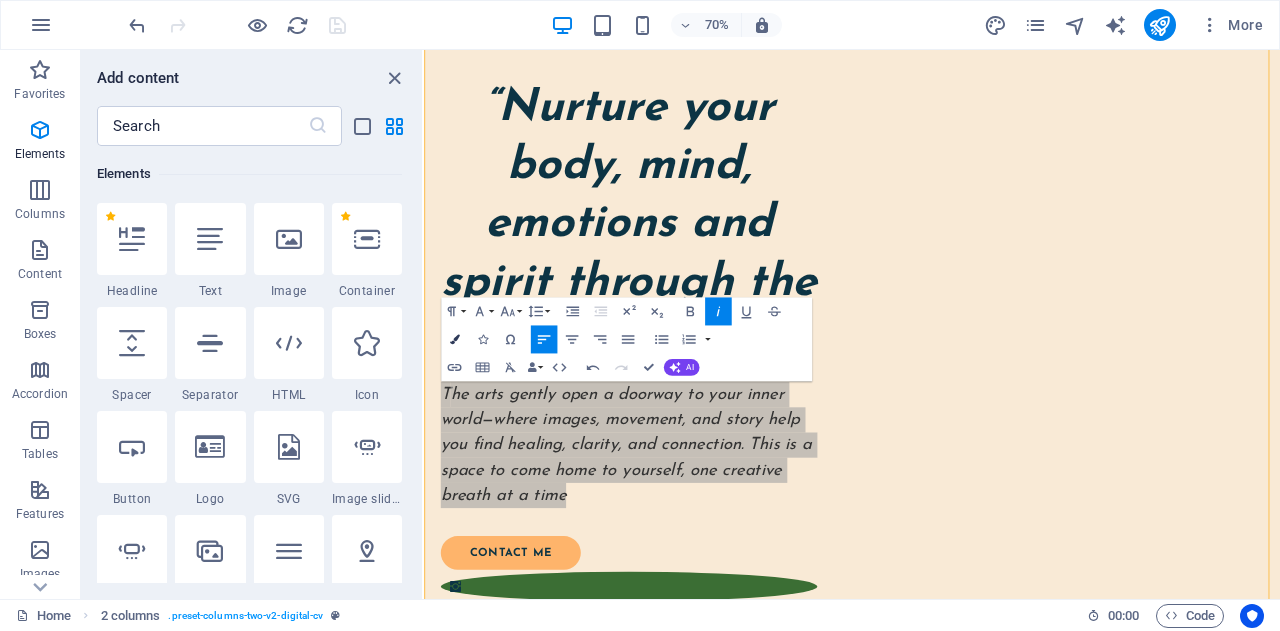 click on "Colors" at bounding box center (454, 340) 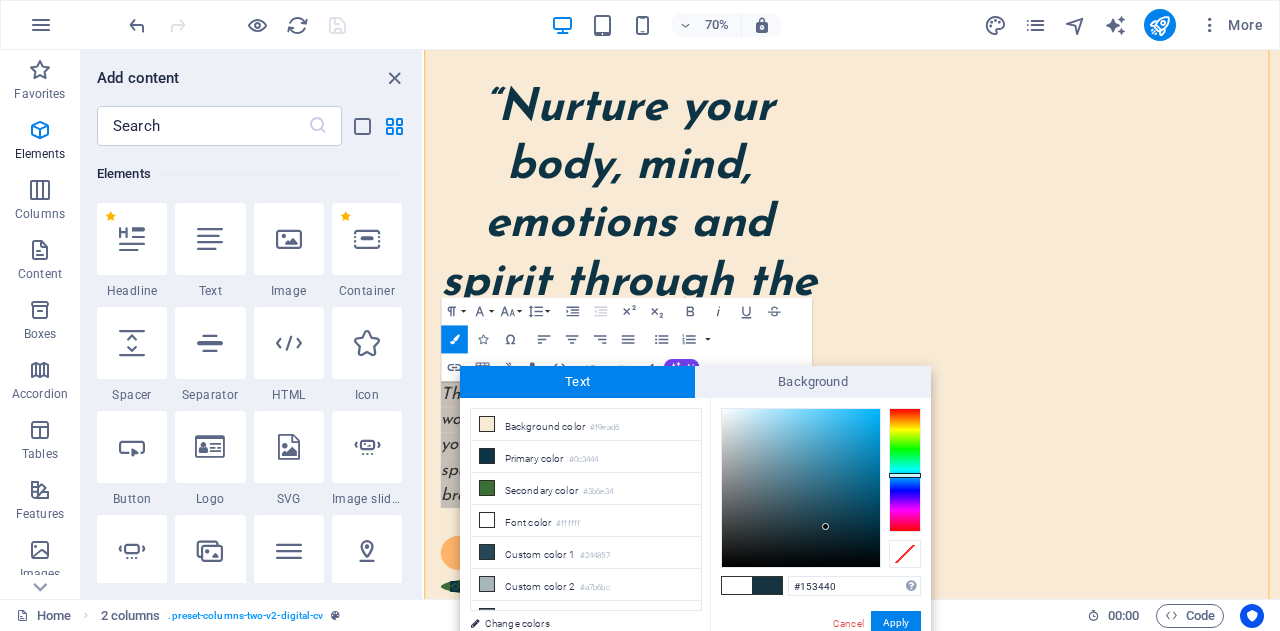 click at bounding box center [801, 488] 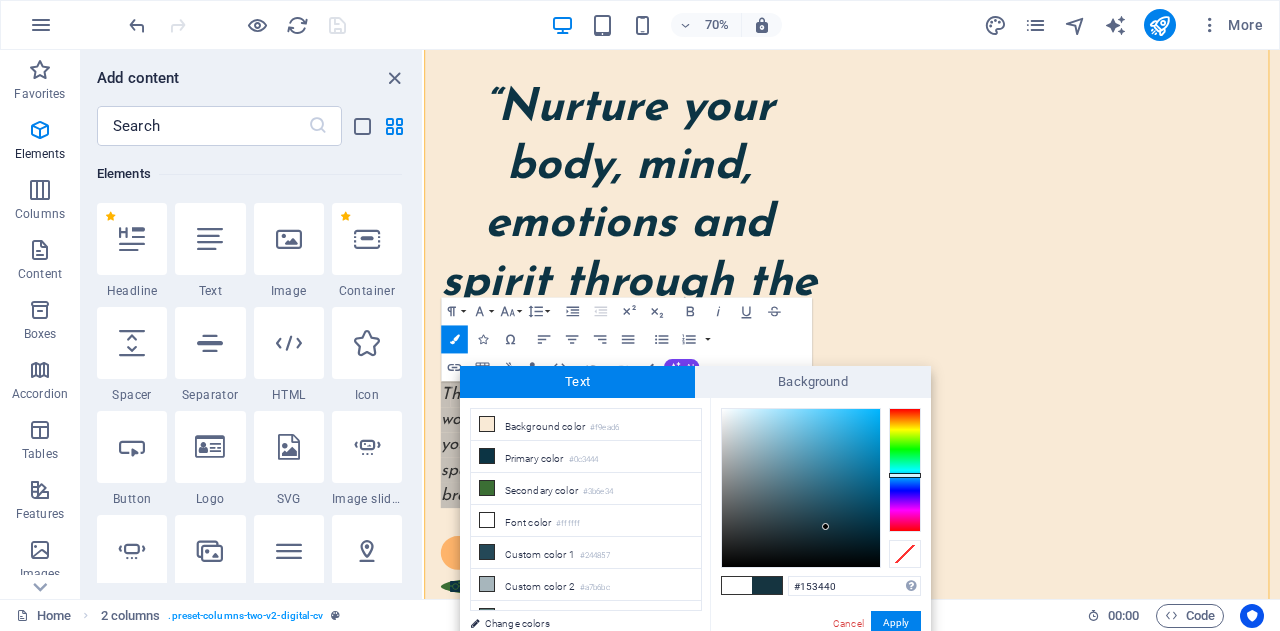 type on "#15303b" 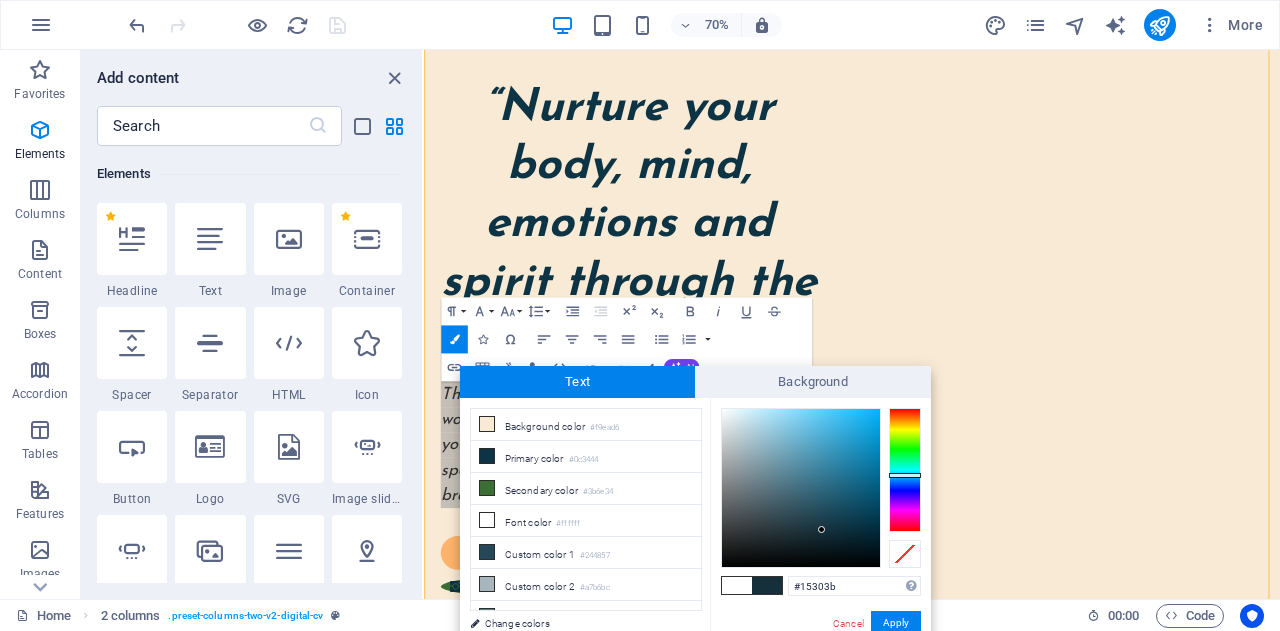 click at bounding box center (801, 488) 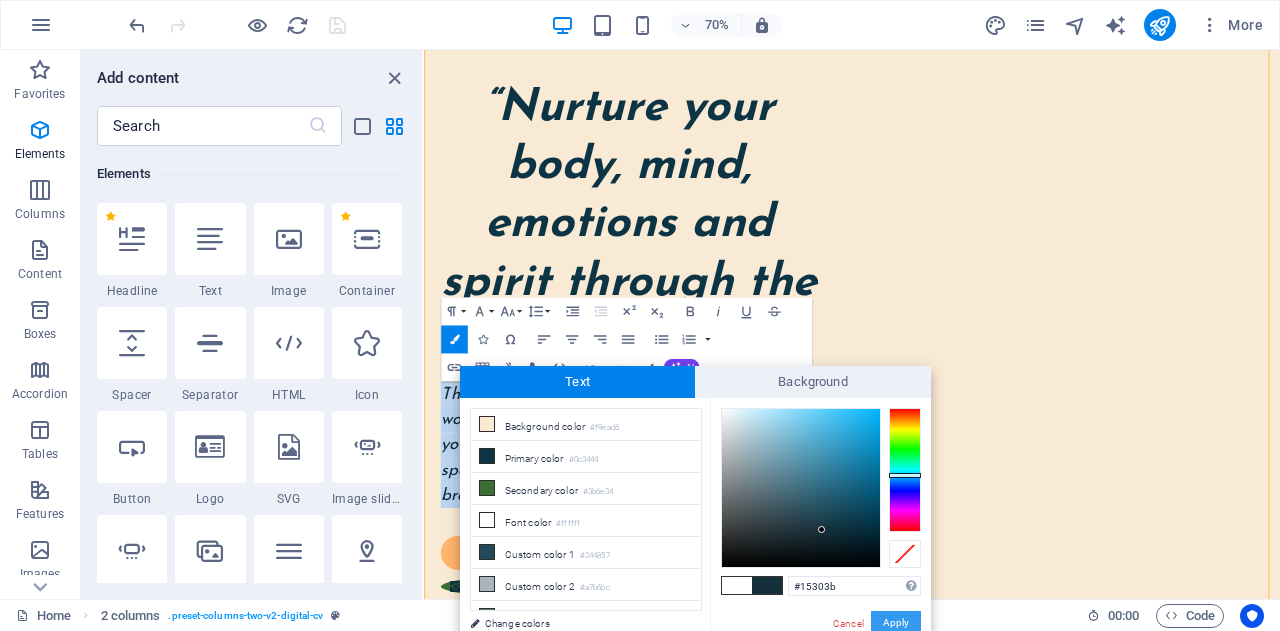 click on "Apply" at bounding box center [896, 623] 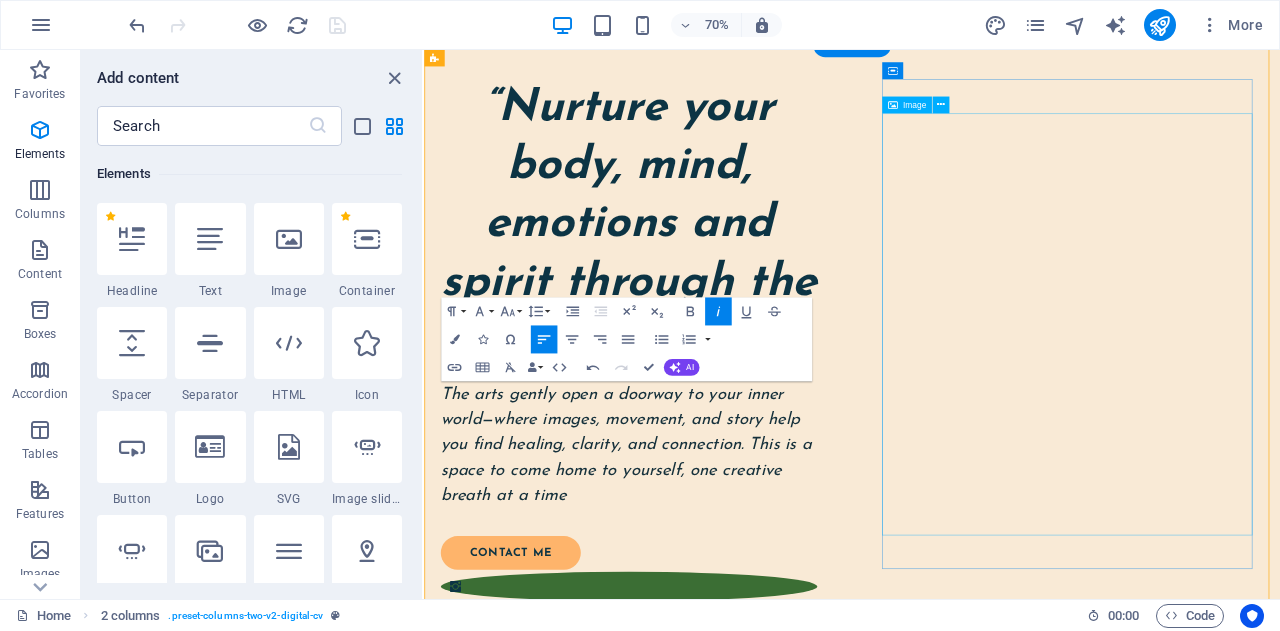 click at bounding box center (717, 1300) 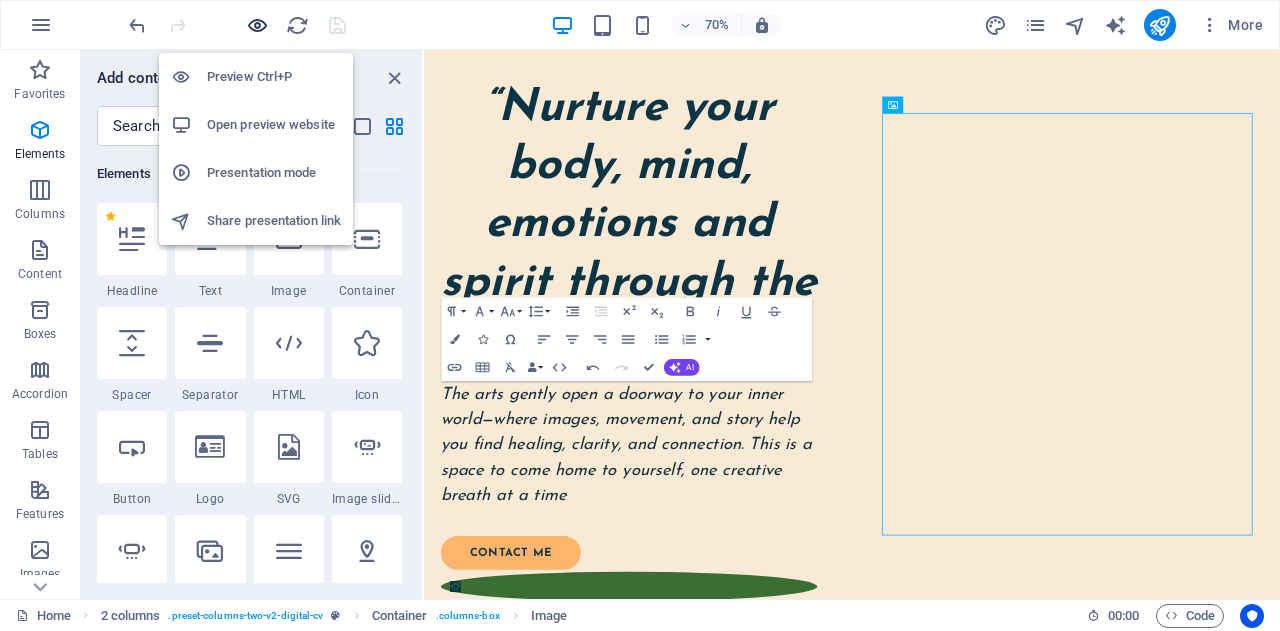 click at bounding box center [257, 25] 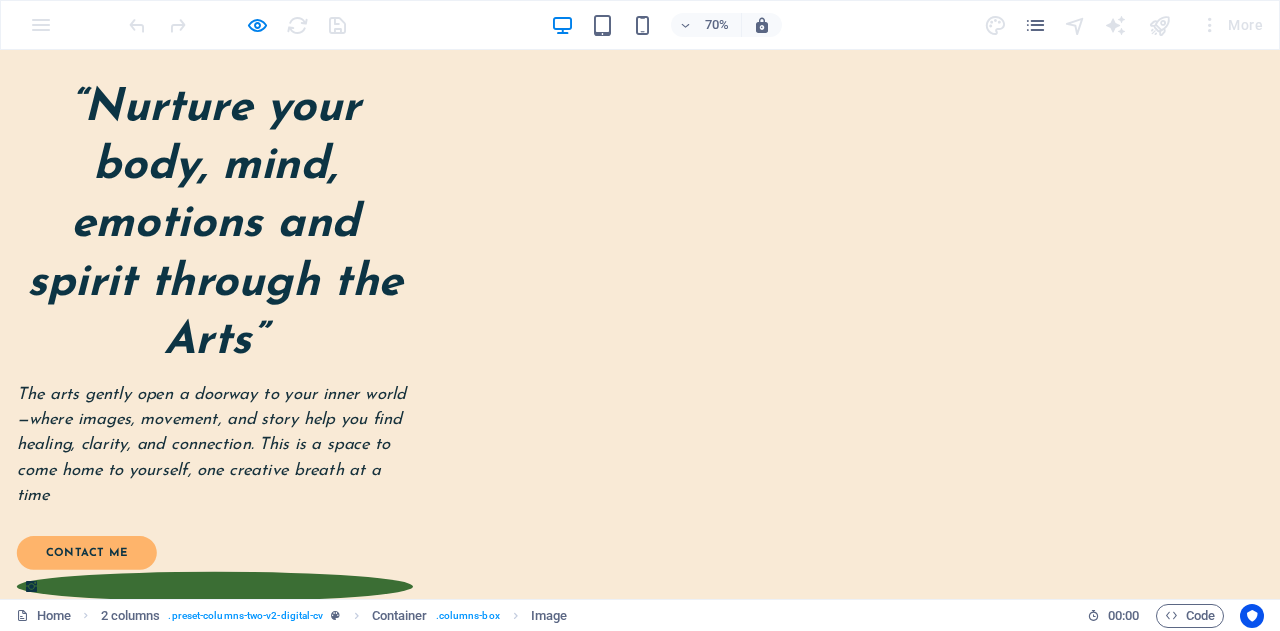 click on "“Nurture your body, mind, emotions and spirit through the Arts” The arts gently open a doorway to your inner world—where images, movement, and story help you find healing, clarity, and connection. This is a space to come home to yourself, one creative breath at a time contact me" at bounding box center [914, 913] 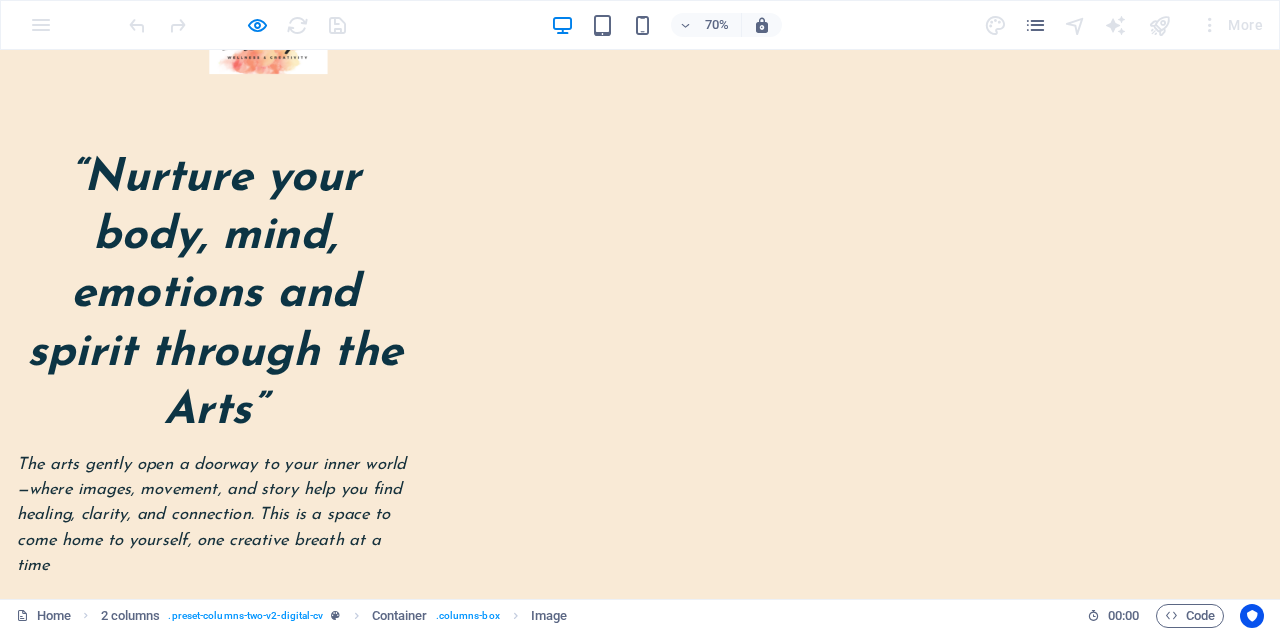 scroll, scrollTop: 0, scrollLeft: 0, axis: both 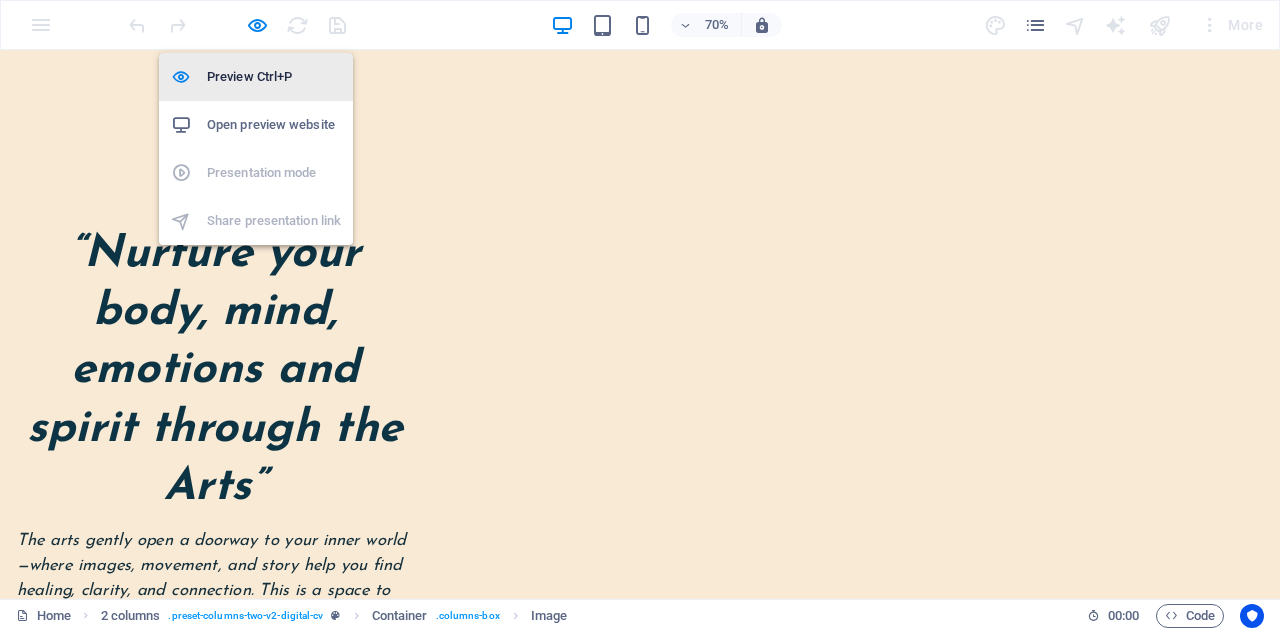 click on "Preview Ctrl+P" at bounding box center [274, 77] 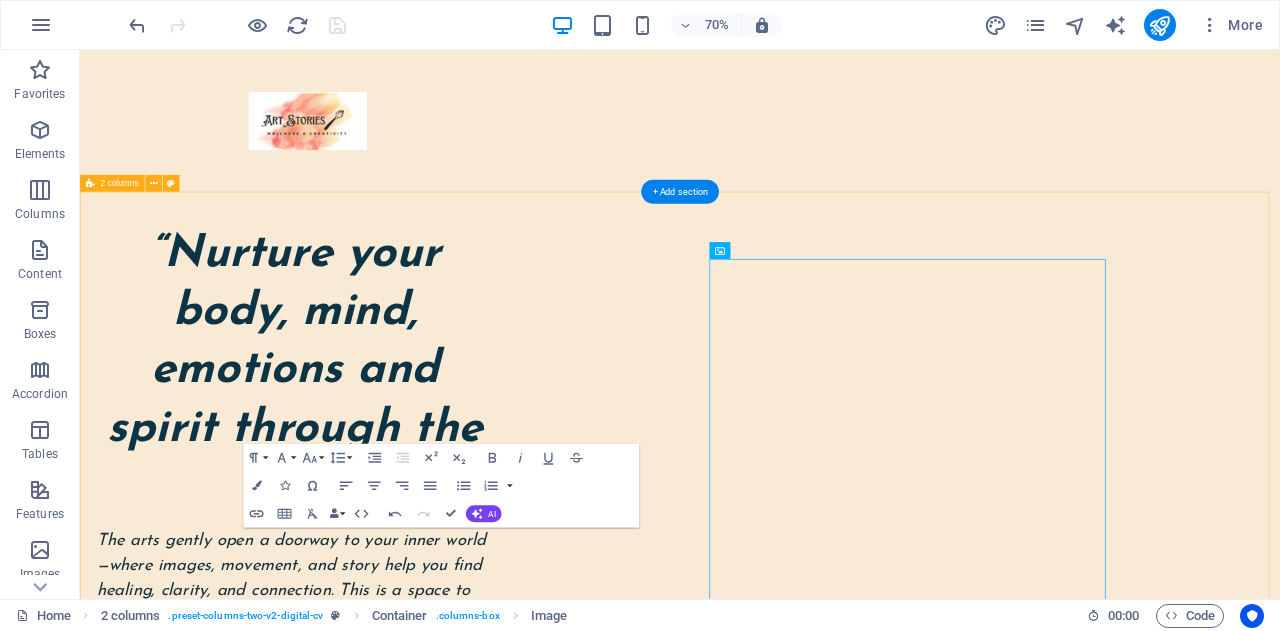 click on "“Nurture your body, mind, emotions and spirit through the Arts” The arts gently open a doorway to your inner world—where images, movement, and story help you find healing, clarity, and connection. This is a space to come home to yourself, one creative breath at a time contact me" at bounding box center [937, 1121] 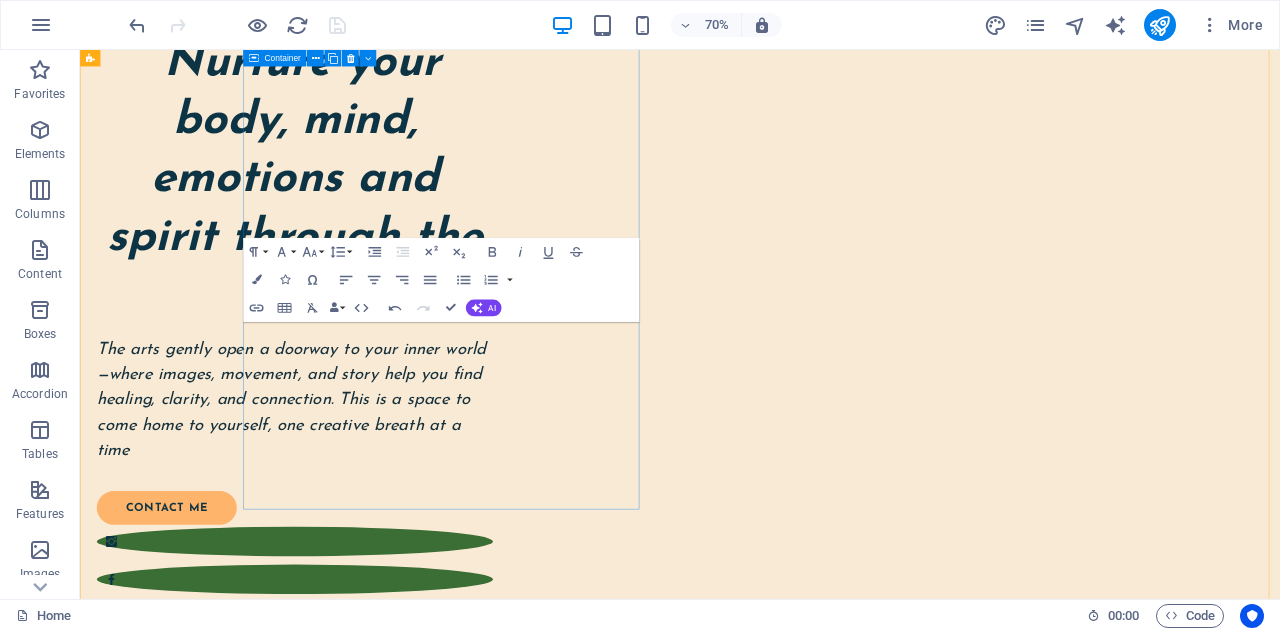 scroll, scrollTop: 300, scrollLeft: 0, axis: vertical 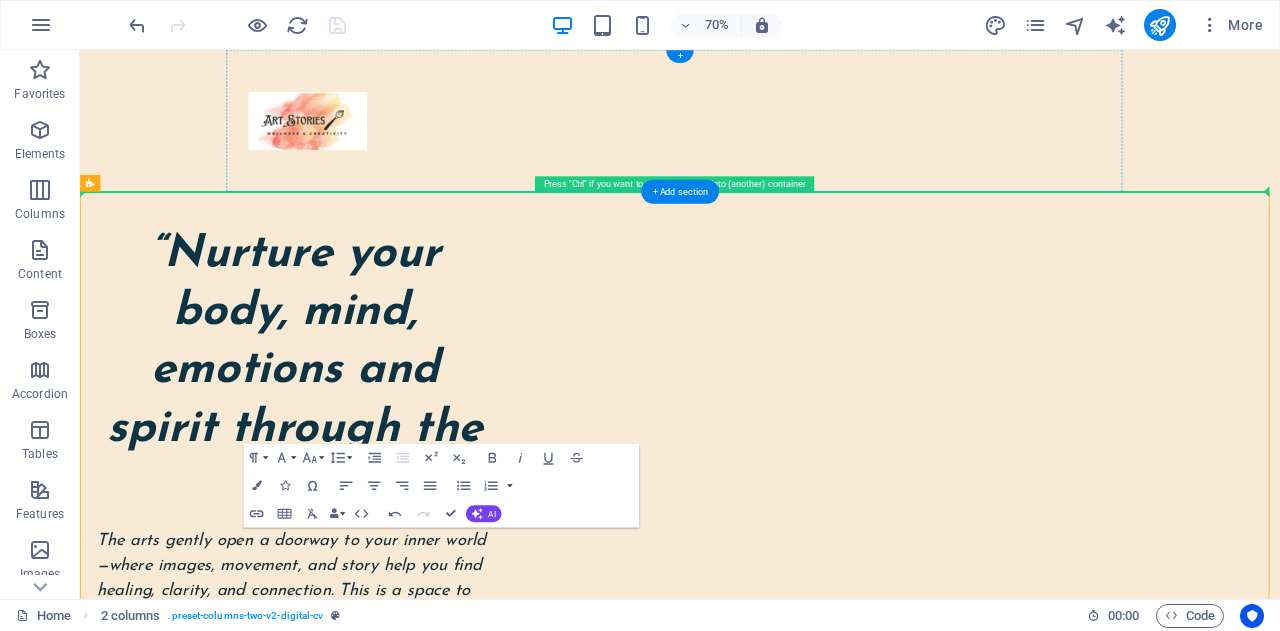 drag, startPoint x: 479, startPoint y: 692, endPoint x: 1085, endPoint y: 167, distance: 801.78613 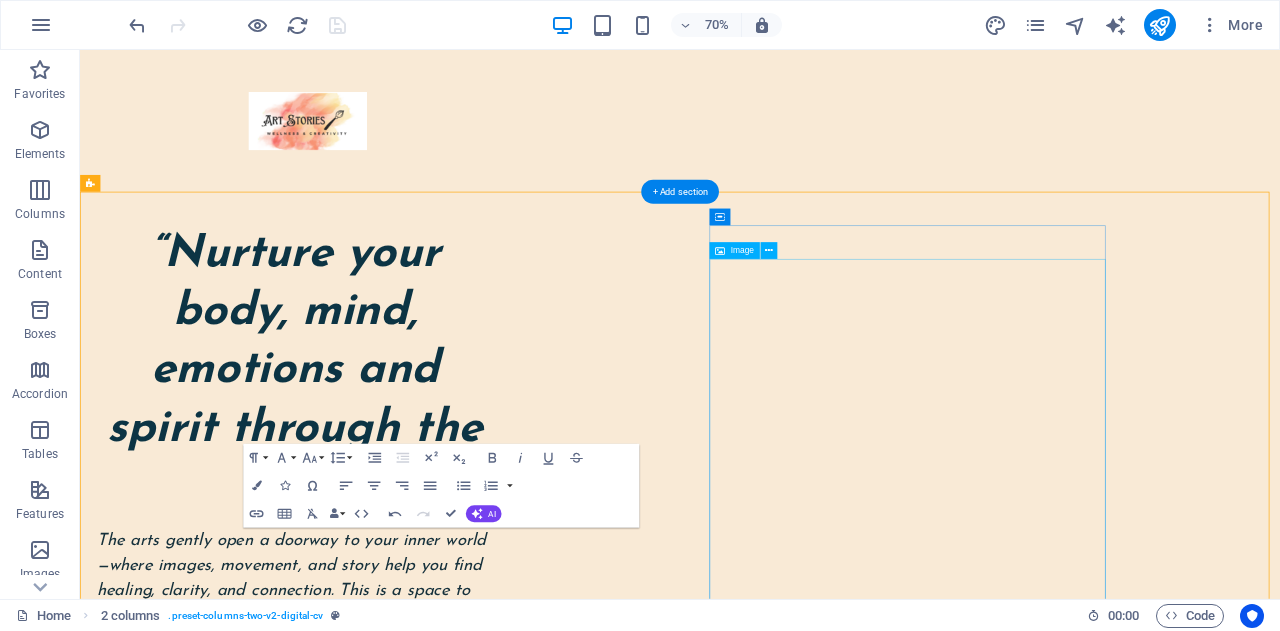 scroll, scrollTop: 300, scrollLeft: 0, axis: vertical 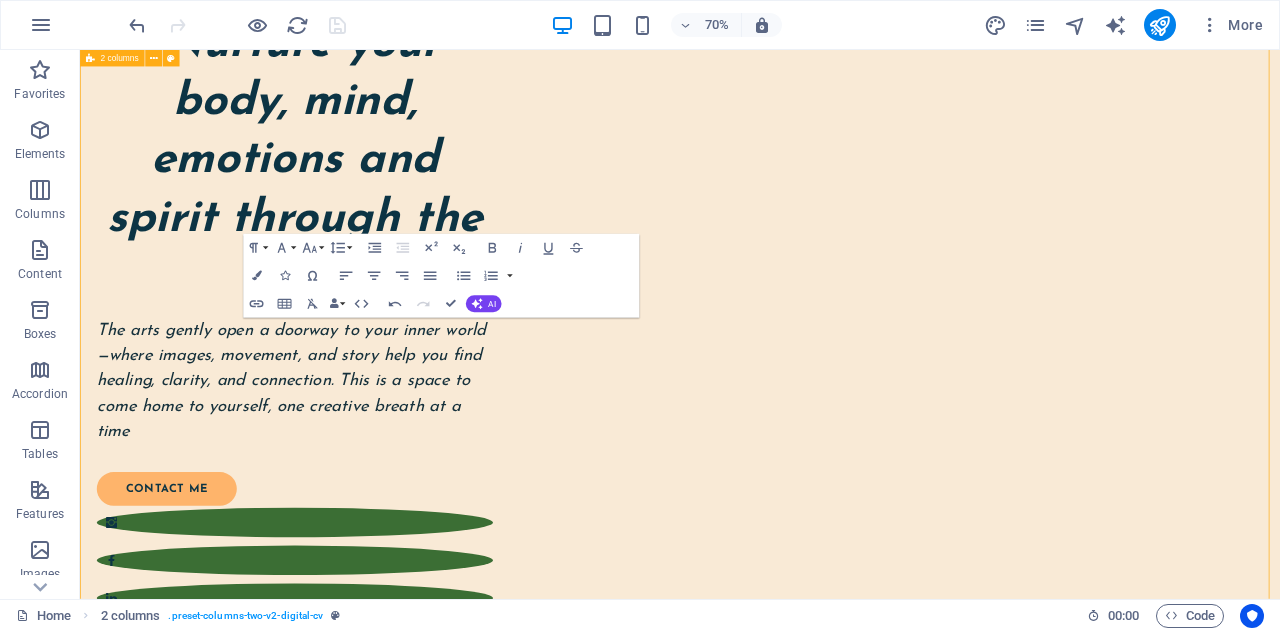 click on "“Nurture your body, mind, emotions and spirit through the Arts” The arts gently open a doorway to your inner world—where images, movement, and story help you find healing, clarity, and connection. This is a space to come home to yourself, one creative breath at a time contact me" at bounding box center [937, 821] 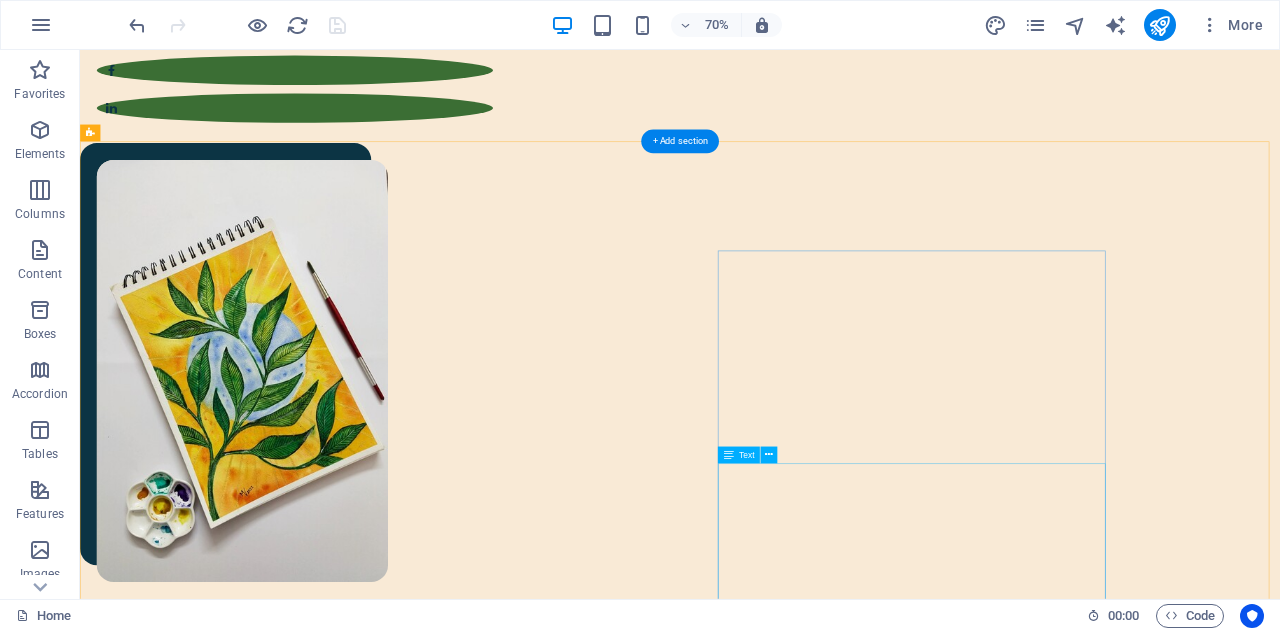scroll, scrollTop: 1200, scrollLeft: 0, axis: vertical 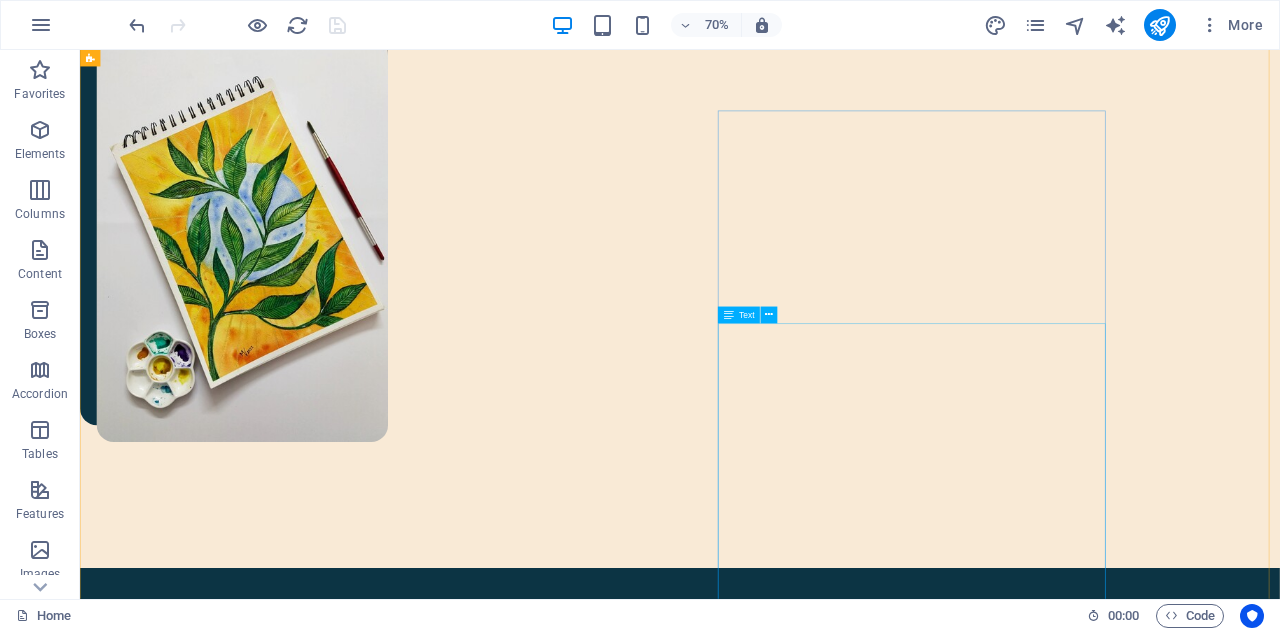 click on "Hello! Welcome to Art Stories.  I practice Expressive Arts Therapy with individual clients and groups of all ages, backgrounds and identities. My work with clients is focused on understanding and strengthening the self-using the inter-modal approach and though the lens of self-compassion. I aim to create a space where creative exploration can lead to meaningful transformation and personal growth. I am committed to building an inclusive and mindful practice—one that honors intersectionality and is rooted in both the creative arts and trauma-informed body-based work. As an arts-based facilitator, I’m passionate about weaving together mental health, creativity, life skills, and storytelling in my training programs and workshops. Over the past 10 years, I’ve designed and facilitated experiential learning for a wide range of individuals and organizations—including children, adolescents, adults, and persons with disabilities." at bounding box center [405, 2094] 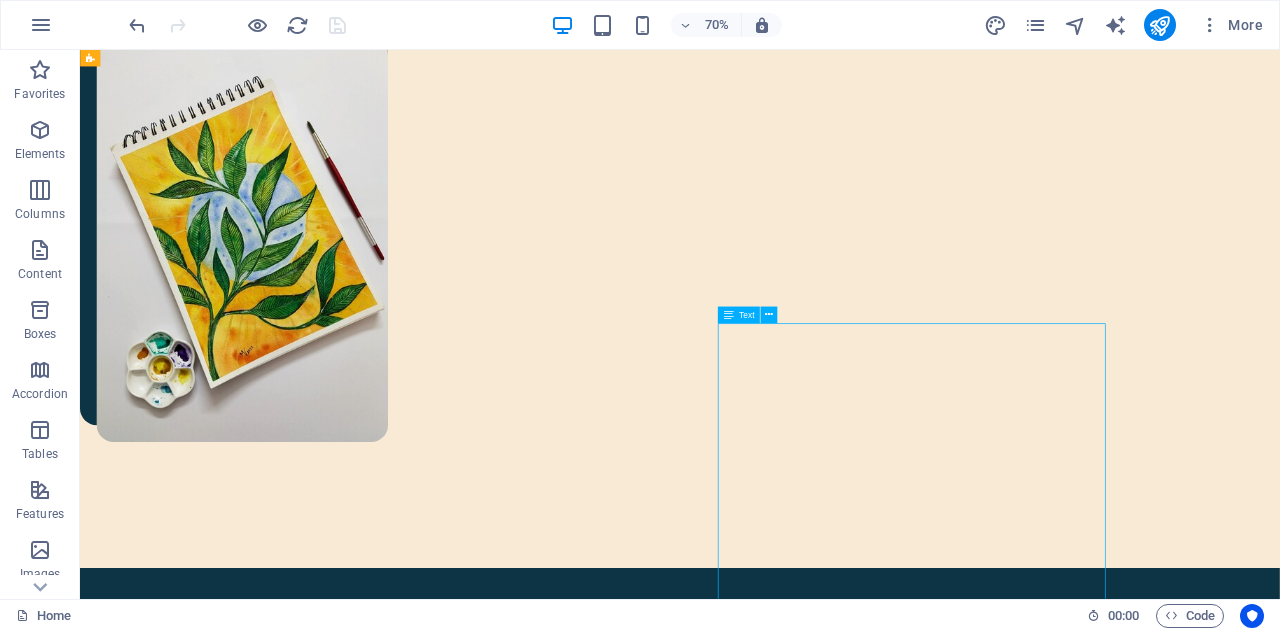 click on "Hello! Welcome to Art Stories.  I practice Expressive Arts Therapy with individual clients and groups of all ages, backgrounds and identities. My work with clients is focused on understanding and strengthening the self-using the inter-modal approach and though the lens of self-compassion. I aim to create a space where creative exploration can lead to meaningful transformation and personal growth. I am committed to building an inclusive and mindful practice—one that honors intersectionality and is rooted in both the creative arts and trauma-informed body-based work. As an arts-based facilitator, I’m passionate about weaving together mental health, creativity, life skills, and storytelling in my training programs and workshops. Over the past 10 years, I’ve designed and facilitated experiential learning for a wide range of individuals and organizations—including children, adolescents, adults, and persons with disabilities." at bounding box center [405, 2094] 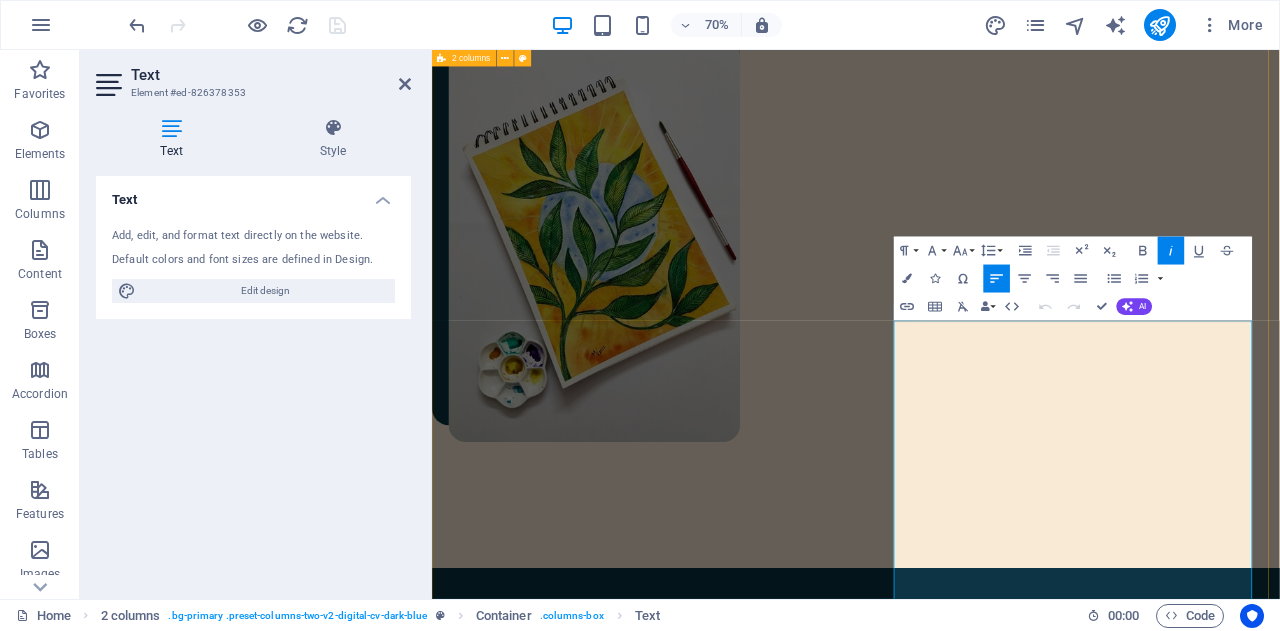 scroll, scrollTop: 1262, scrollLeft: 0, axis: vertical 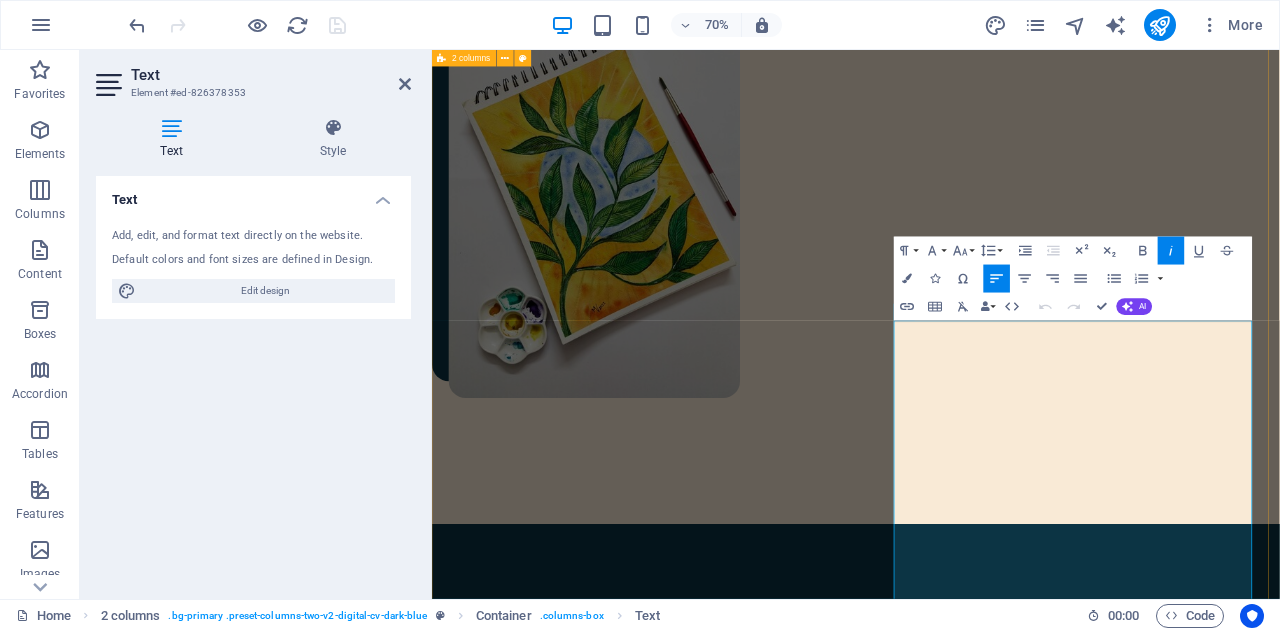 drag, startPoint x: 1287, startPoint y: 464, endPoint x: 1042, endPoint y: 431, distance: 247.21246 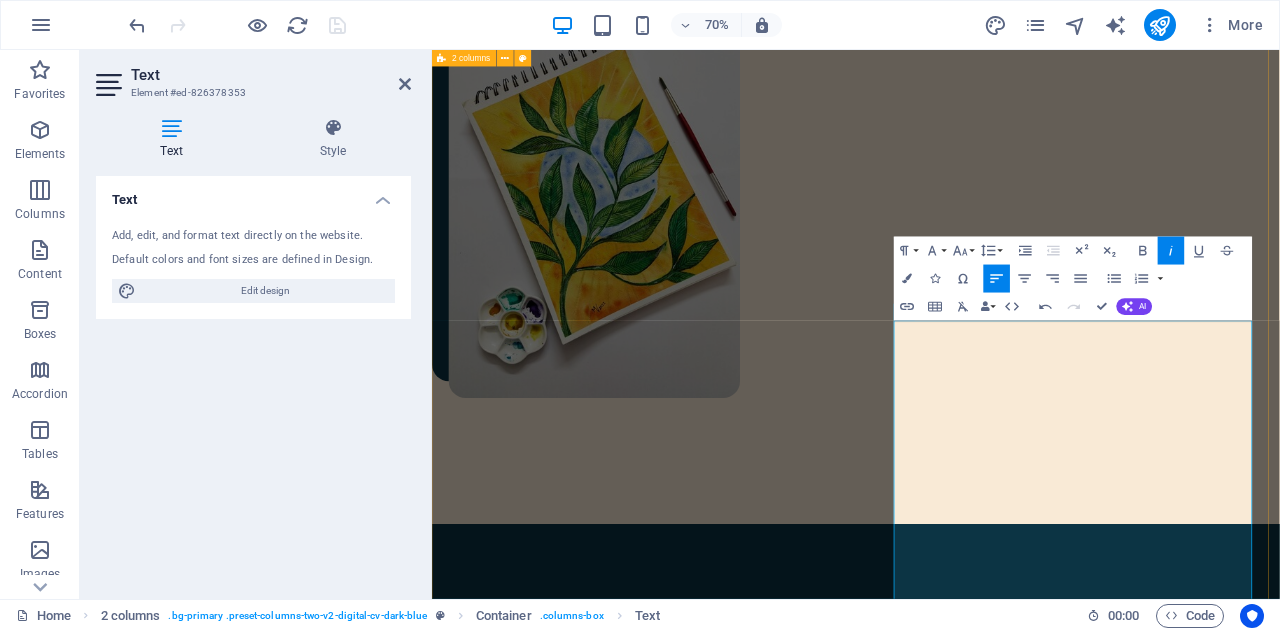 click on "Manjusha Vijayakumar ( She/Her) Expressive Arts Therapist / Arts Based Facilitator  I practice Expressive Arts Therapy with individual clients and groups of all ages, backgrounds and identities. My work with clients is focused on understanding and strengthening the self-using the inter-modal approach and though the lens of self-compassion. I aim to create a space where creative exploration can lead to meaningful transformation and personal growth. I am committed to building an inclusive and mindful practice—one that honors intersectionality and is rooted in both the creative arts and trauma-informed body-based work. As an arts-based facilitator, I’m passionate about weaving together mental health, creativity, life skills, and storytelling in my training programs and workshops. Over the past 10 years, I’ve designed and facilitated experiential learning for a wide range of individuals and organizations—including children, adolescents, adults, and persons with disabilities." at bounding box center [1037, 1580] 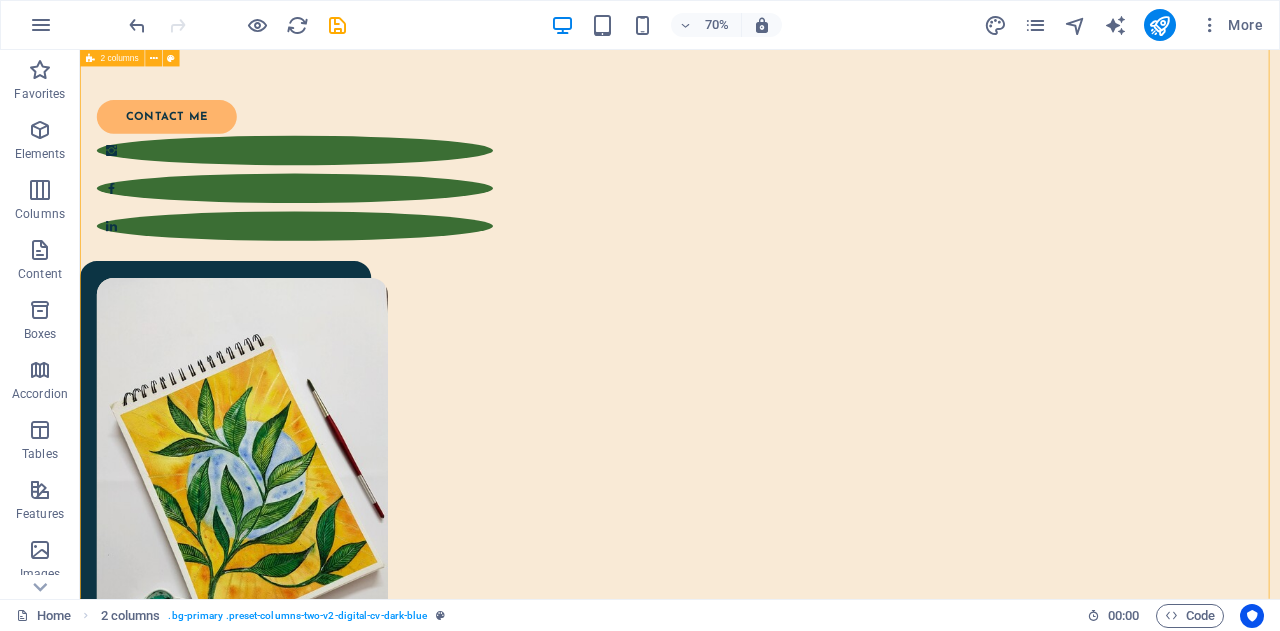 scroll, scrollTop: 604, scrollLeft: 0, axis: vertical 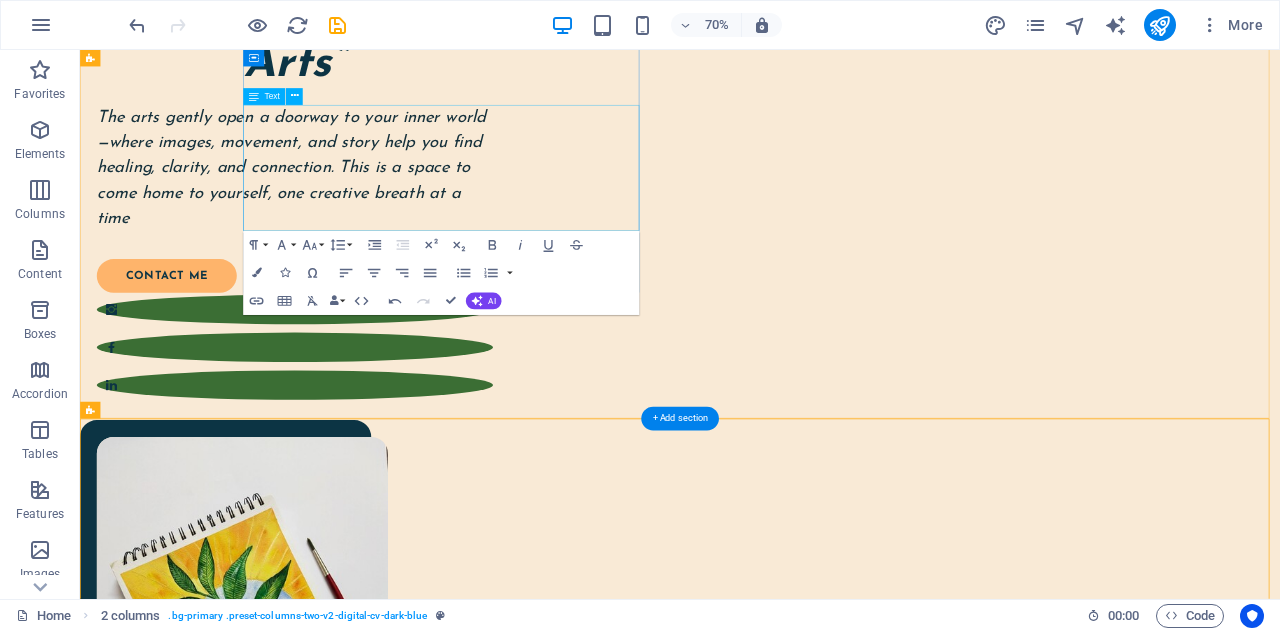 drag, startPoint x: 321, startPoint y: 141, endPoint x: 556, endPoint y: 223, distance: 248.89555 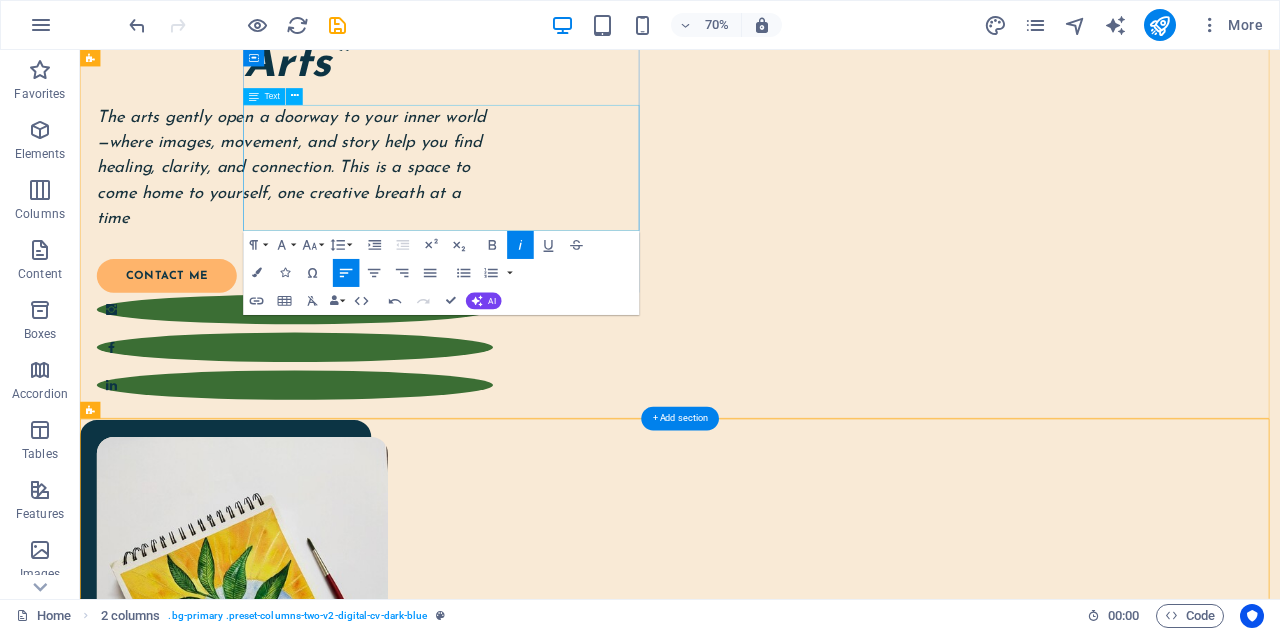 type 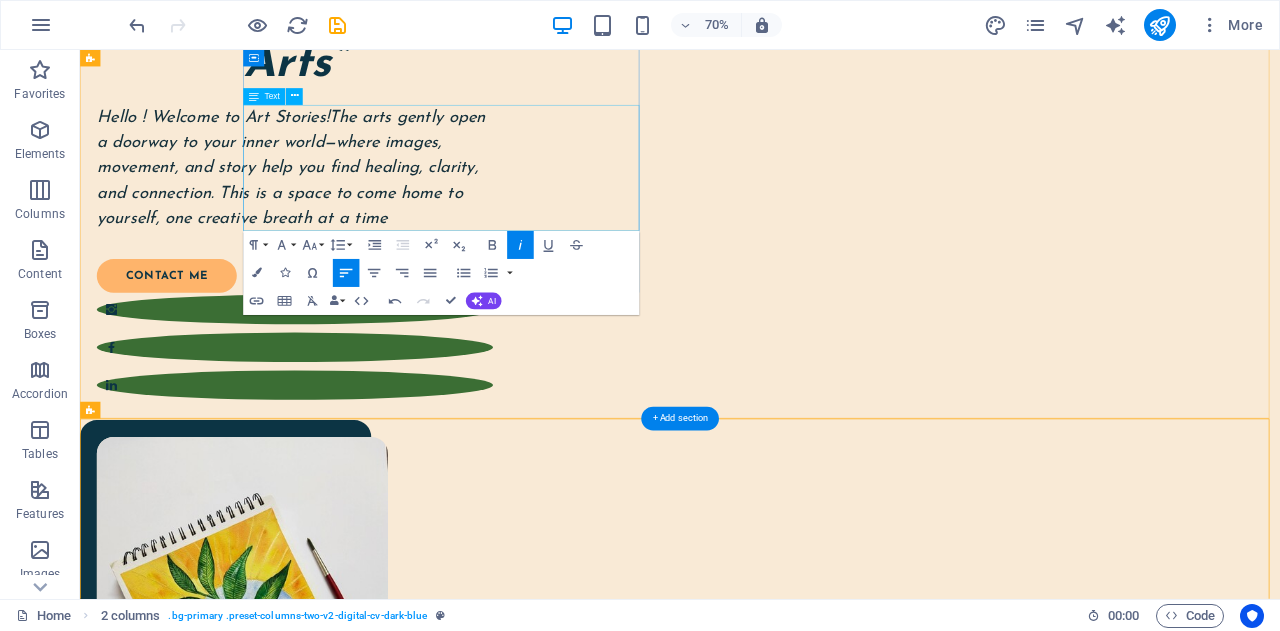 click on "Hello ! Welcome to Art Stories!The arts gently open a doorway to your inner world—where images, movement, and story help you find healing, clarity, and connection. This is a space to come home to yourself, one creative breath at a time" at bounding box center [387, 219] 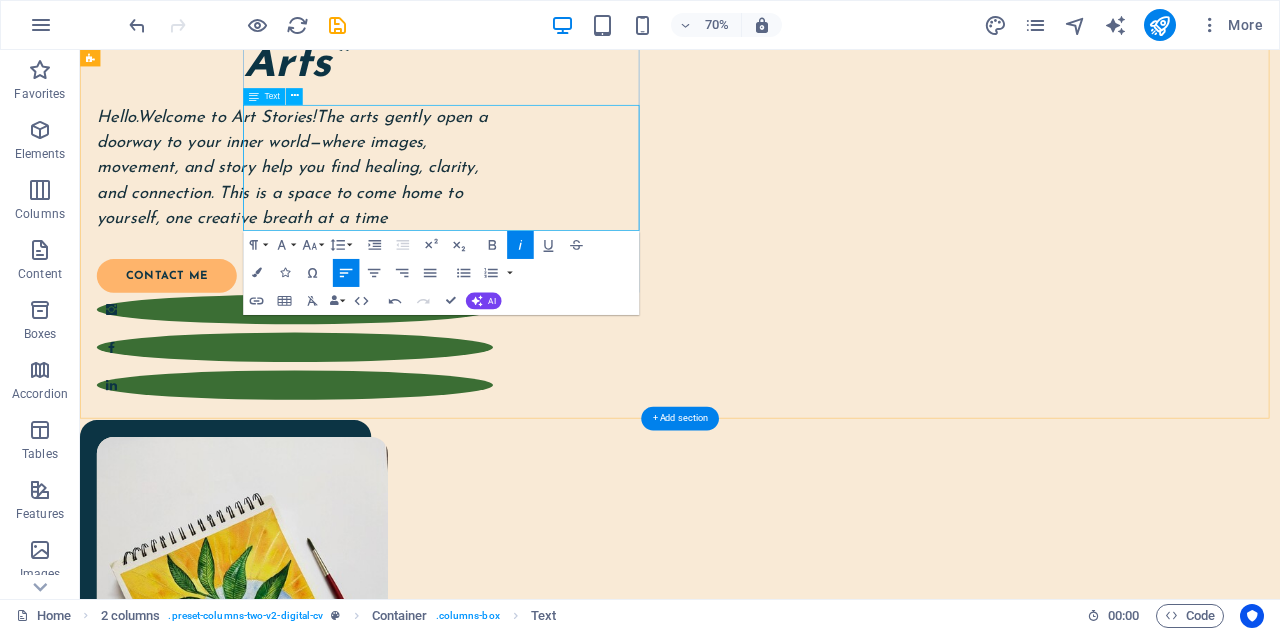 drag, startPoint x: 649, startPoint y: 147, endPoint x: 692, endPoint y: 160, distance: 44.922153 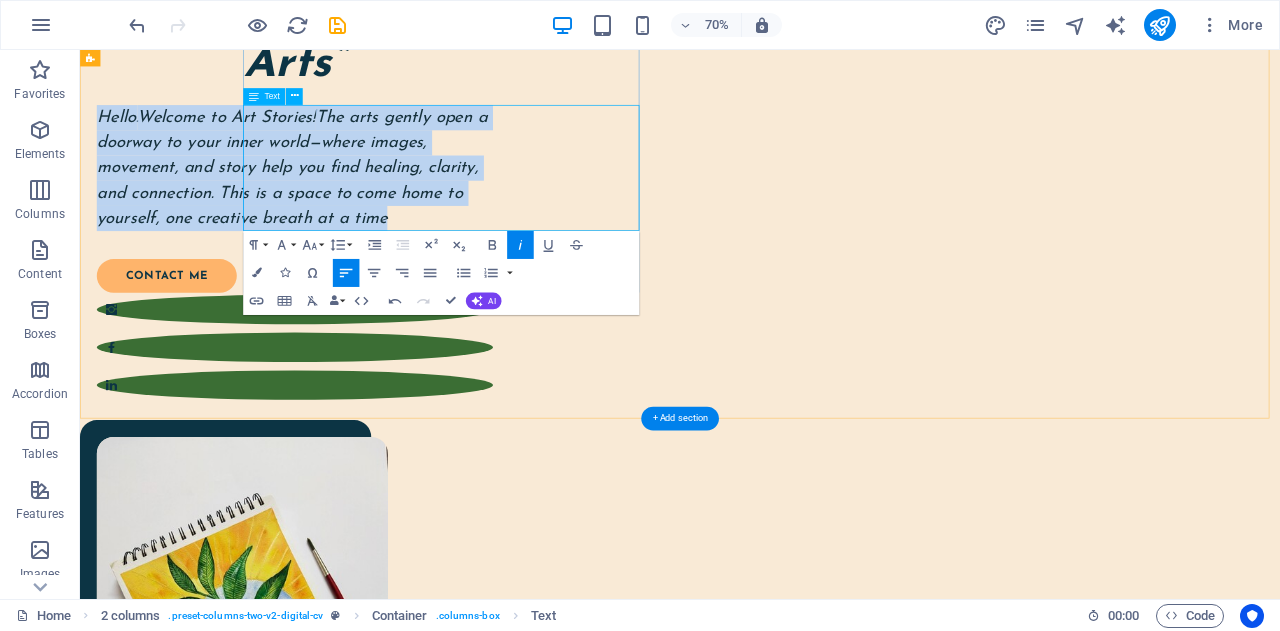 drag, startPoint x: 776, startPoint y: 282, endPoint x: 304, endPoint y: 130, distance: 495.87094 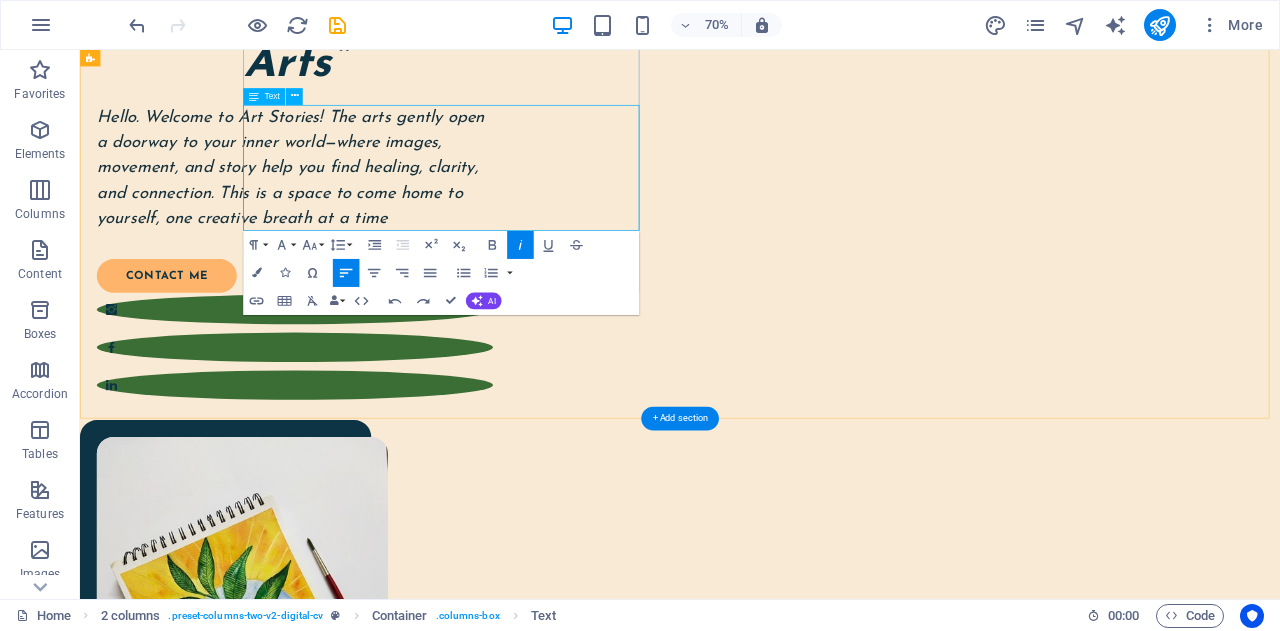 click on "Hello. Welcome to Art Stories! The arts gently open a doorway to your inner world—where images, movement, and story help you find healing, clarity, and connection. This is a space to come home to yourself, one creative breath at a time" at bounding box center [381, 219] 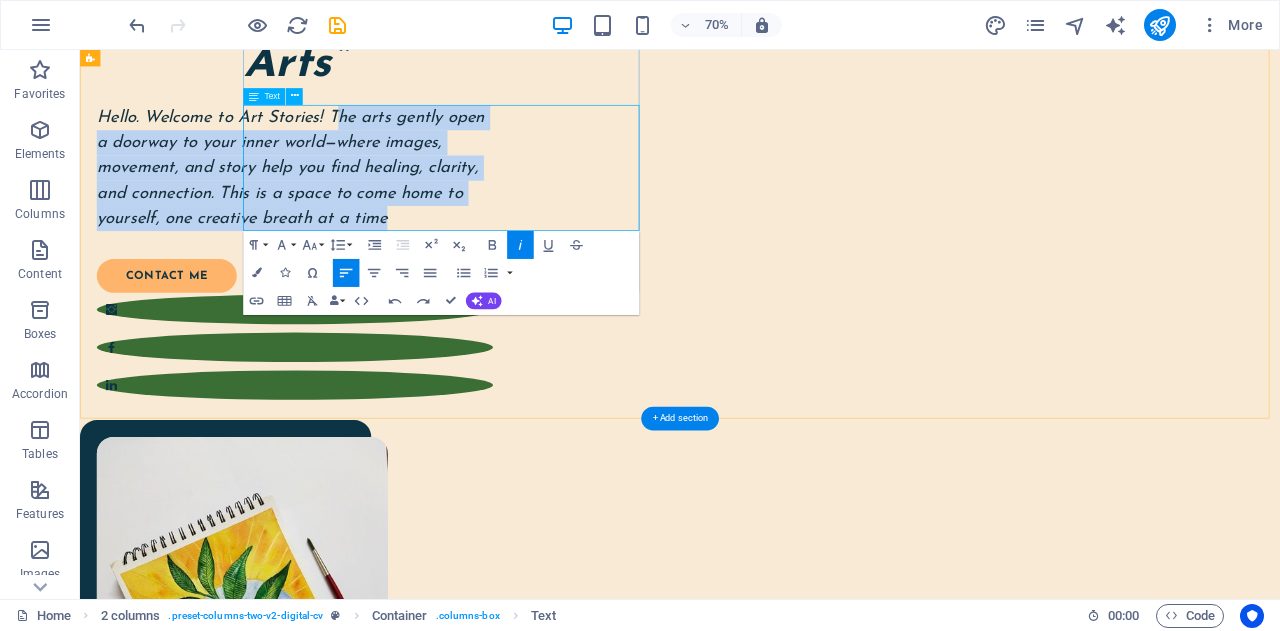 drag, startPoint x: 650, startPoint y: 157, endPoint x: 800, endPoint y: 291, distance: 201.13676 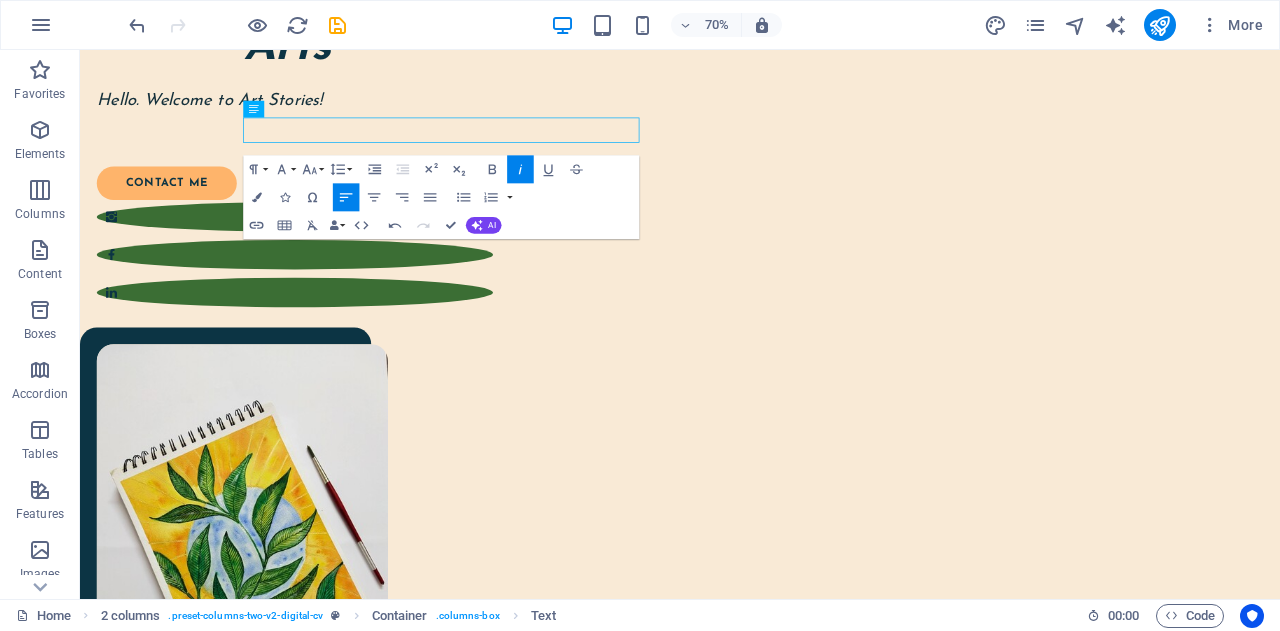 scroll, scrollTop: 610, scrollLeft: 0, axis: vertical 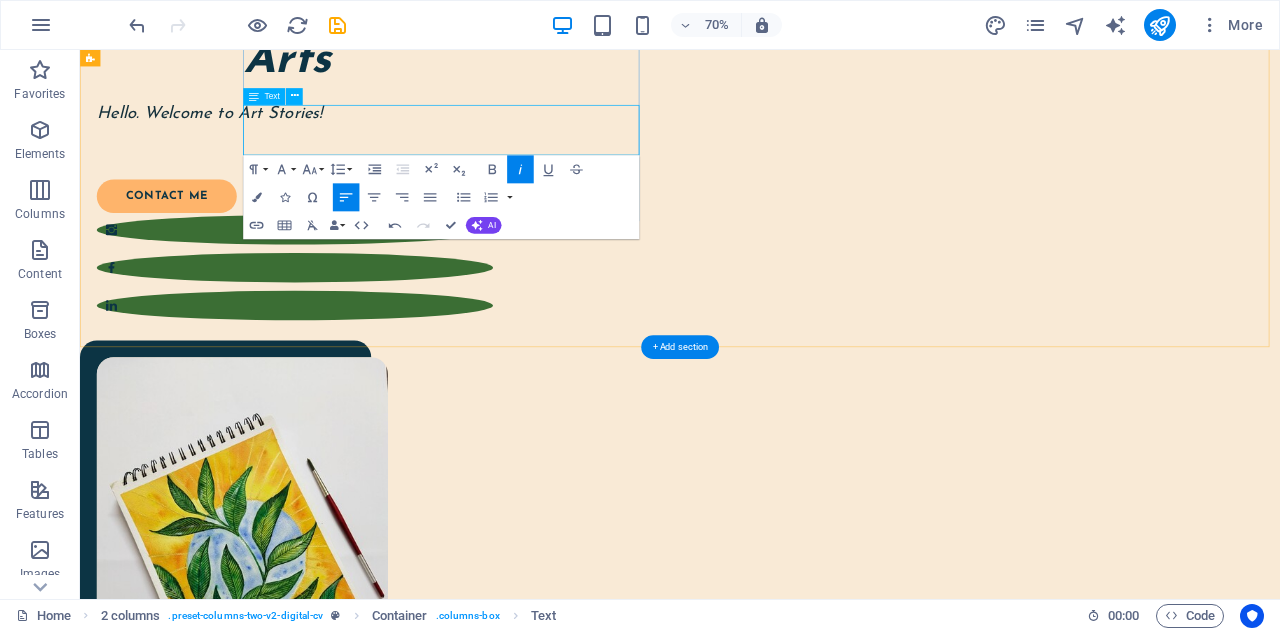 click on "Hello. Welcome to Art Stories!" at bounding box center [387, 141] 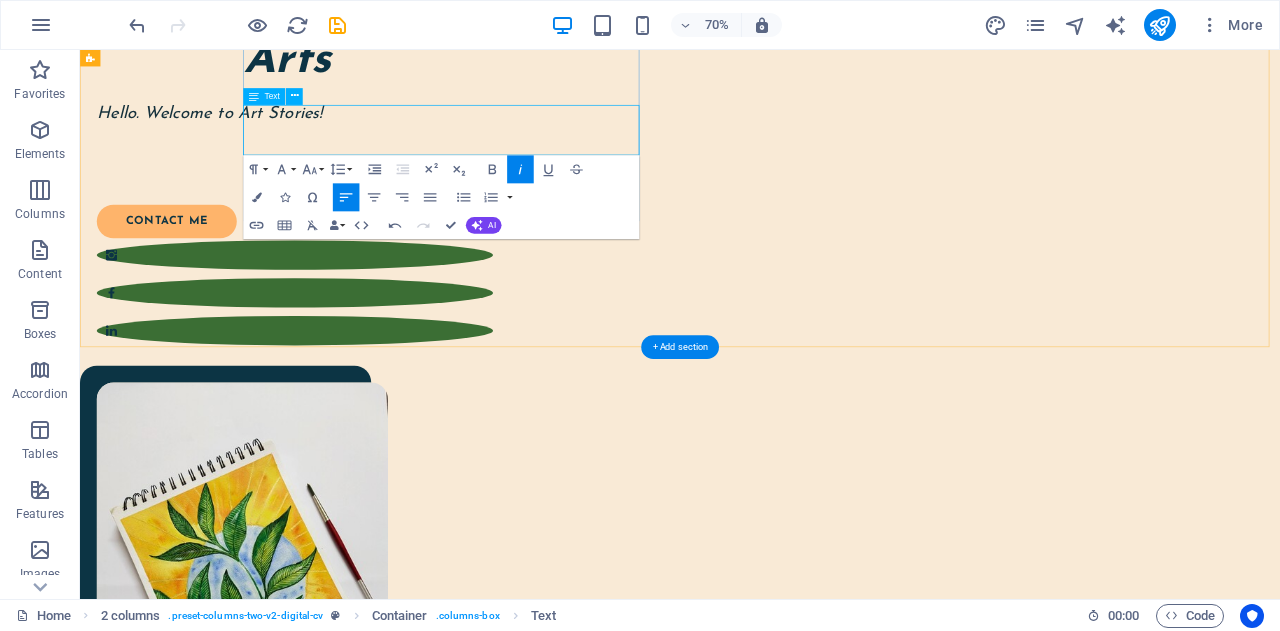 scroll, scrollTop: 604, scrollLeft: 0, axis: vertical 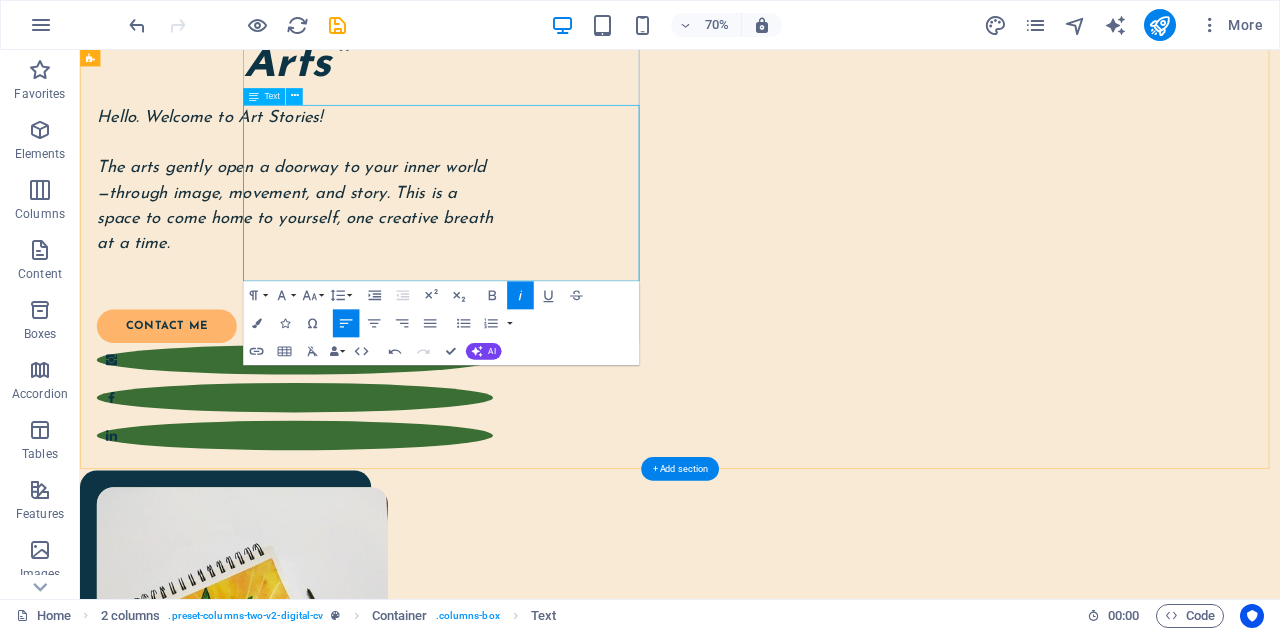 click on "The arts gently open a doorway to your inner world—through image, movement, and story. This is a space to come home to yourself, one creative breath at a time." at bounding box center (387, 273) 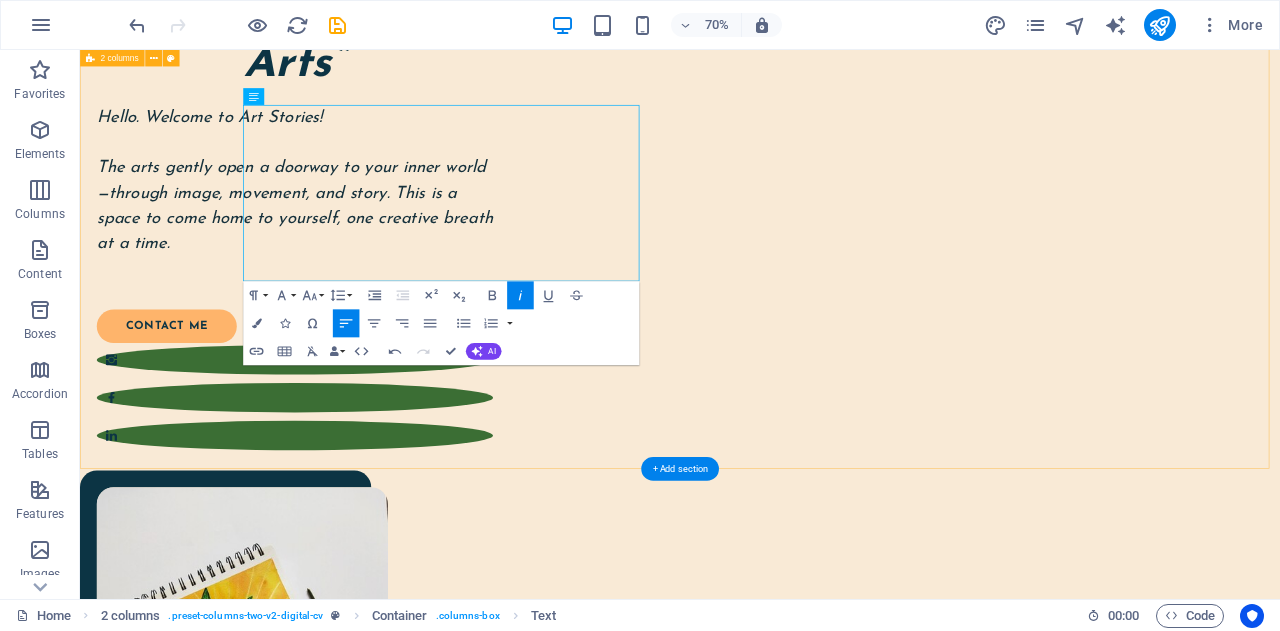 click on "“Nurture your body, mind, emotions and spirit through the Arts” Hello. Welcome to Art Stories!  ​ The arts gently open a doorway to your inner world—through image, movement, and story. This is a space to come home to yourself, one creative breath at a time. ​ contact me" at bounding box center (937, 553) 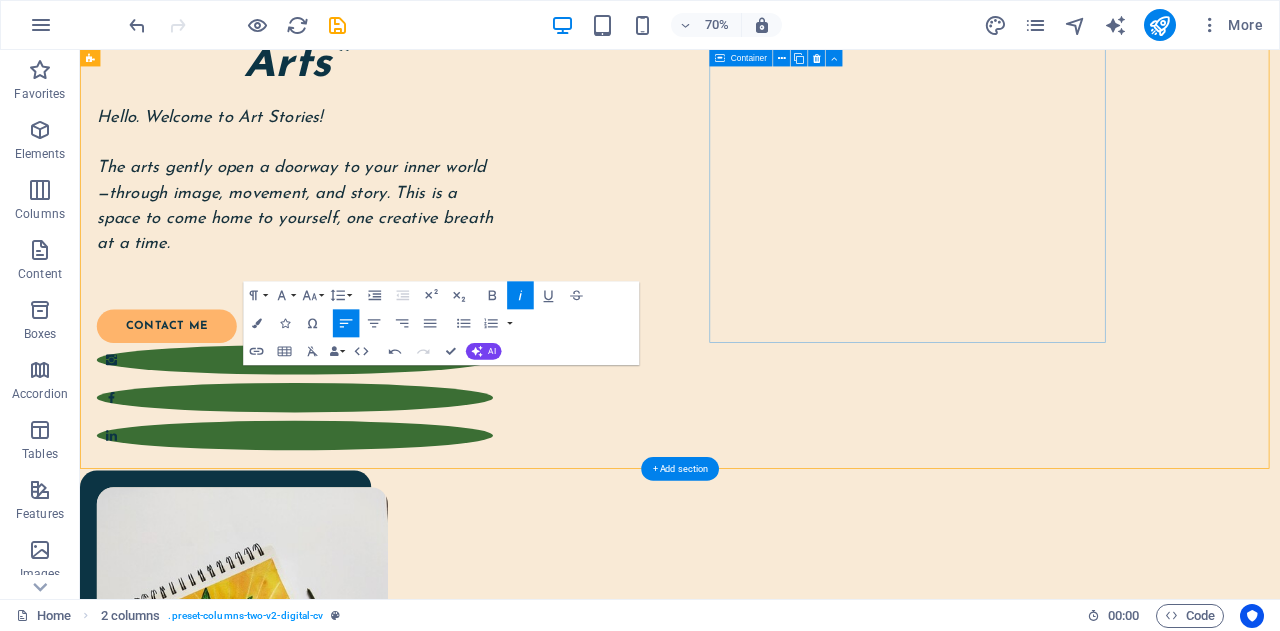 click at bounding box center [387, 976] 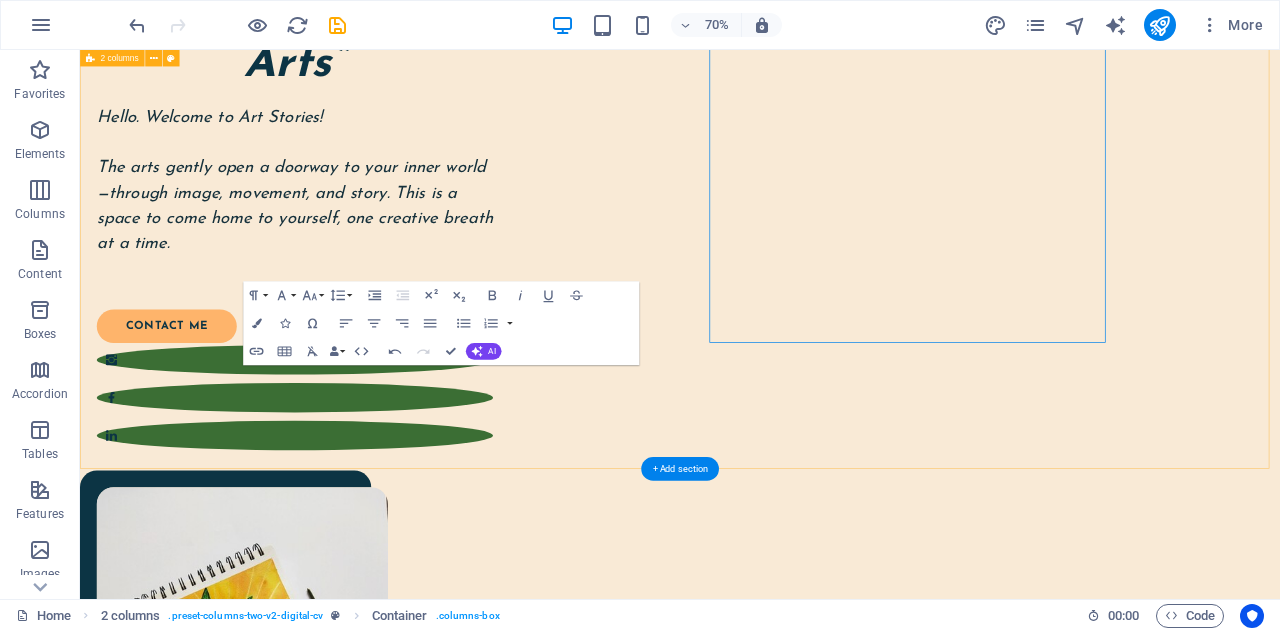 click on "“Nurture your body, mind, emotions and spirit through the Arts” Hello. Welcome to Art Stories!  ​ The arts gently open a doorway to your inner world—through image, movement, and story. This is a space to come home to yourself, one creative breath at a time. ​ contact me" at bounding box center (937, 553) 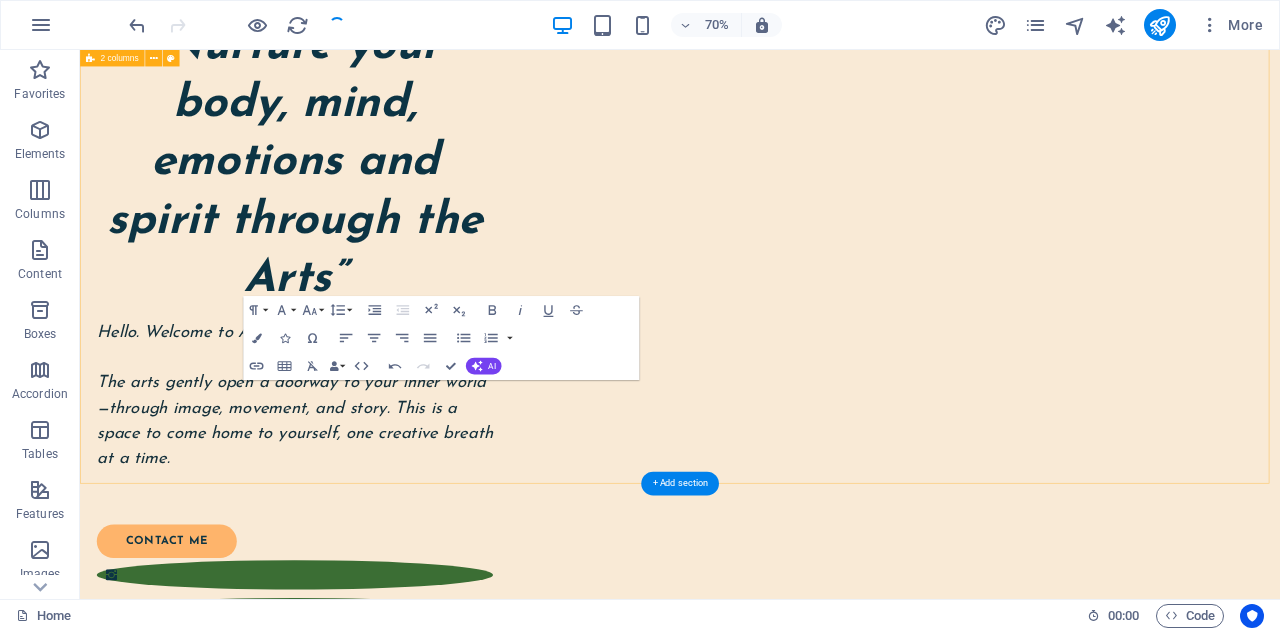 scroll, scrollTop: 4, scrollLeft: 0, axis: vertical 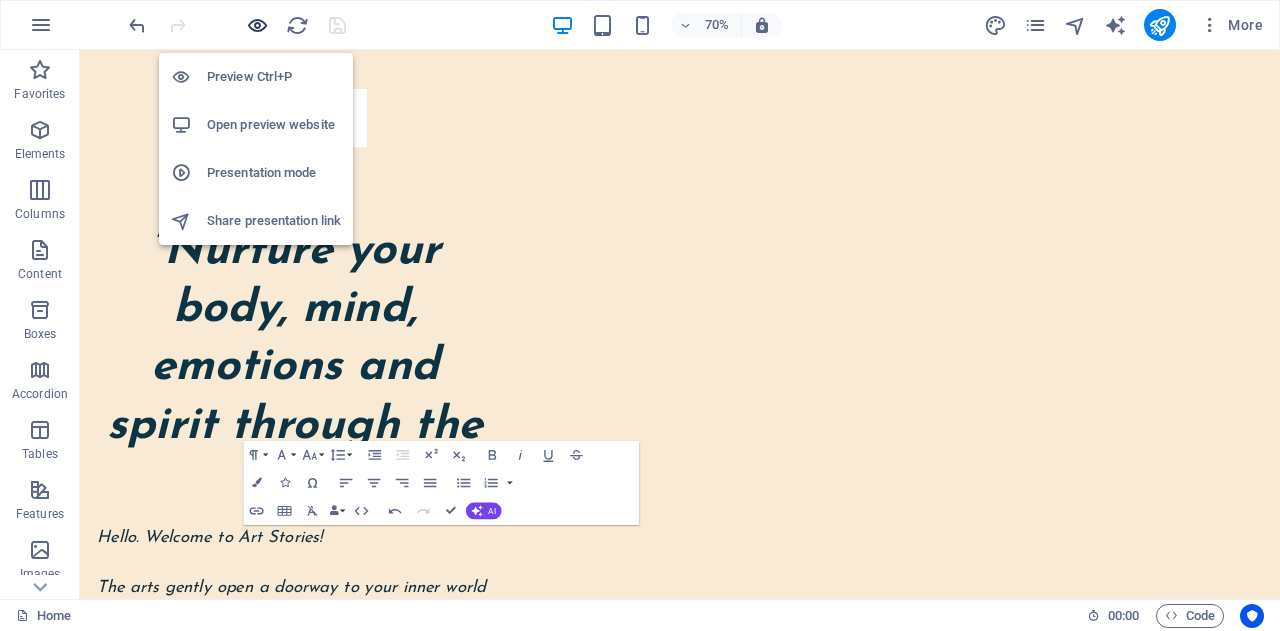 click at bounding box center [257, 25] 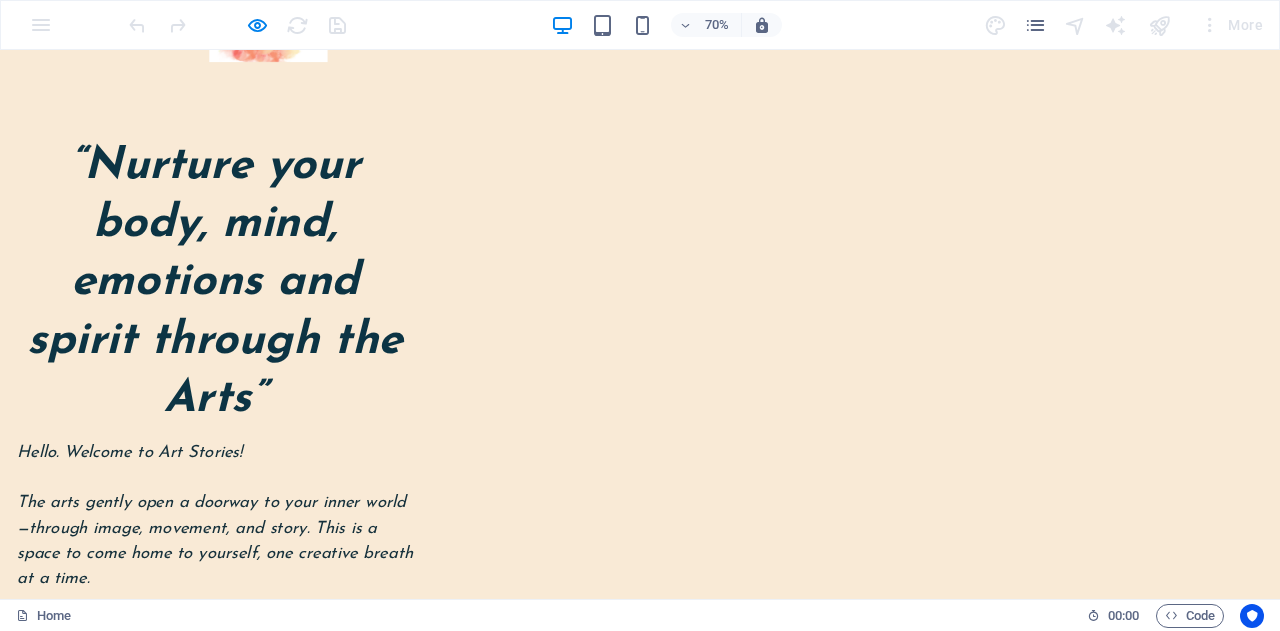 scroll, scrollTop: 0, scrollLeft: 0, axis: both 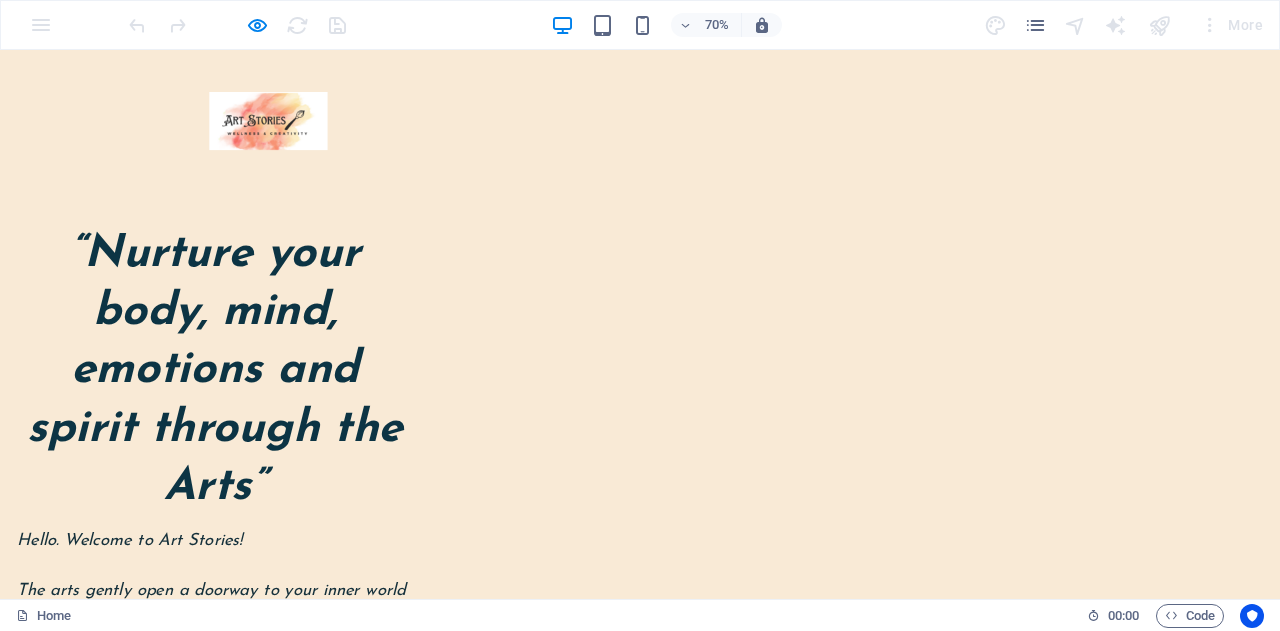 drag, startPoint x: 36, startPoint y: 53, endPoint x: 219, endPoint y: 121, distance: 195.22551 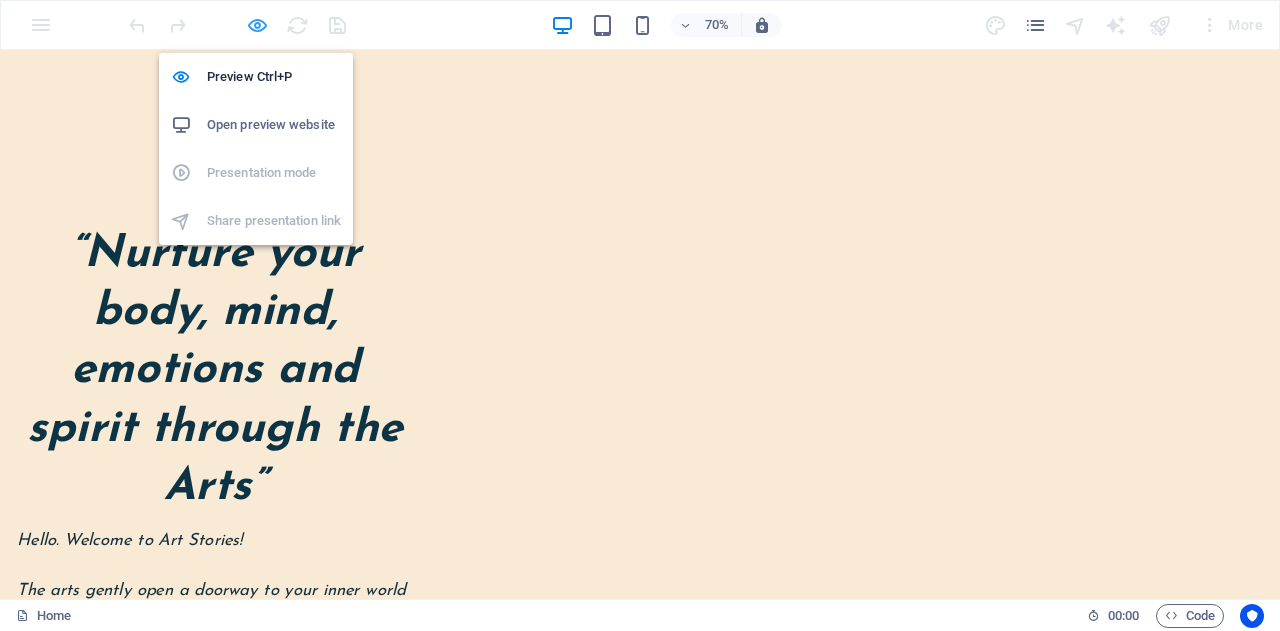 click at bounding box center [257, 25] 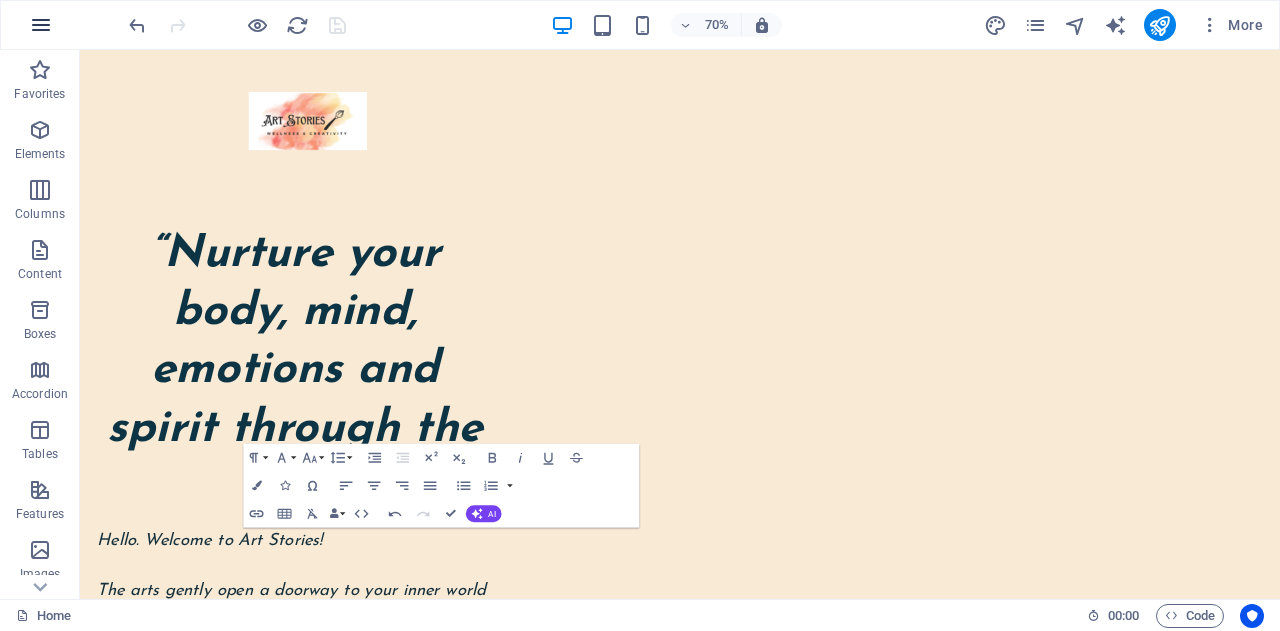 click at bounding box center (41, 25) 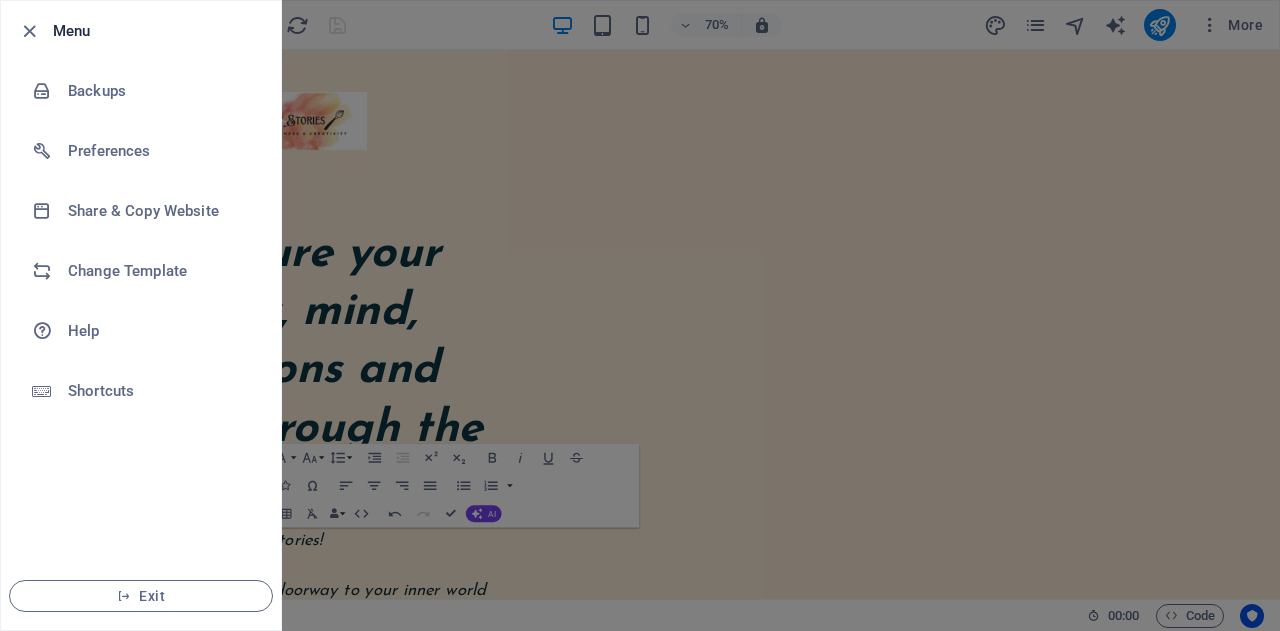 click at bounding box center (640, 315) 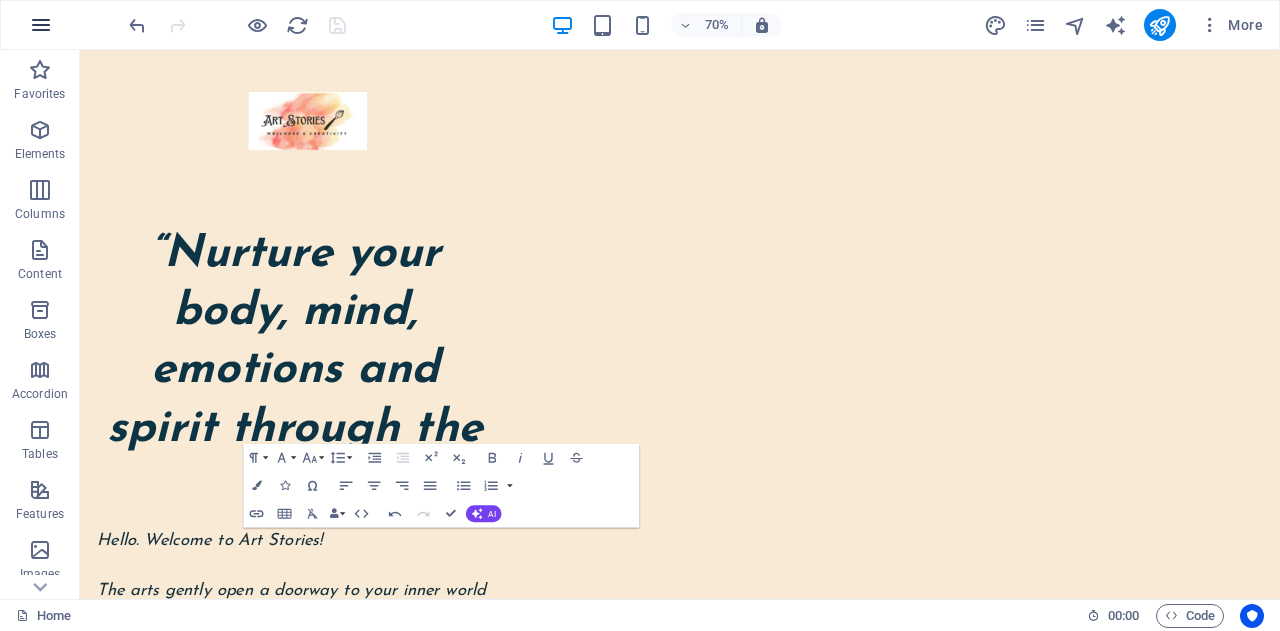 click at bounding box center (41, 25) 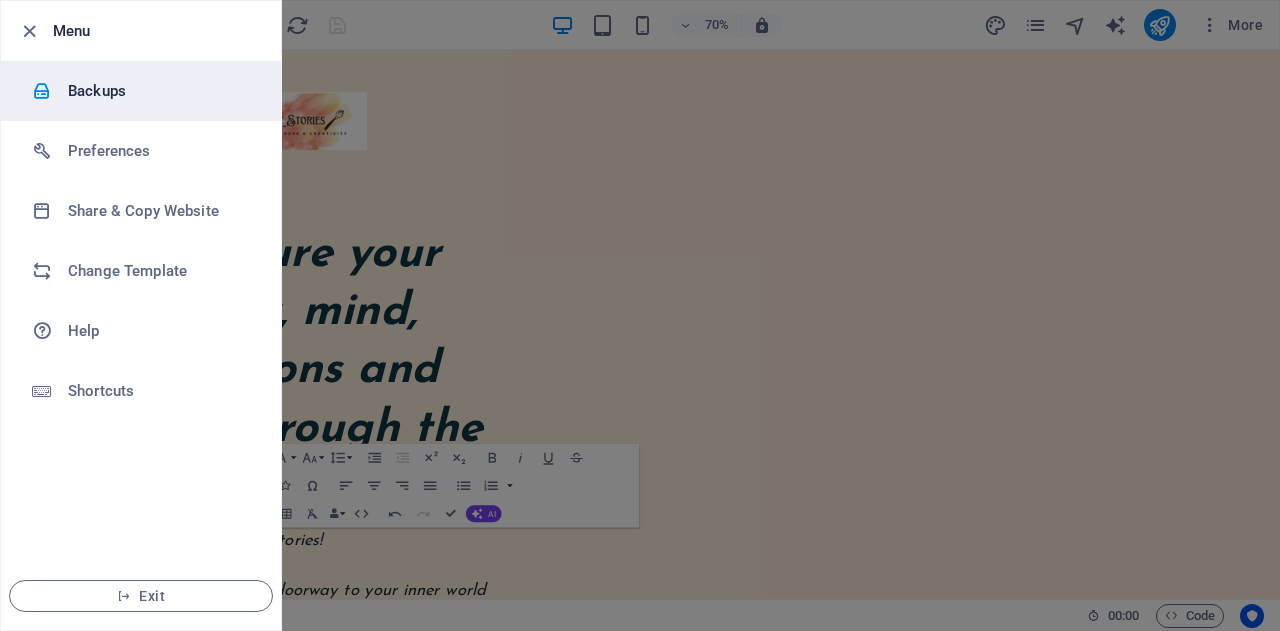 click on "Backups" at bounding box center (160, 91) 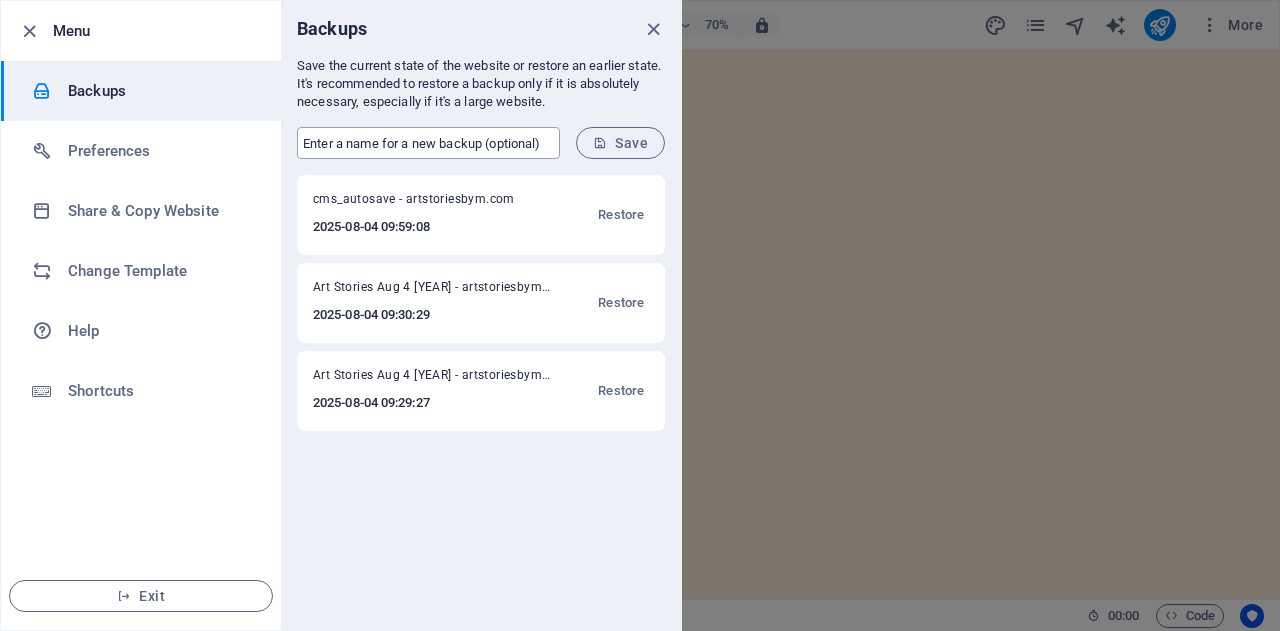 click at bounding box center (428, 143) 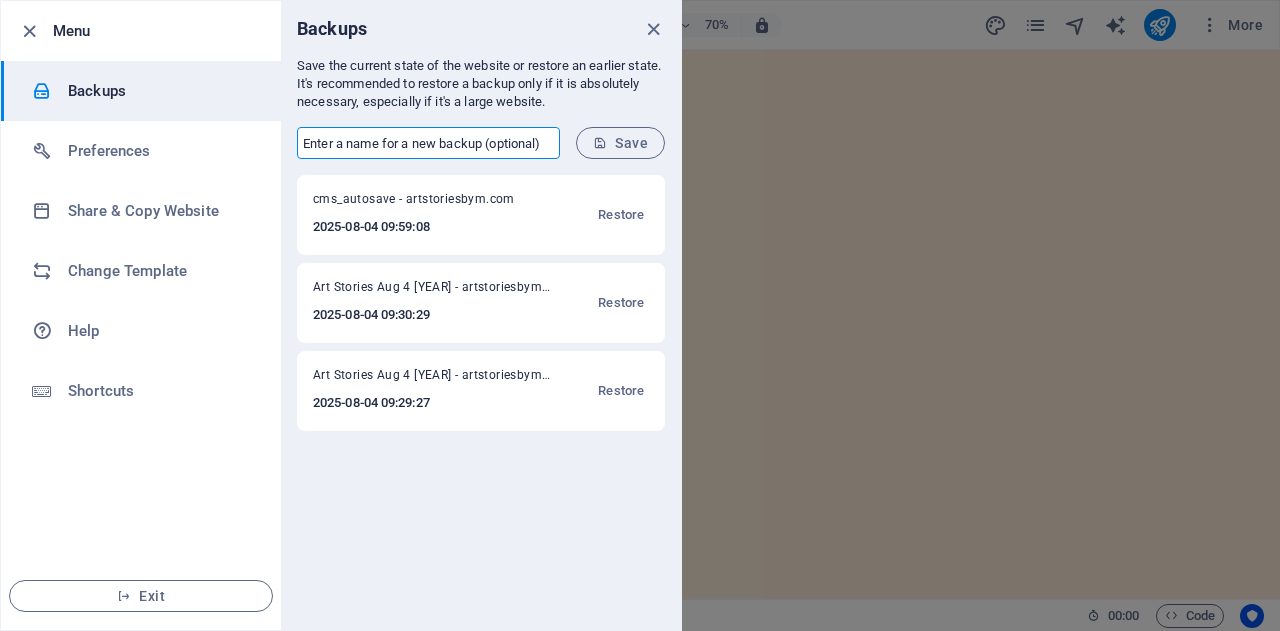 click on "Save" at bounding box center (620, 143) 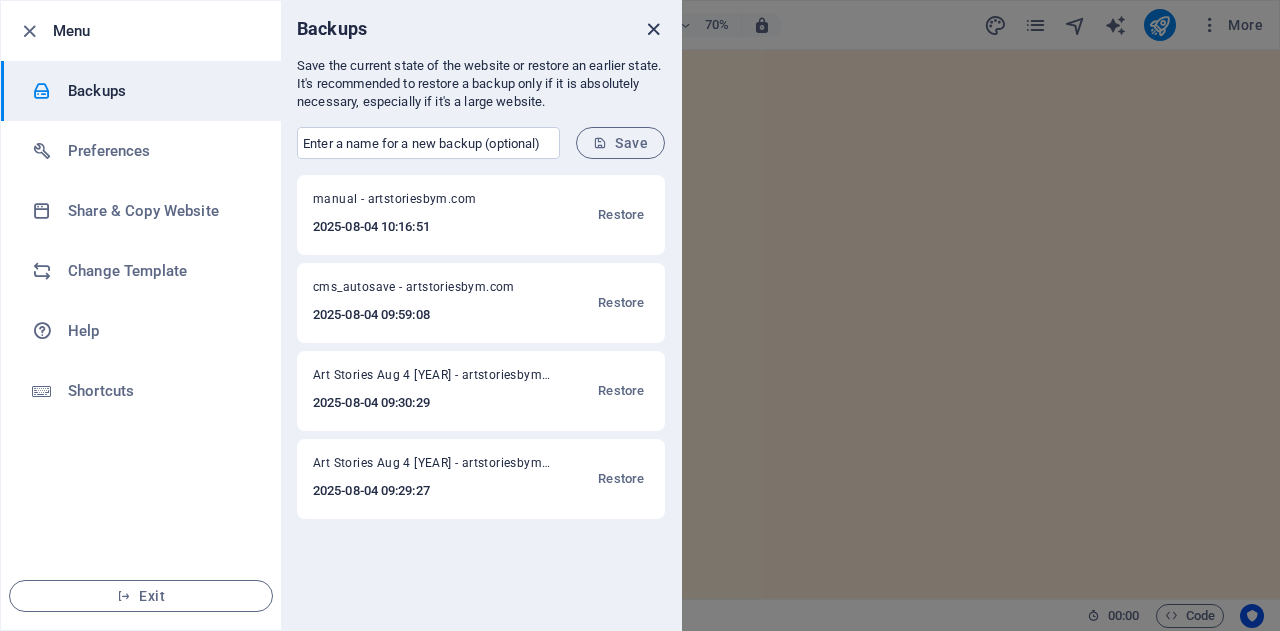 click at bounding box center (653, 29) 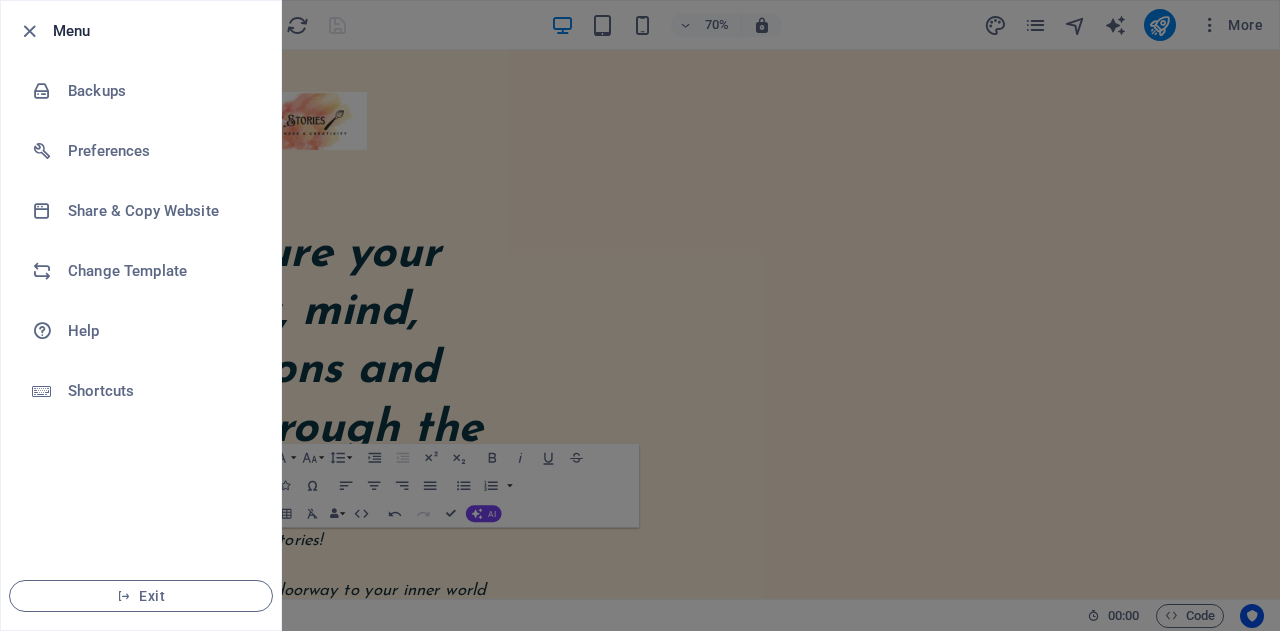 click at bounding box center [29, 31] 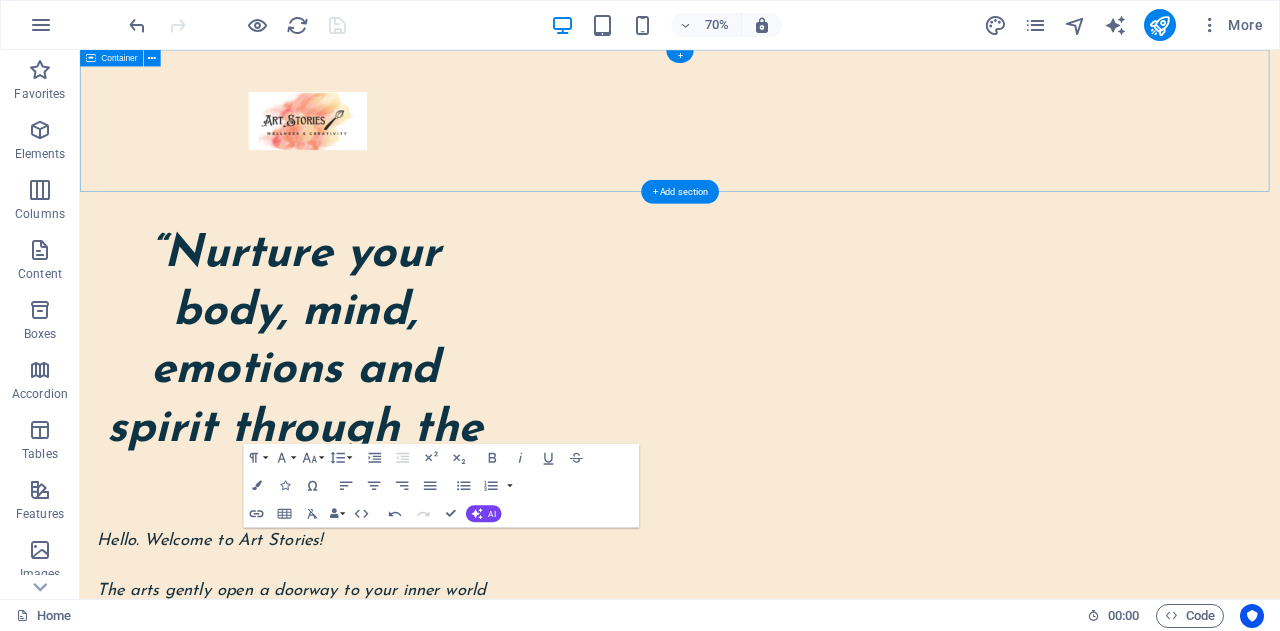 type 